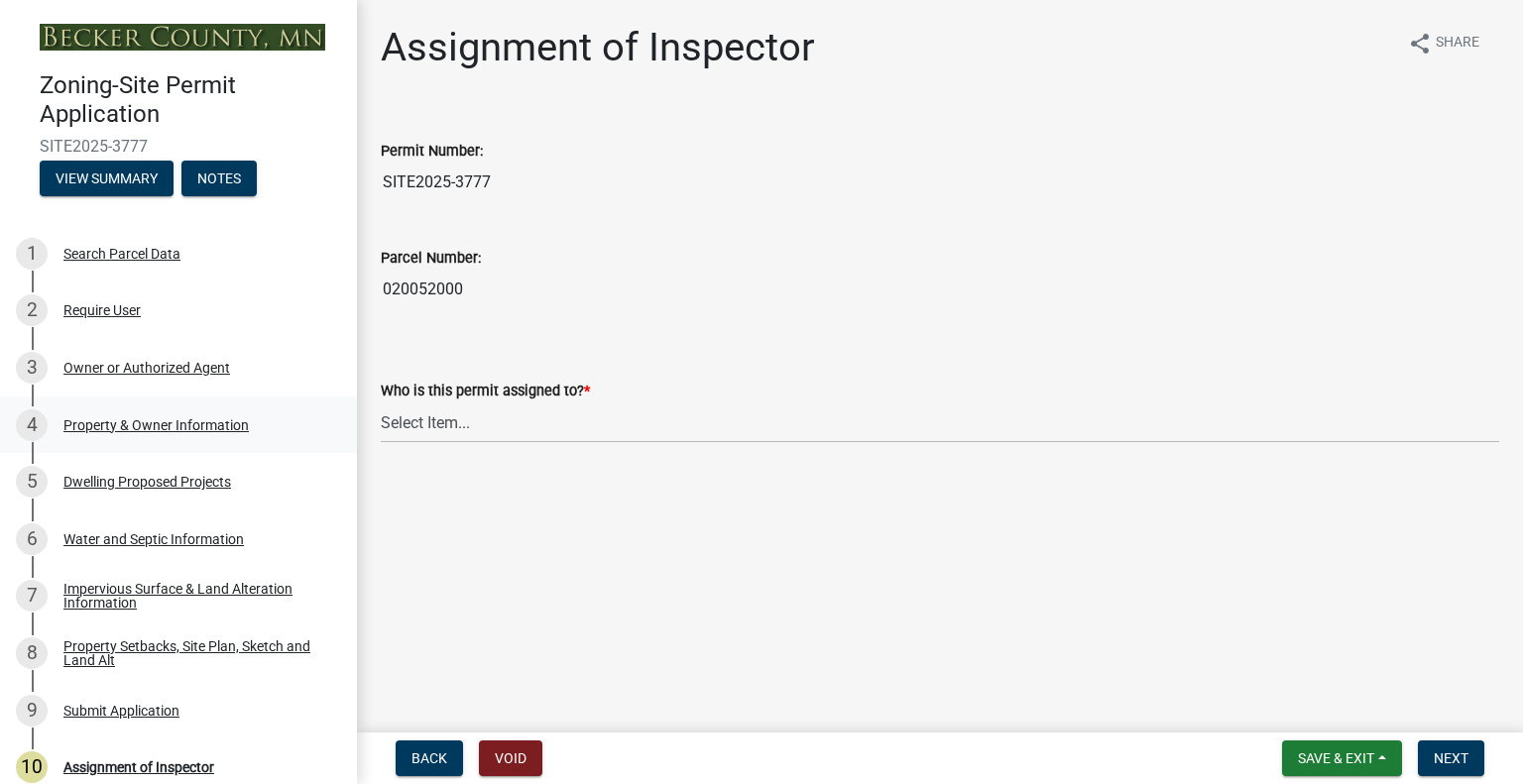 scroll, scrollTop: 0, scrollLeft: 0, axis: both 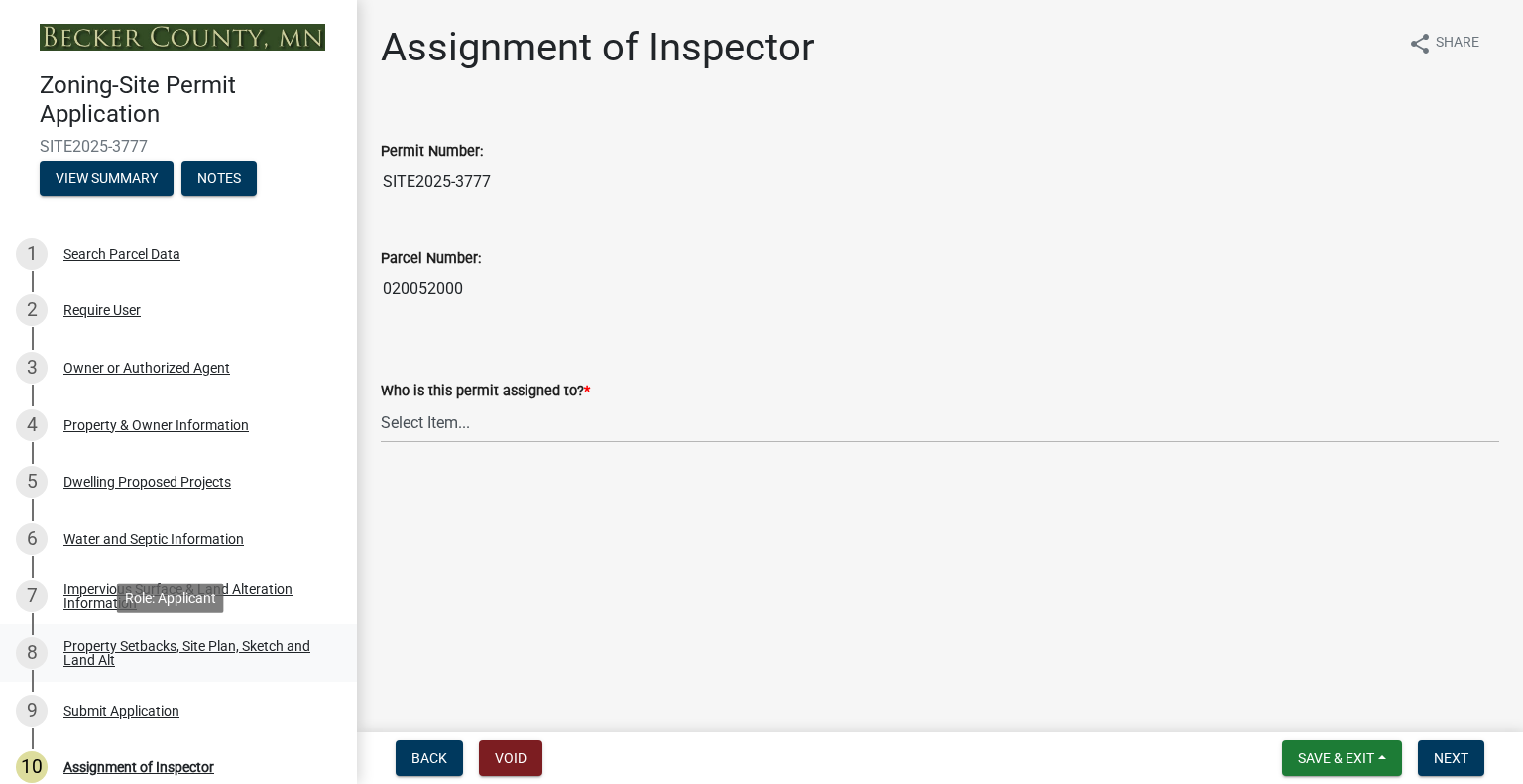 click on "Property Setbacks, Site Plan, Sketch and Land Alt" at bounding box center [194, 653] 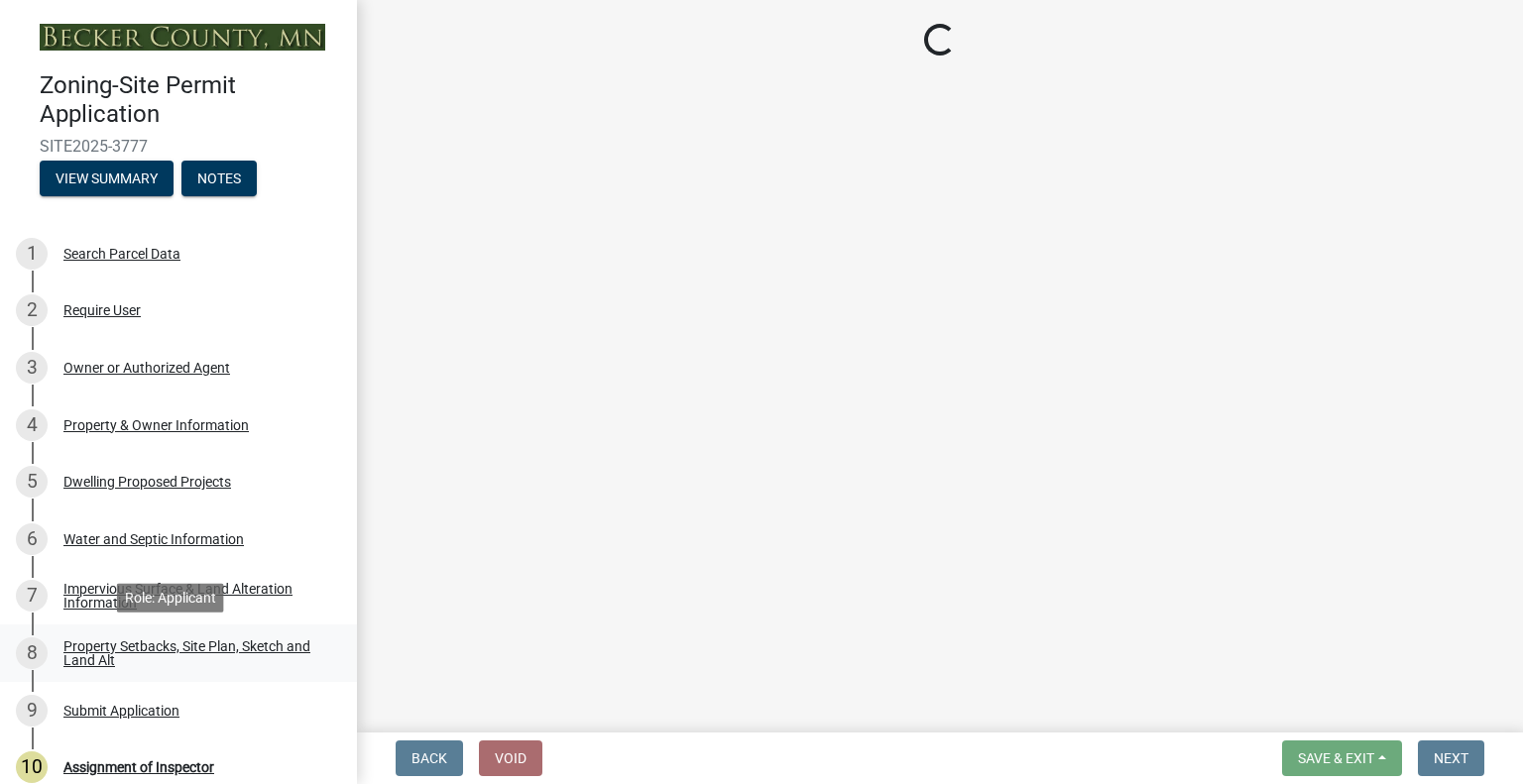 select on "bc359128-44fe-43a6-b559-d4174f4d38cf" 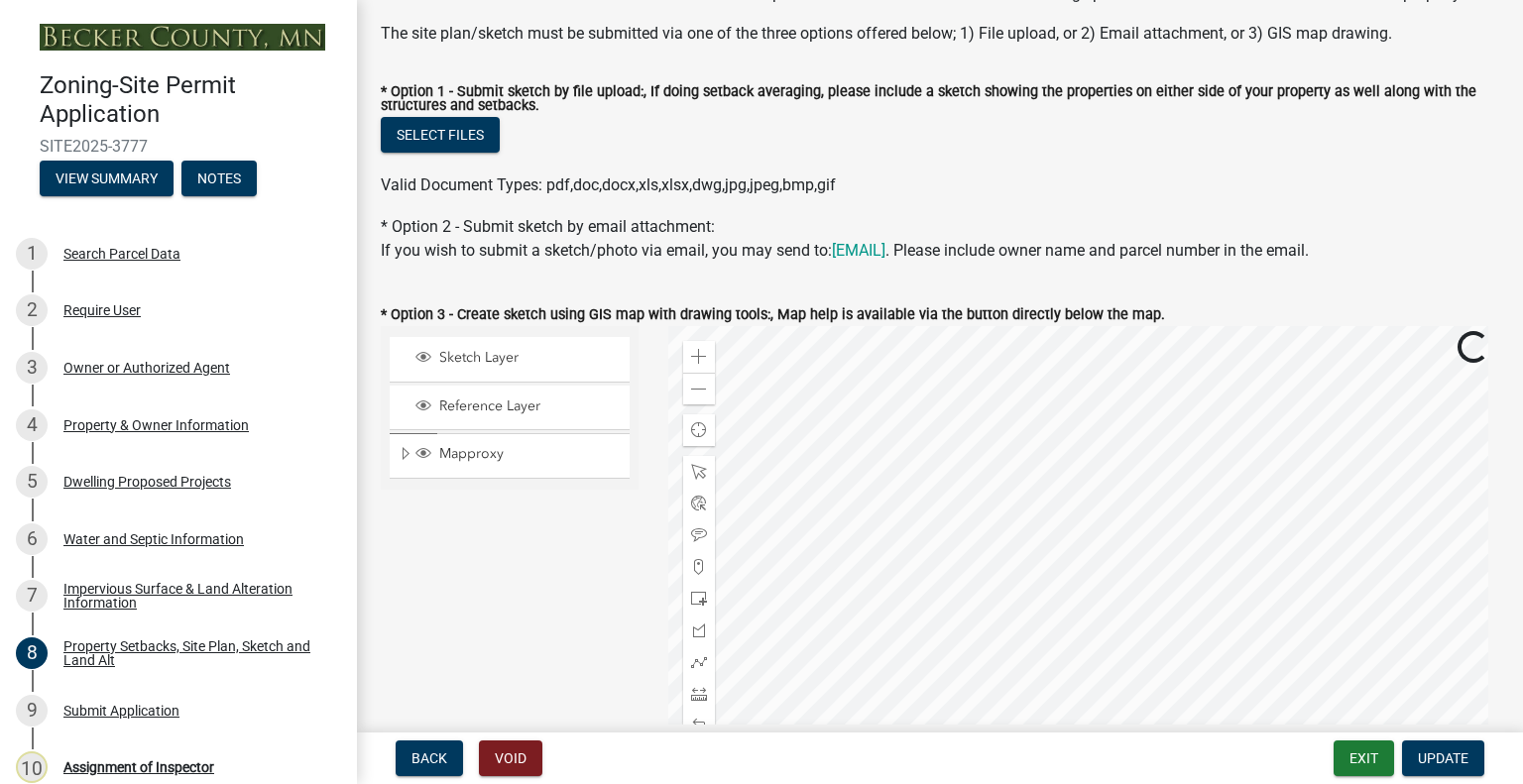 scroll, scrollTop: 496, scrollLeft: 0, axis: vertical 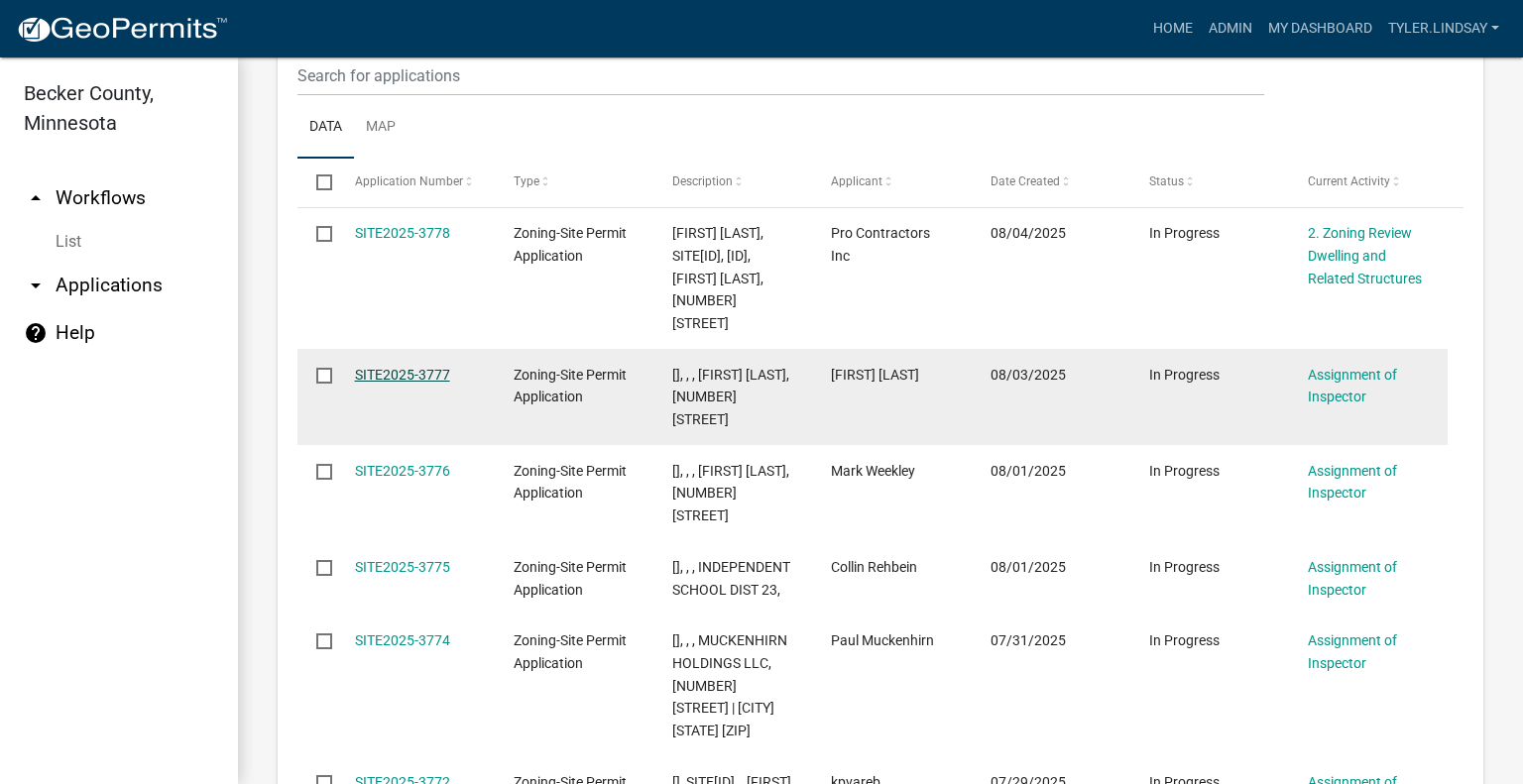click on "SITE2025-3777" 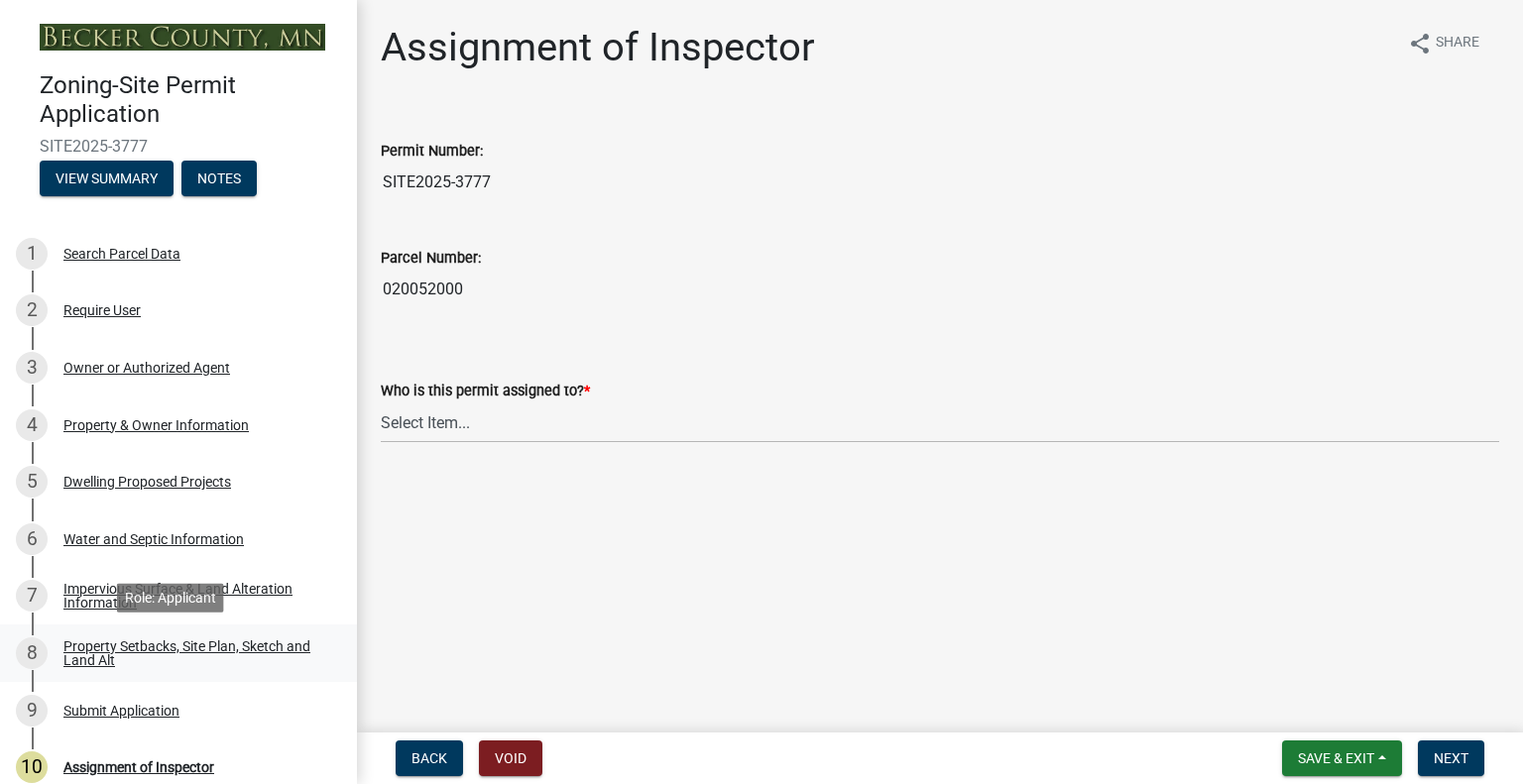 click on "Property Setbacks, Site Plan, Sketch and Land Alt" at bounding box center [194, 653] 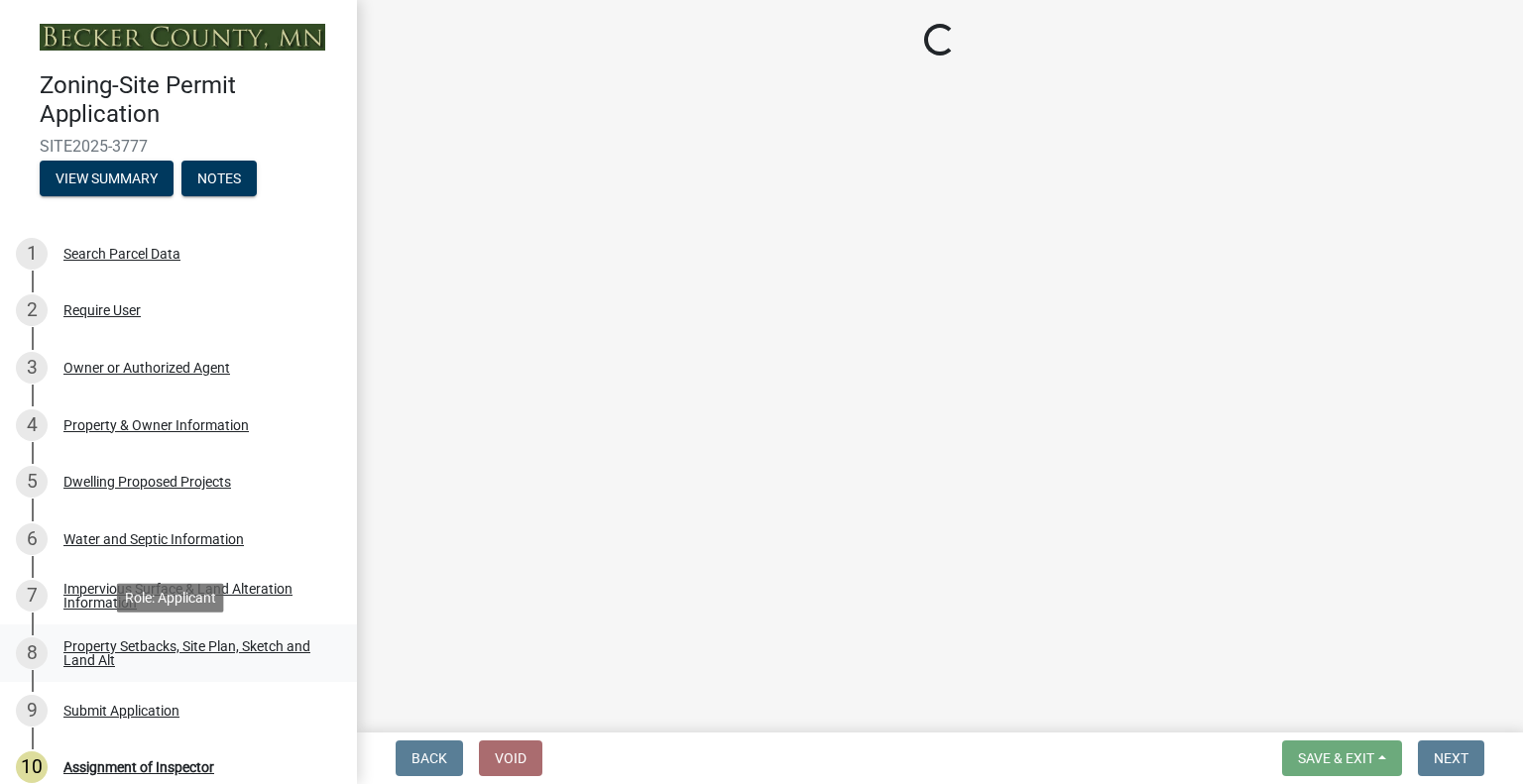 select on "bc359128-44fe-43a6-b559-d4174f4d38cf" 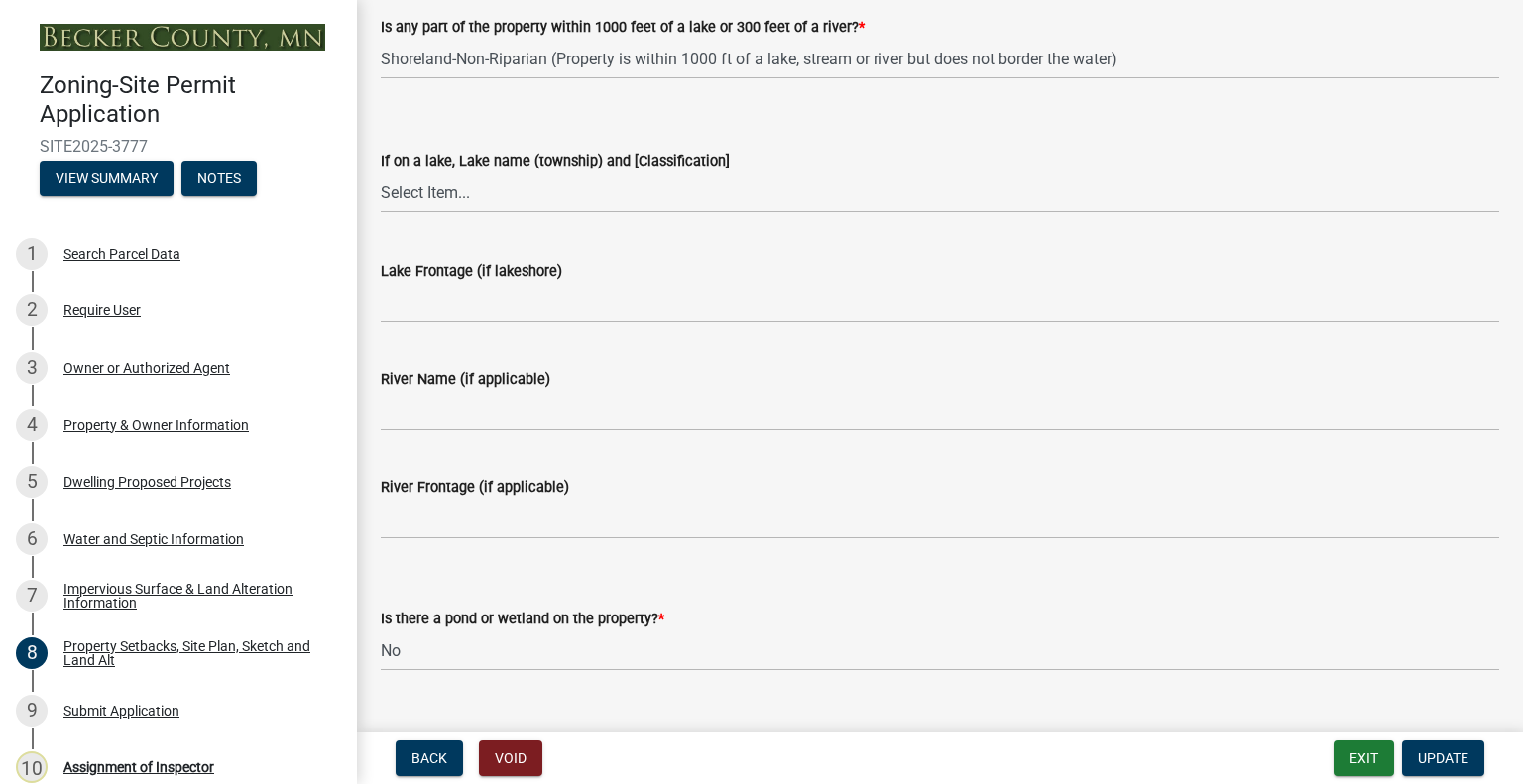 scroll, scrollTop: 1883, scrollLeft: 0, axis: vertical 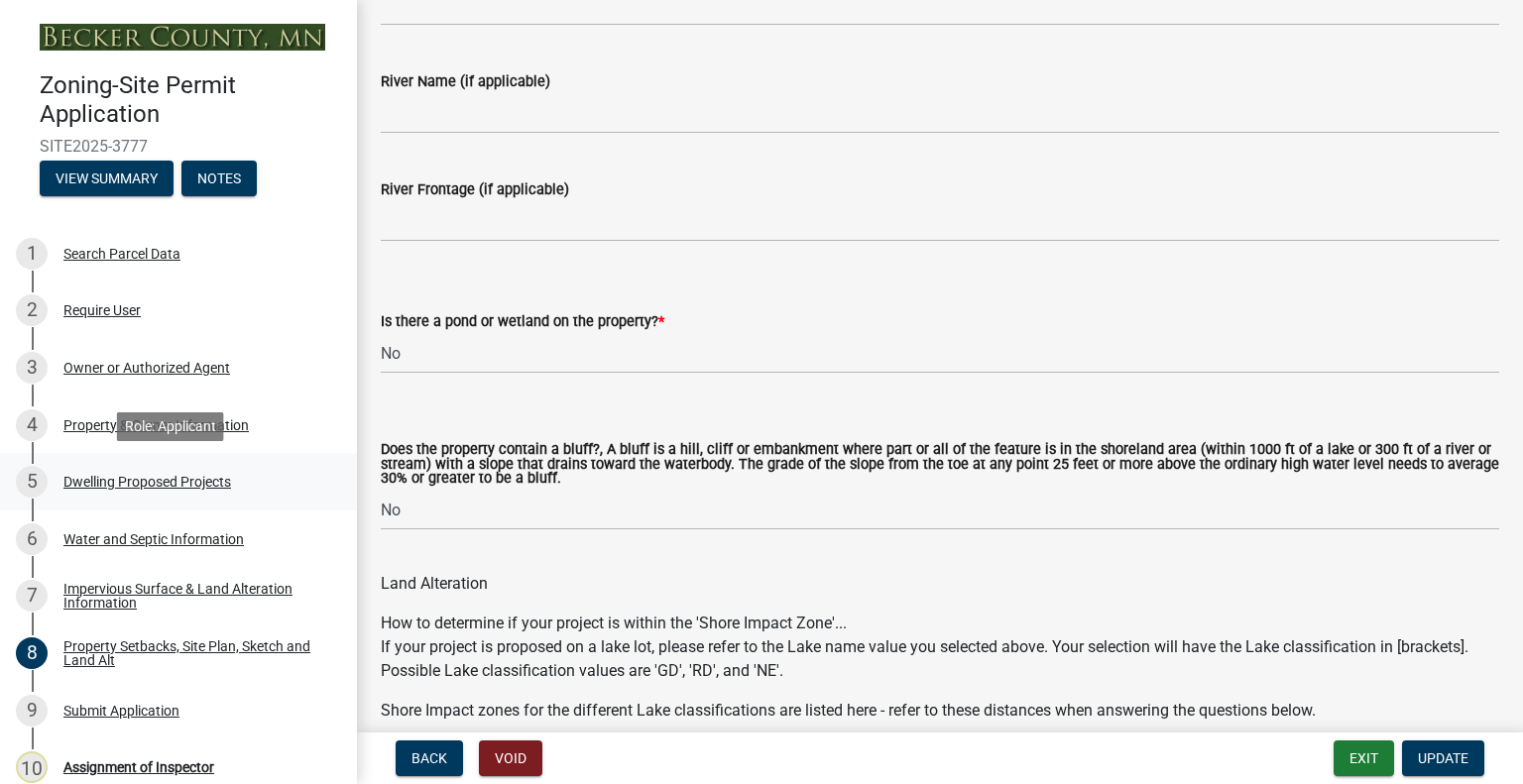 click on "Dwelling Proposed Projects" at bounding box center (147, 482) 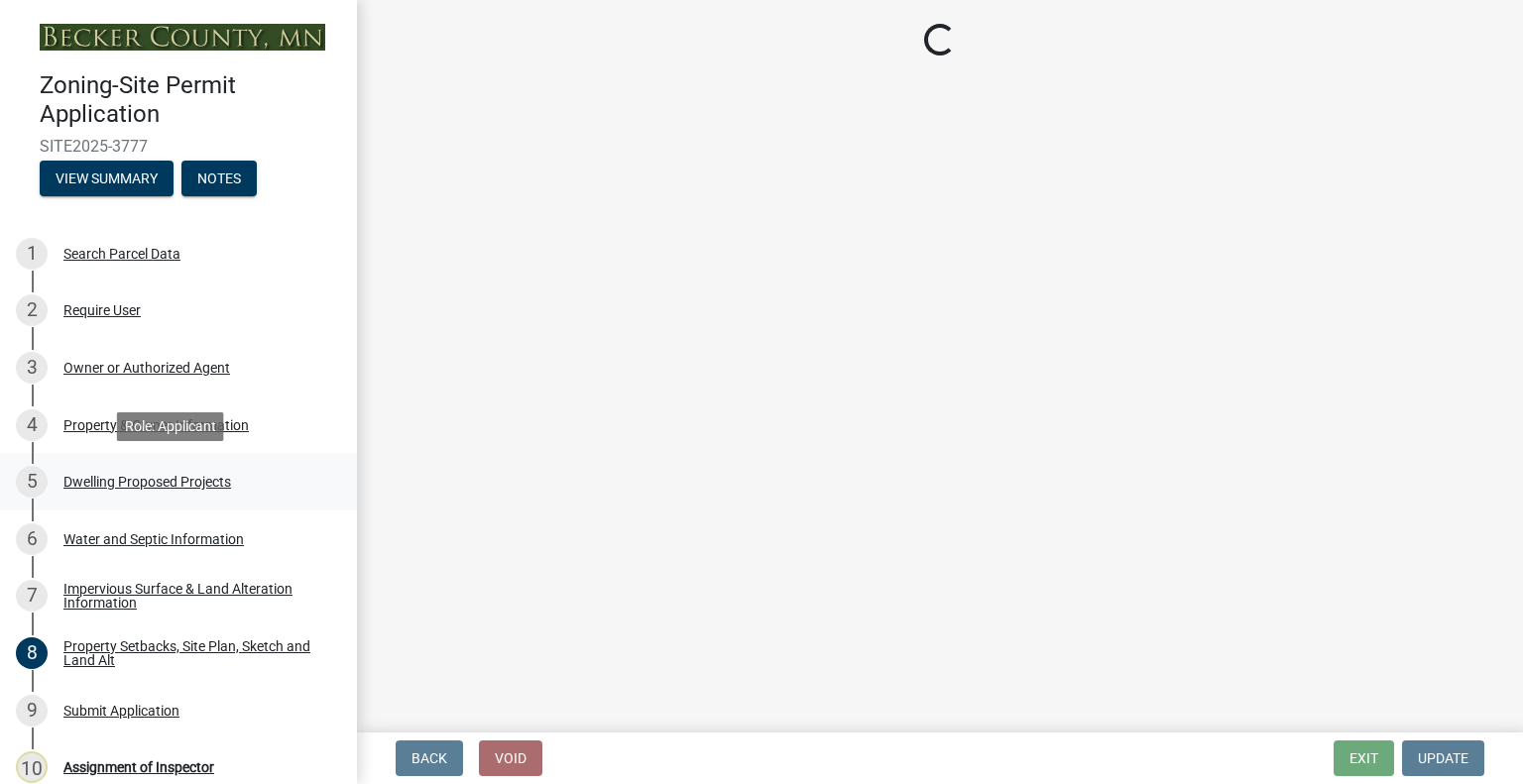 scroll, scrollTop: 0, scrollLeft: 0, axis: both 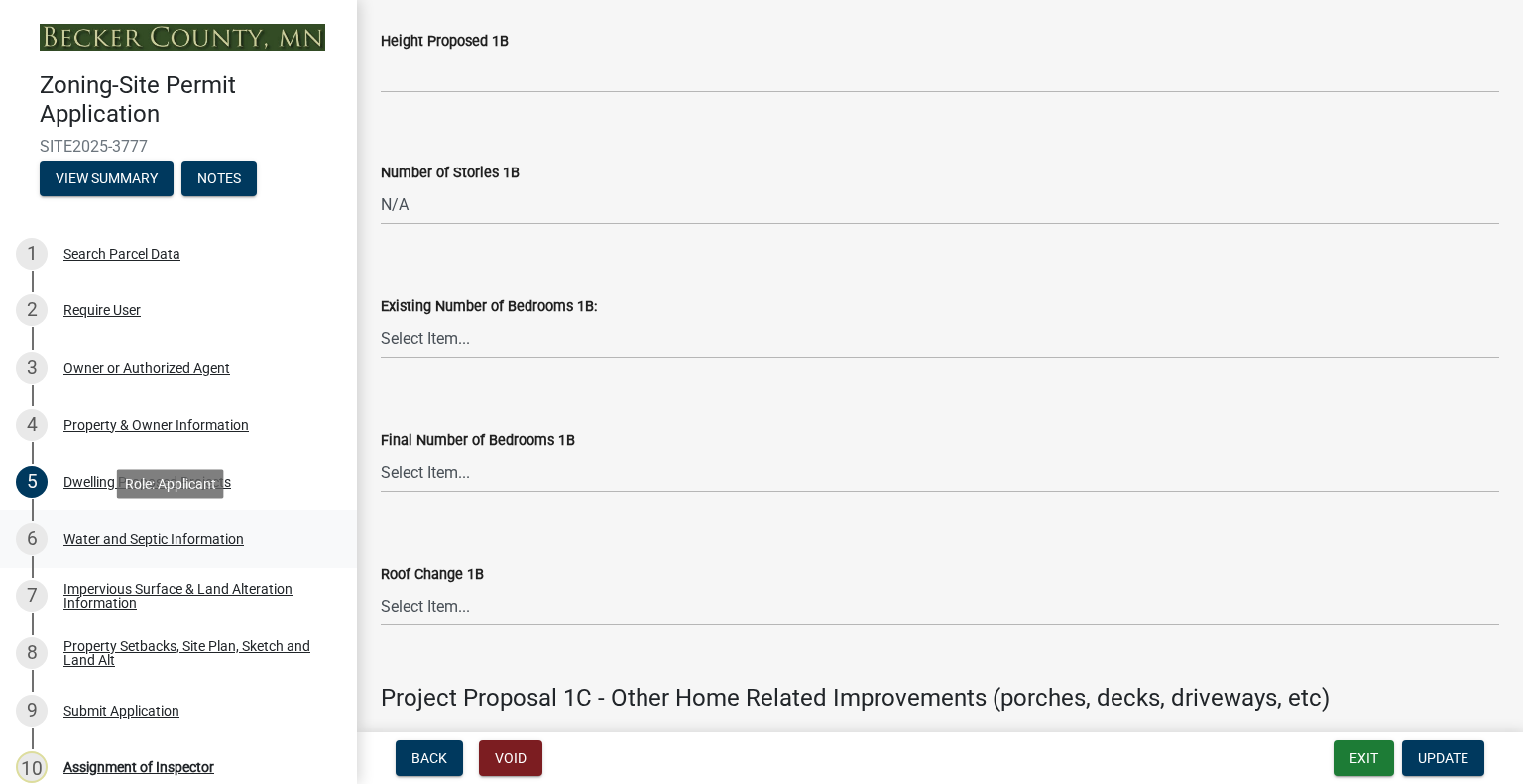 click on "6     Water and Septic Information" at bounding box center (171, 539) 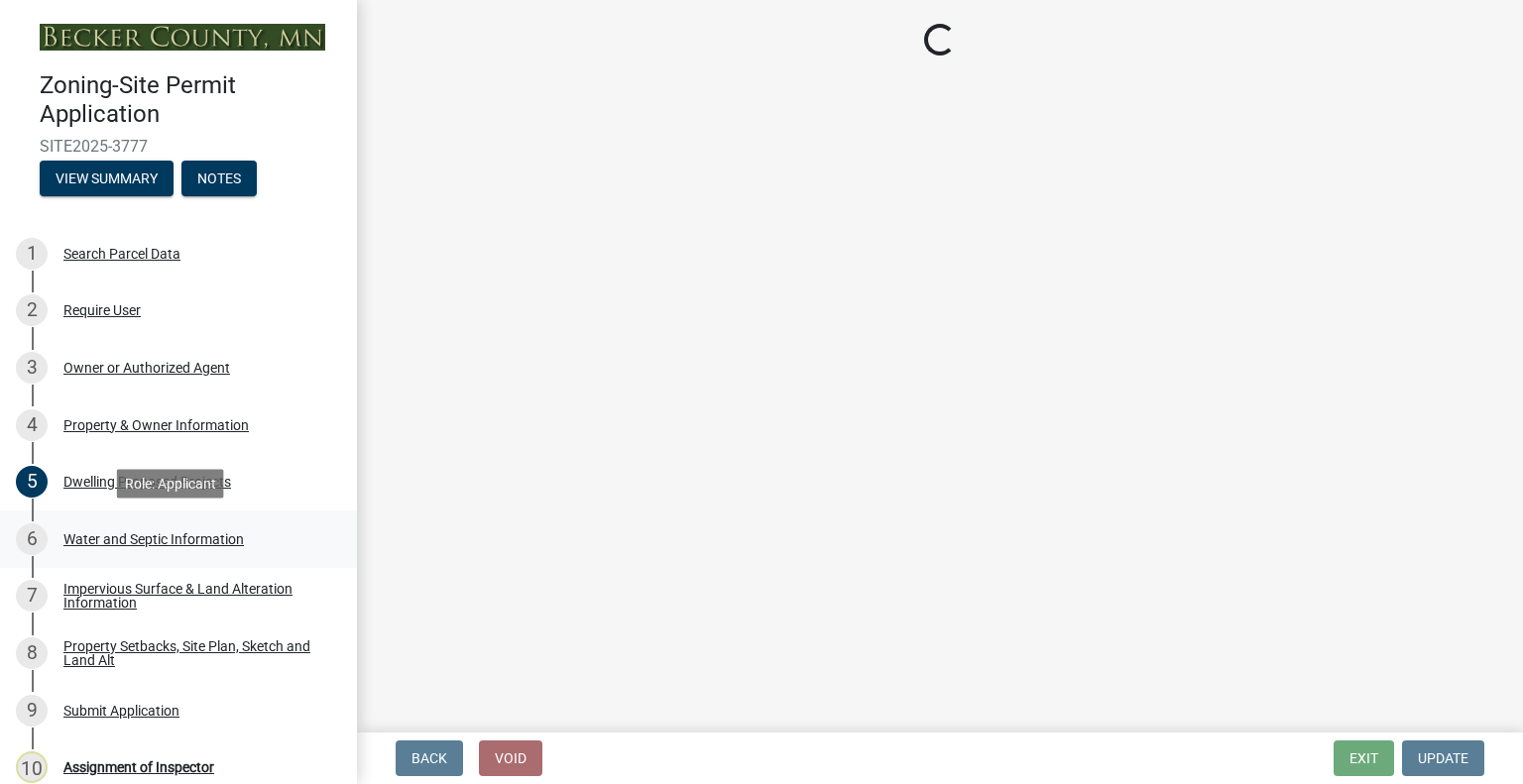 scroll, scrollTop: 0, scrollLeft: 0, axis: both 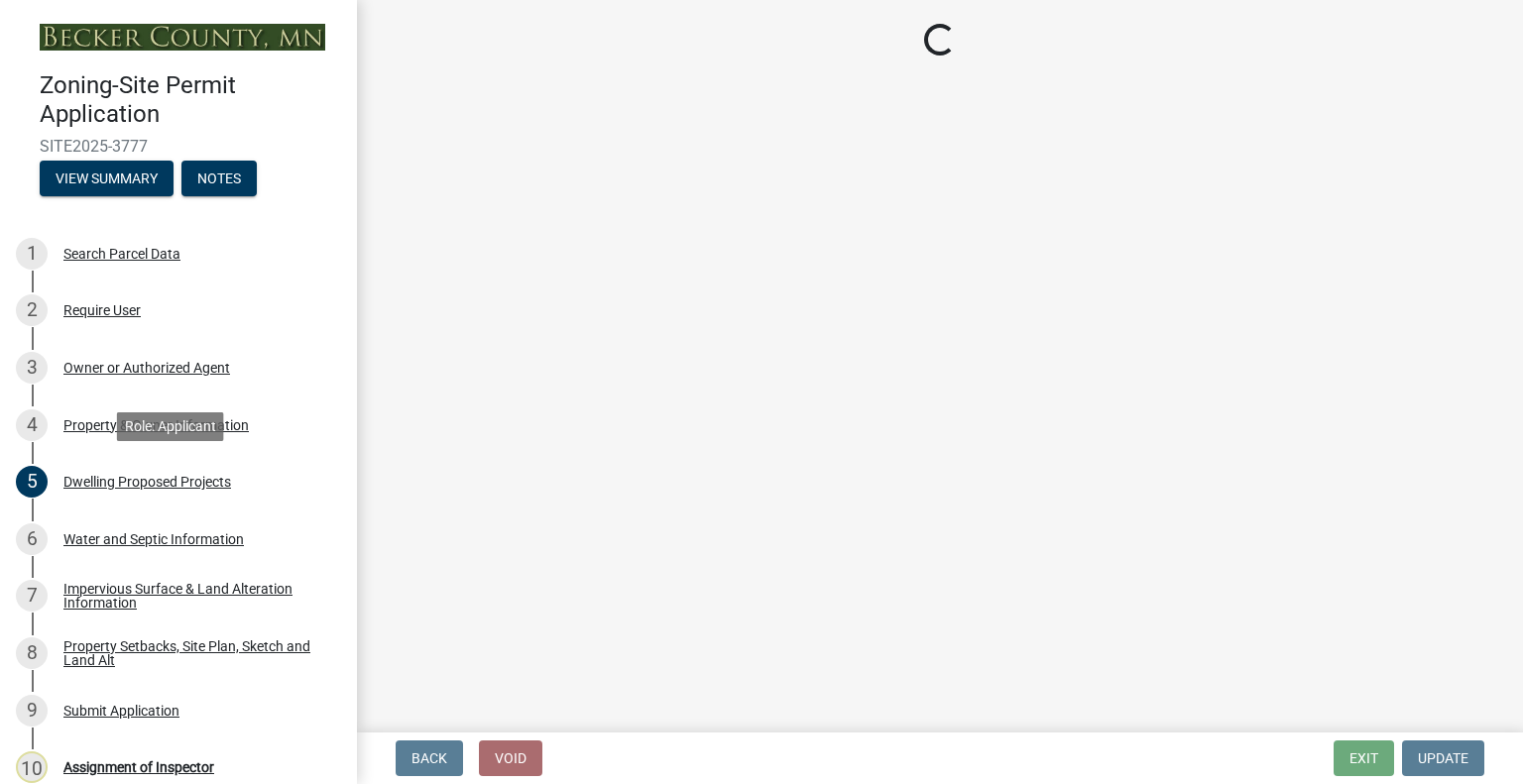 select on "295c6ba3-00c2-4229-aea3-8b4be6316de8" 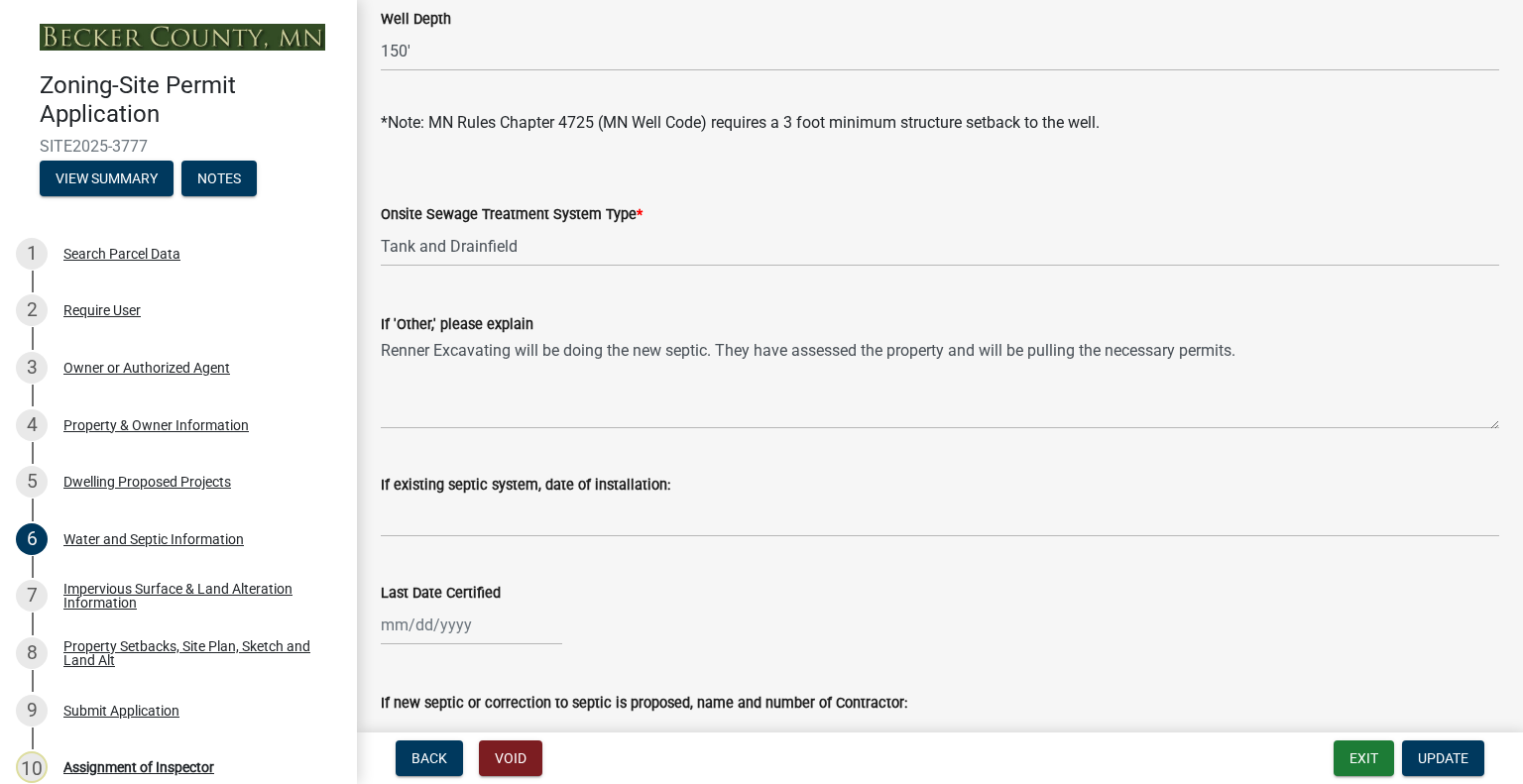 scroll, scrollTop: 396, scrollLeft: 0, axis: vertical 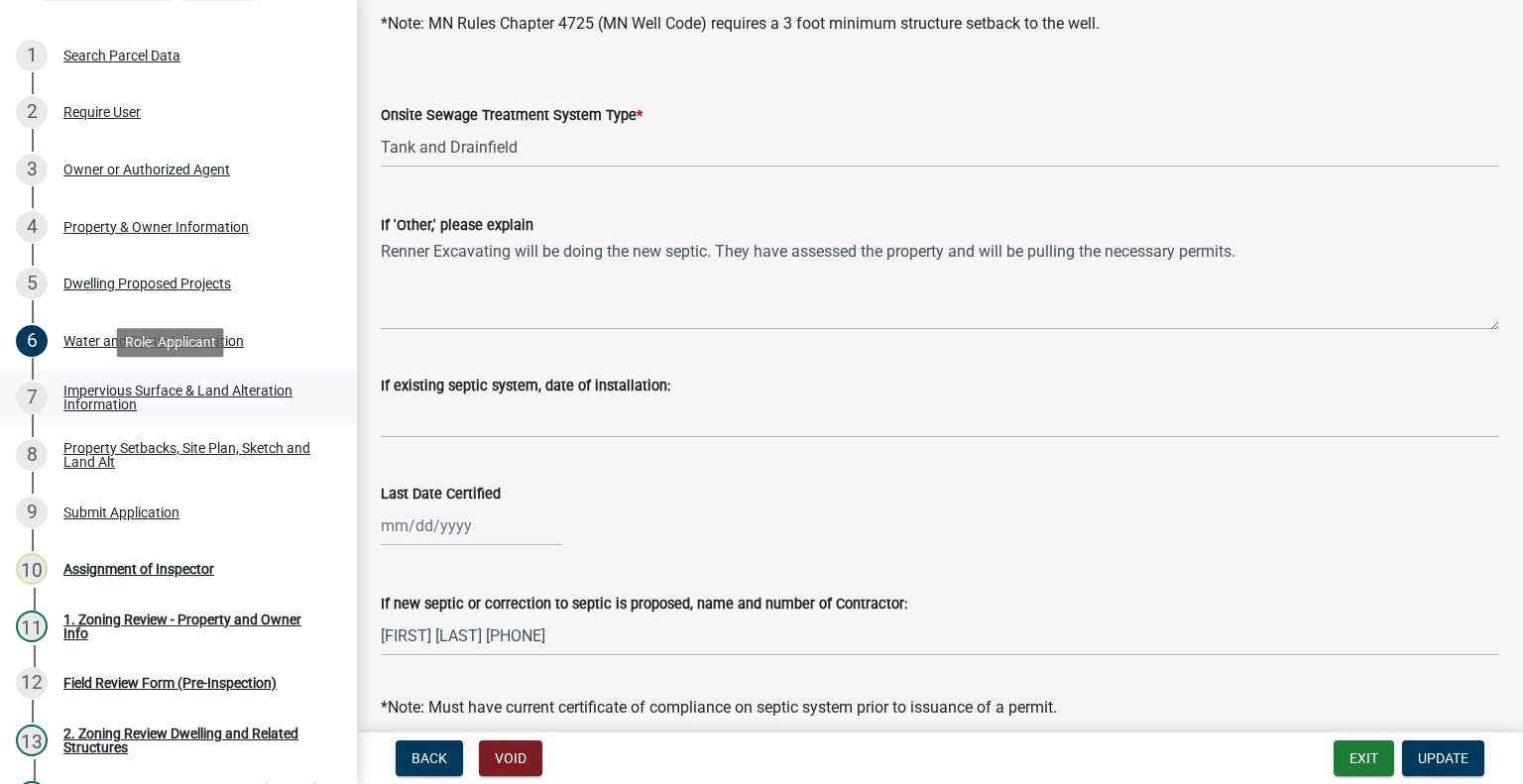 click on "Impervious Surface & Land Alteration Information" at bounding box center (194, 397) 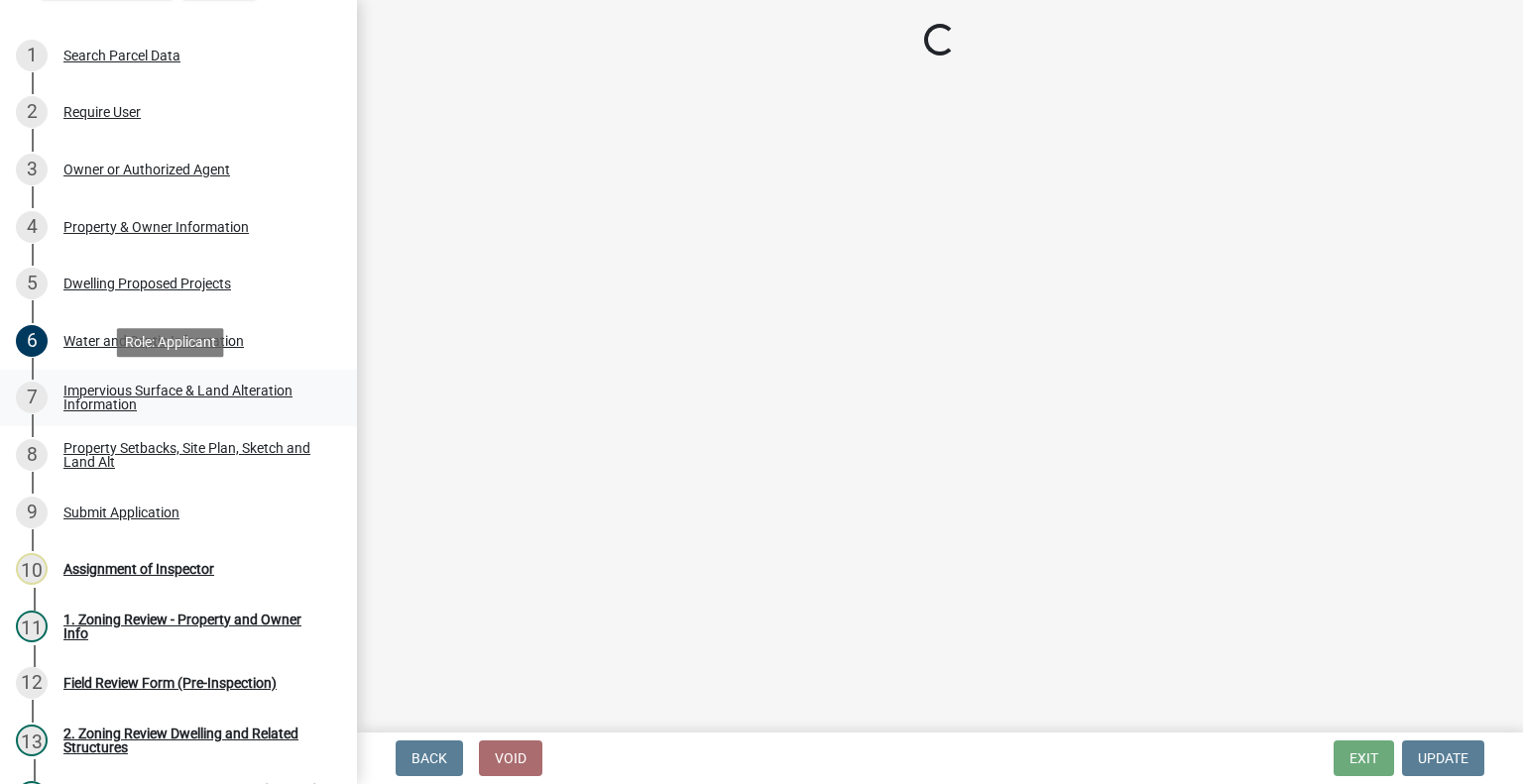 scroll, scrollTop: 0, scrollLeft: 0, axis: both 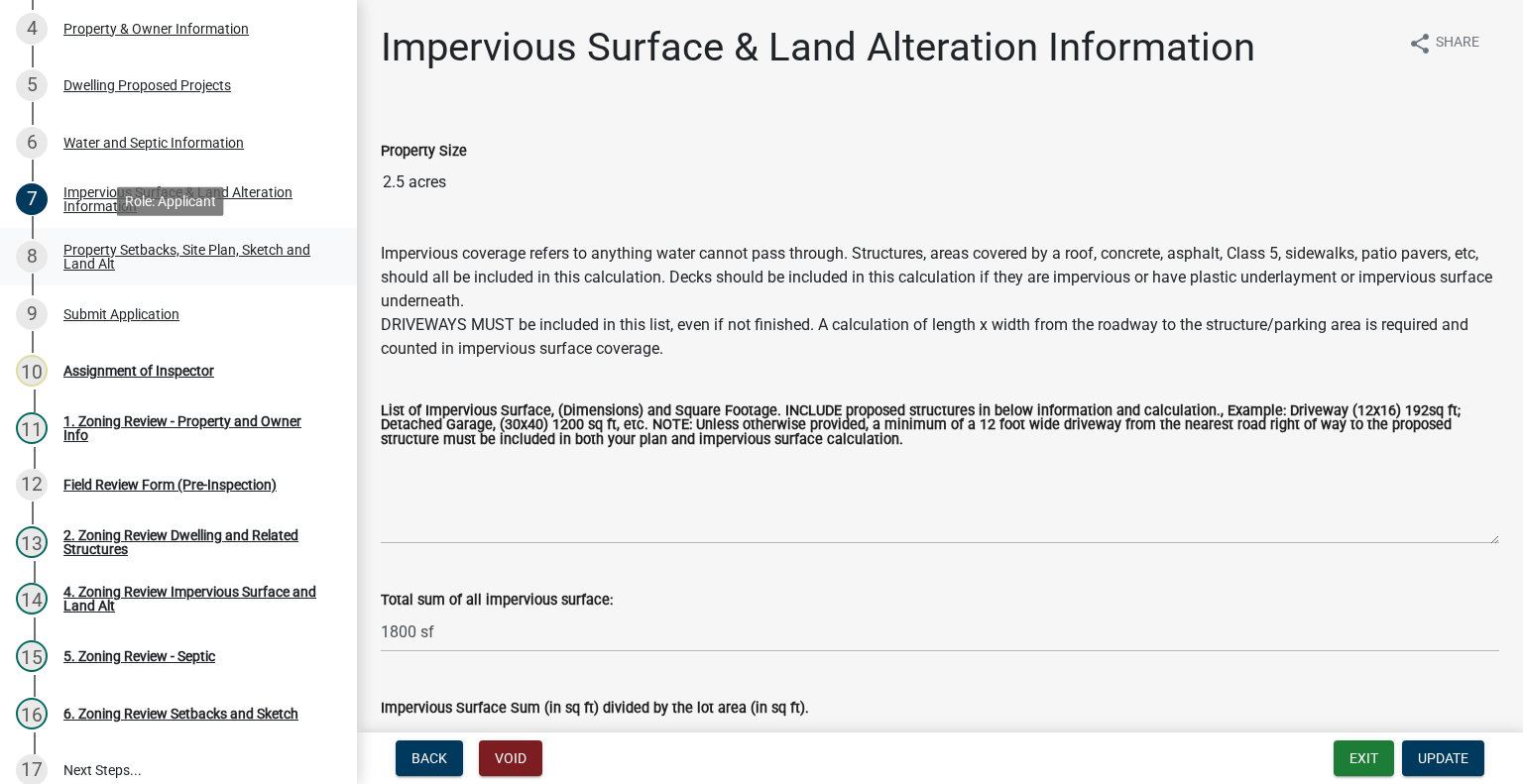 click on "Property Setbacks, Site Plan, Sketch and Land Alt" at bounding box center (194, 257) 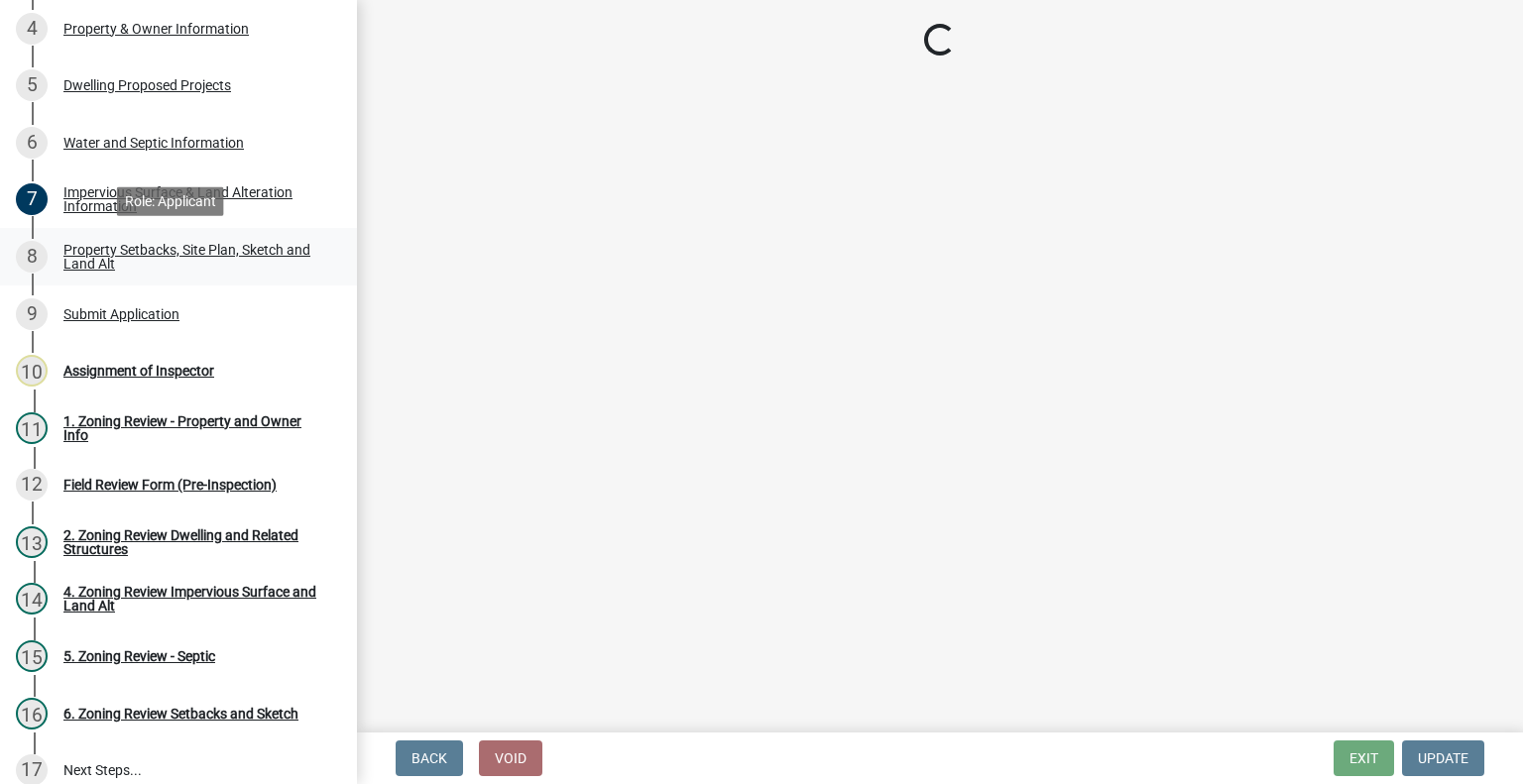 select on "bc359128-44fe-43a6-b559-d4174f4d38cf" 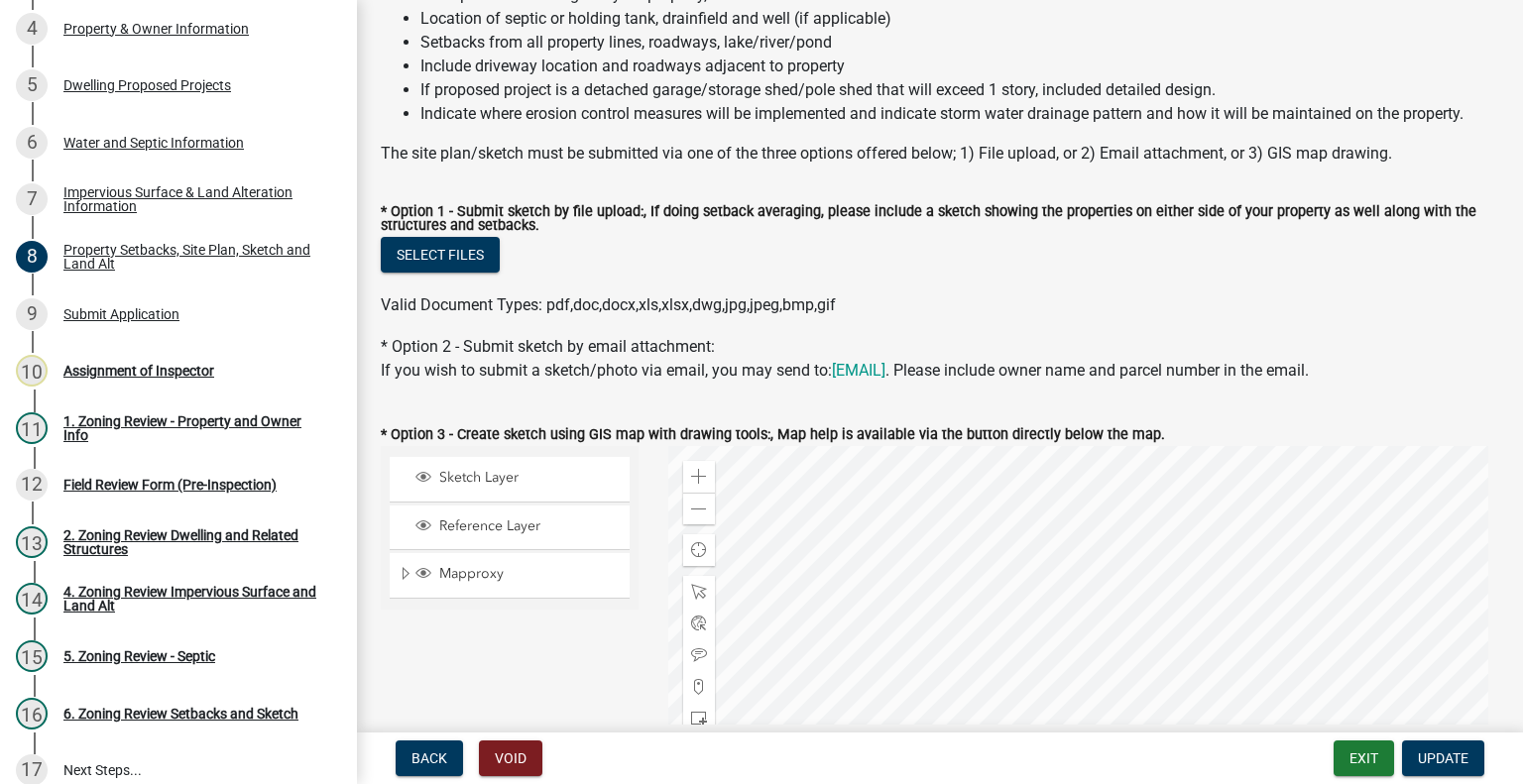 scroll, scrollTop: 396, scrollLeft: 0, axis: vertical 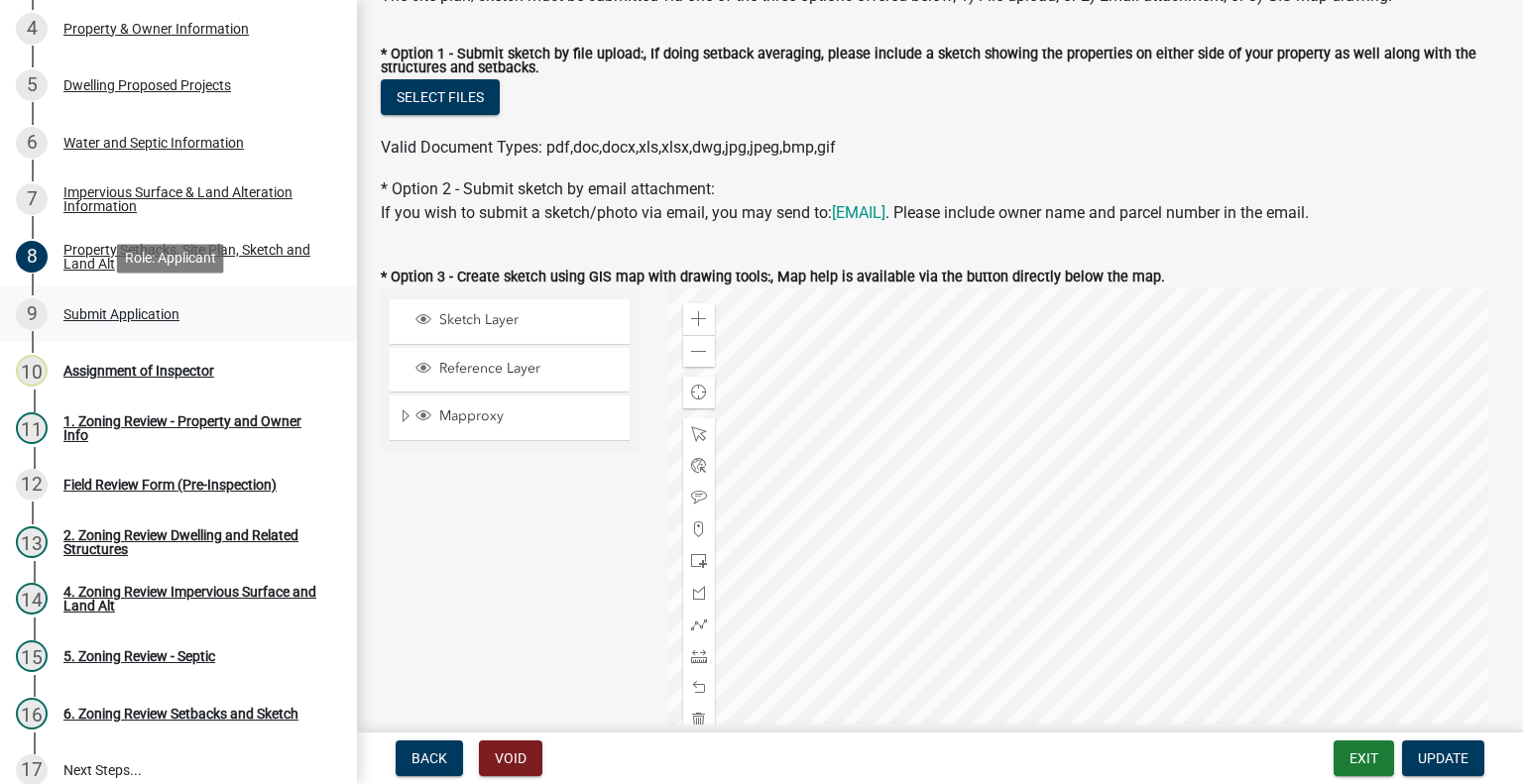 click on "Submit Application" at bounding box center (121, 314) 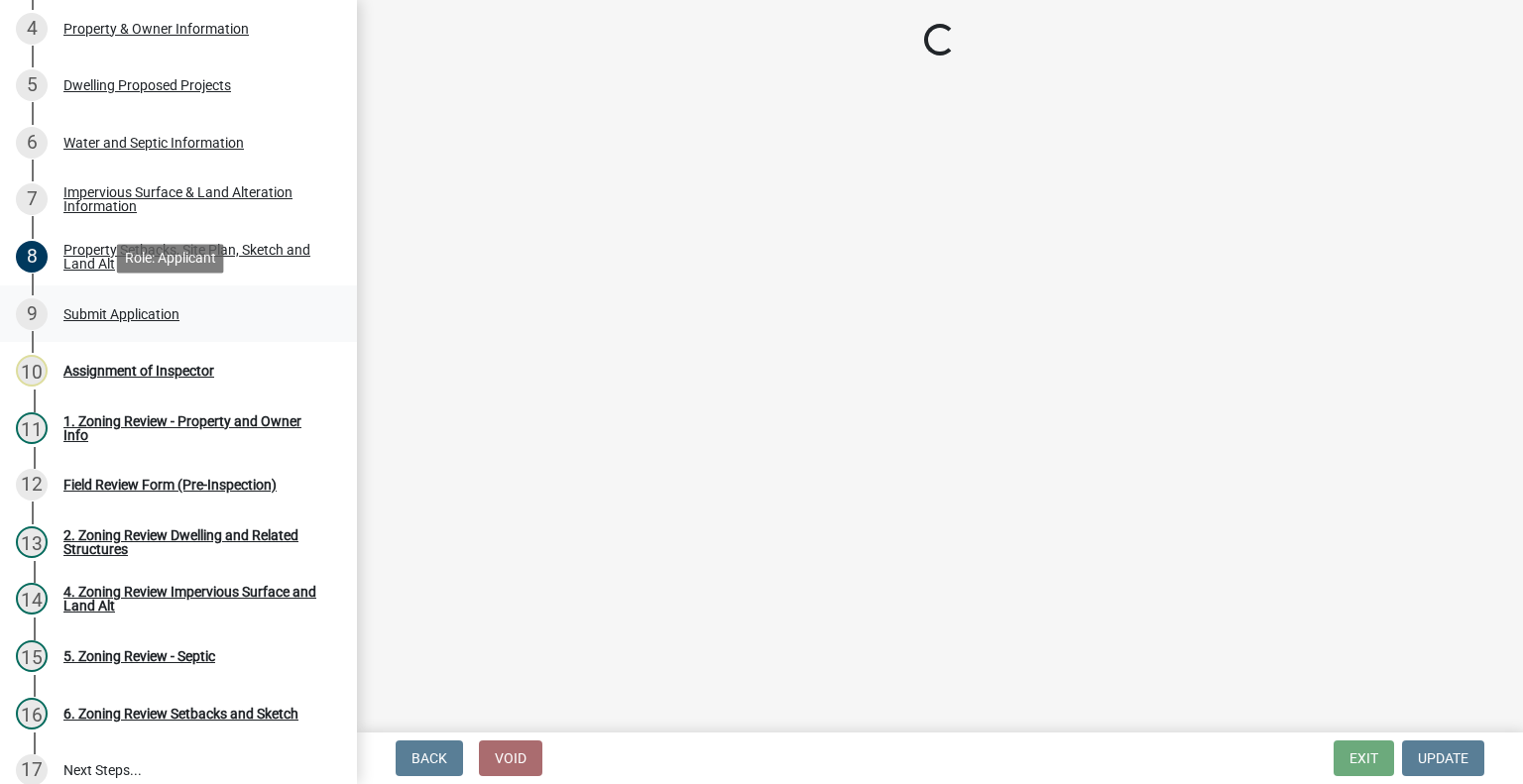 scroll, scrollTop: 0, scrollLeft: 0, axis: both 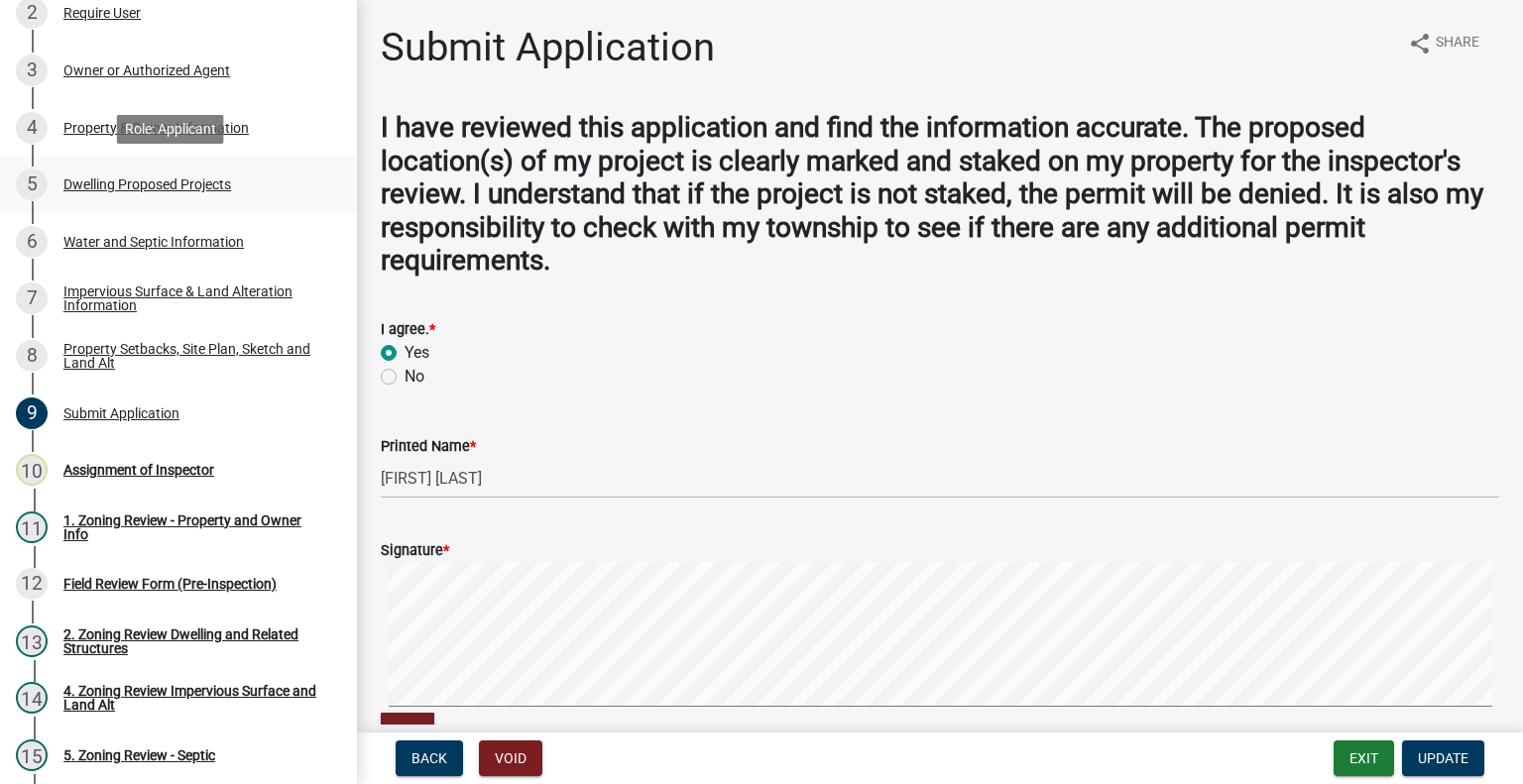 click on "5     Dwelling Proposed Projects" at bounding box center (171, 184) 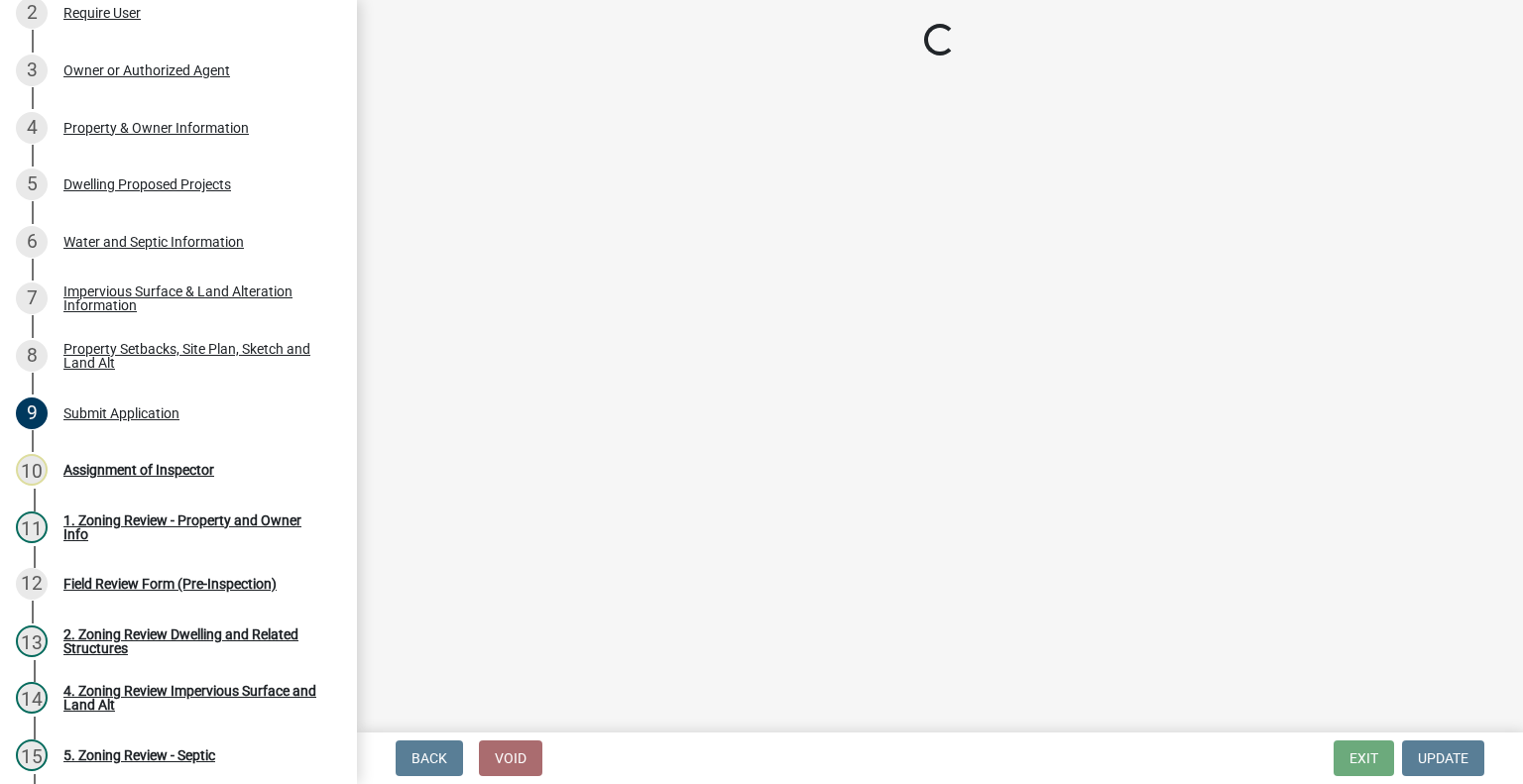 select on "5b8abcc6-67f7-49fb-8f25-c295ccc2b339" 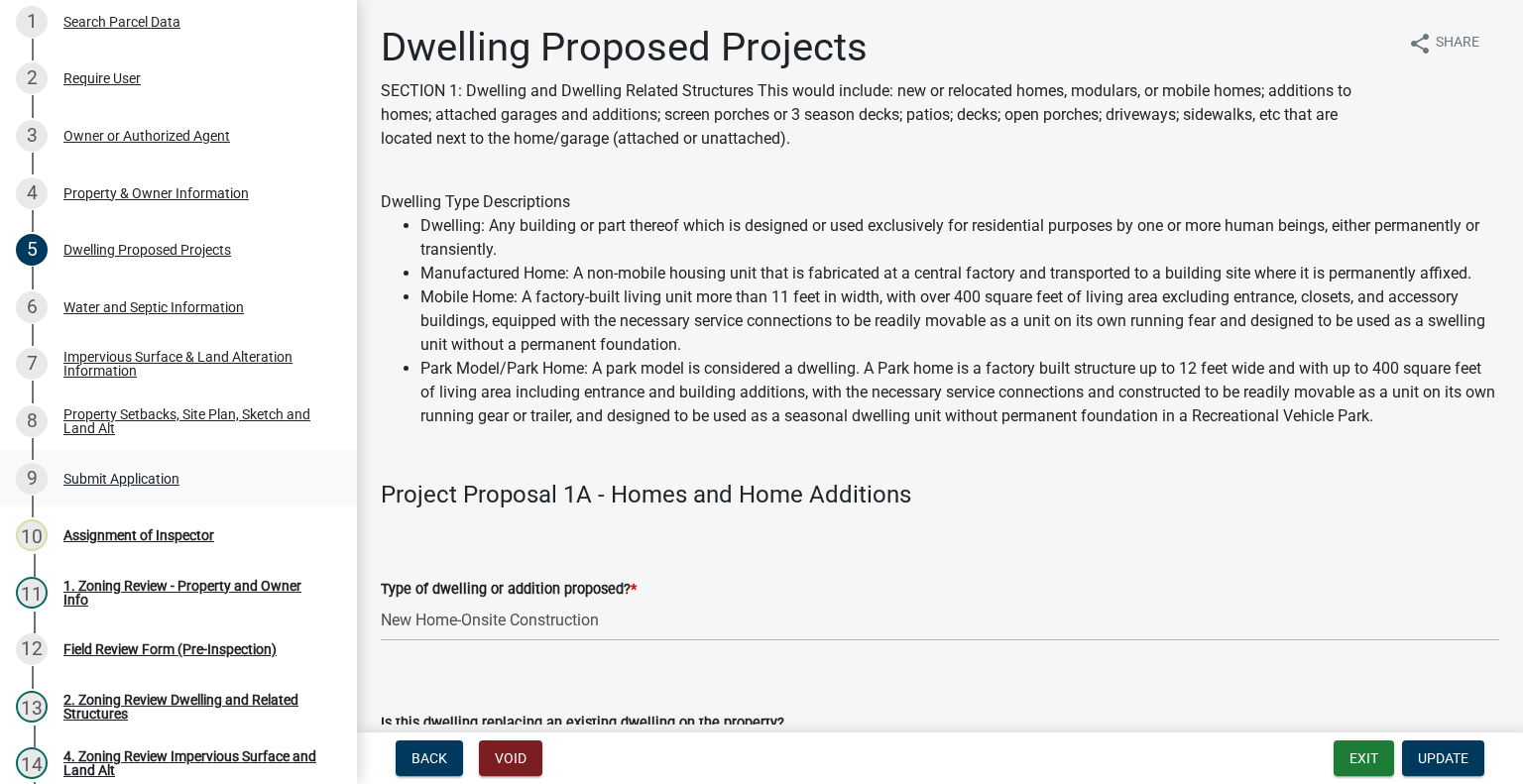 scroll, scrollTop: 198, scrollLeft: 0, axis: vertical 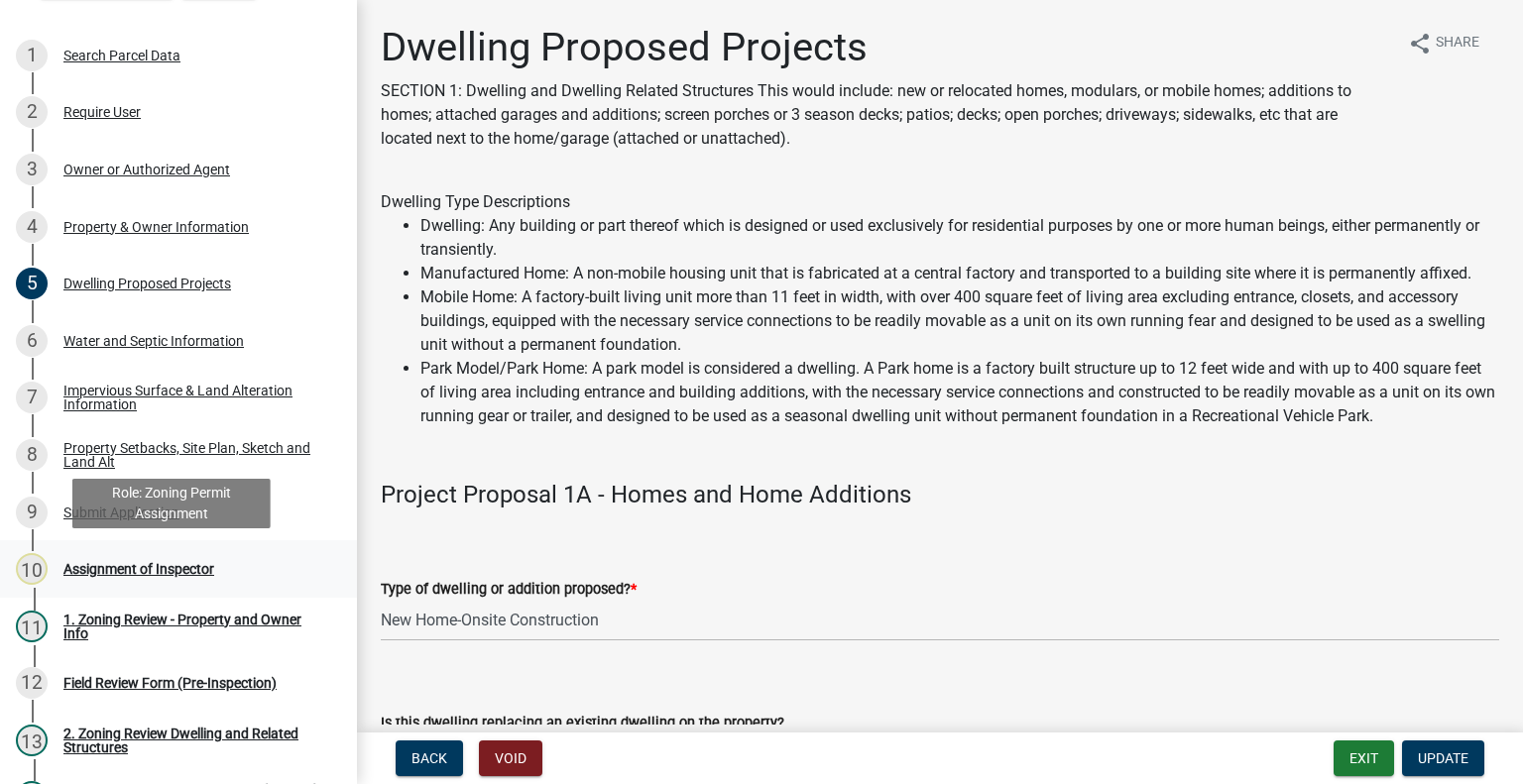 click on "Assignment of Inspector" at bounding box center (139, 569) 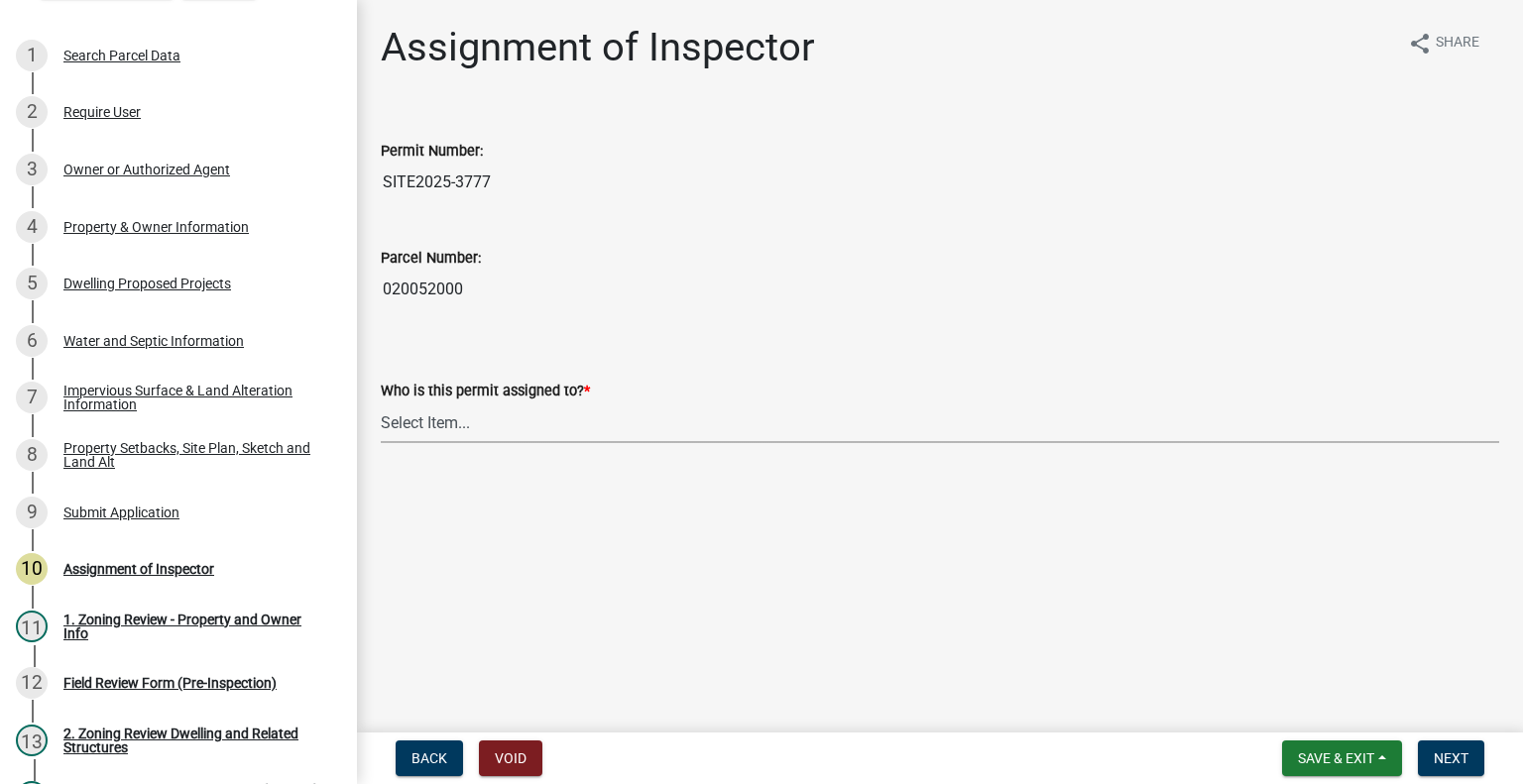 click on "Select Item...   Jeff Rusness   Kyle Vareberg   Nicole Bradbury   Susan Rockwell   Tyler Lindsay   Wayne Leitheiser" at bounding box center [940, 422] 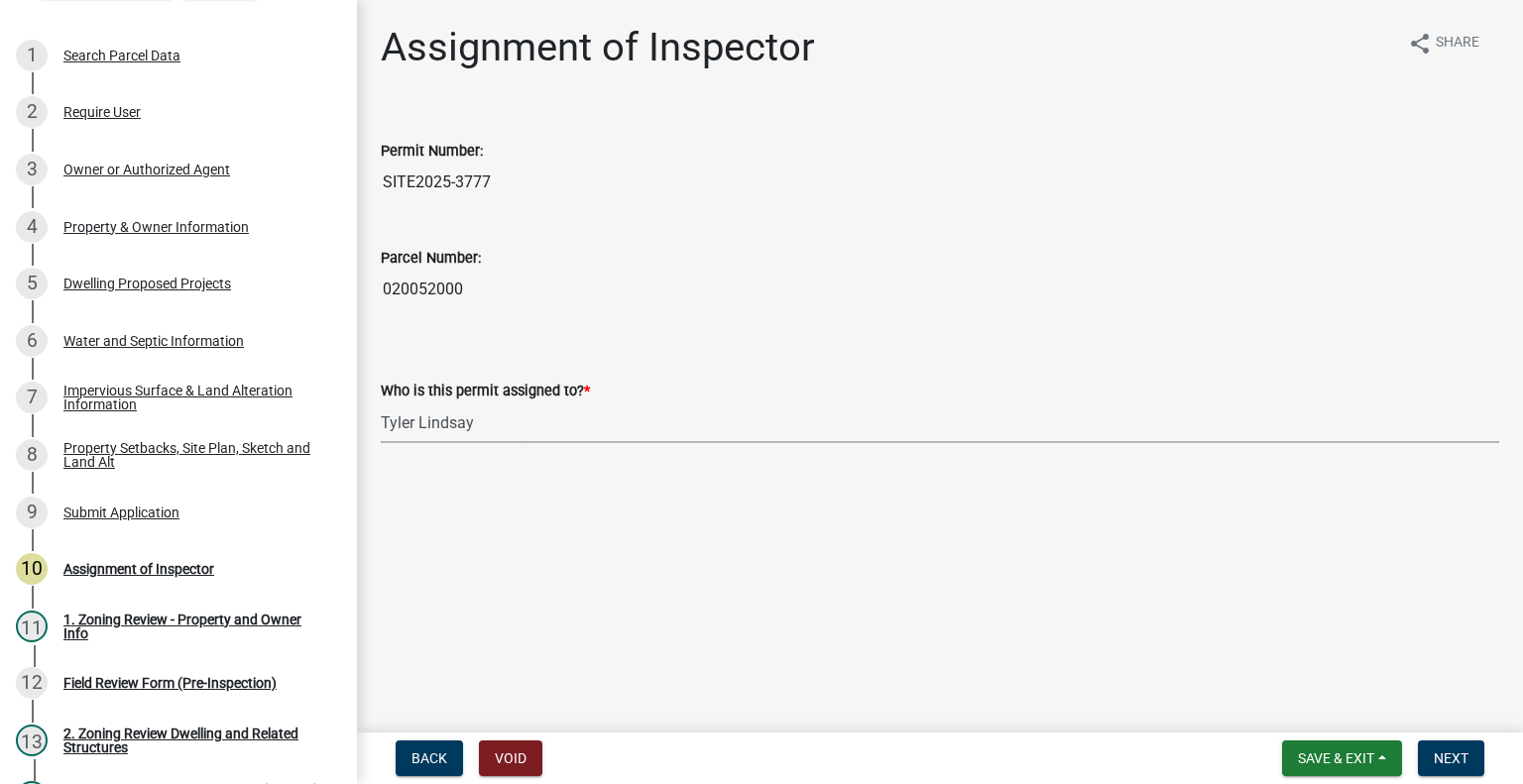 click on "Select Item...   Jeff Rusness   Kyle Vareberg   Nicole Bradbury   Susan Rockwell   Tyler Lindsay   Wayne Leitheiser" at bounding box center [940, 422] 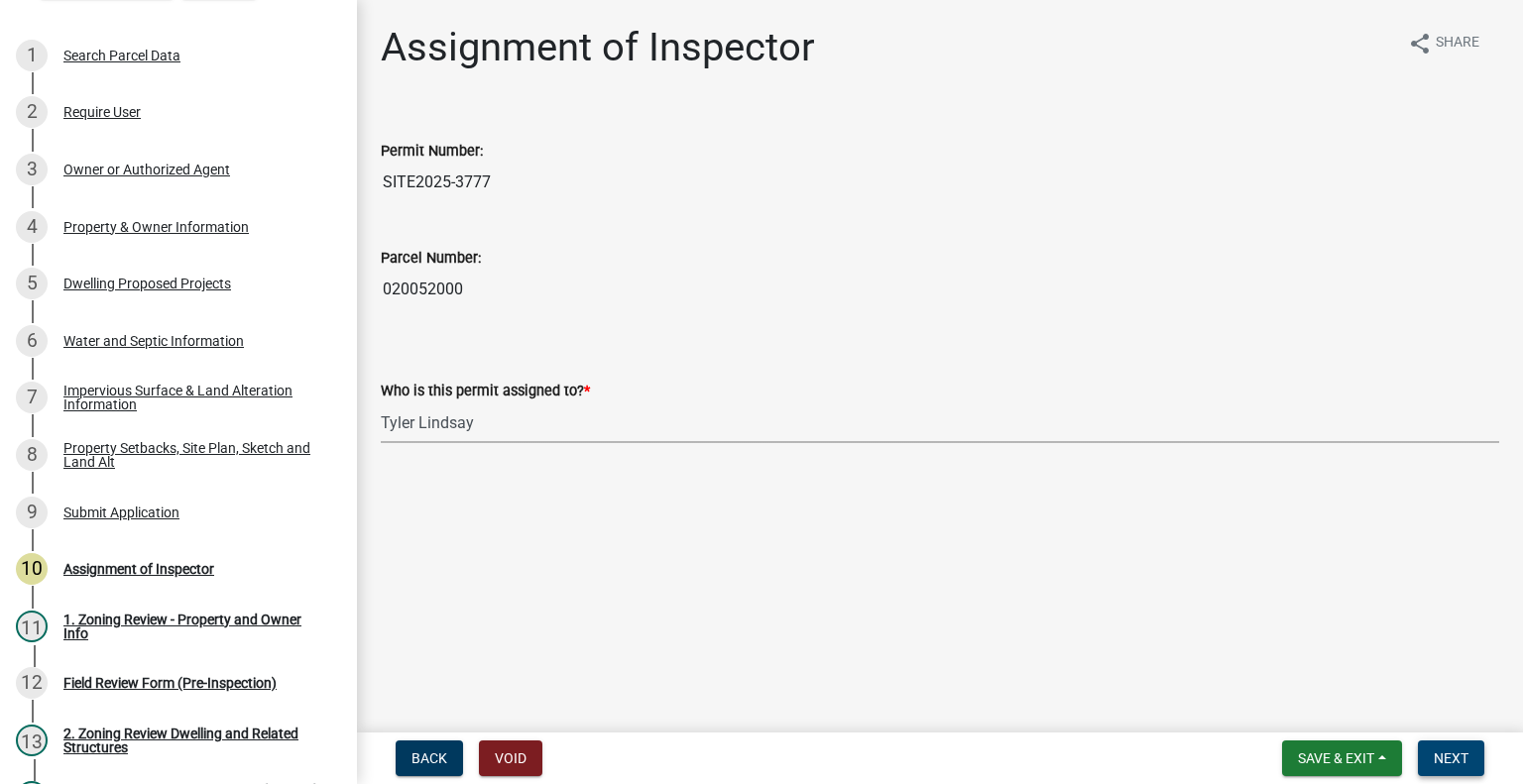 click on "Next" at bounding box center [1451, 758] 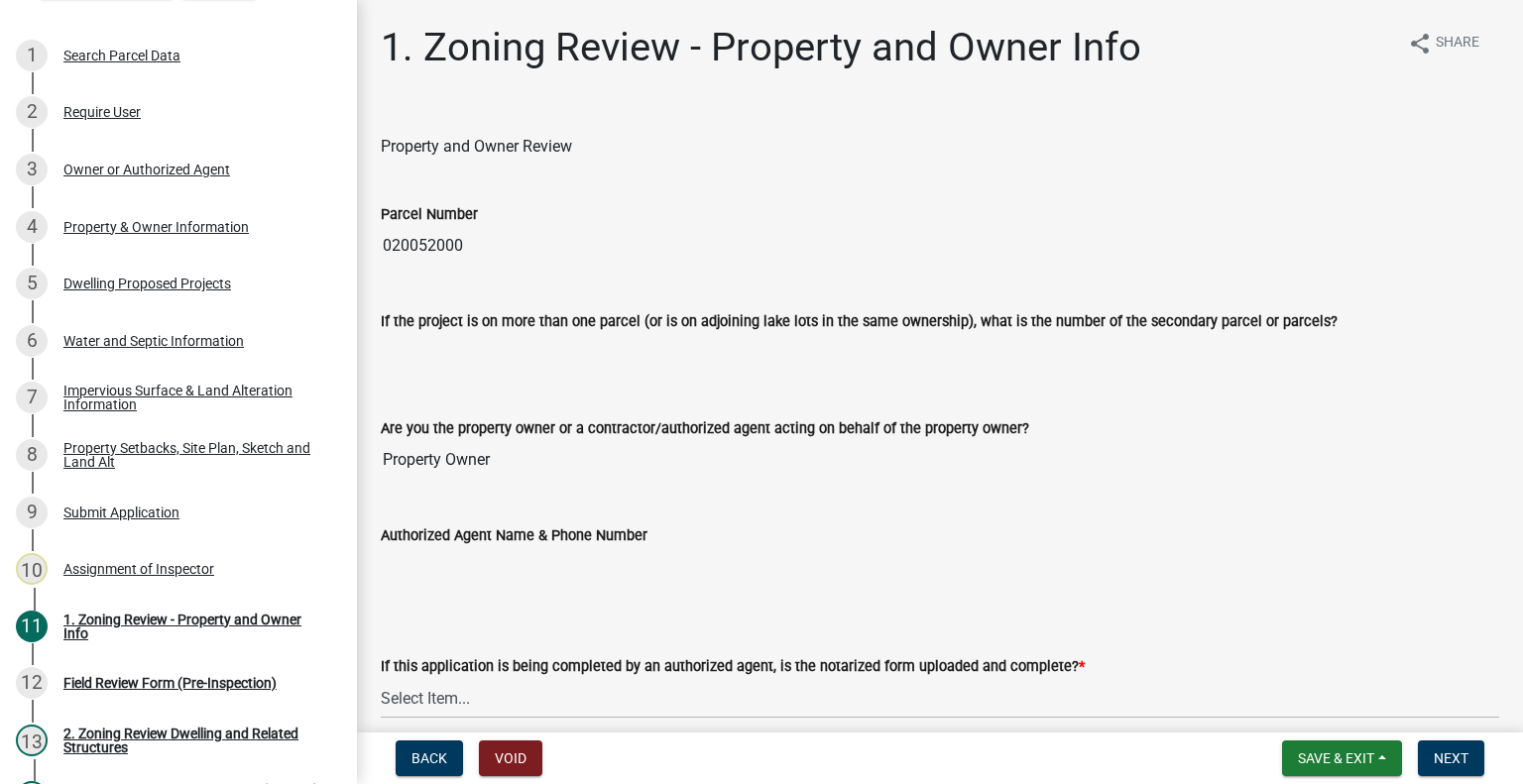 scroll, scrollTop: 297, scrollLeft: 0, axis: vertical 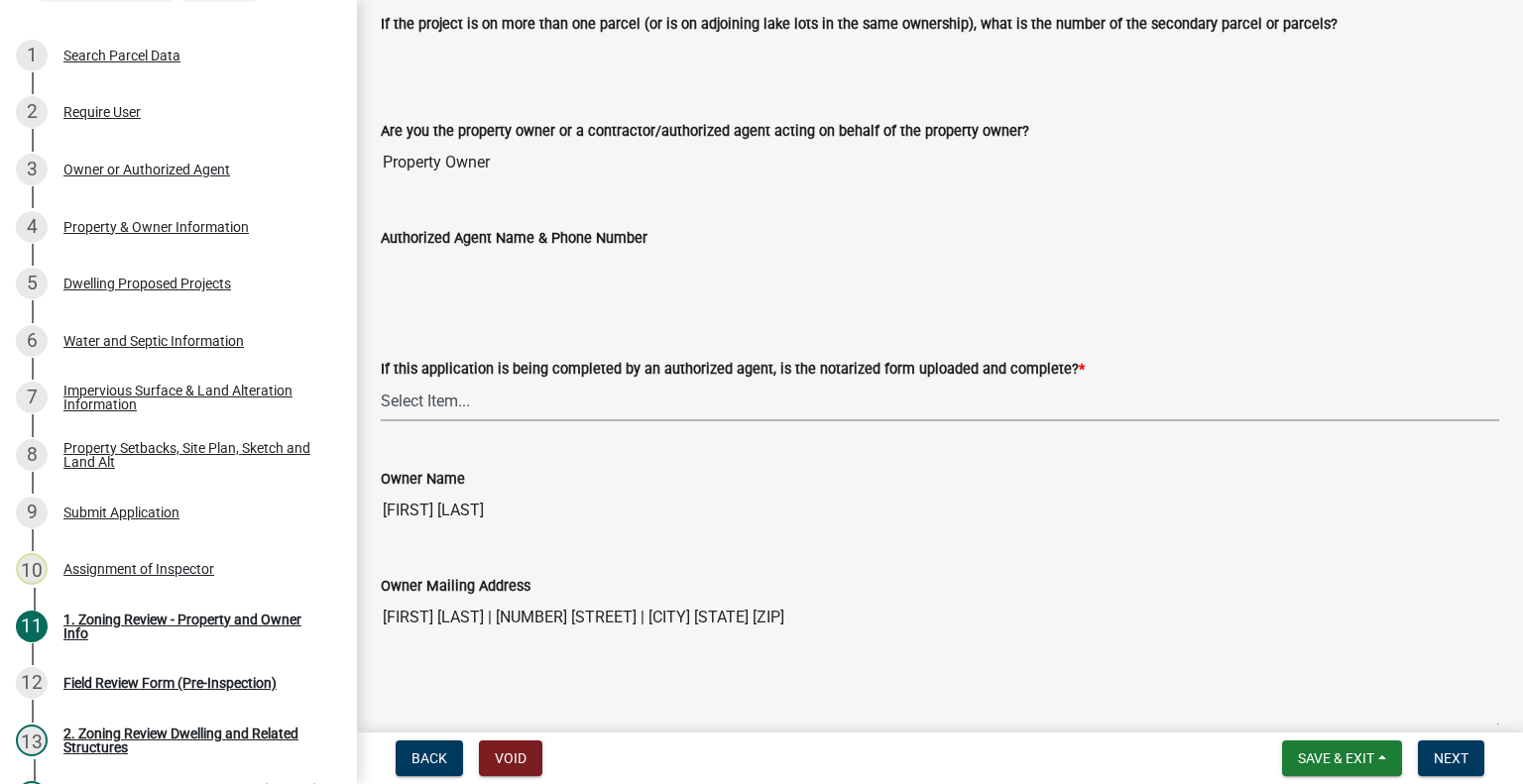 click on "Select Item...   Yes   No   N/A" at bounding box center [940, 400] 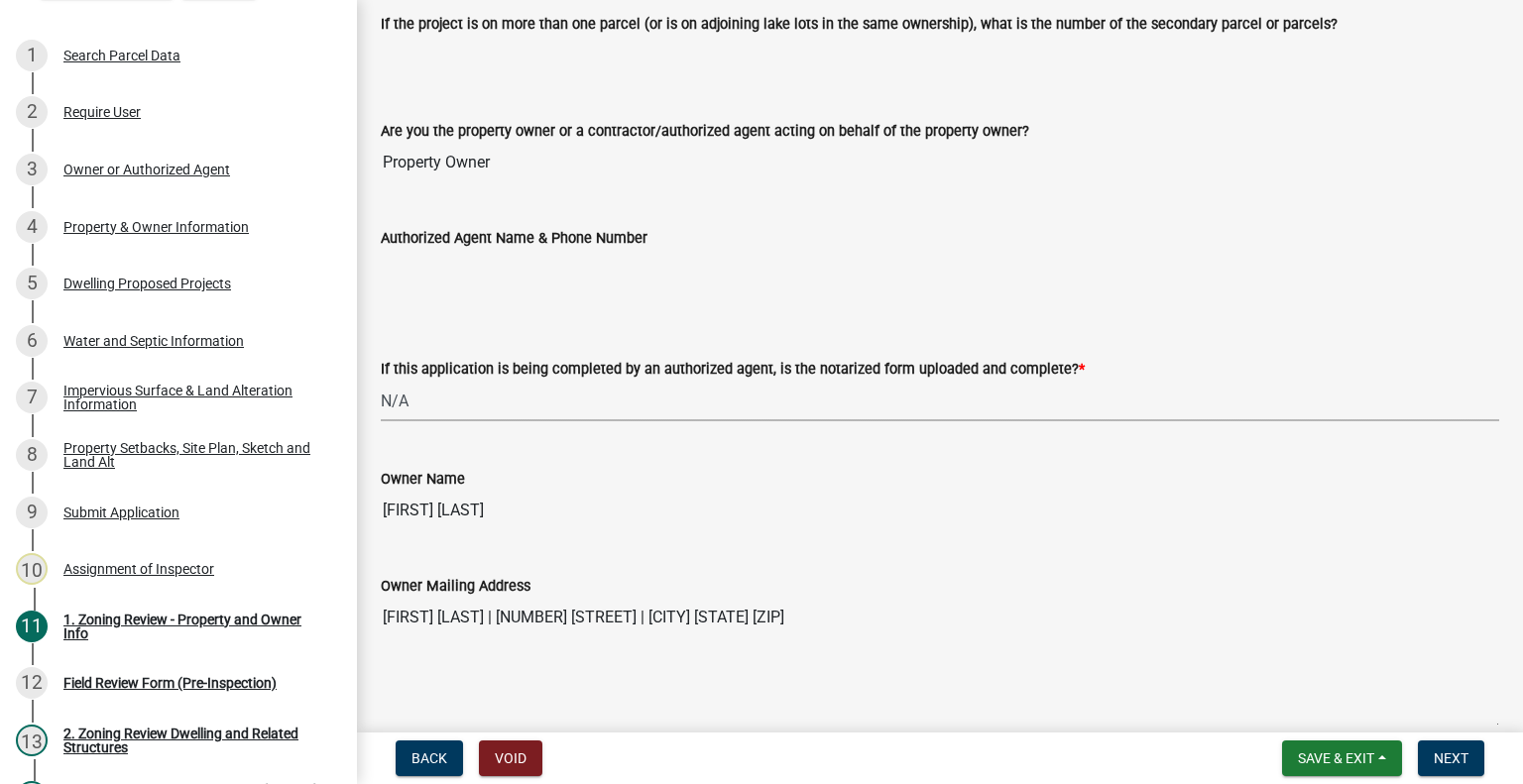 click on "Select Item...   Yes   No   N/A" at bounding box center (940, 400) 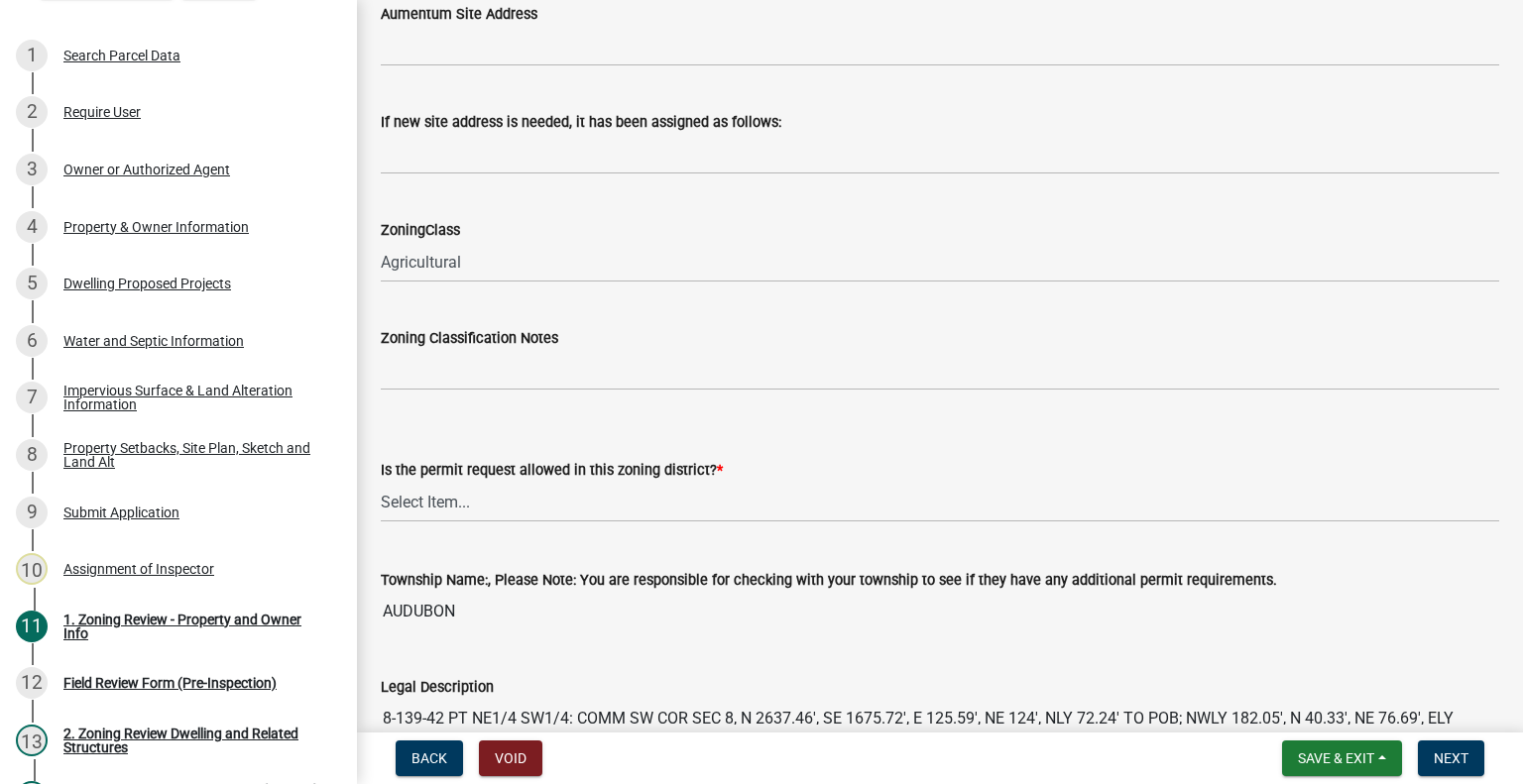 scroll, scrollTop: 1189, scrollLeft: 0, axis: vertical 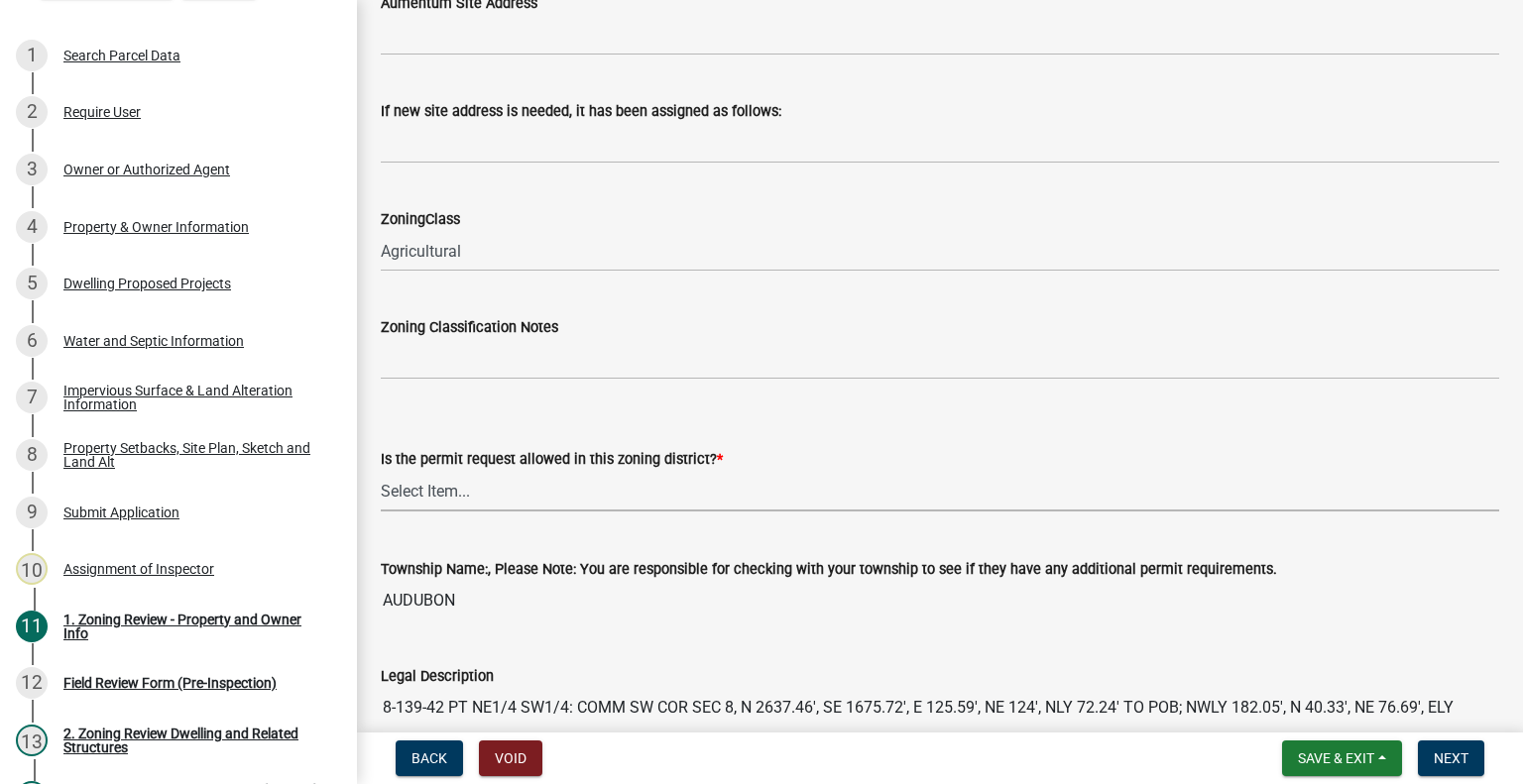 click on "Select Item...   Yes   No" at bounding box center (940, 491) 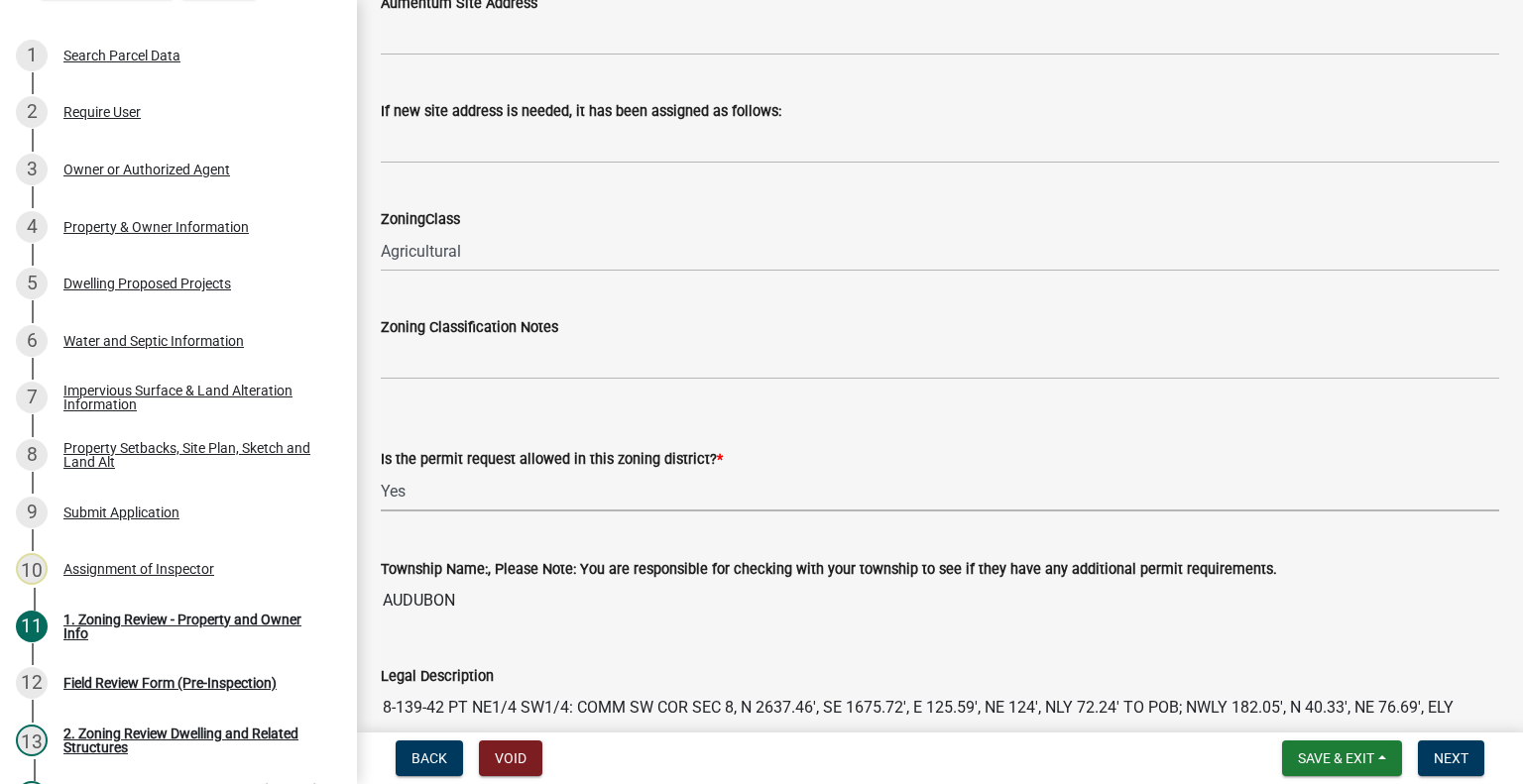 click on "Select Item...   Yes   No" at bounding box center (940, 491) 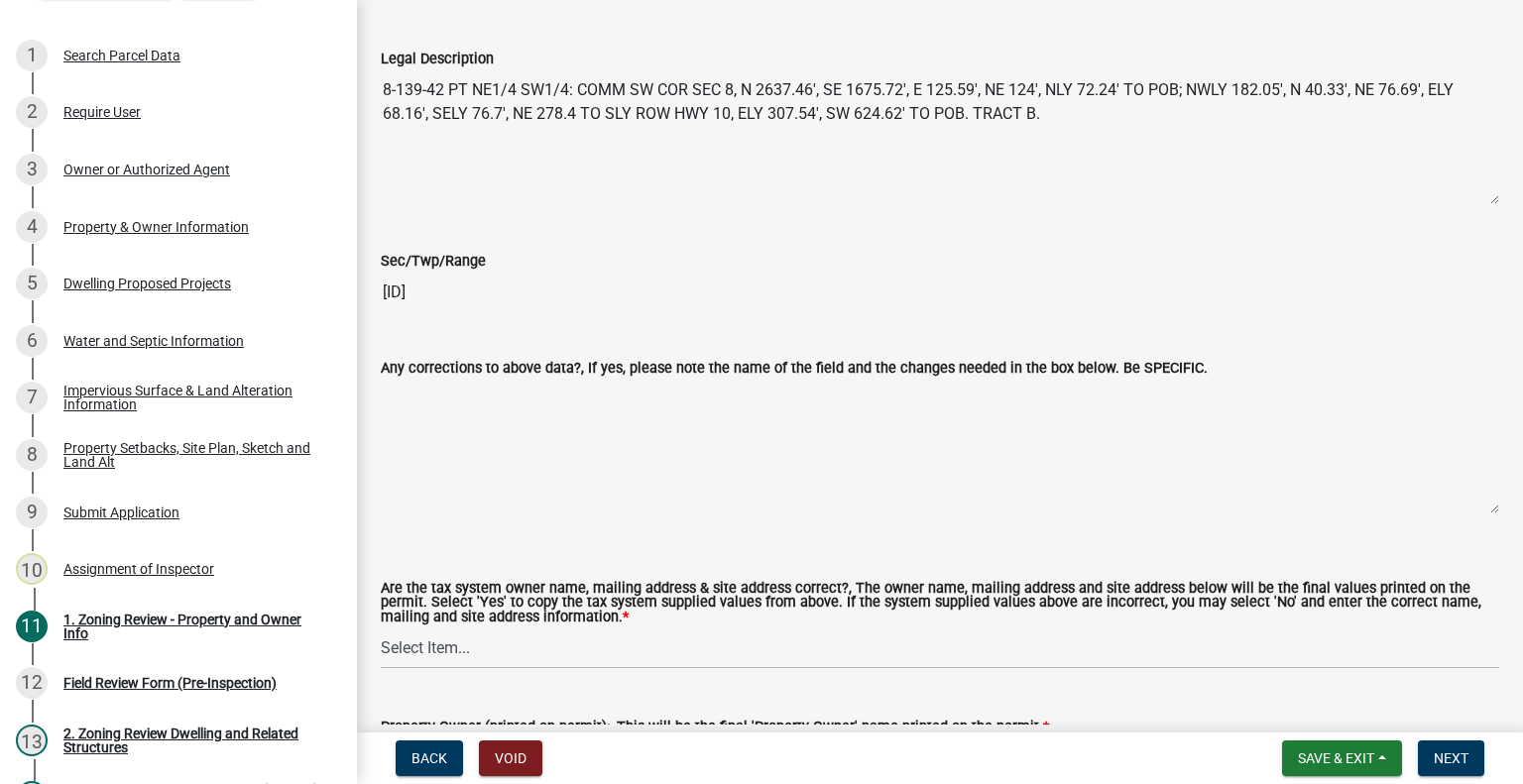 scroll, scrollTop: 1982, scrollLeft: 0, axis: vertical 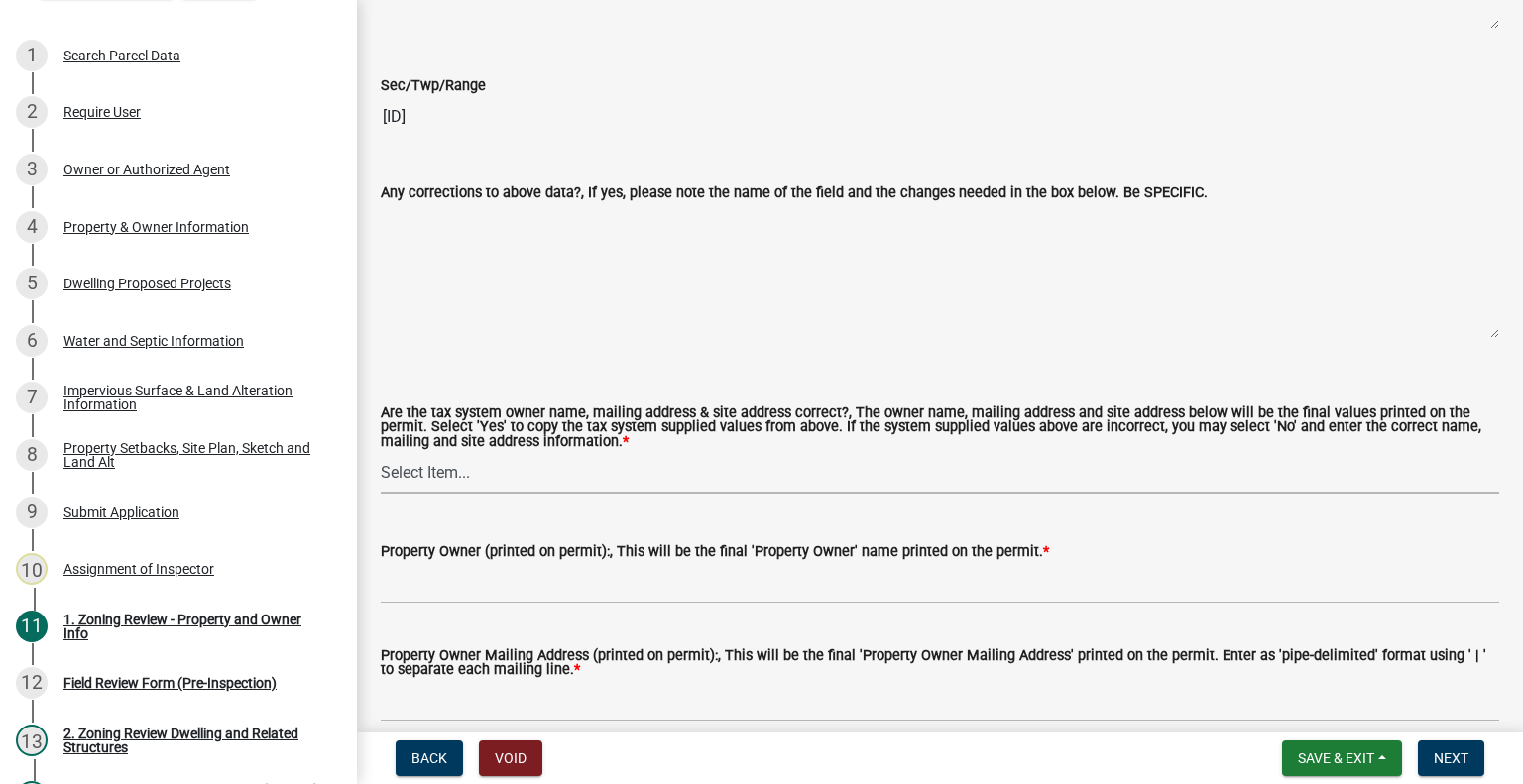 click on "Select Item...   Yes   No" at bounding box center (940, 473) 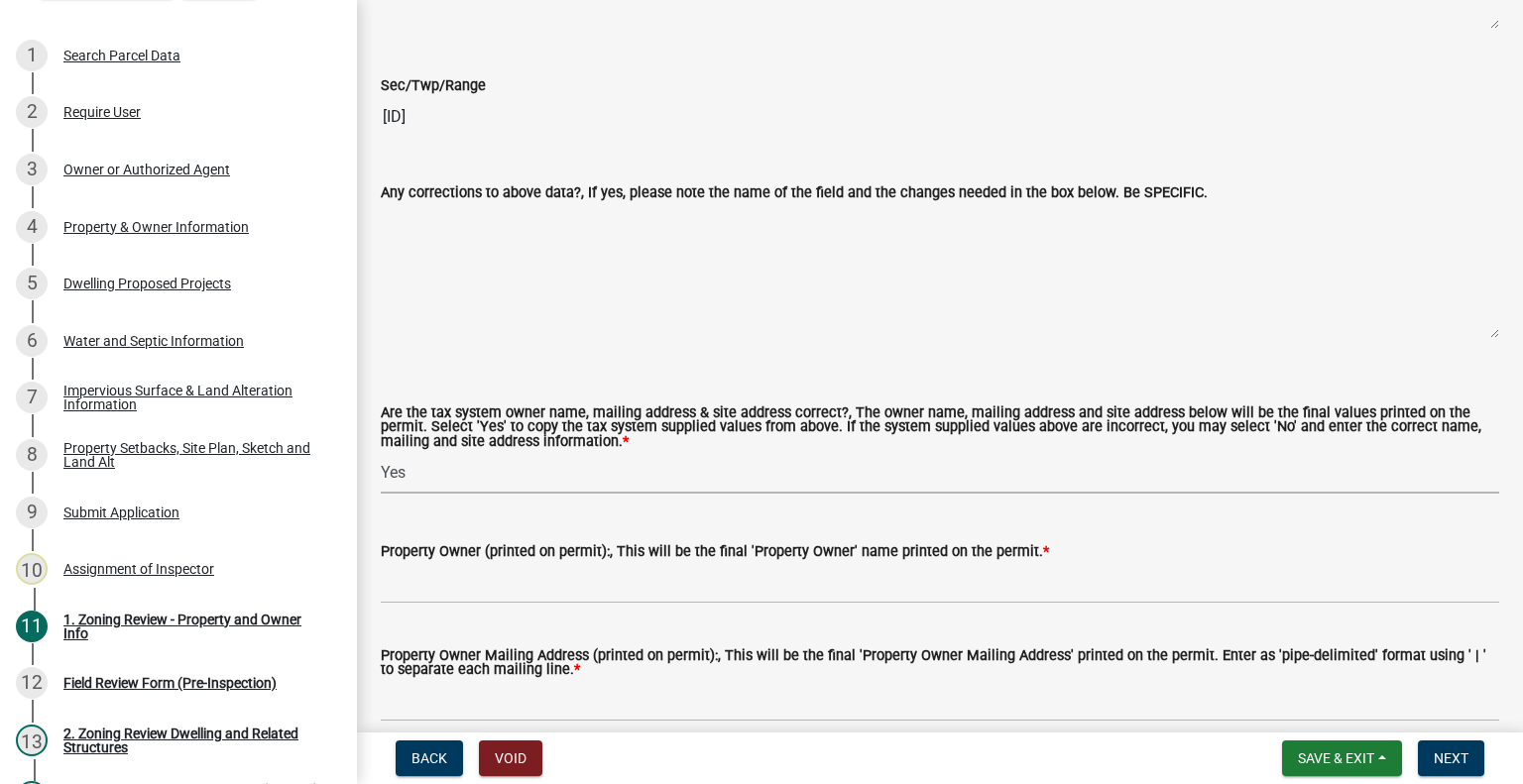 click on "Select Item...   Yes   No" at bounding box center (940, 473) 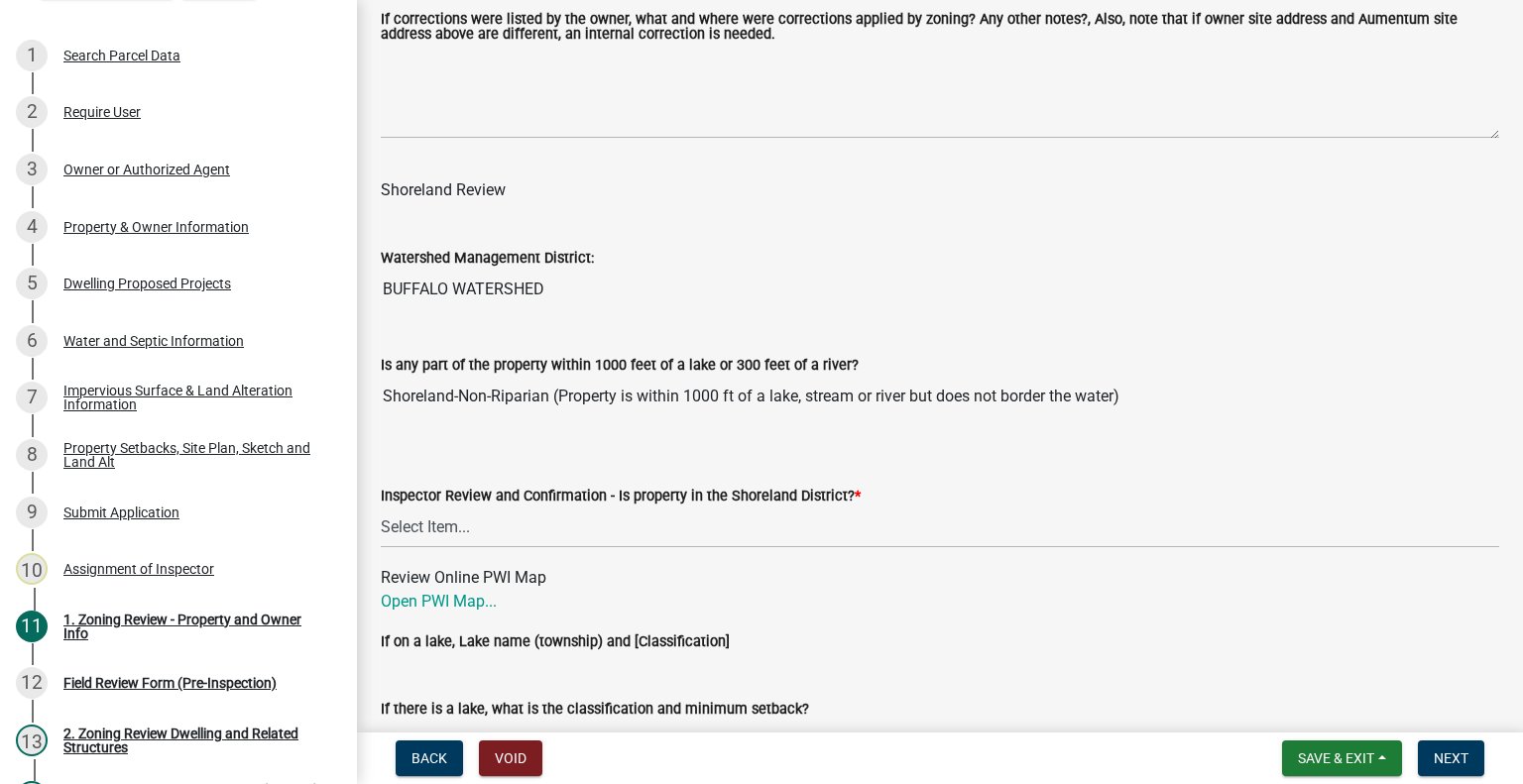 scroll, scrollTop: 2973, scrollLeft: 0, axis: vertical 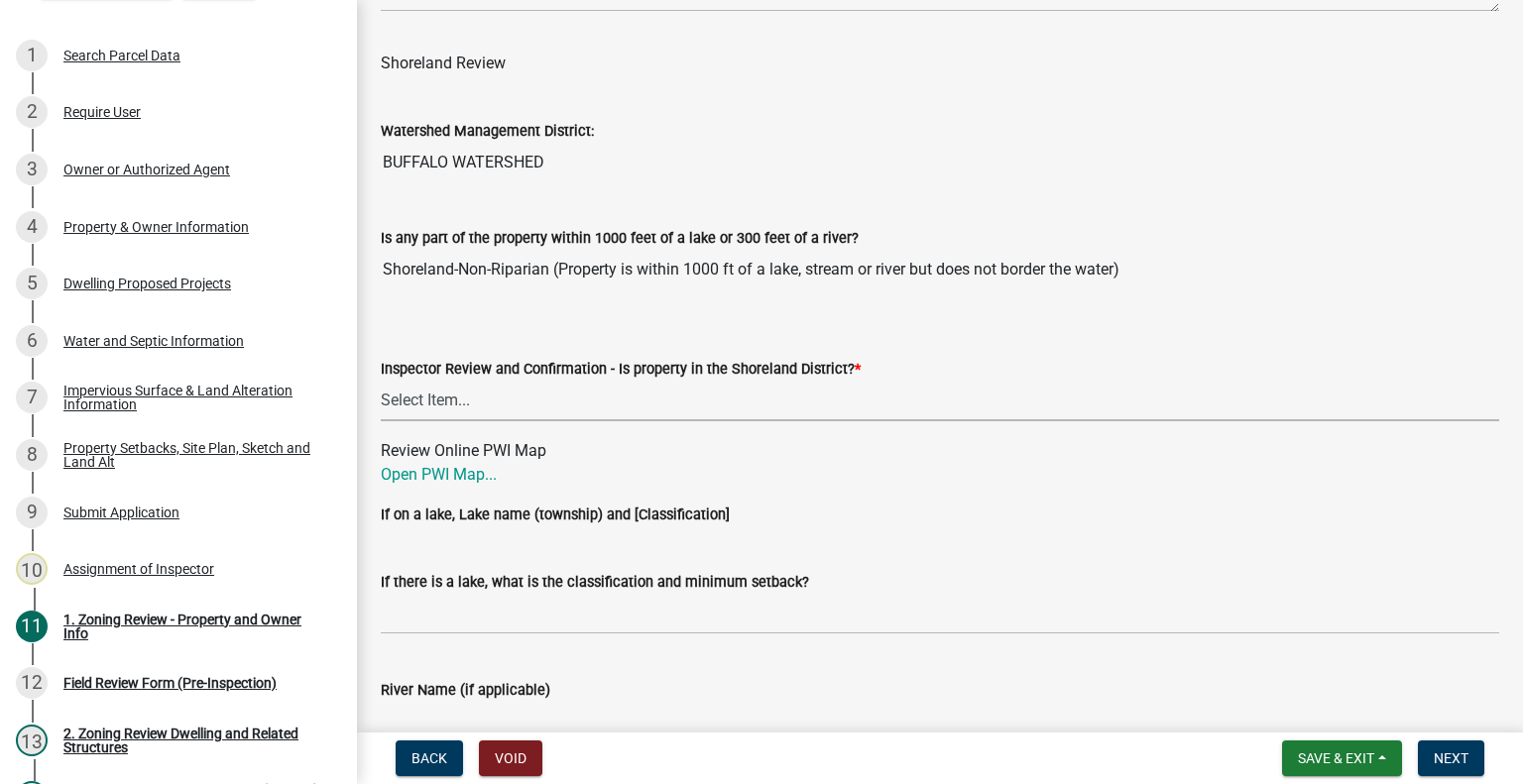 click on "Select Item...   Within Shoreland District (SD)   Not in Shoreland District (NOTSL)" at bounding box center [940, 400] 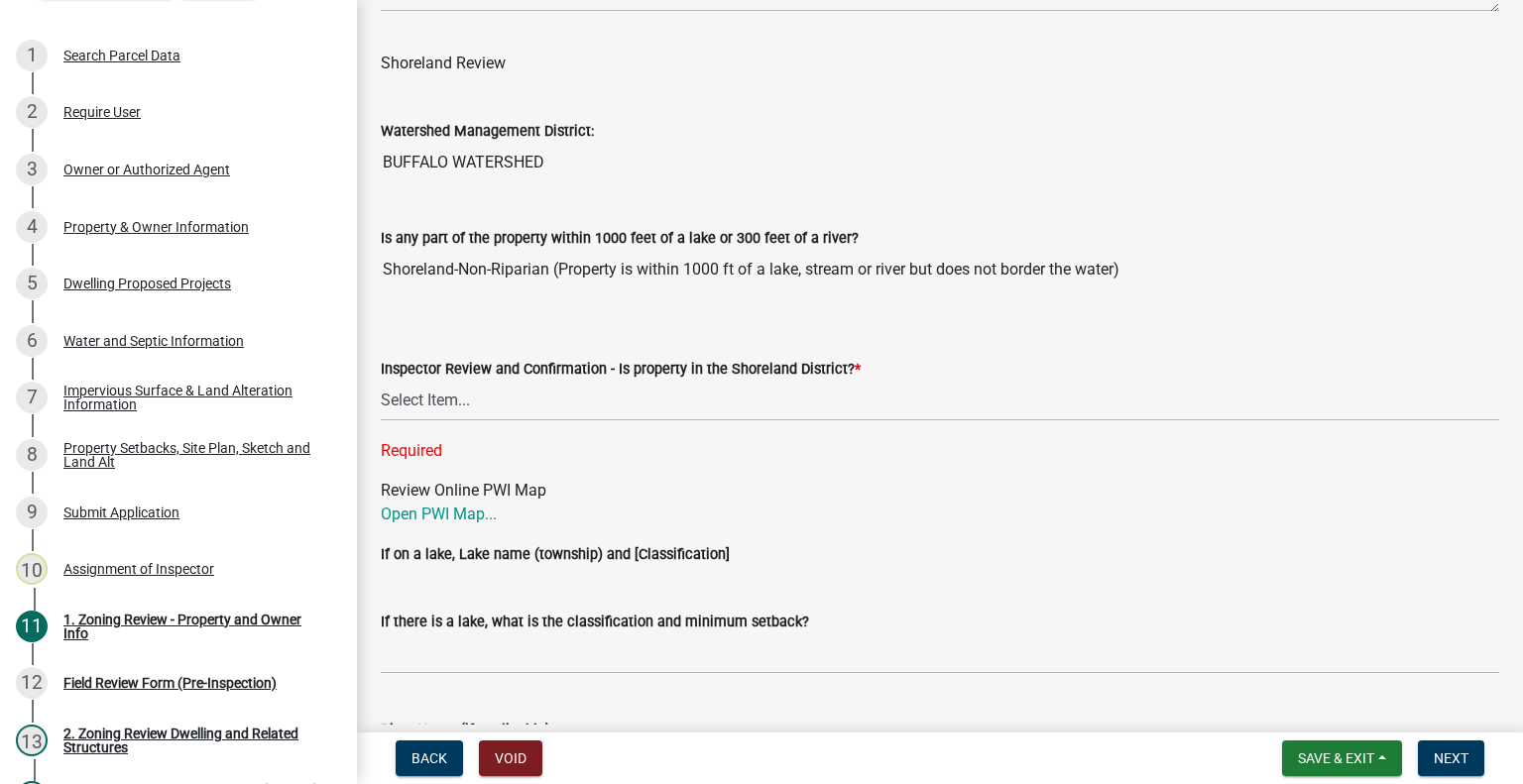 click on "Inspector Review and Confirmation - Is property in the Shoreland District?  *  Select Item...   Within Shoreland District (SD)   Not in Shoreland District (NOTSL)  Required" 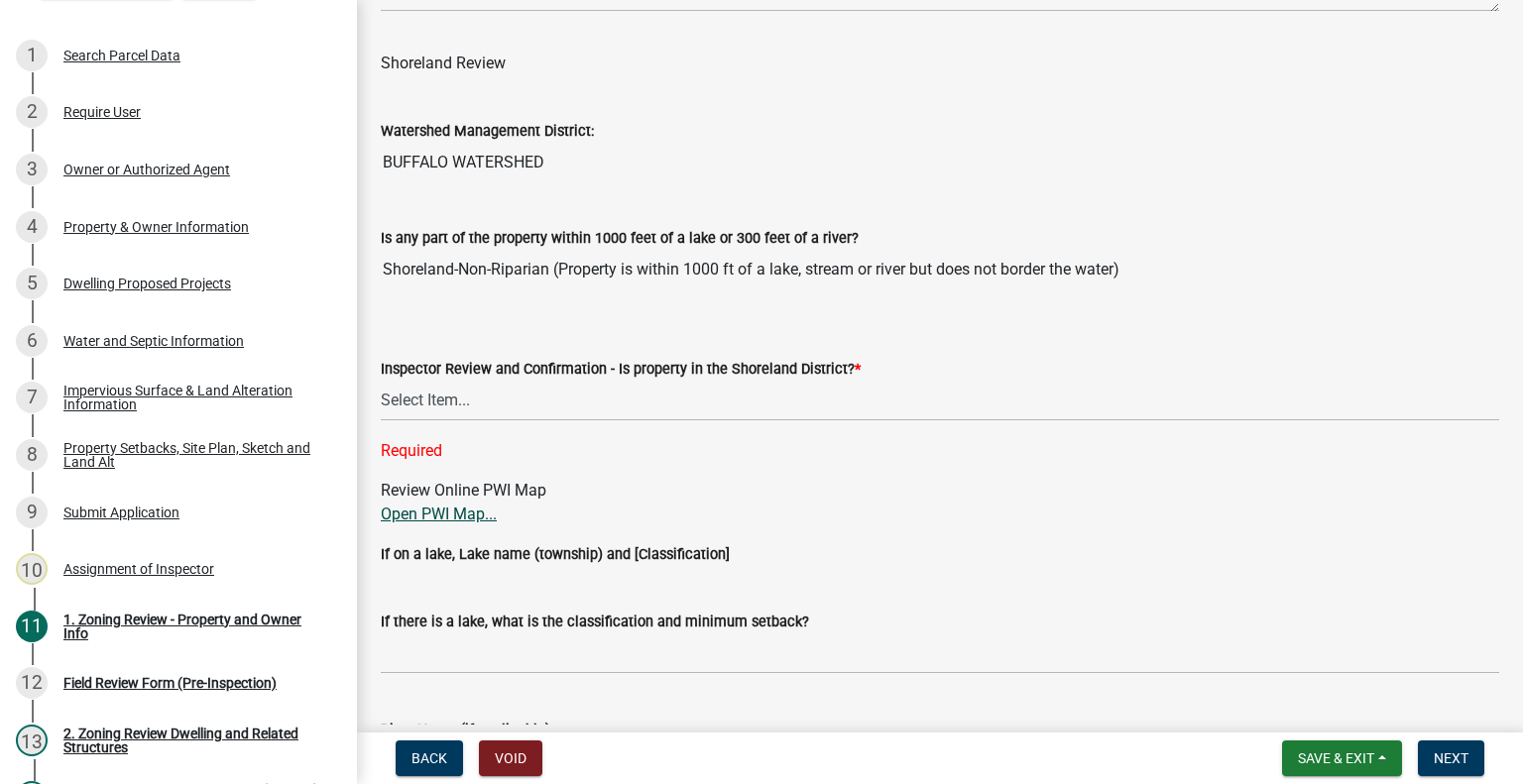 click on "Open PWI Map..." 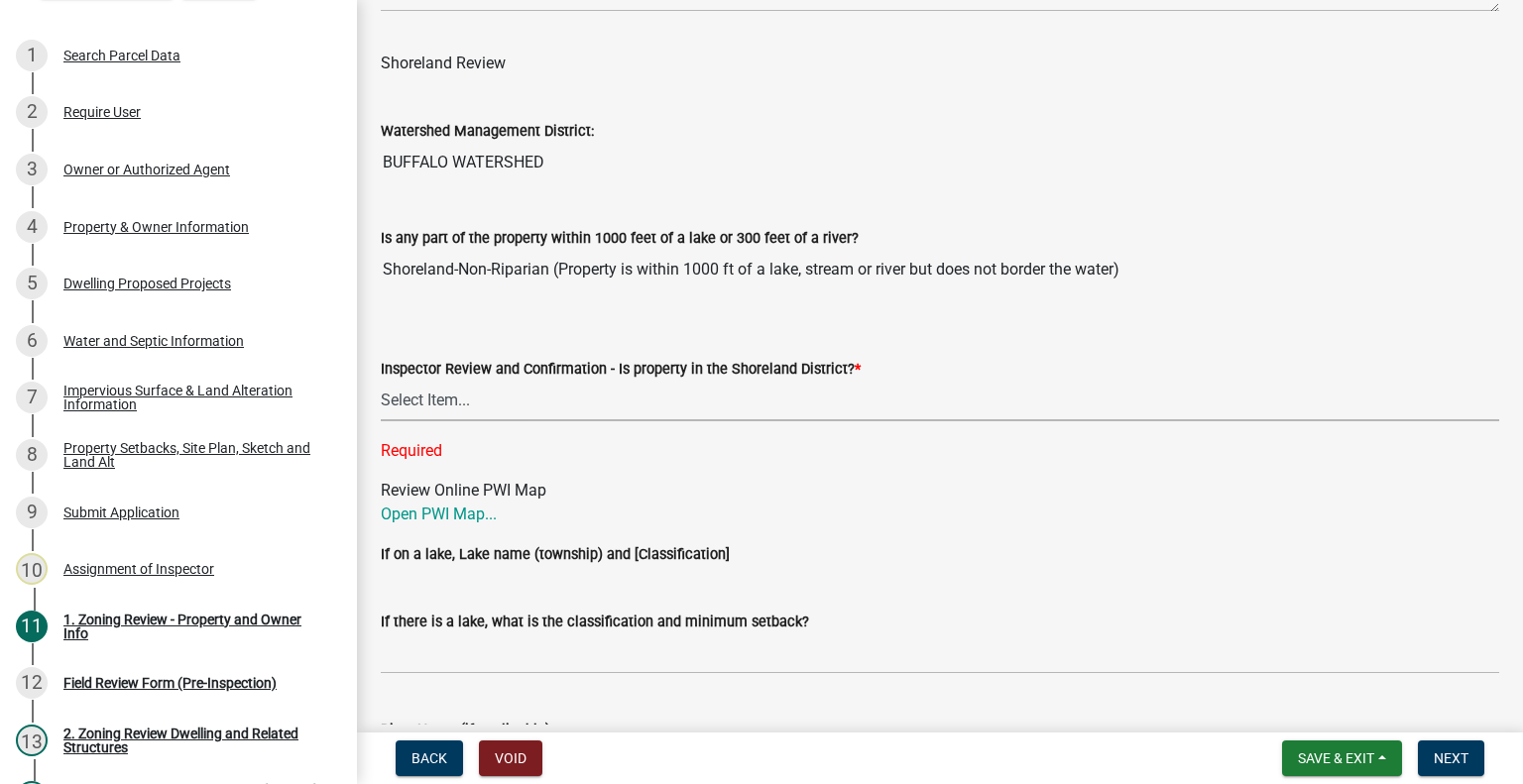 click on "Select Item...   Within Shoreland District (SD)   Not in Shoreland District (NOTSL)" at bounding box center [940, 400] 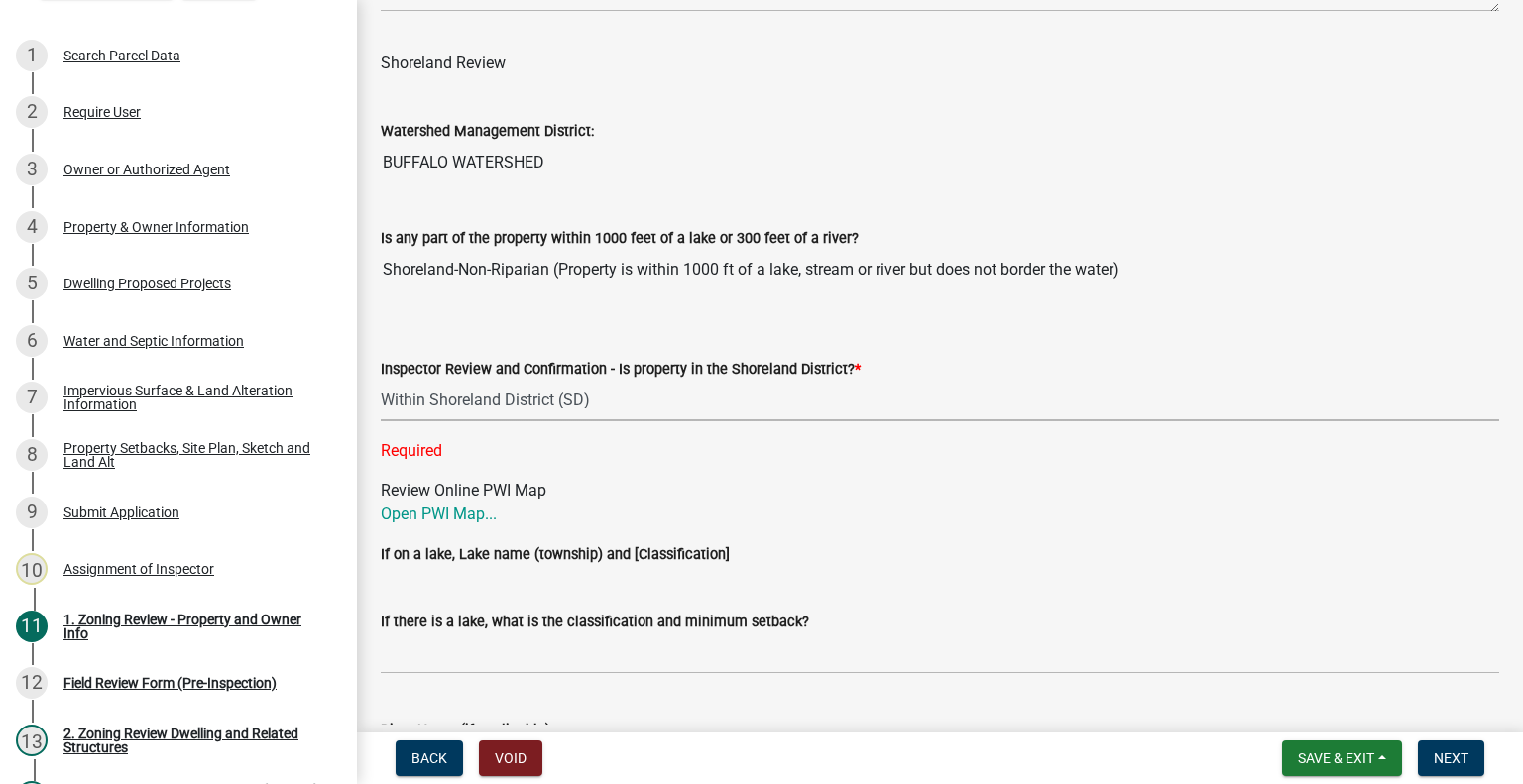 click on "Select Item...   Within Shoreland District (SD)   Not in Shoreland District (NOTSL)" at bounding box center (940, 400) 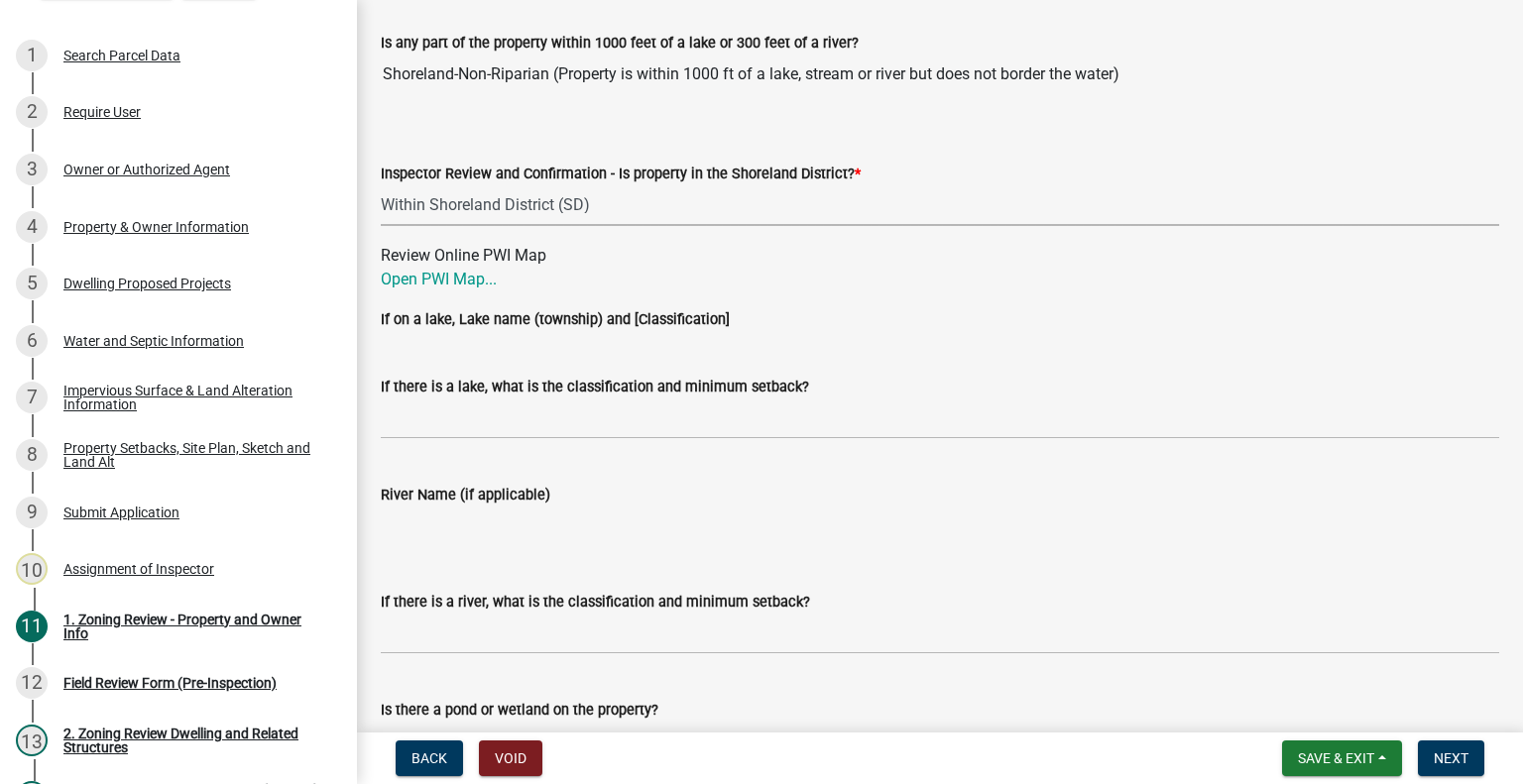 scroll, scrollTop: 3271, scrollLeft: 0, axis: vertical 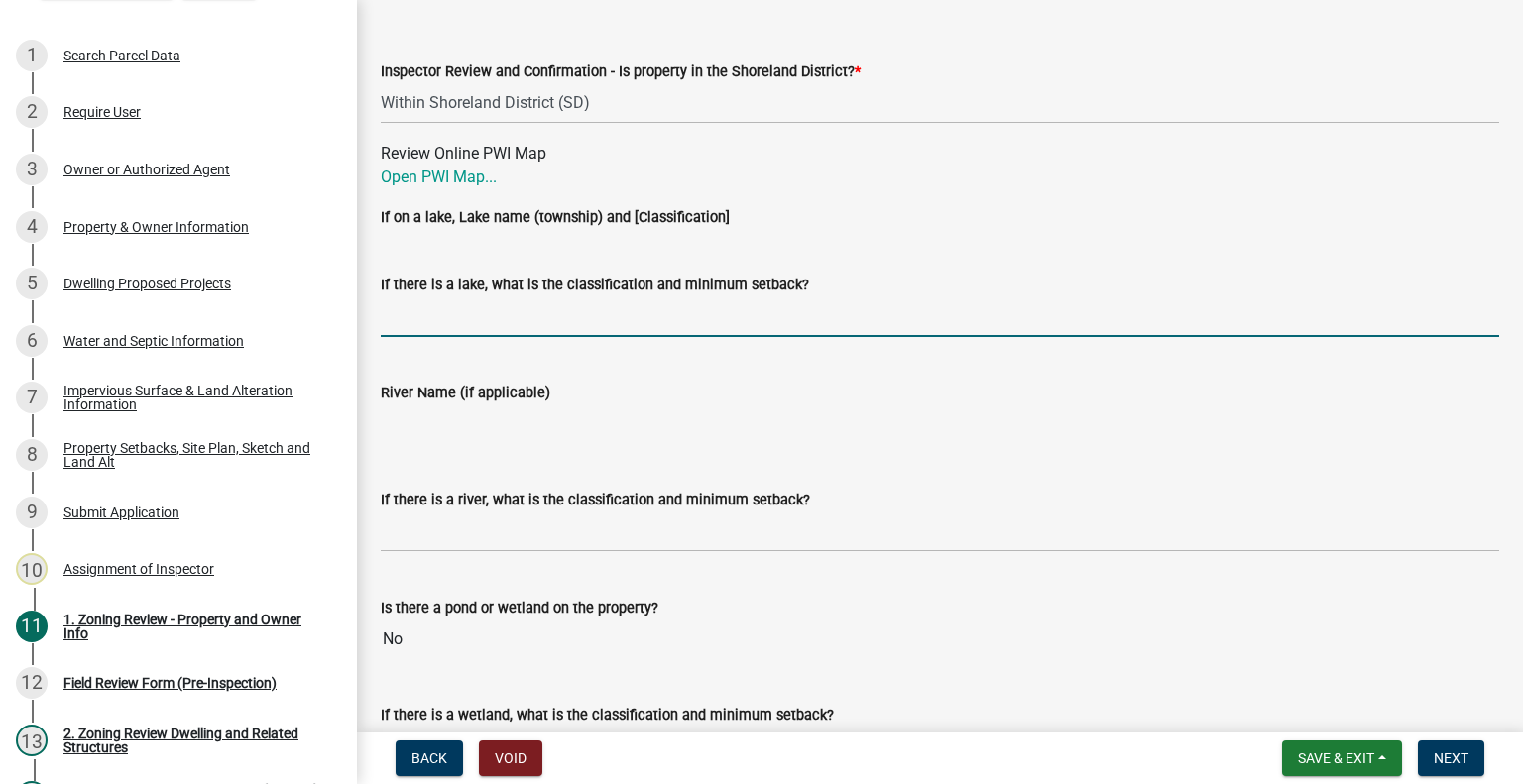 click on "If there is a lake, what is the classification and minimum setback?" at bounding box center [940, 316] 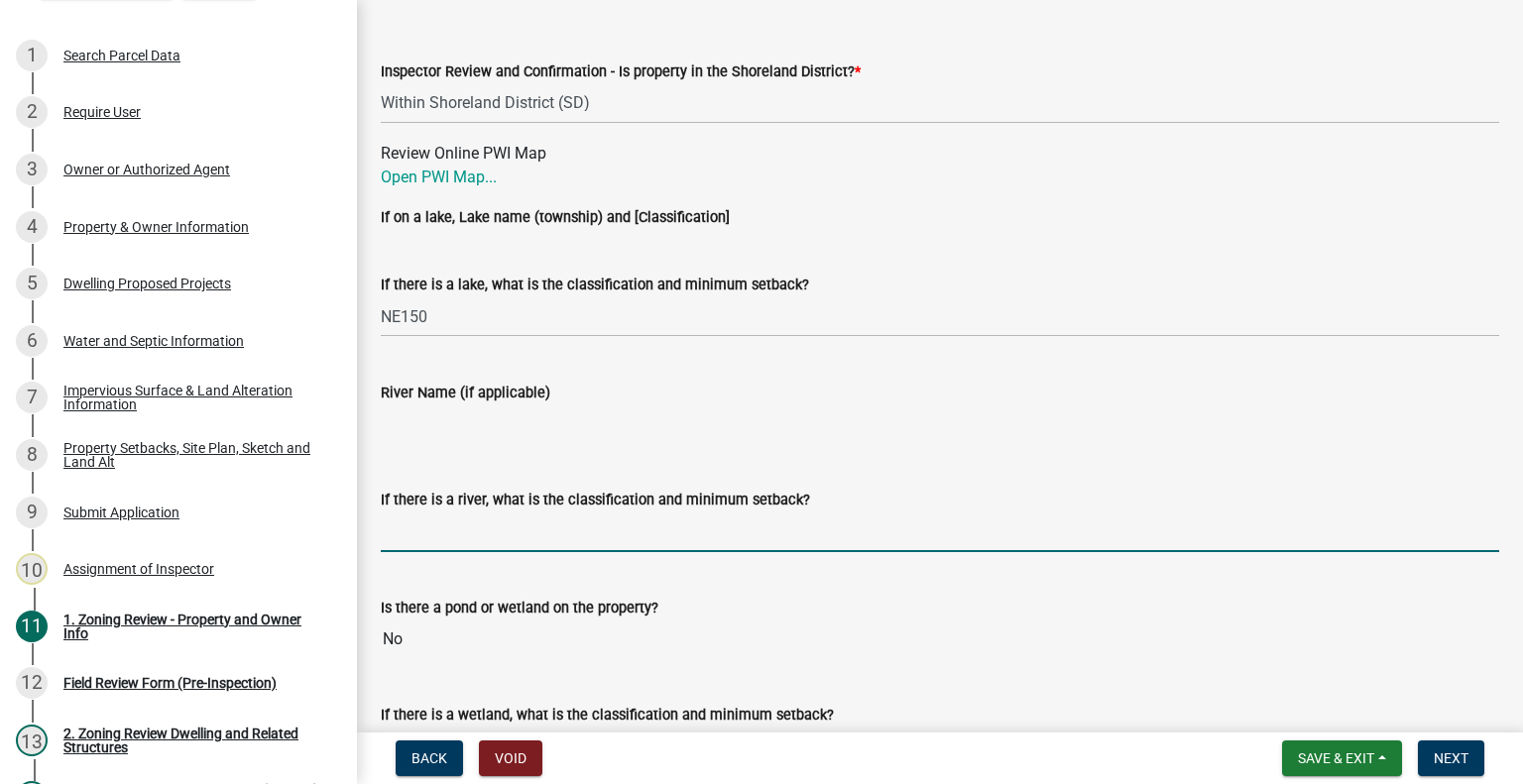 click on "If there is a river, what is the classification and minimum setback?" at bounding box center [940, 531] 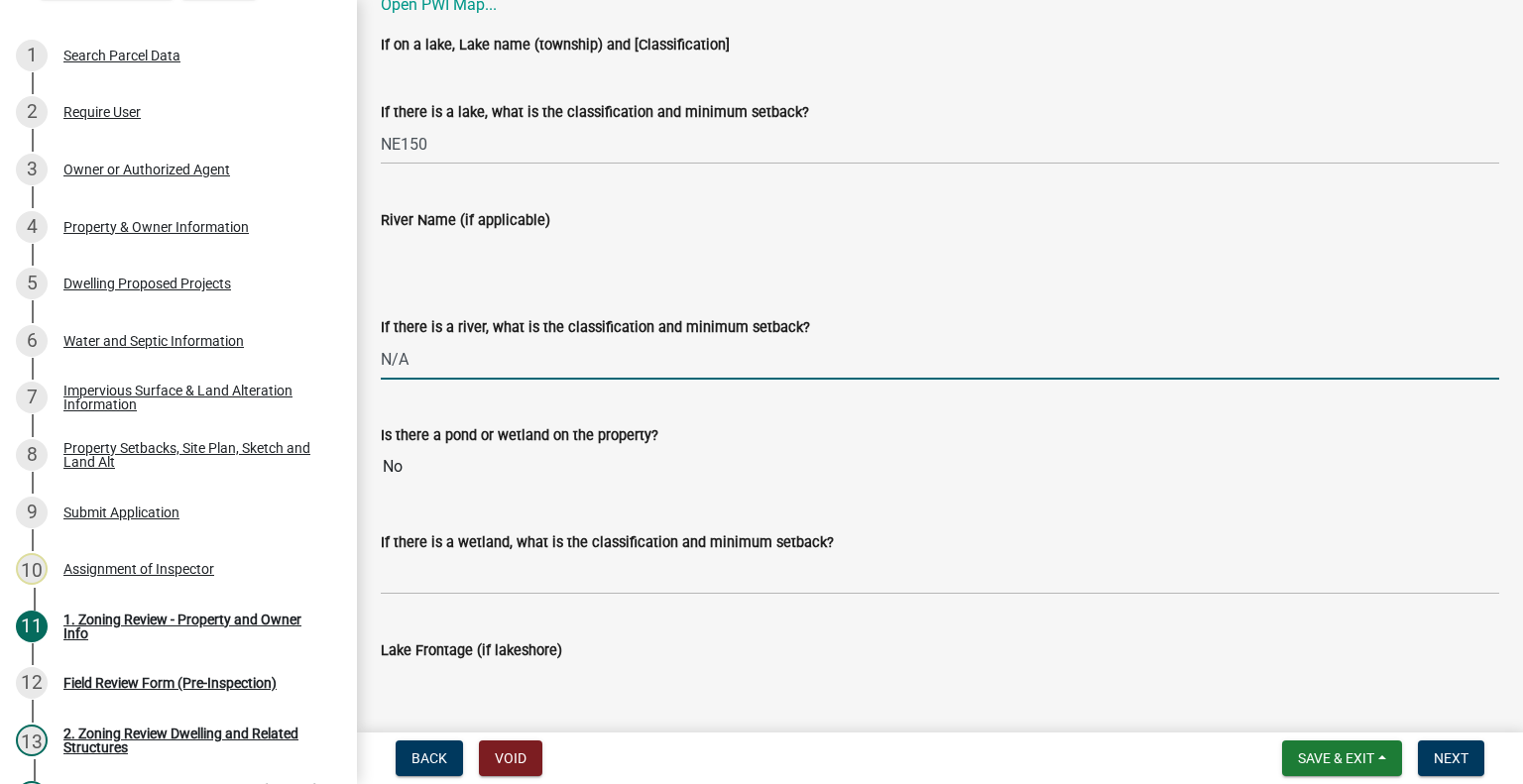 scroll, scrollTop: 3568, scrollLeft: 0, axis: vertical 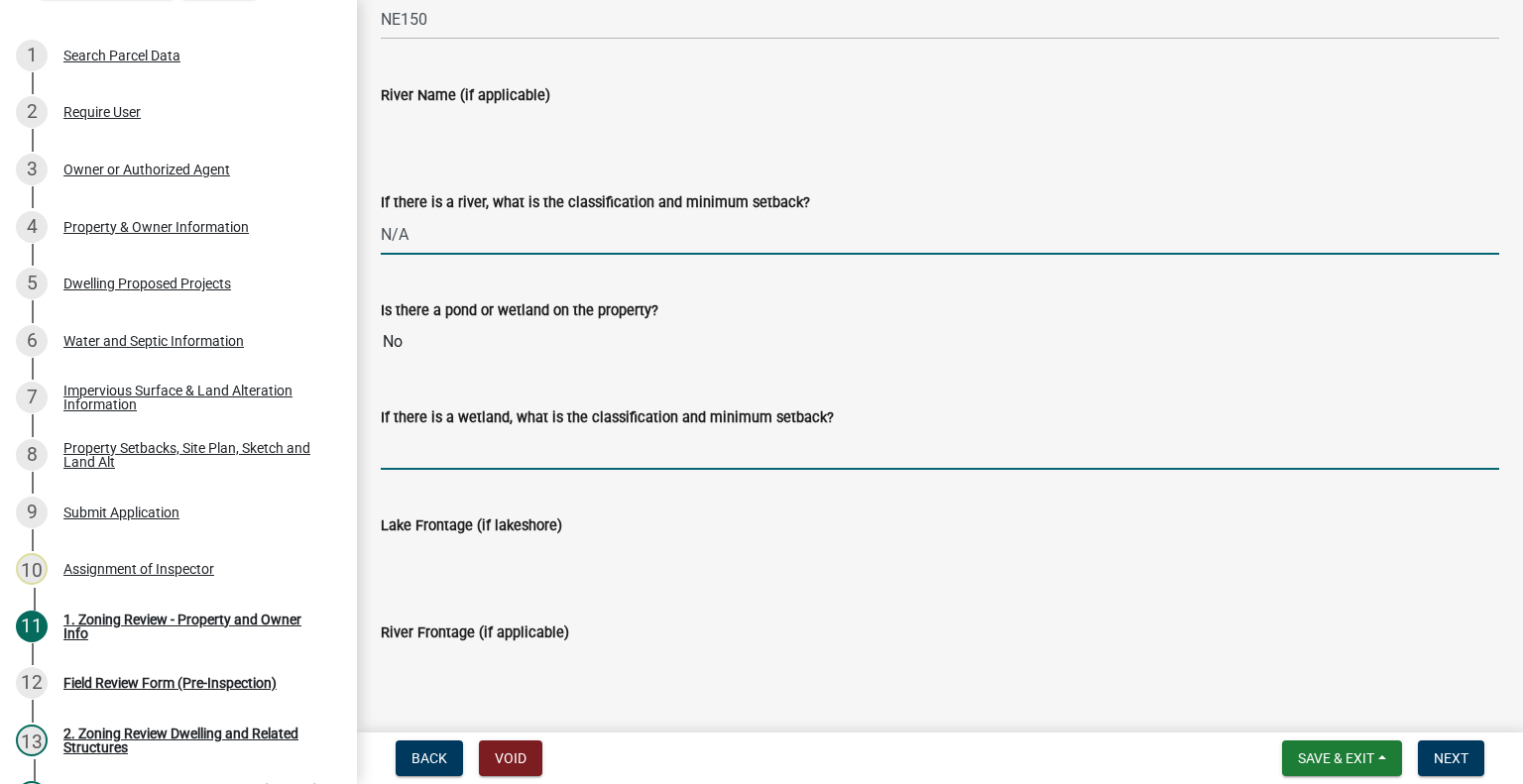 click on "If there is a wetland, what is the classification and minimum setback?" at bounding box center [940, 449] 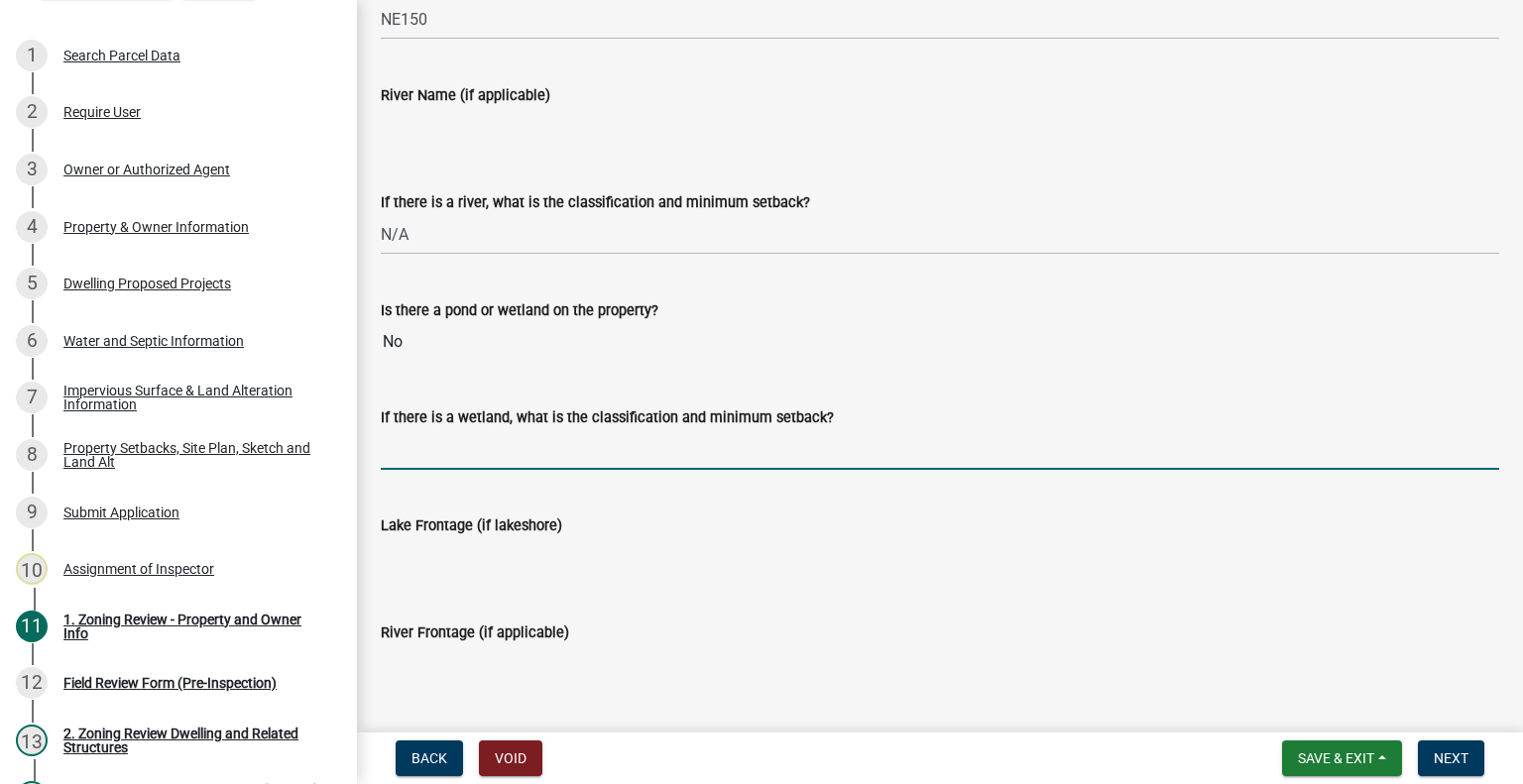 type on "N/A" 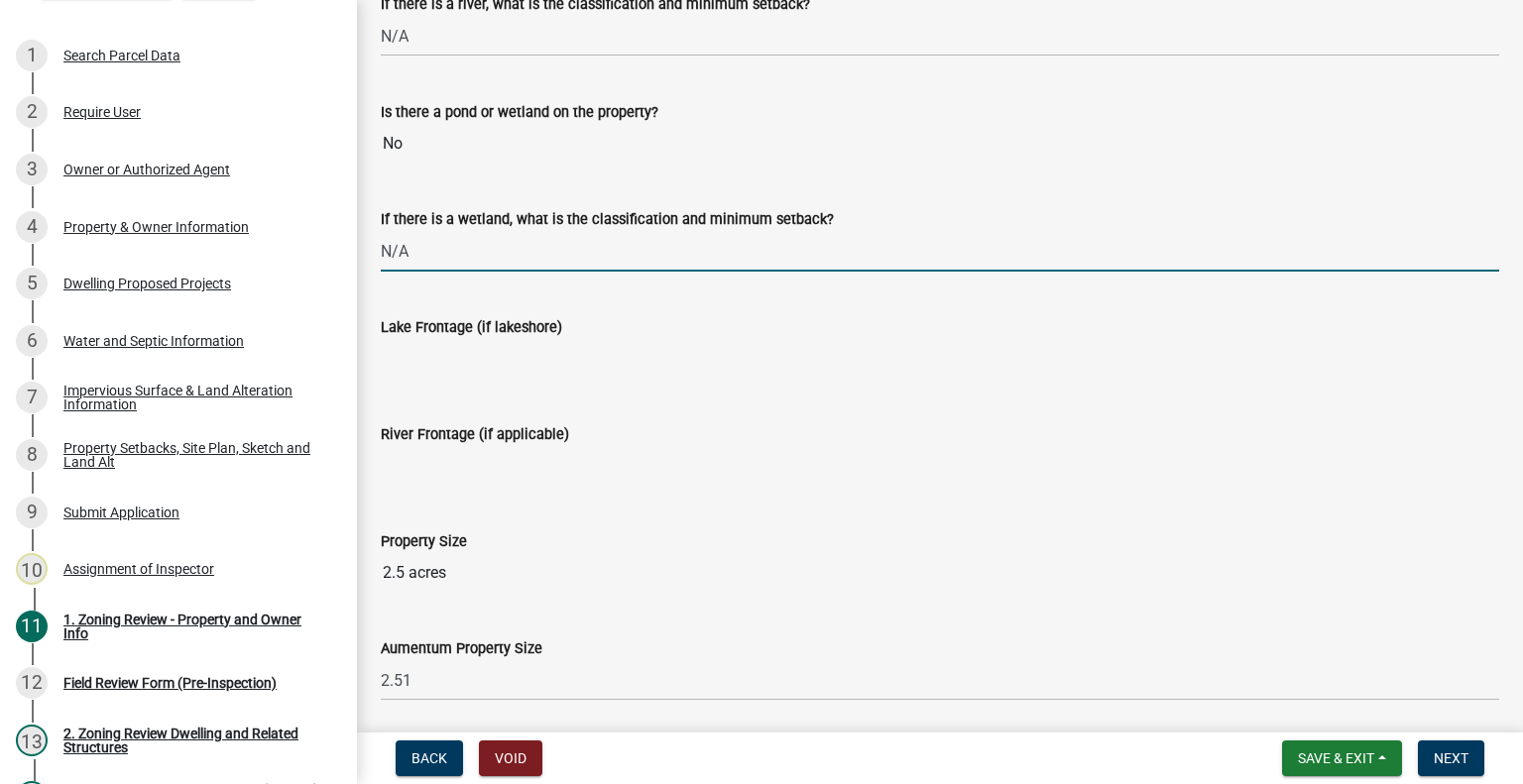 scroll, scrollTop: 4064, scrollLeft: 0, axis: vertical 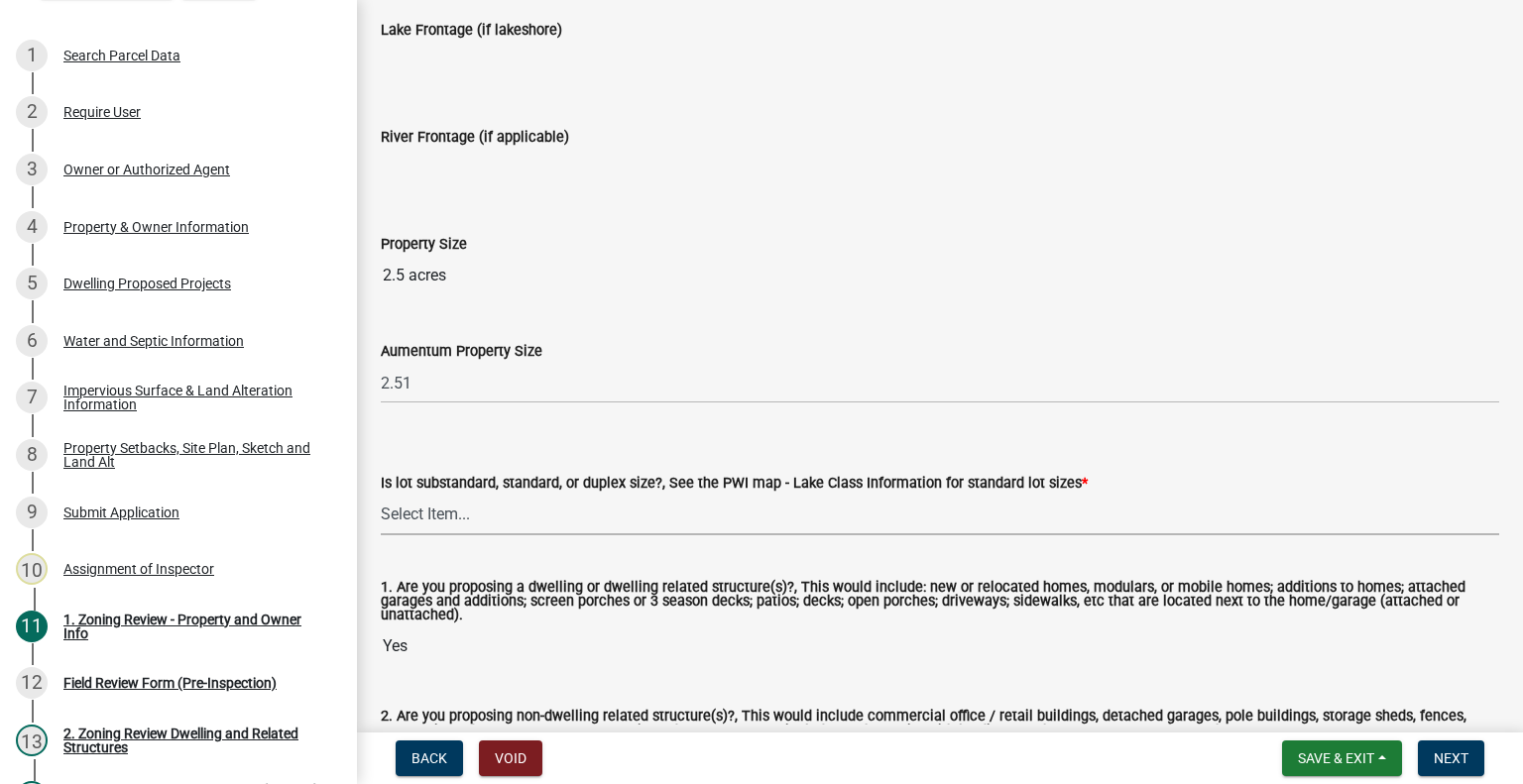 click on "Select Item...   Non-Riparian and not back lot   Substandard Non-Riparian Backlot   Substandard Riparian Lot   Standard Non-Riparian Backlot   Standard Riparian Lot   Duplex Non-Riparian Backlot   Duplex Riparian Lot" at bounding box center (940, 514) 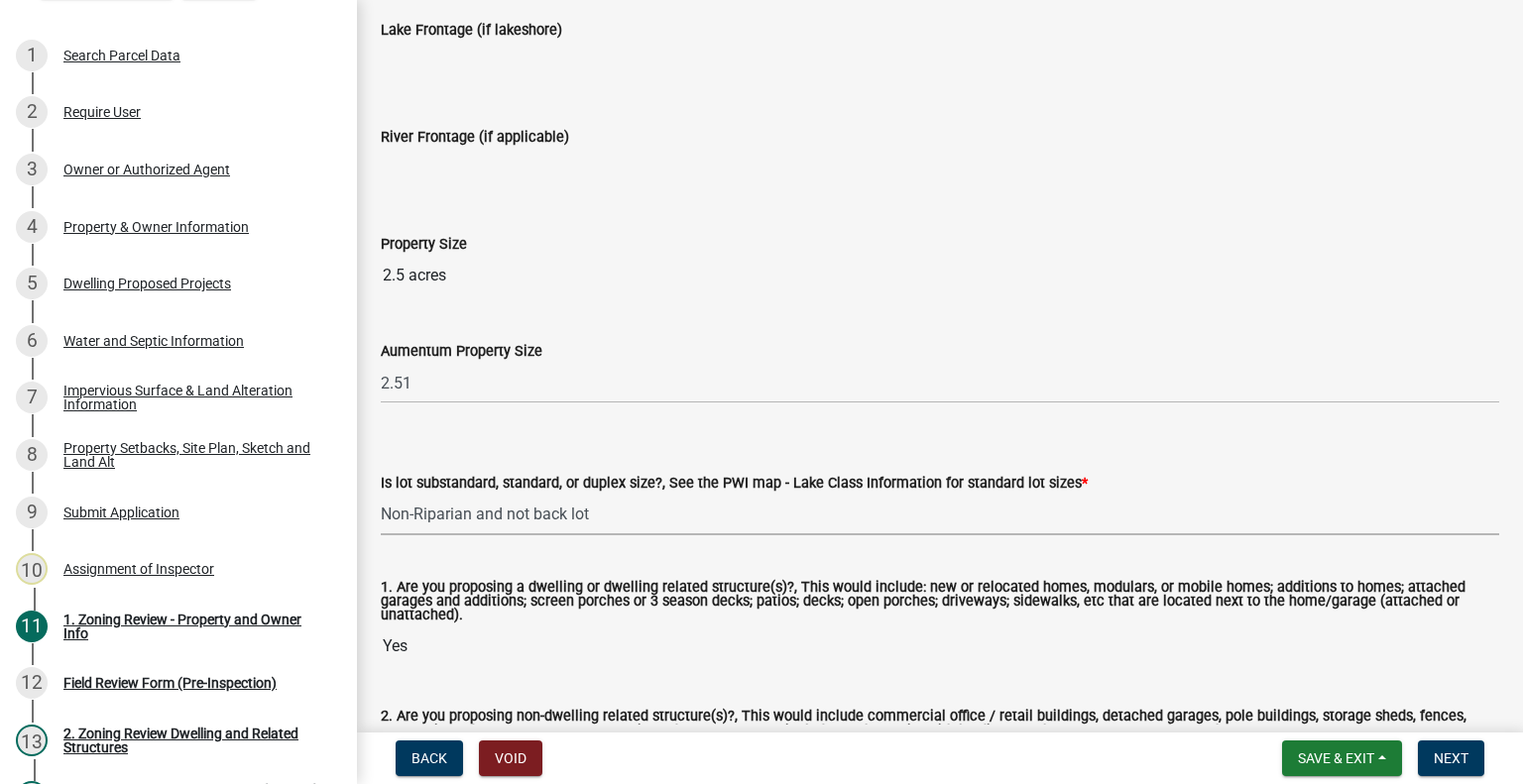 click on "Select Item...   Non-Riparian and not back lot   Substandard Non-Riparian Backlot   Substandard Riparian Lot   Standard Non-Riparian Backlot   Standard Riparian Lot   Duplex Non-Riparian Backlot   Duplex Riparian Lot" at bounding box center (940, 514) 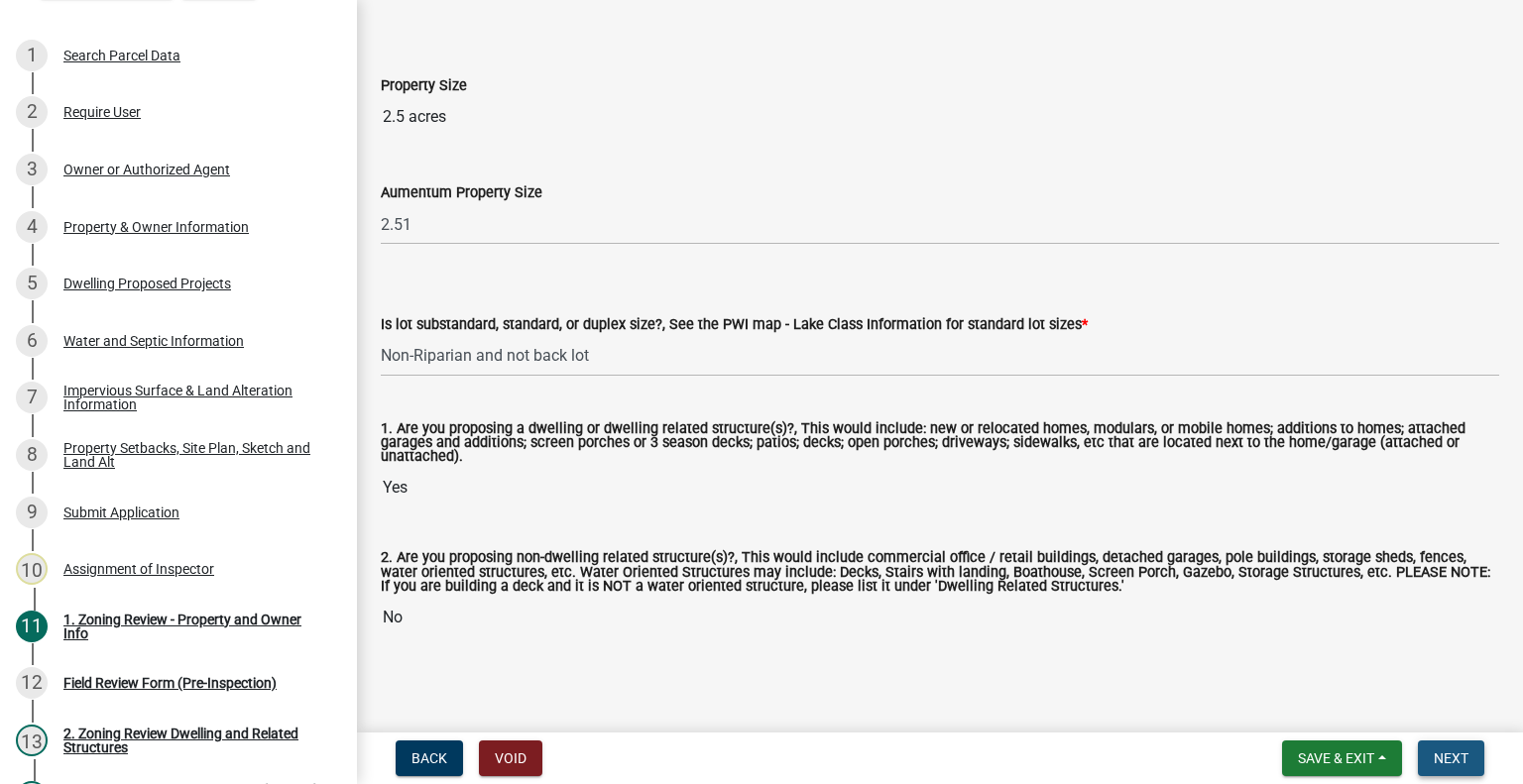 click on "Next" at bounding box center [1451, 758] 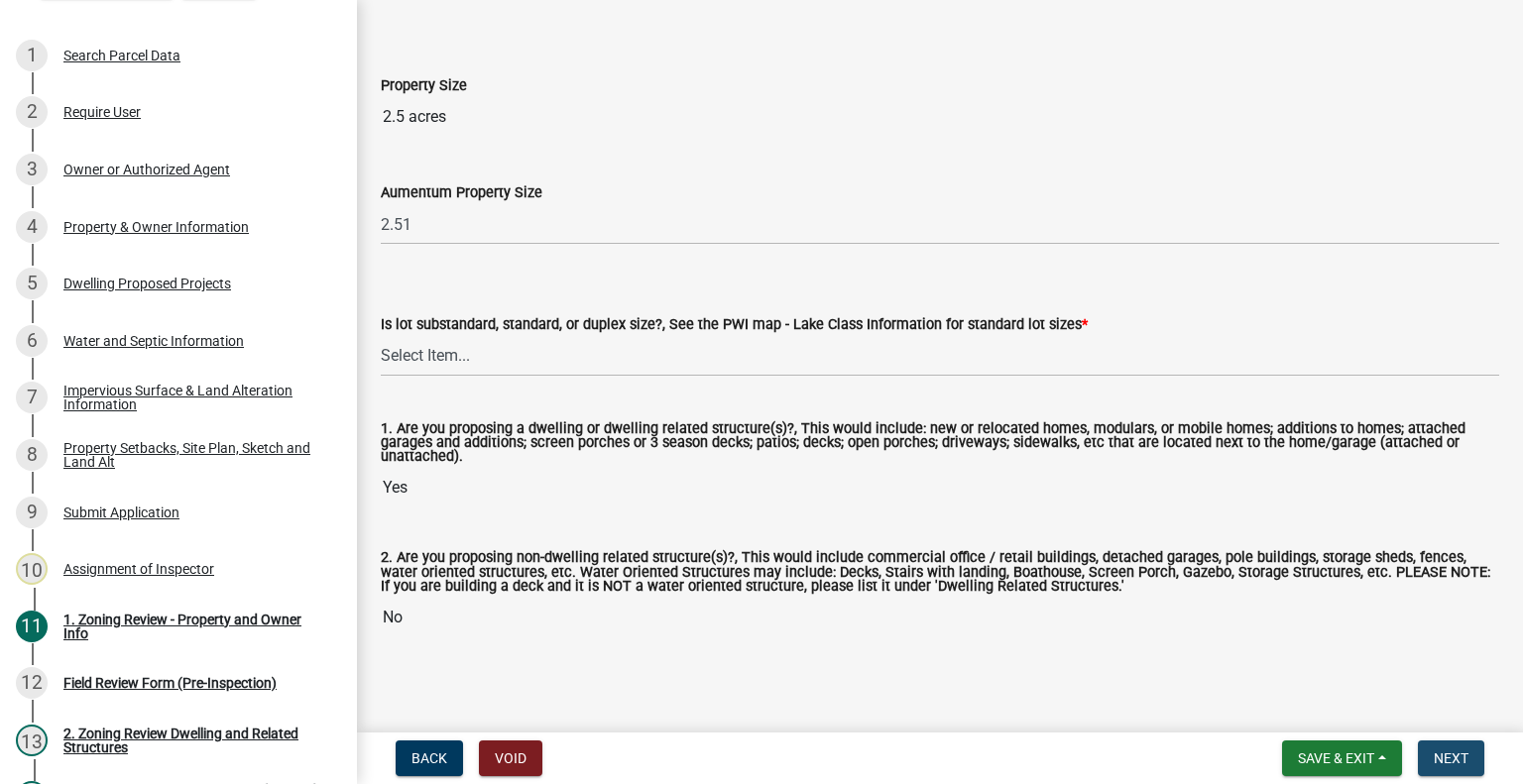 scroll, scrollTop: 0, scrollLeft: 0, axis: both 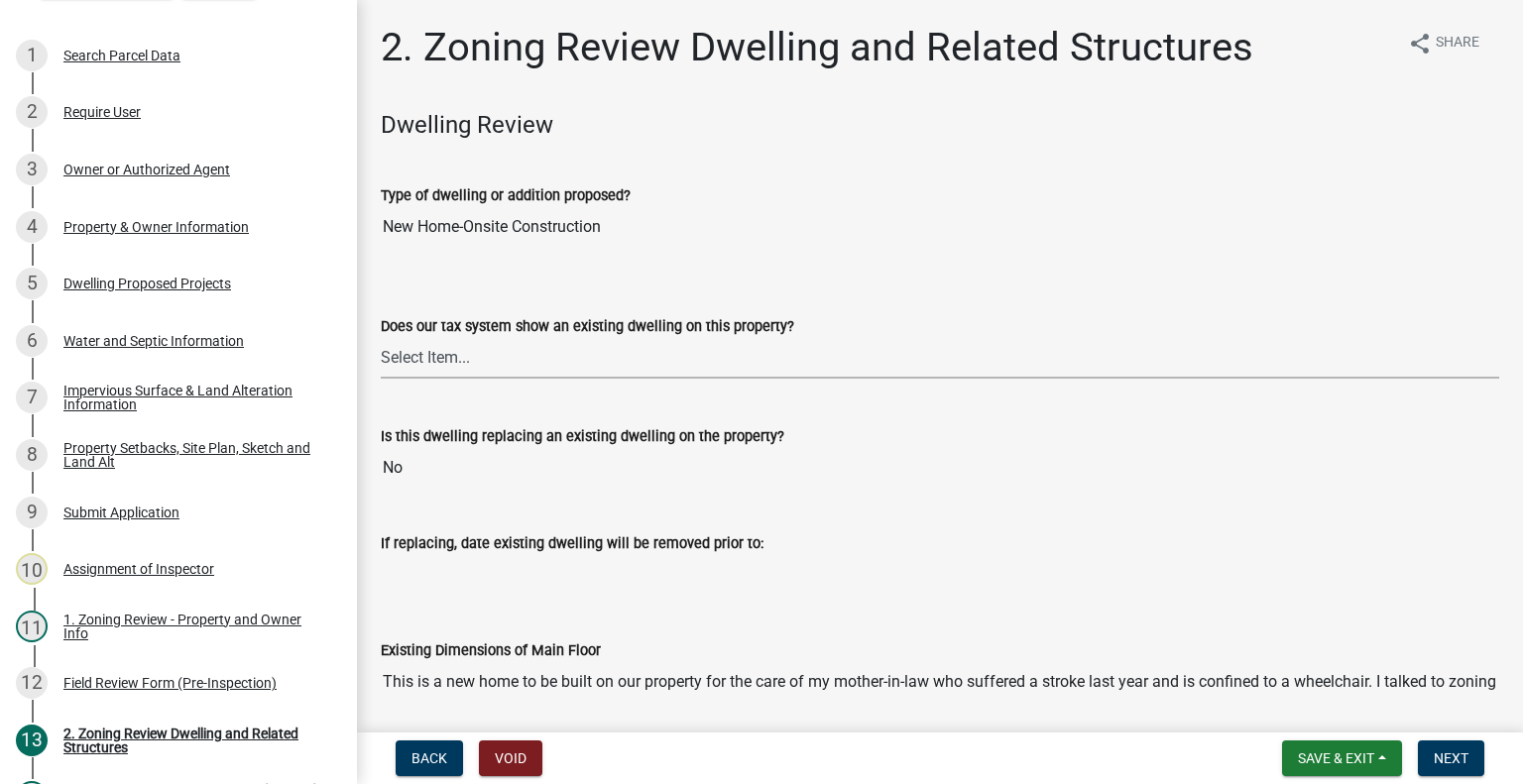 click on "Select Item...   Yes   No" at bounding box center (940, 358) 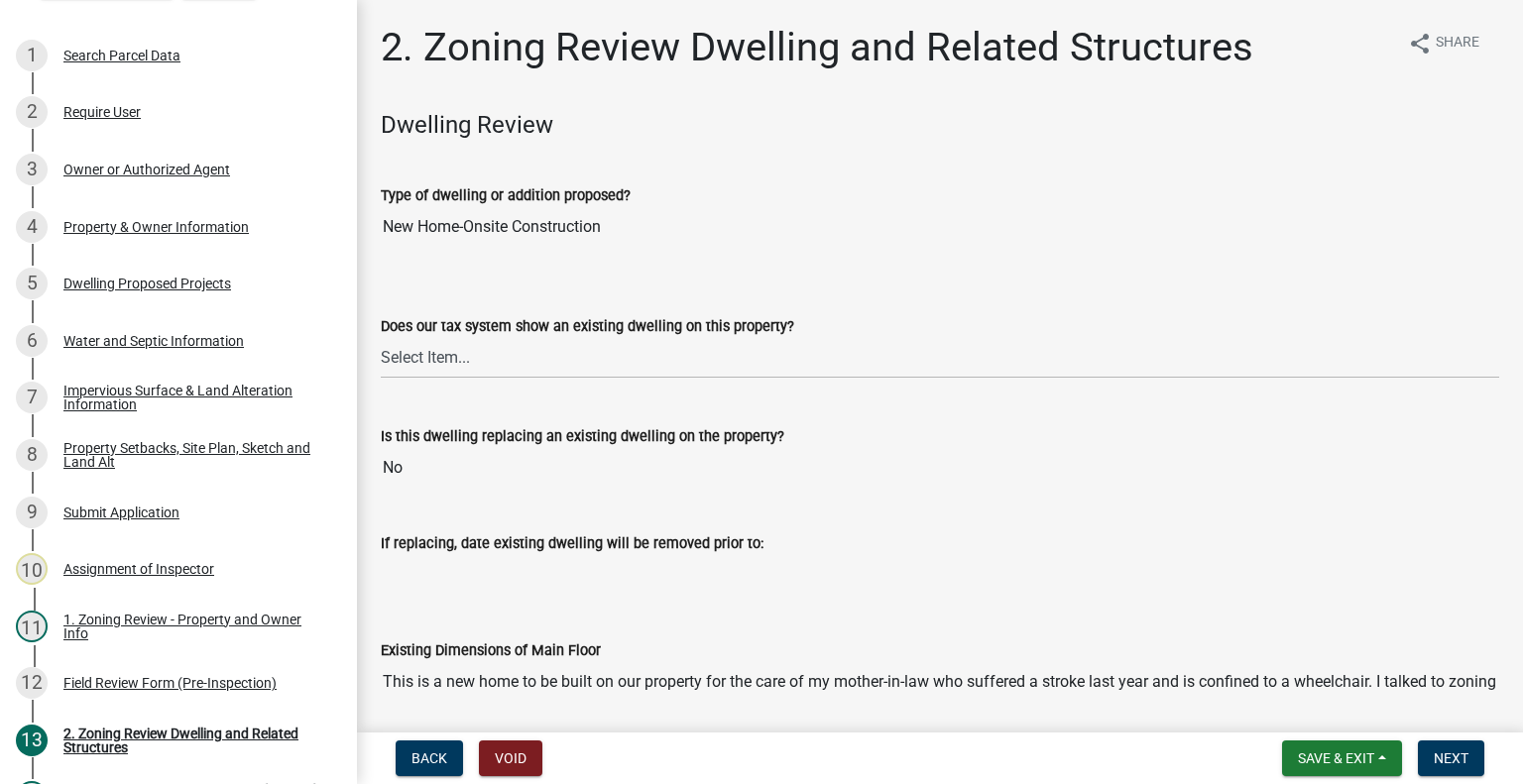 click on "Does our tax system show an existing dwelling on this property?   Select Item...   Yes   No" 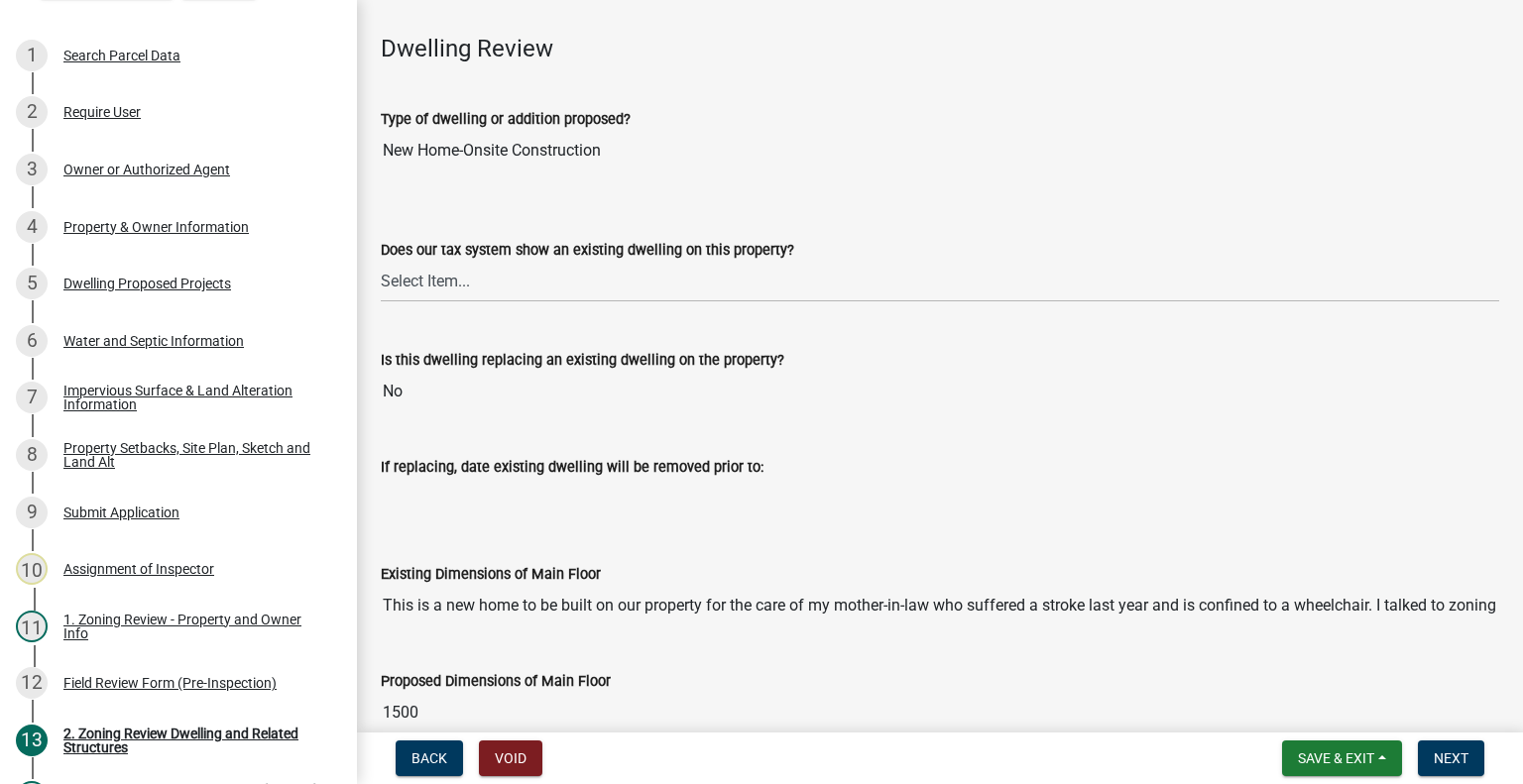 scroll, scrollTop: 198, scrollLeft: 0, axis: vertical 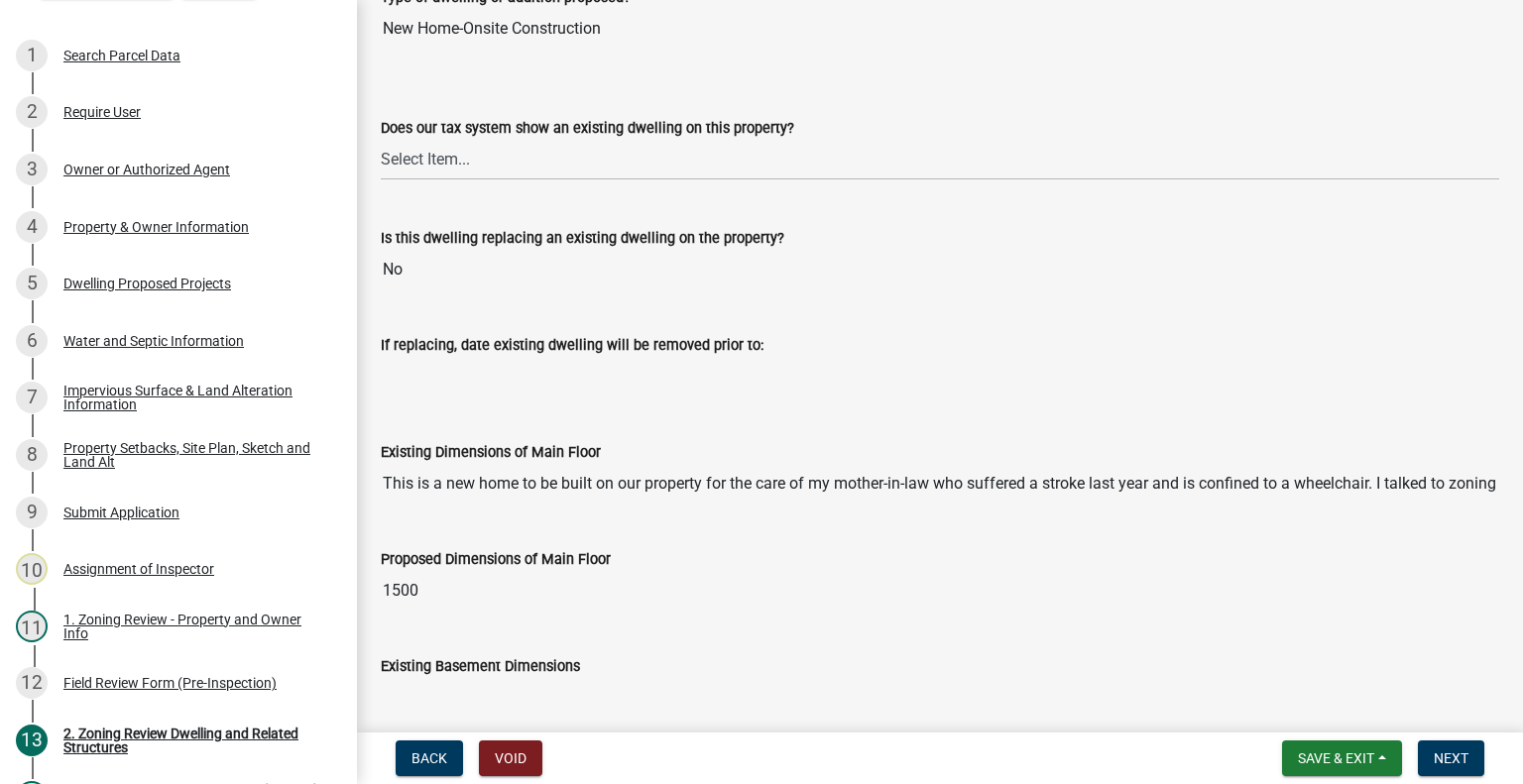 click on "This is a new home to be built on our property for the care of my mother-in-law who suffered a stroke last year and is confined to a wheelchair. I talked to zoning about this and they said it is ok to do, but will have to redraw new boundaries someday when my mother and father-in-law are one, or we will move into the new house and turn our existing house into a shop and make it part of the commercial real-estate property next to us that my in-laws own." at bounding box center [940, 484] 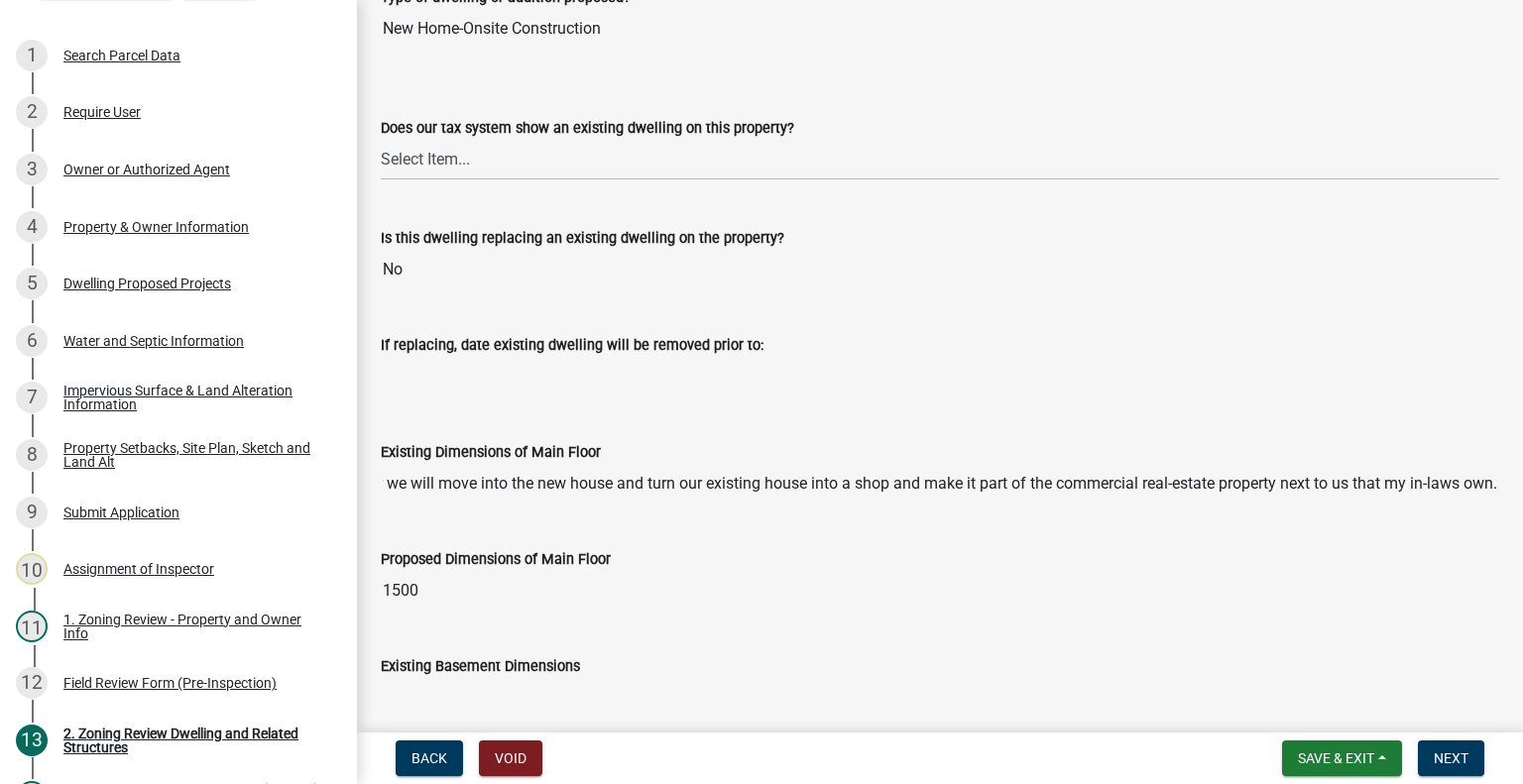 scroll, scrollTop: 0, scrollLeft: 2074, axis: horizontal 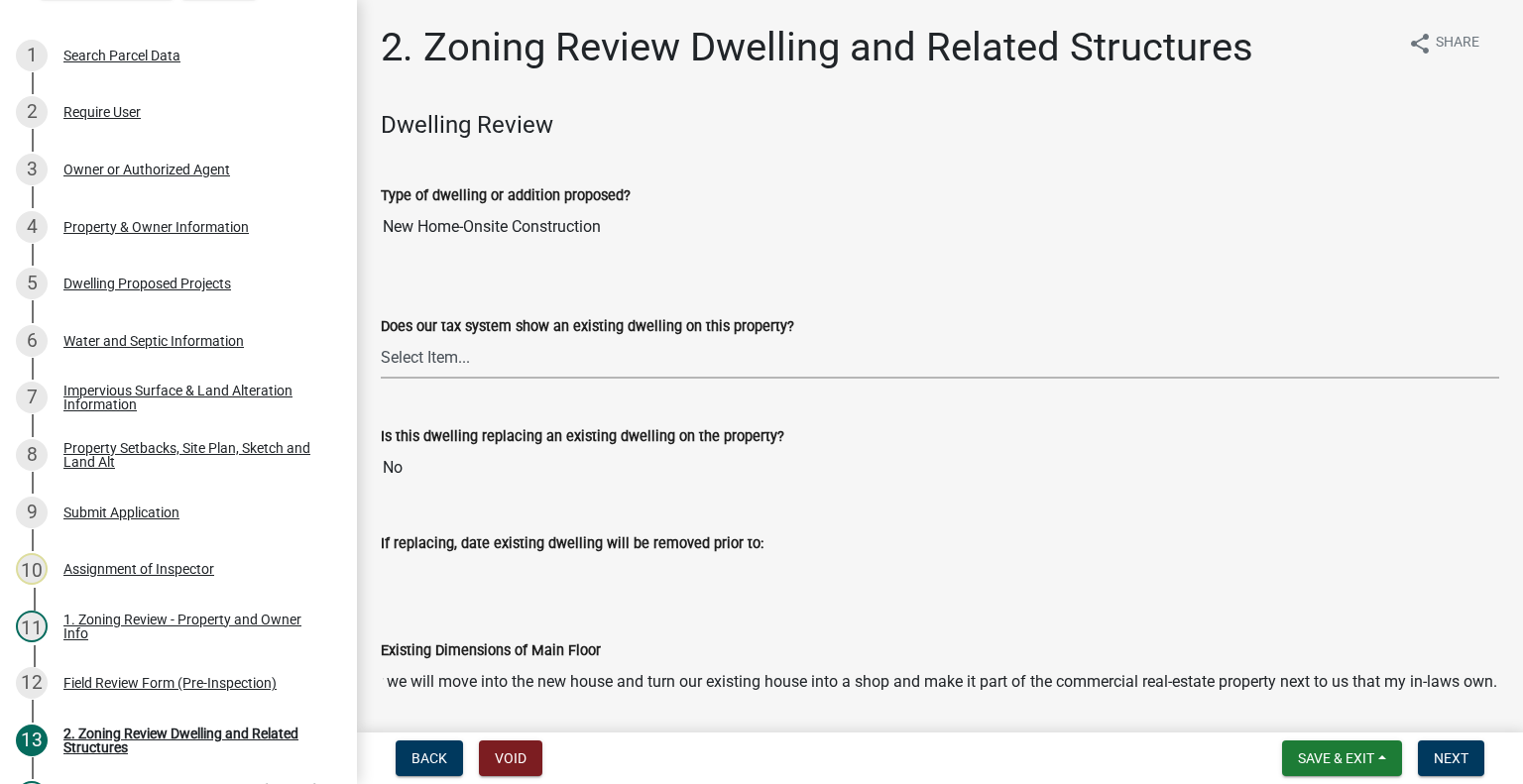 click on "Select Item...   Yes   No" at bounding box center [940, 358] 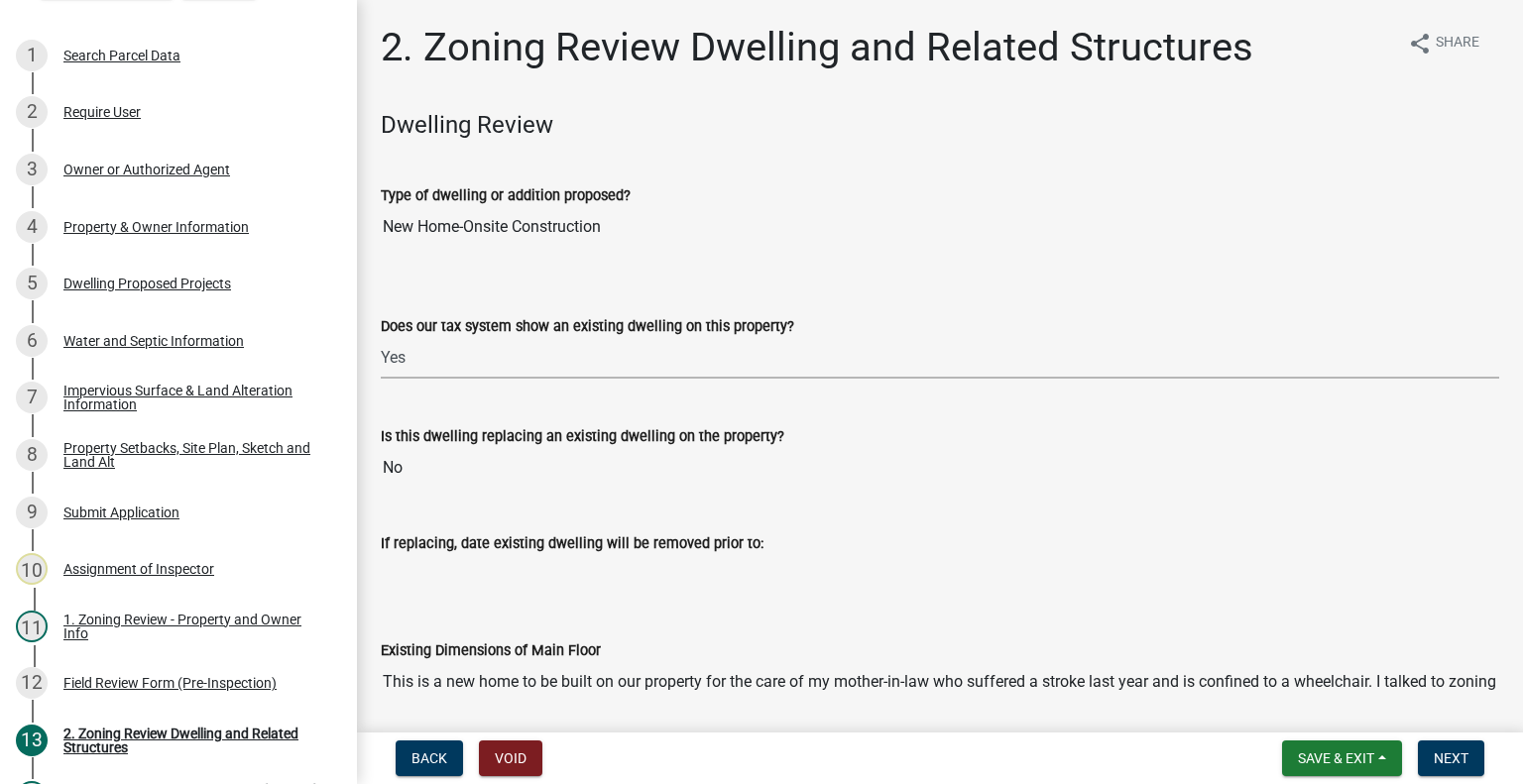 click on "Select Item...   Yes   No" at bounding box center (940, 358) 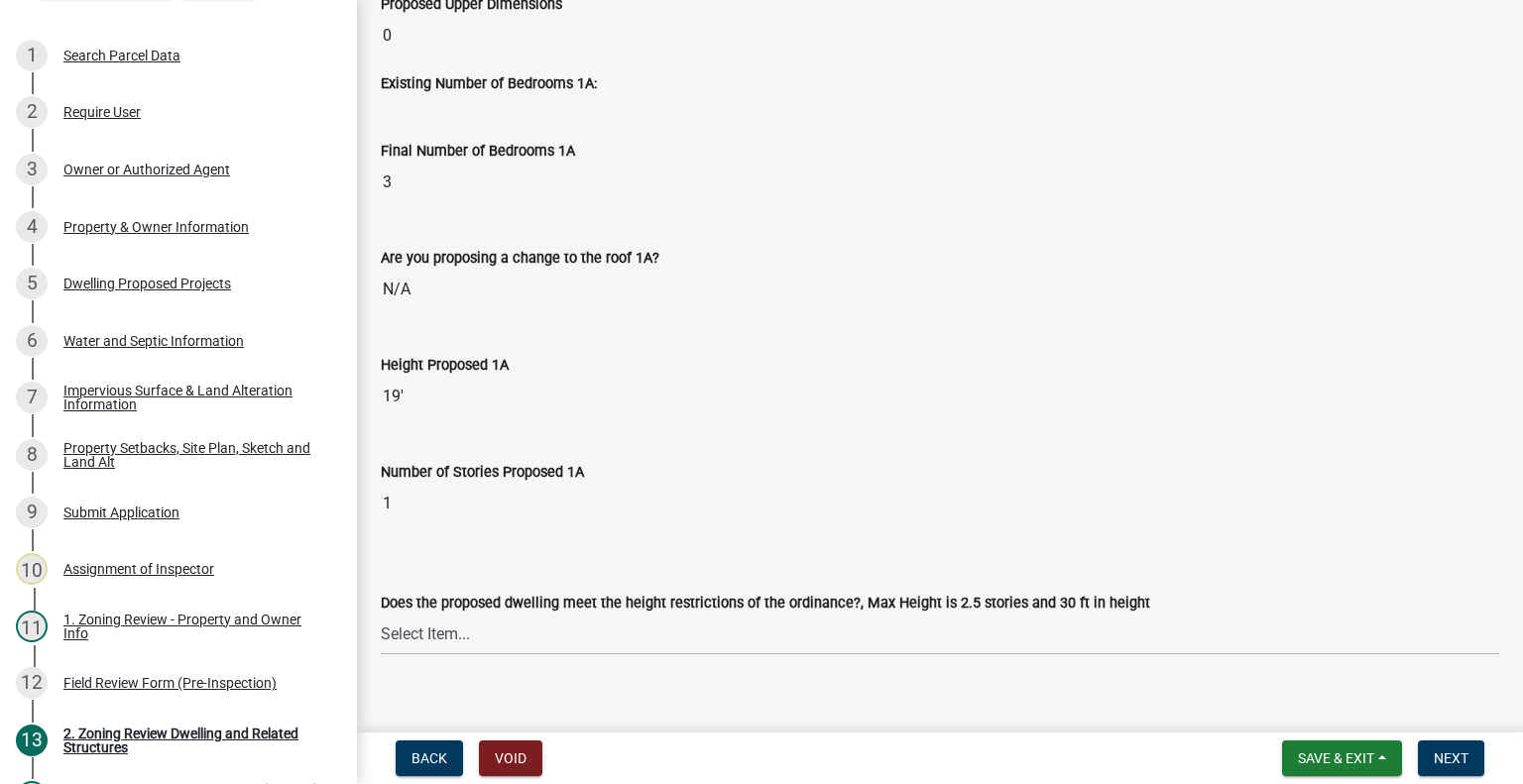 scroll, scrollTop: 1388, scrollLeft: 0, axis: vertical 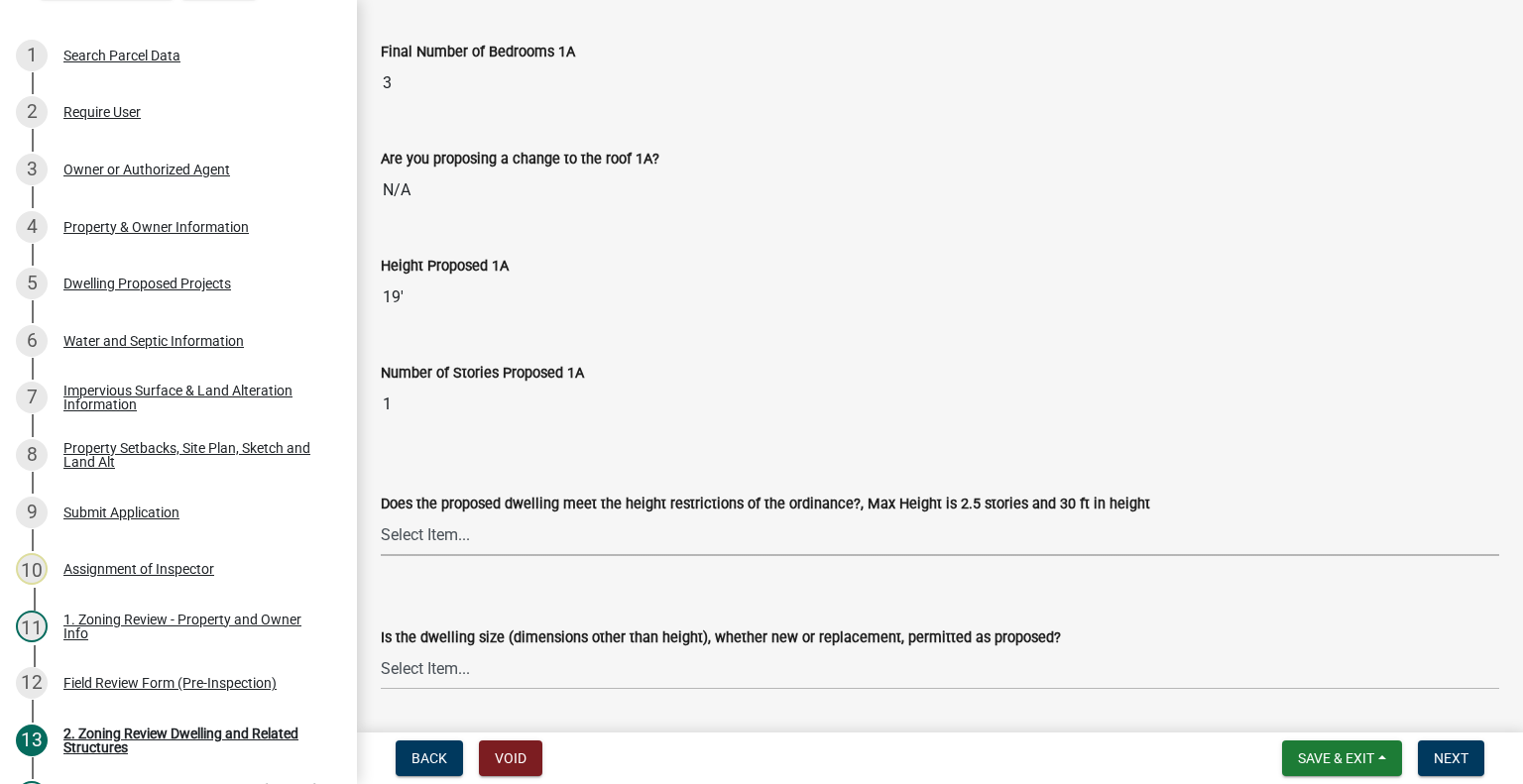 click on "Select Item...   Yes   No" at bounding box center [940, 535] 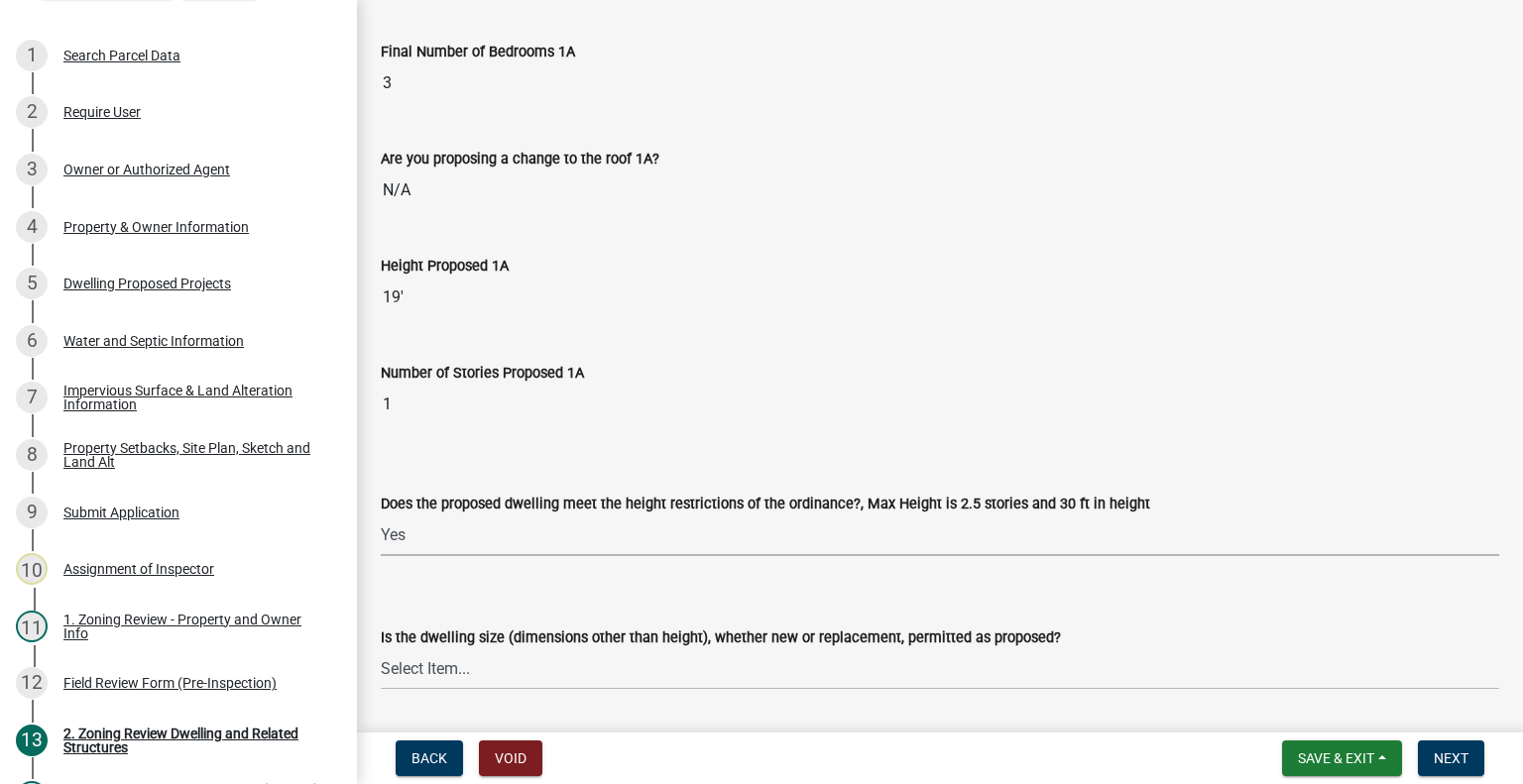 click on "Select Item...   Yes   No" at bounding box center (940, 535) 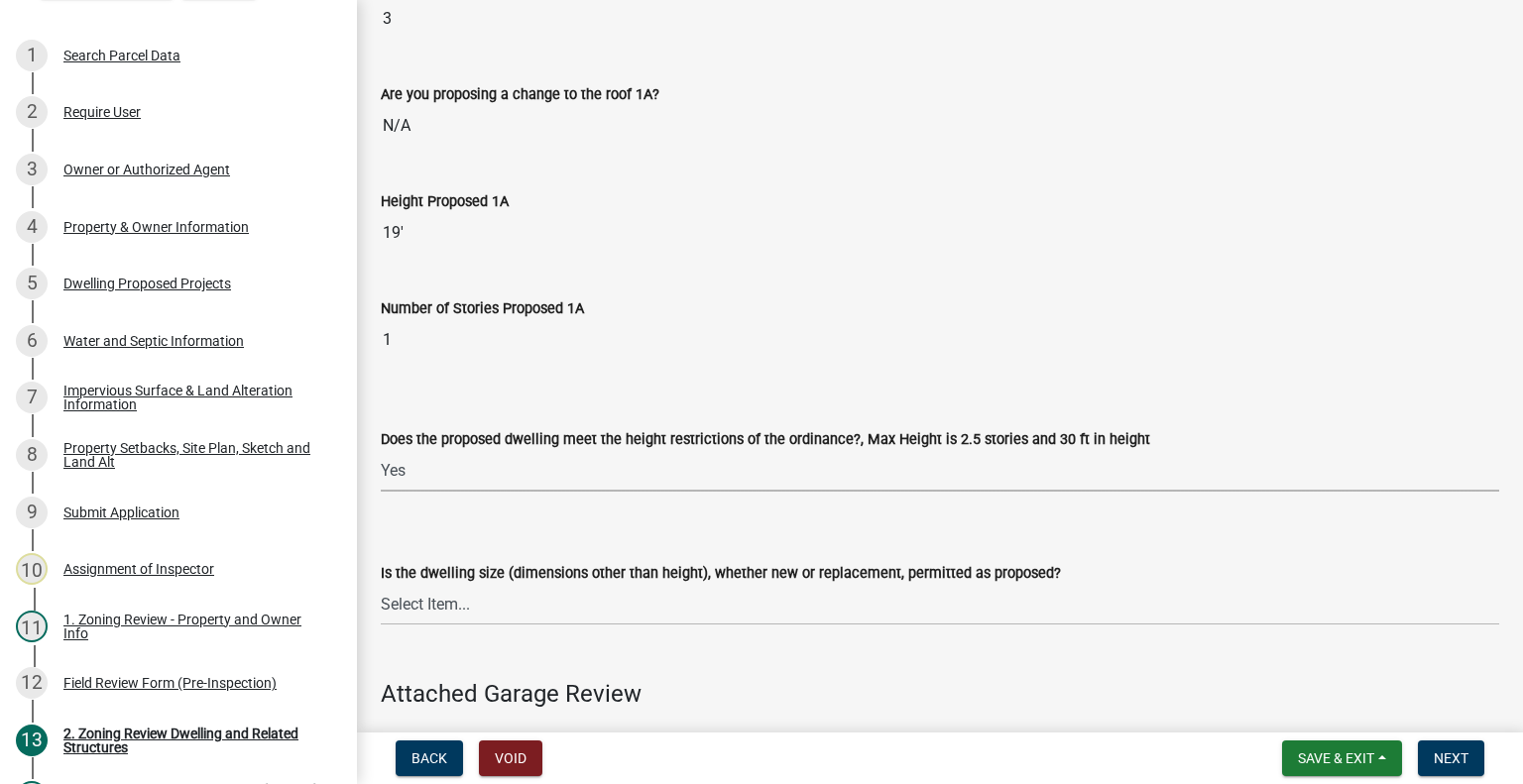 scroll, scrollTop: 1487, scrollLeft: 0, axis: vertical 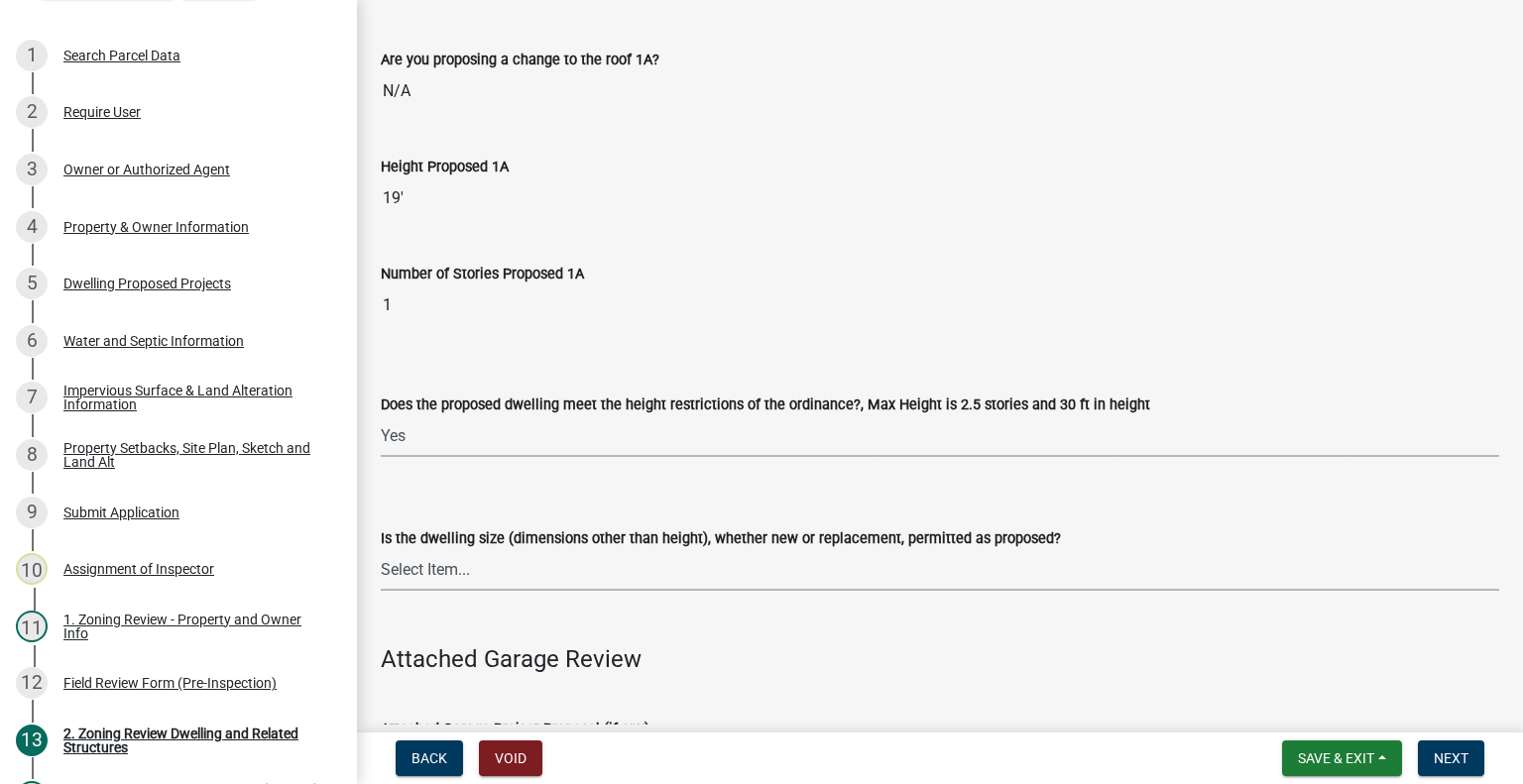 click on "Select Item...   Yes   No" at bounding box center (940, 570) 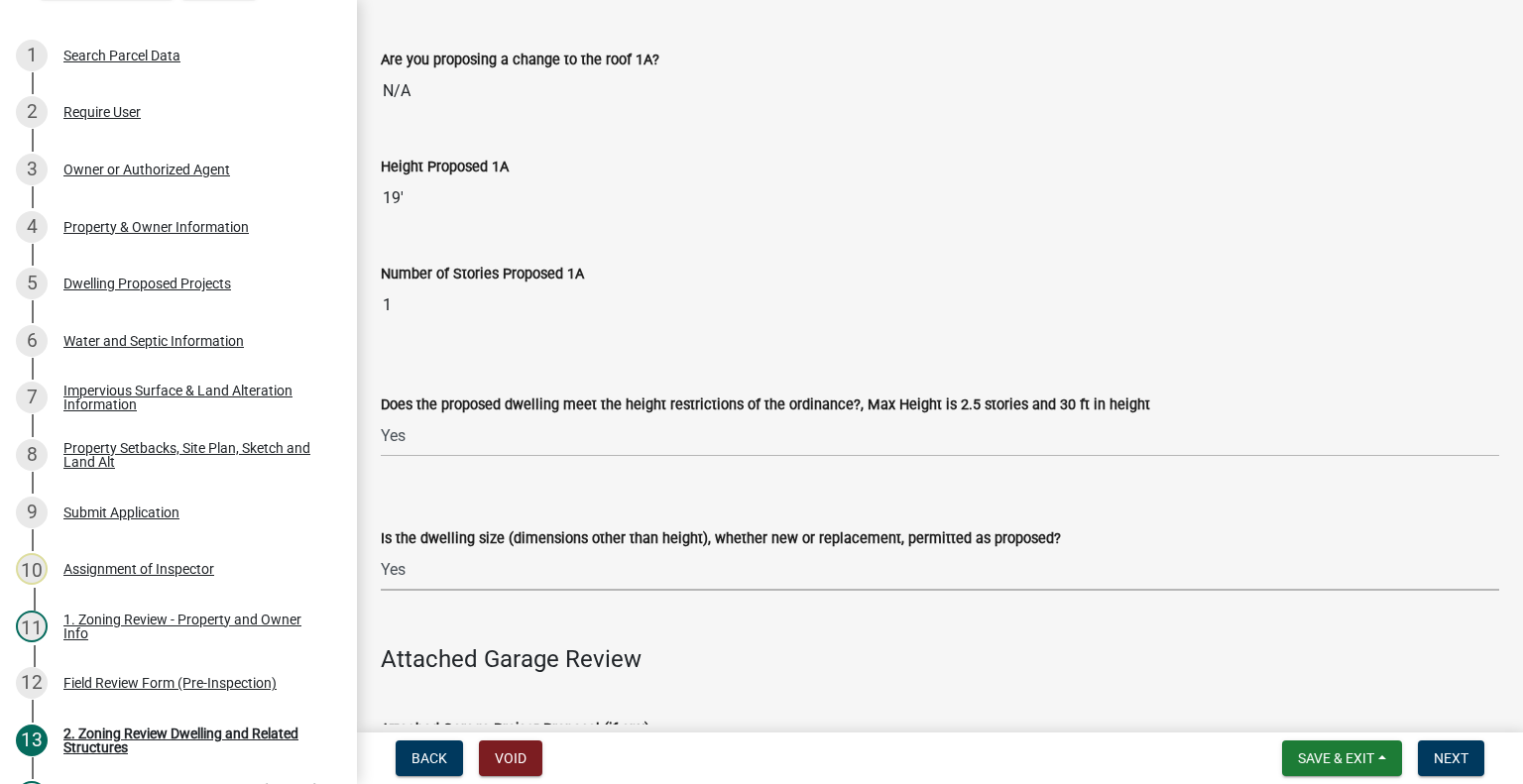 click on "Select Item...   Yes   No" at bounding box center (940, 570) 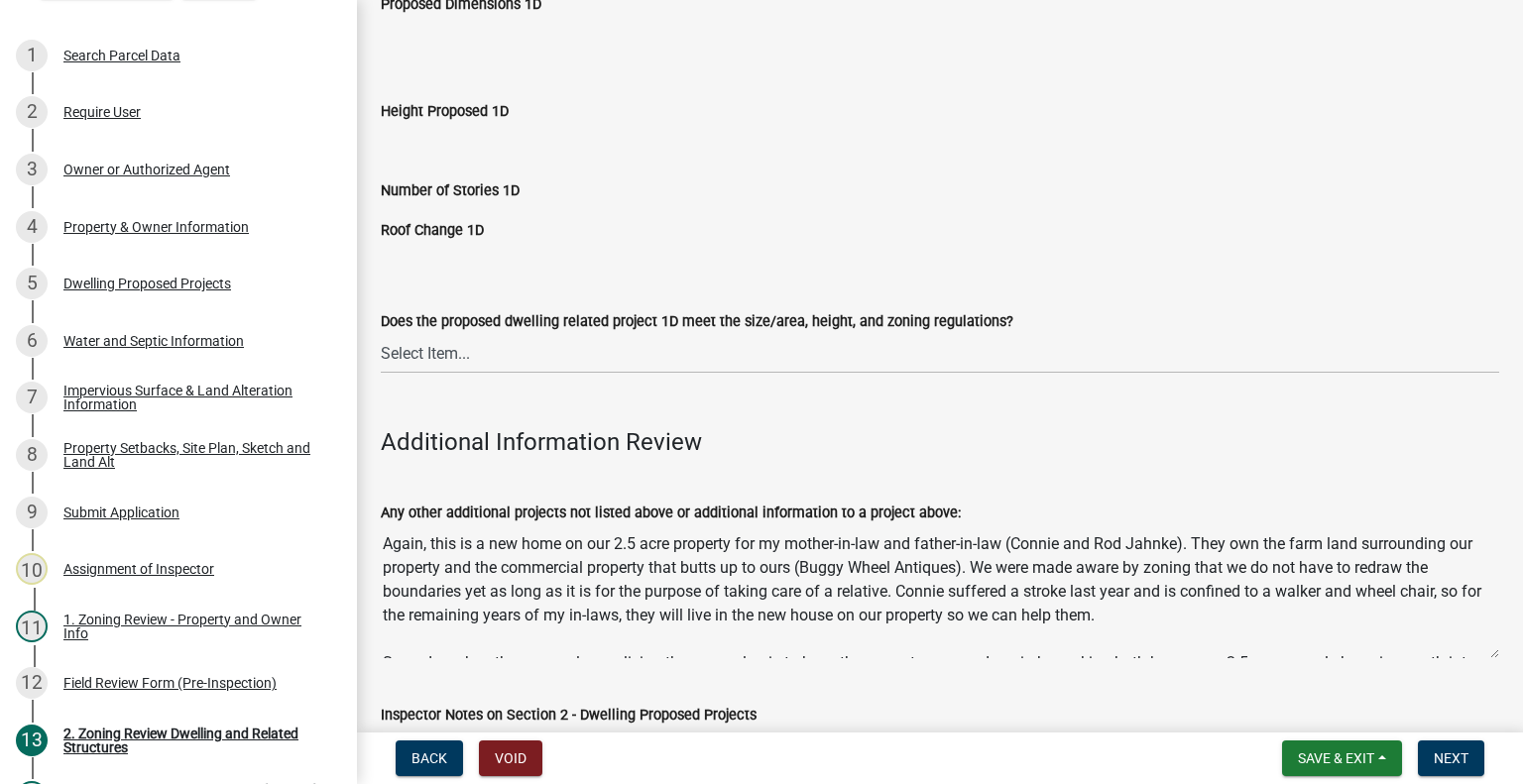 scroll, scrollTop: 4361, scrollLeft: 0, axis: vertical 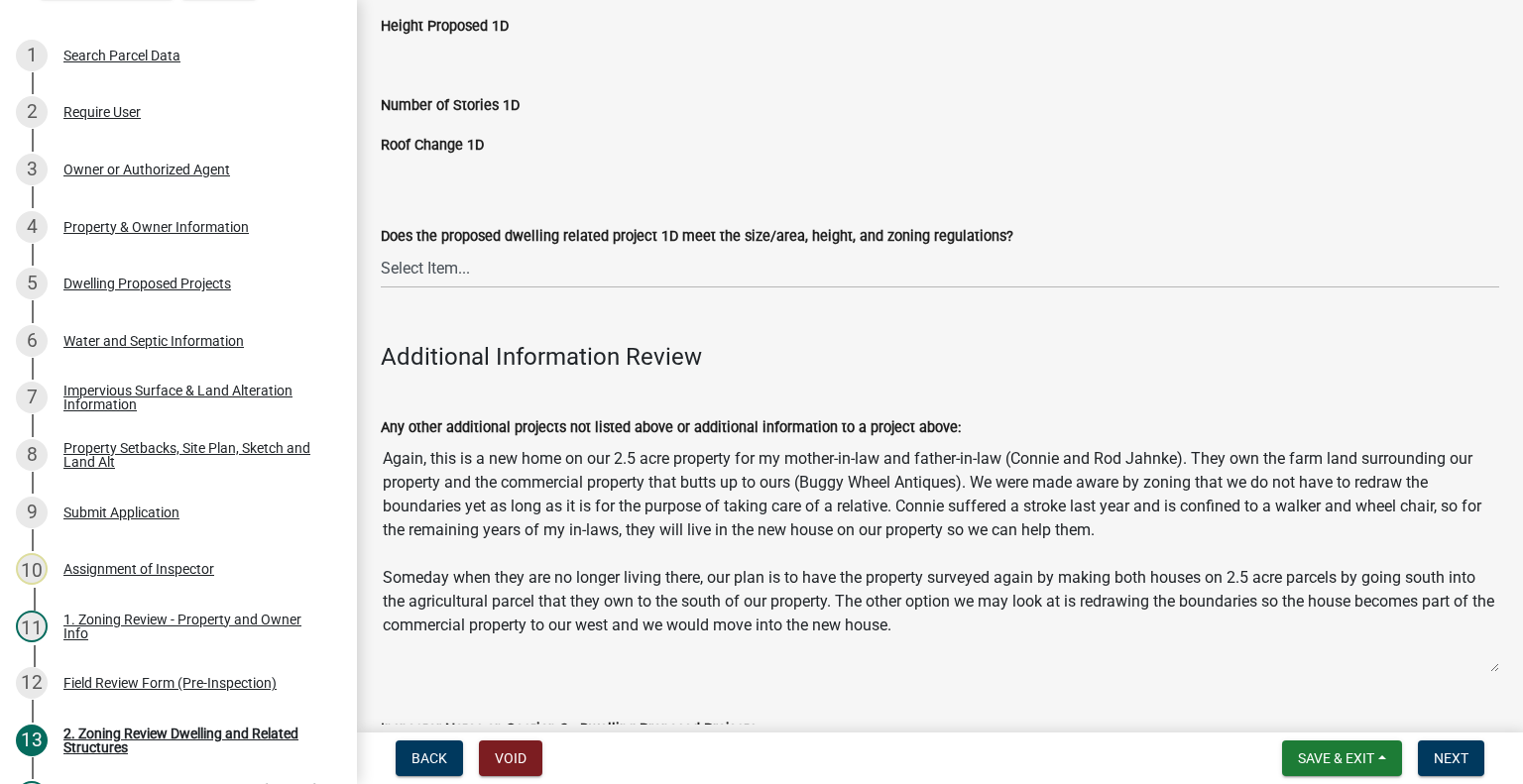 drag, startPoint x: 1475, startPoint y: 558, endPoint x: 1444, endPoint y: 657, distance: 103.74006 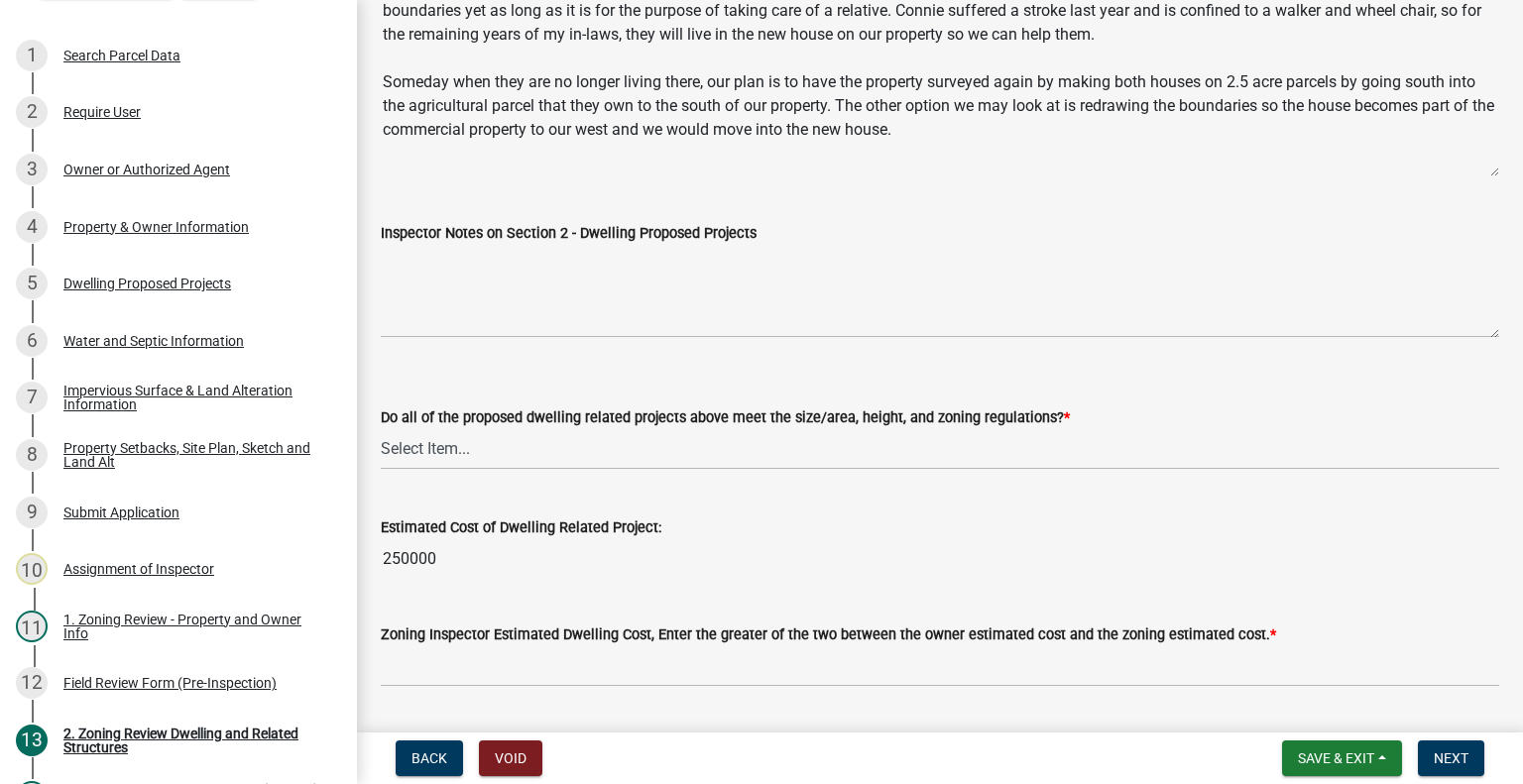scroll, scrollTop: 4857, scrollLeft: 0, axis: vertical 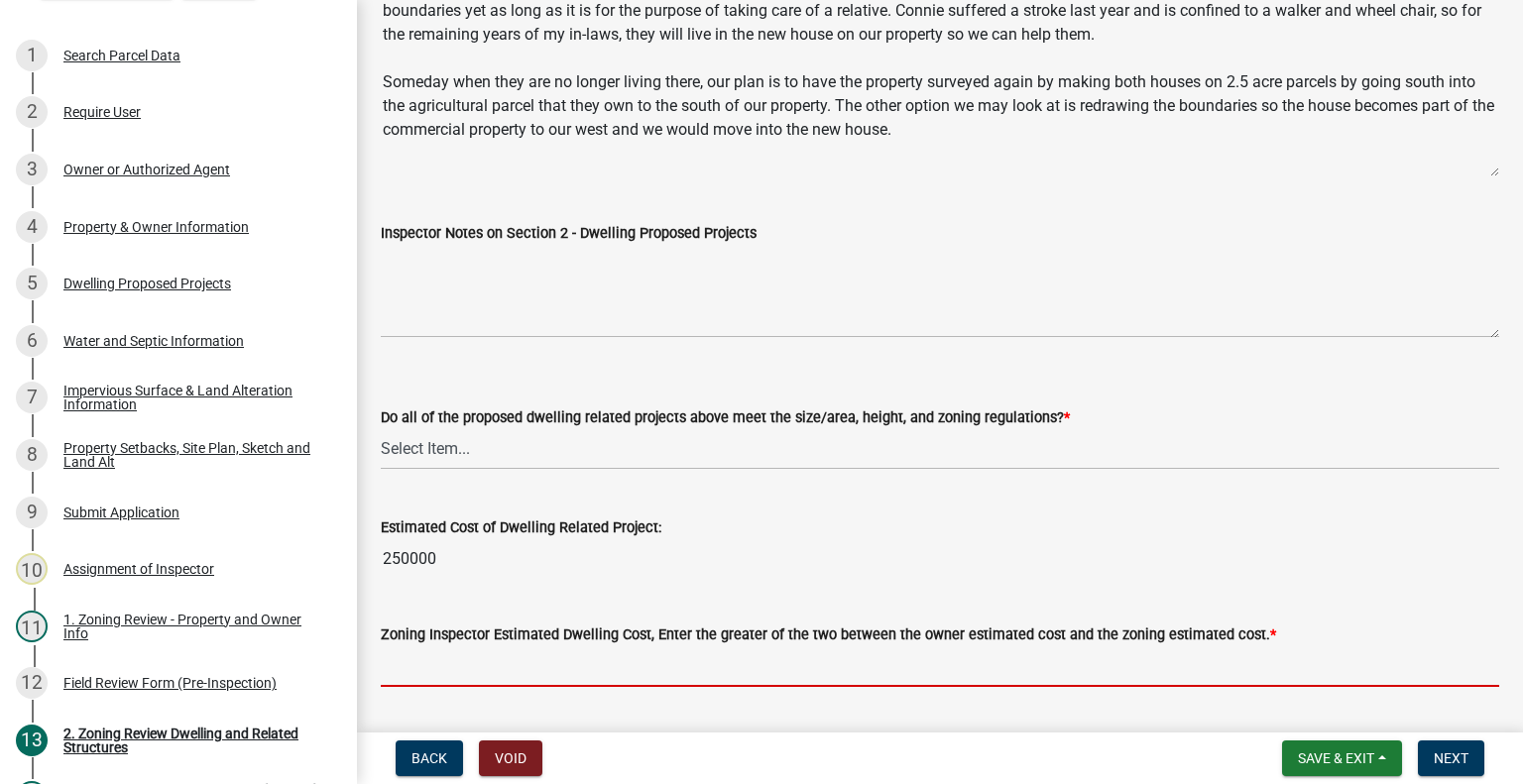 click 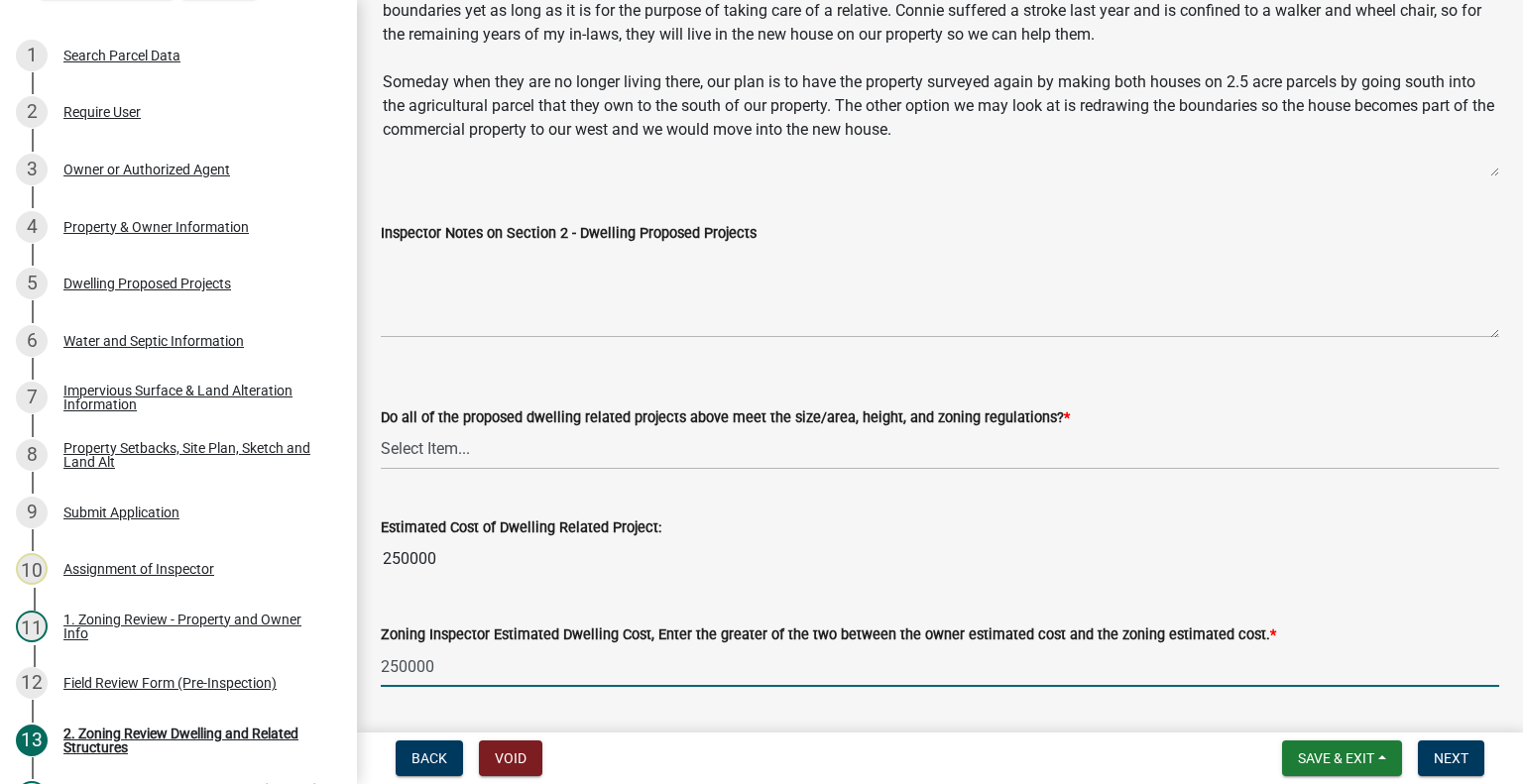 type on "250000" 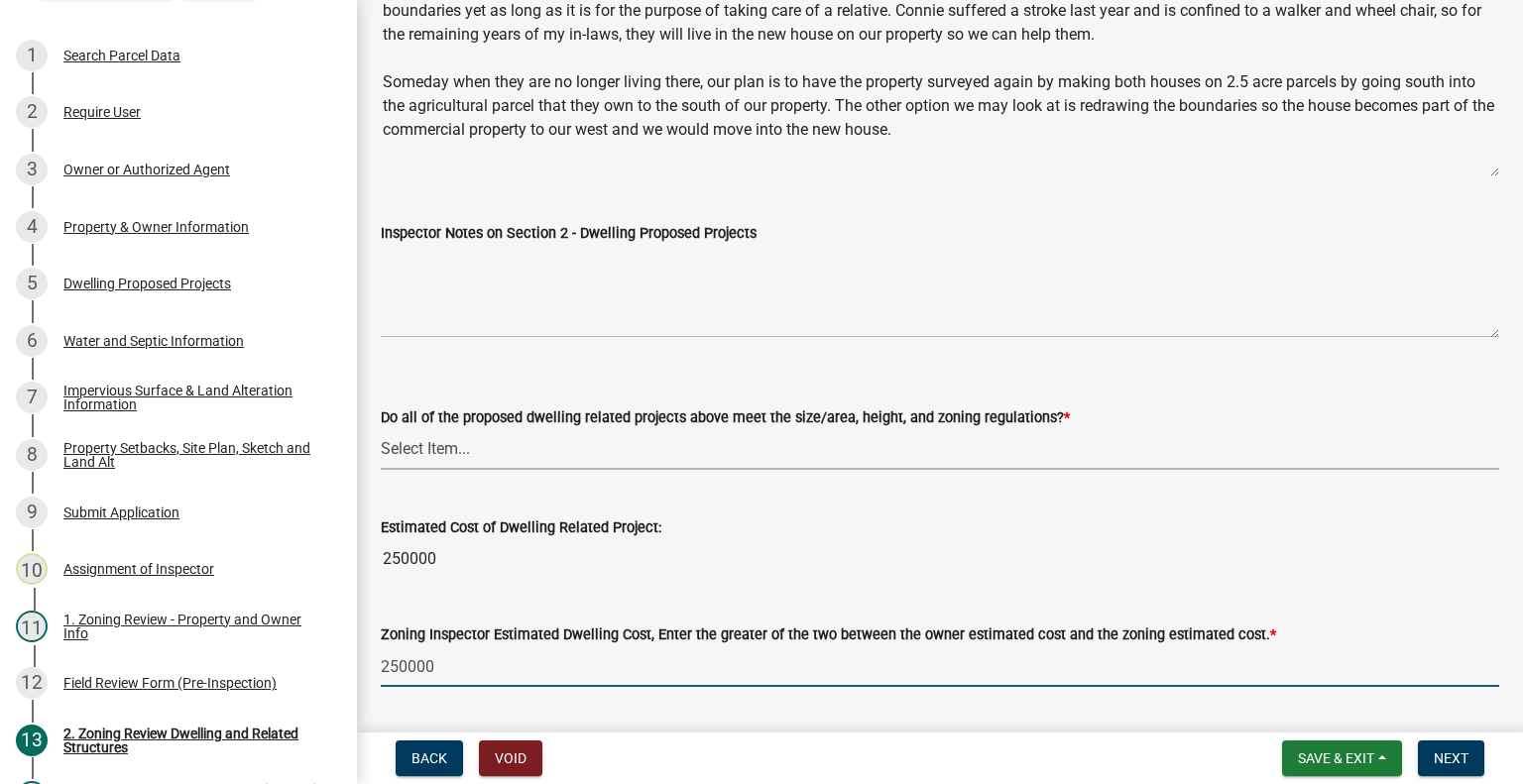 click on "Select Item...   Yes   No" at bounding box center (940, 449) 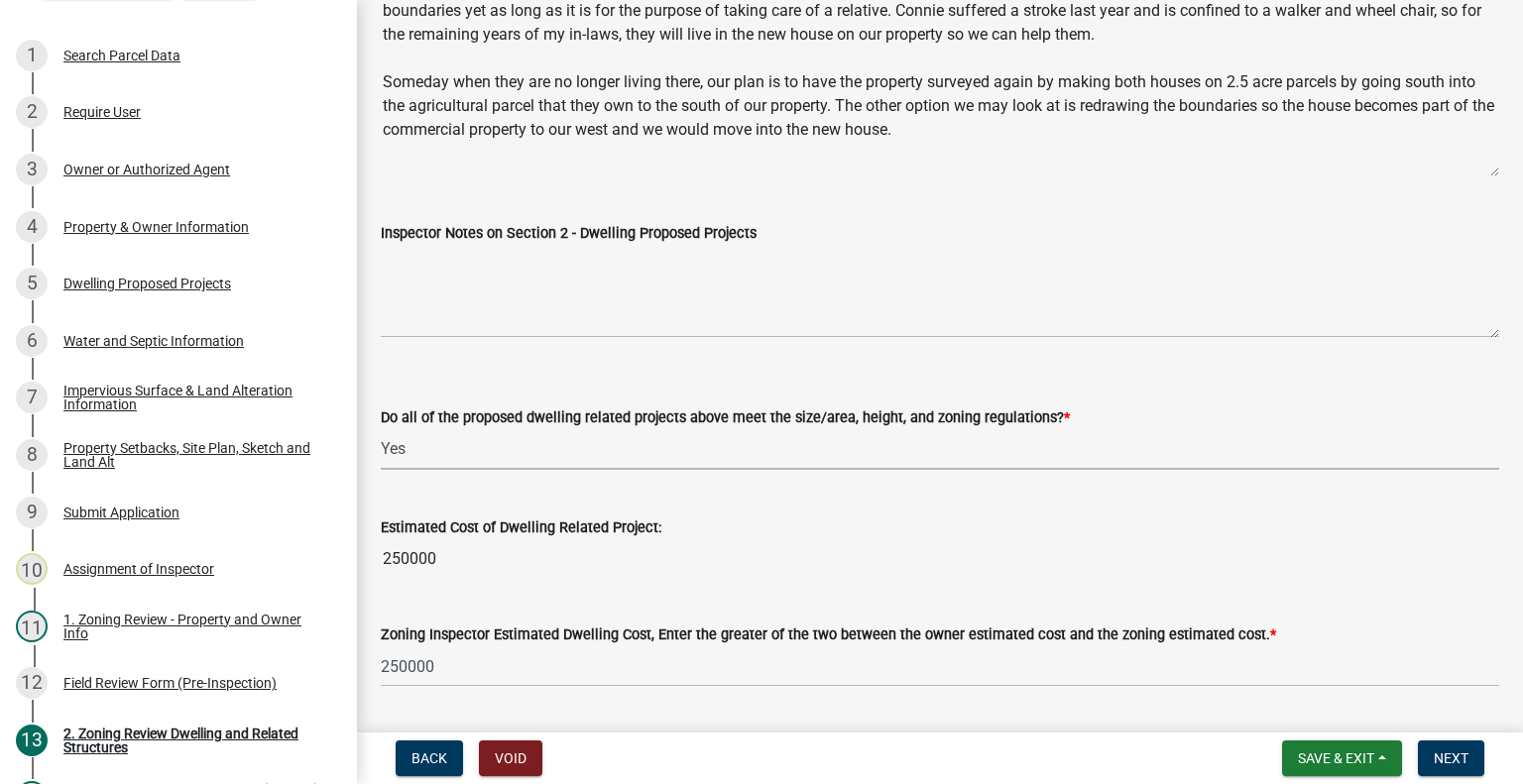 click on "Select Item...   Yes   No" at bounding box center (940, 449) 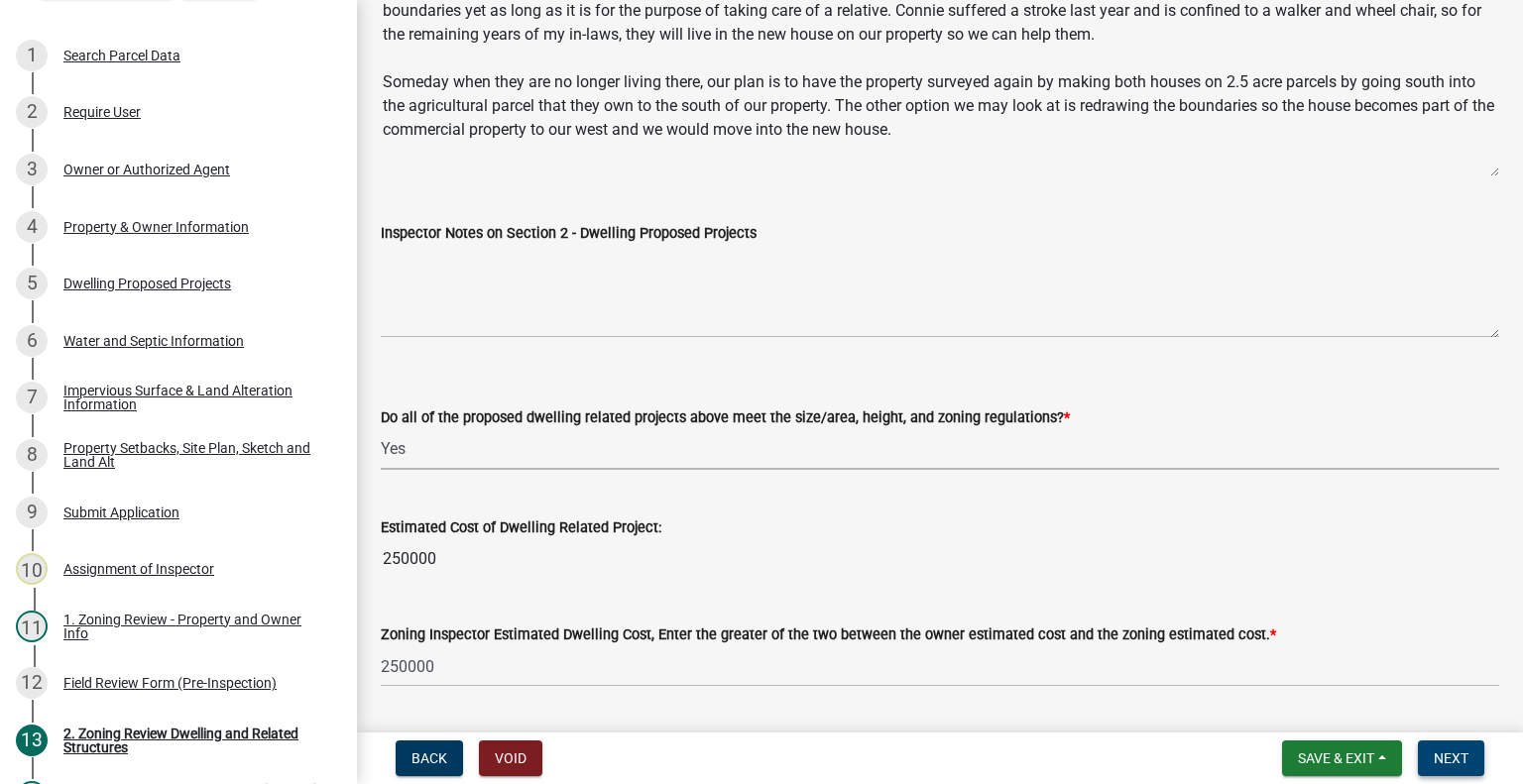 click on "Next" at bounding box center [1451, 758] 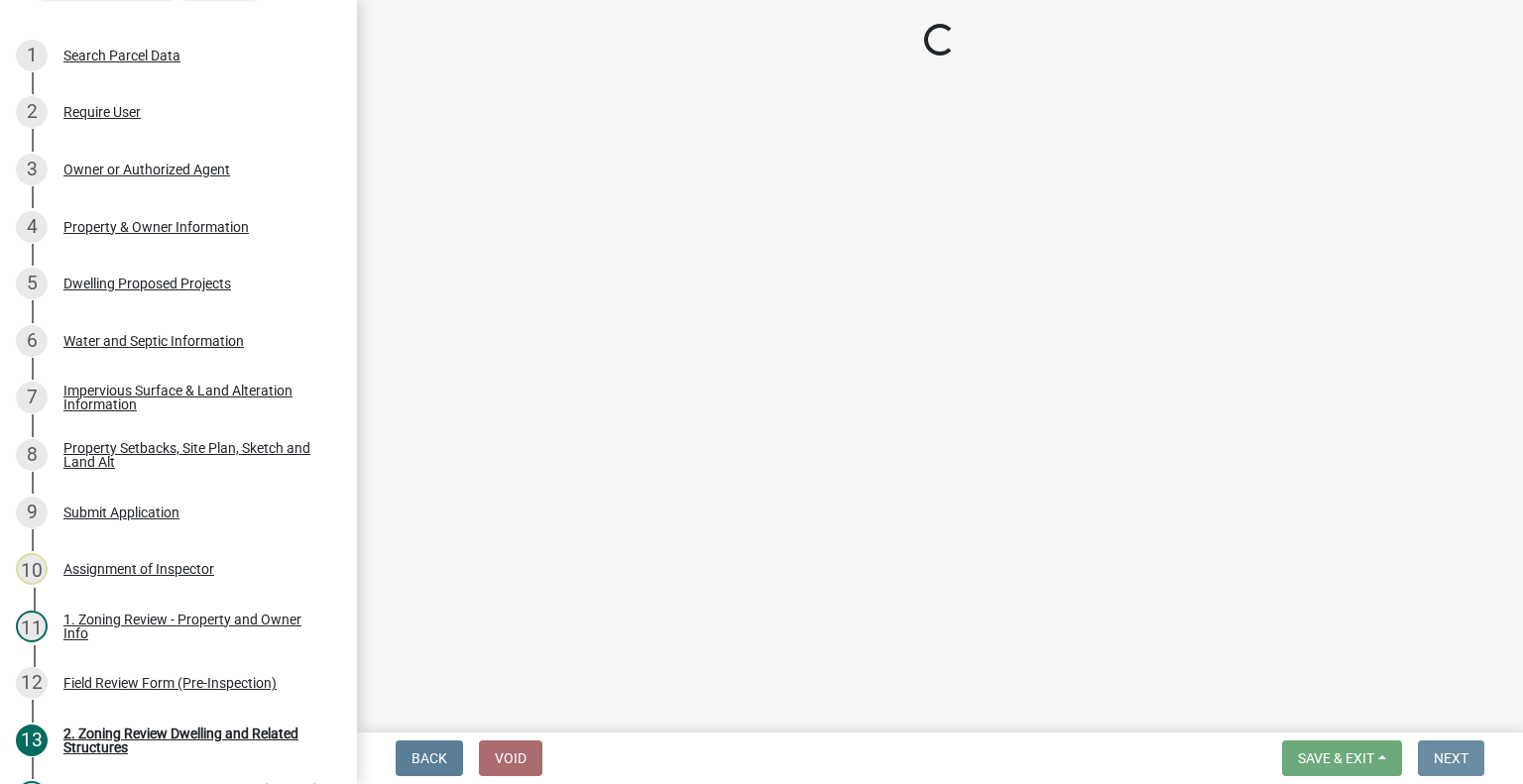 scroll, scrollTop: 0, scrollLeft: 0, axis: both 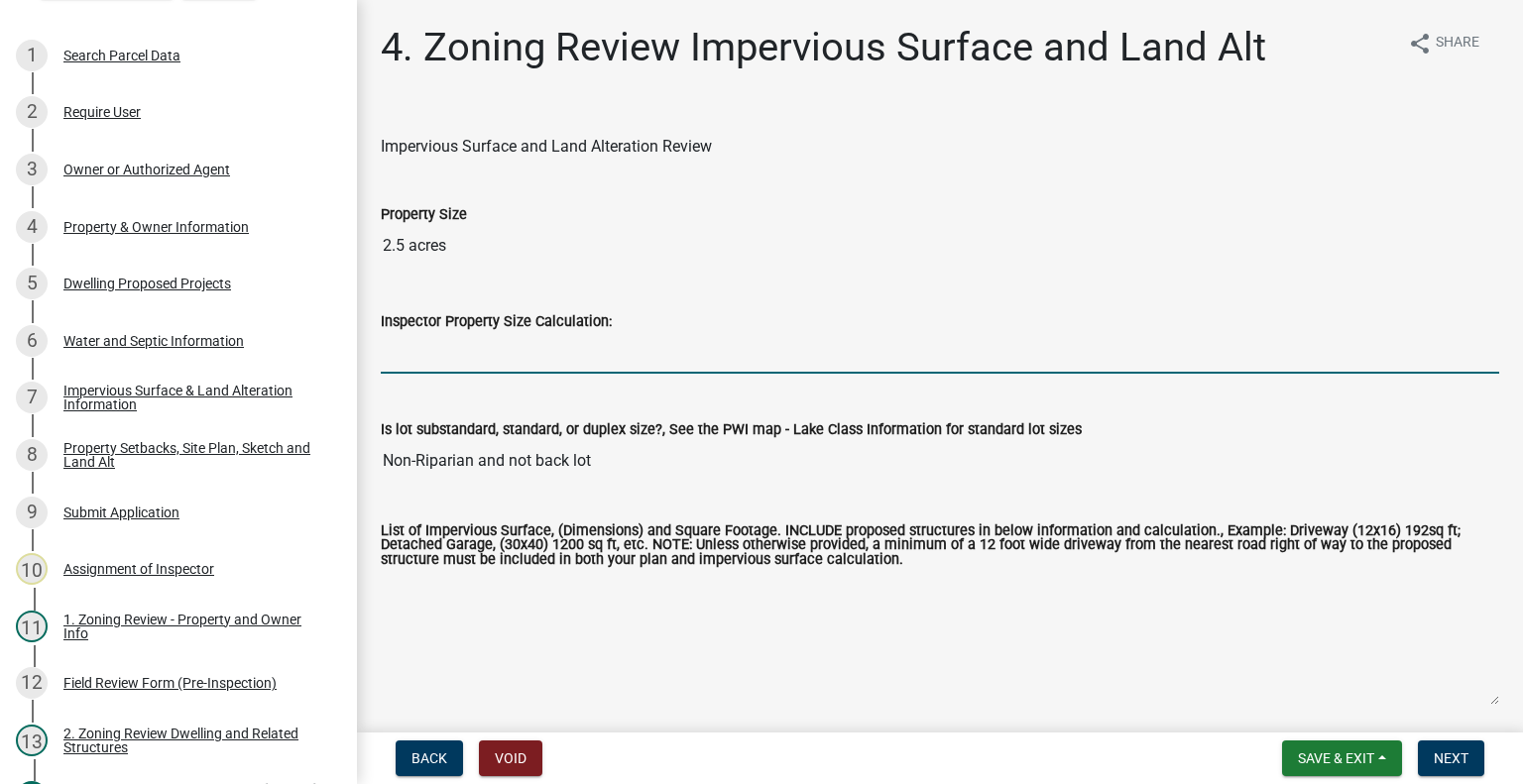 click on "Inspector Property Size Calculation:" at bounding box center (940, 353) 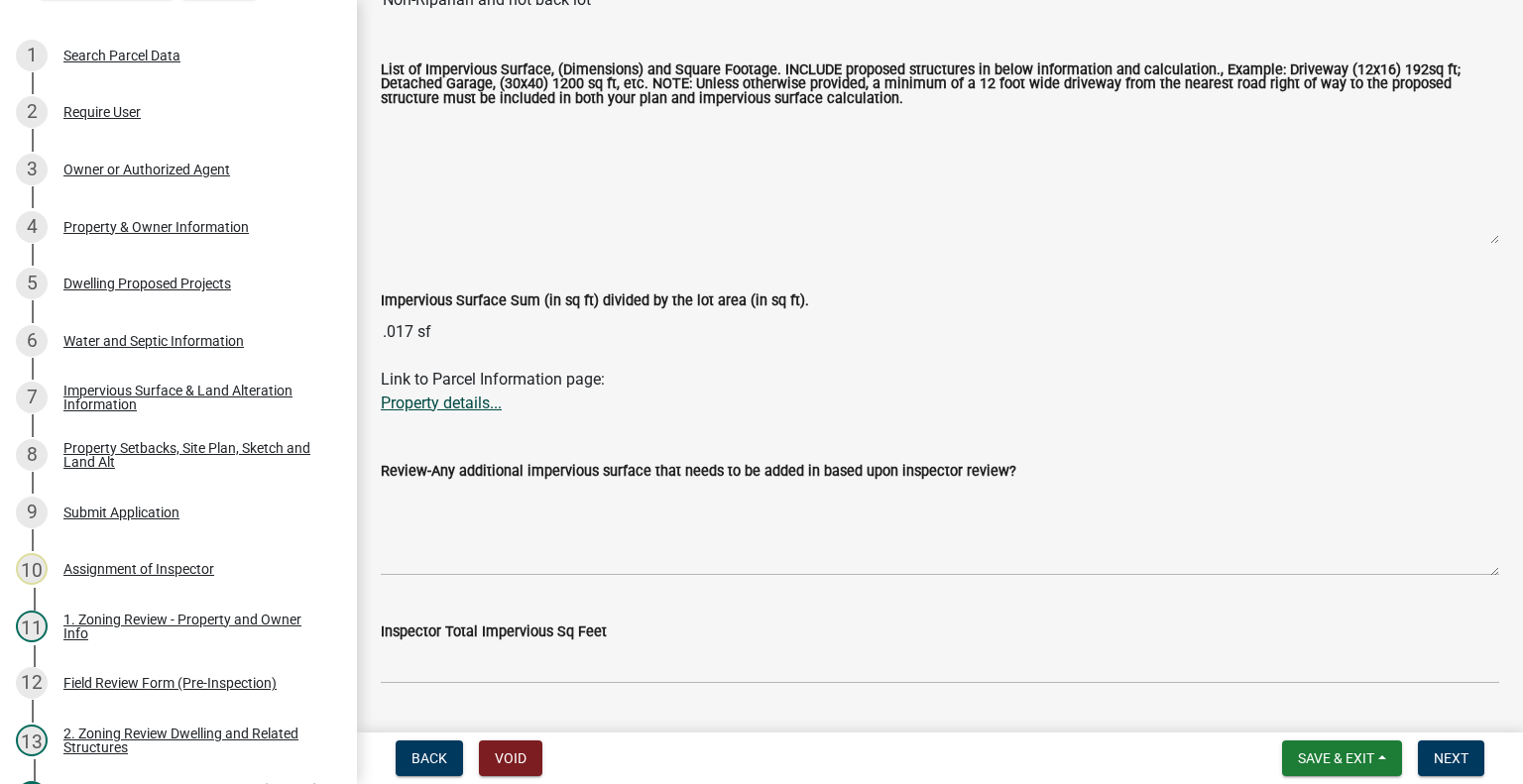 scroll, scrollTop: 496, scrollLeft: 0, axis: vertical 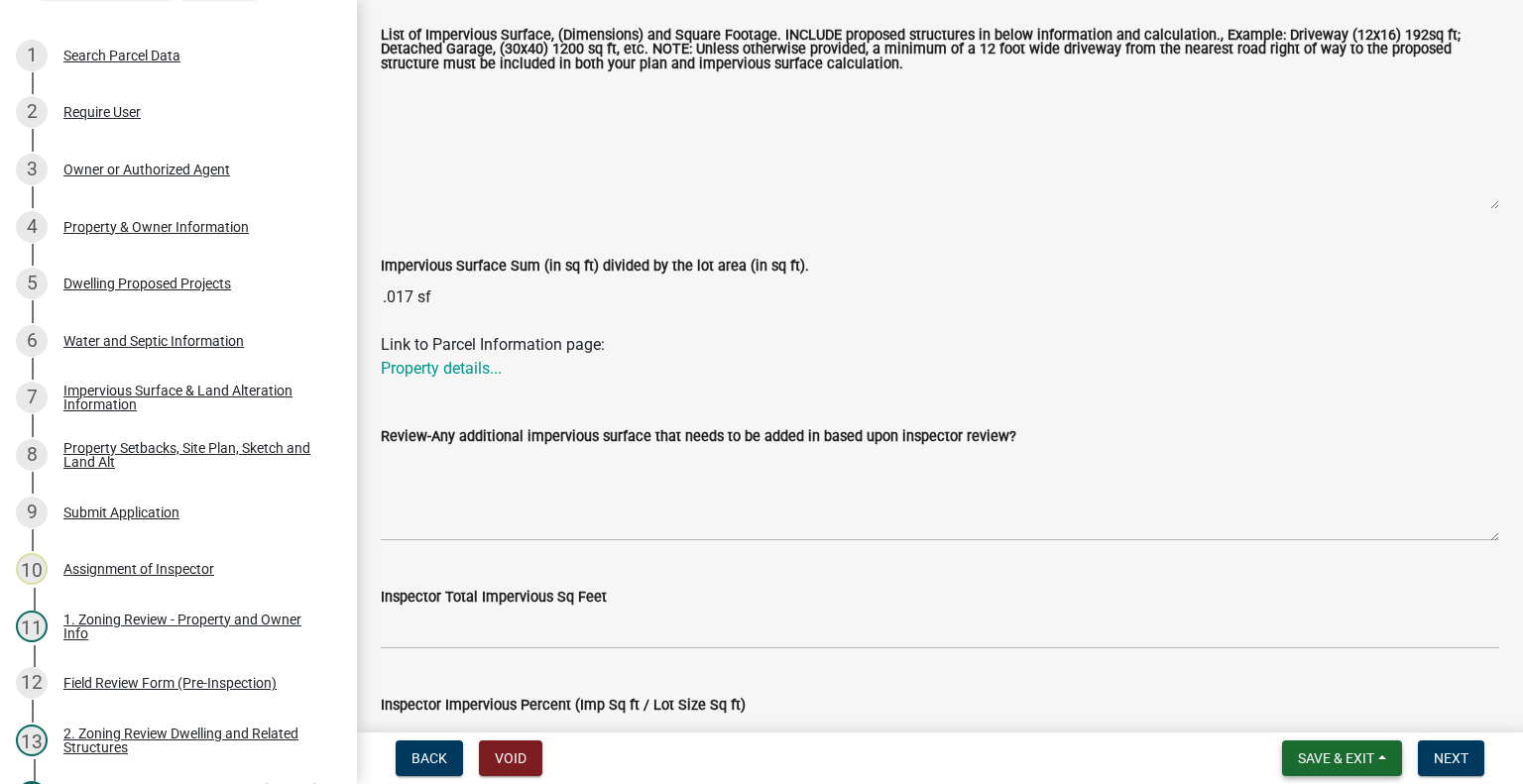 type on "108900" 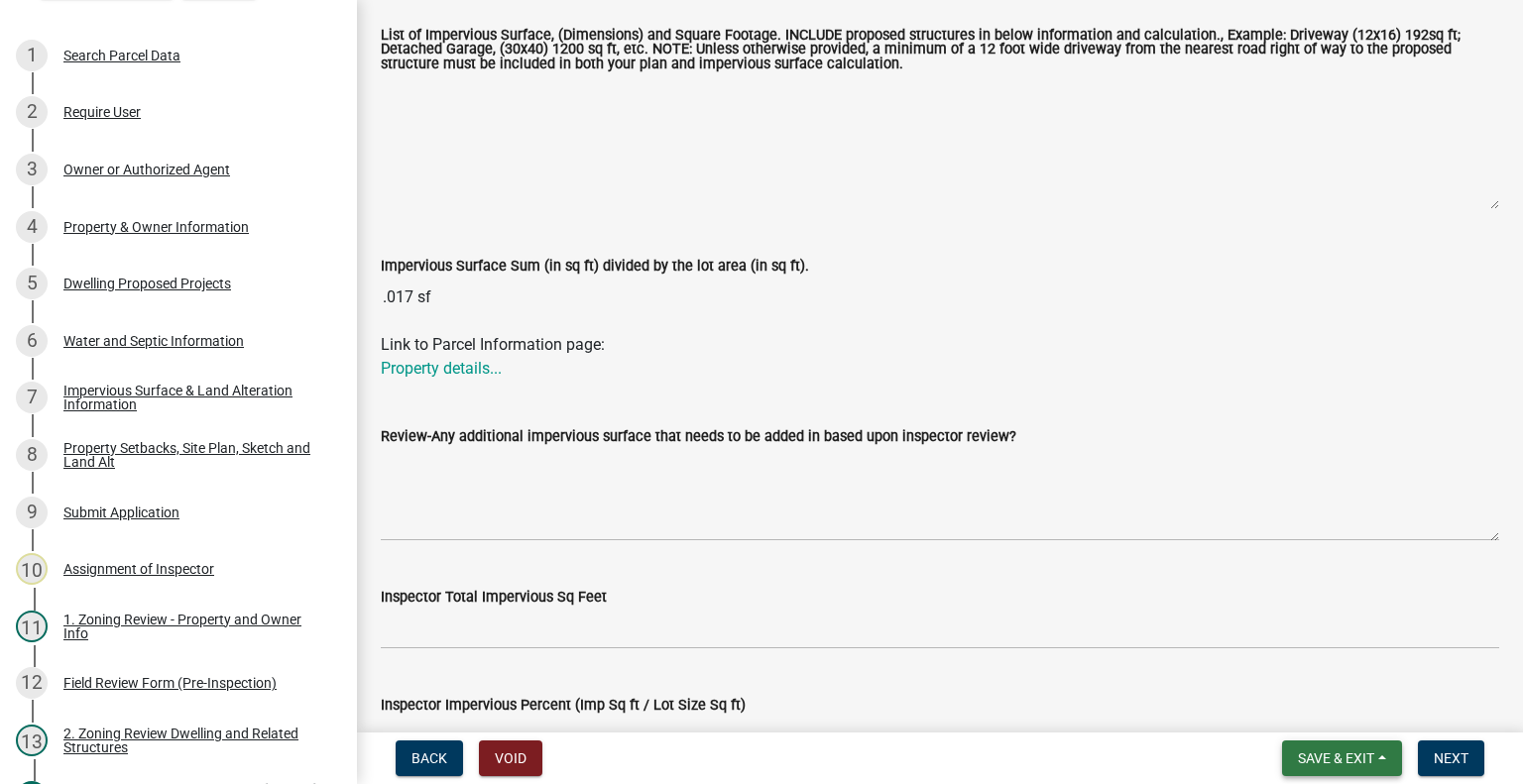 click on "Save & Exit" at bounding box center (1336, 758) 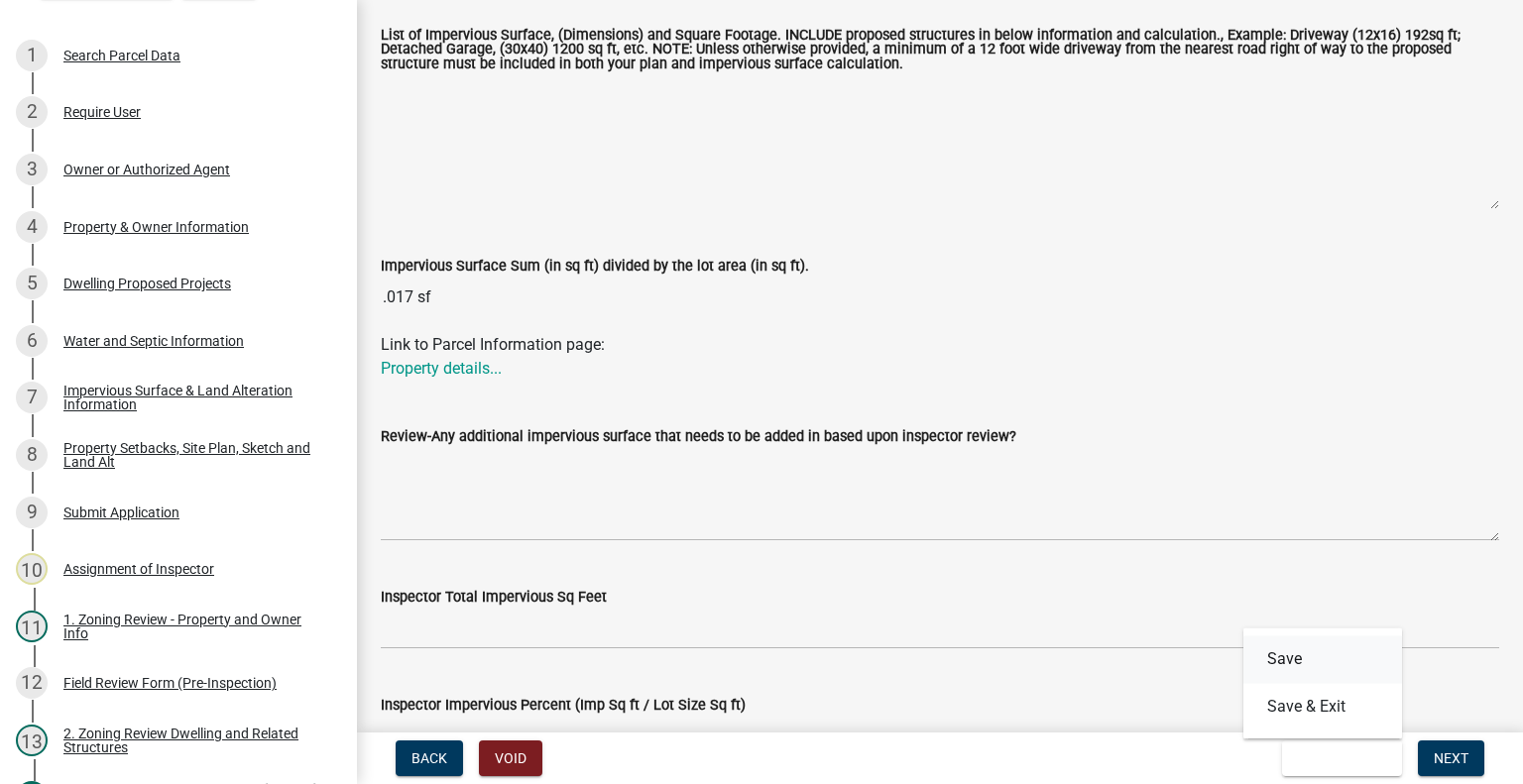 click on "Save" at bounding box center (1323, 659) 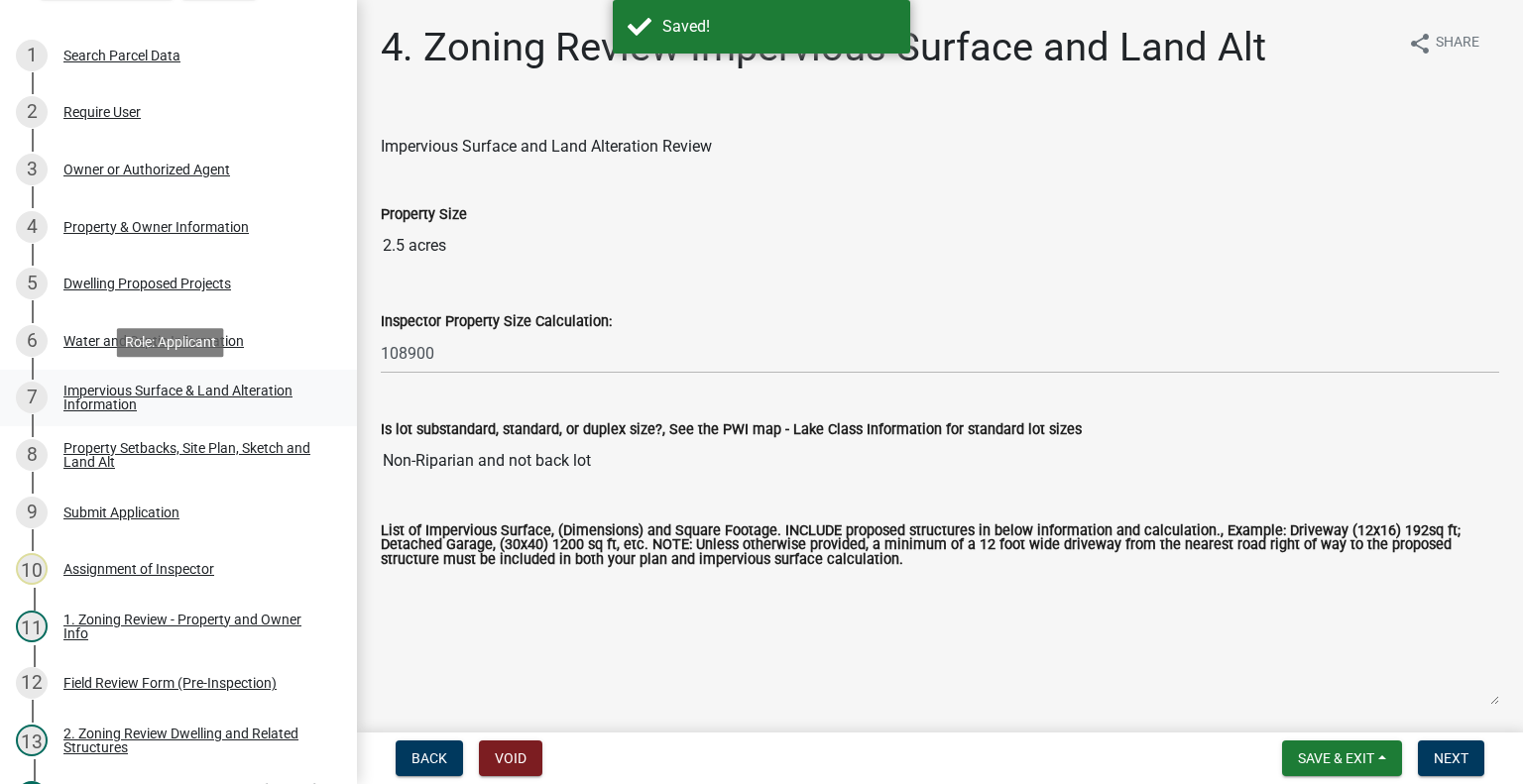 click on "Impervious Surface & Land Alteration Information" at bounding box center [194, 397] 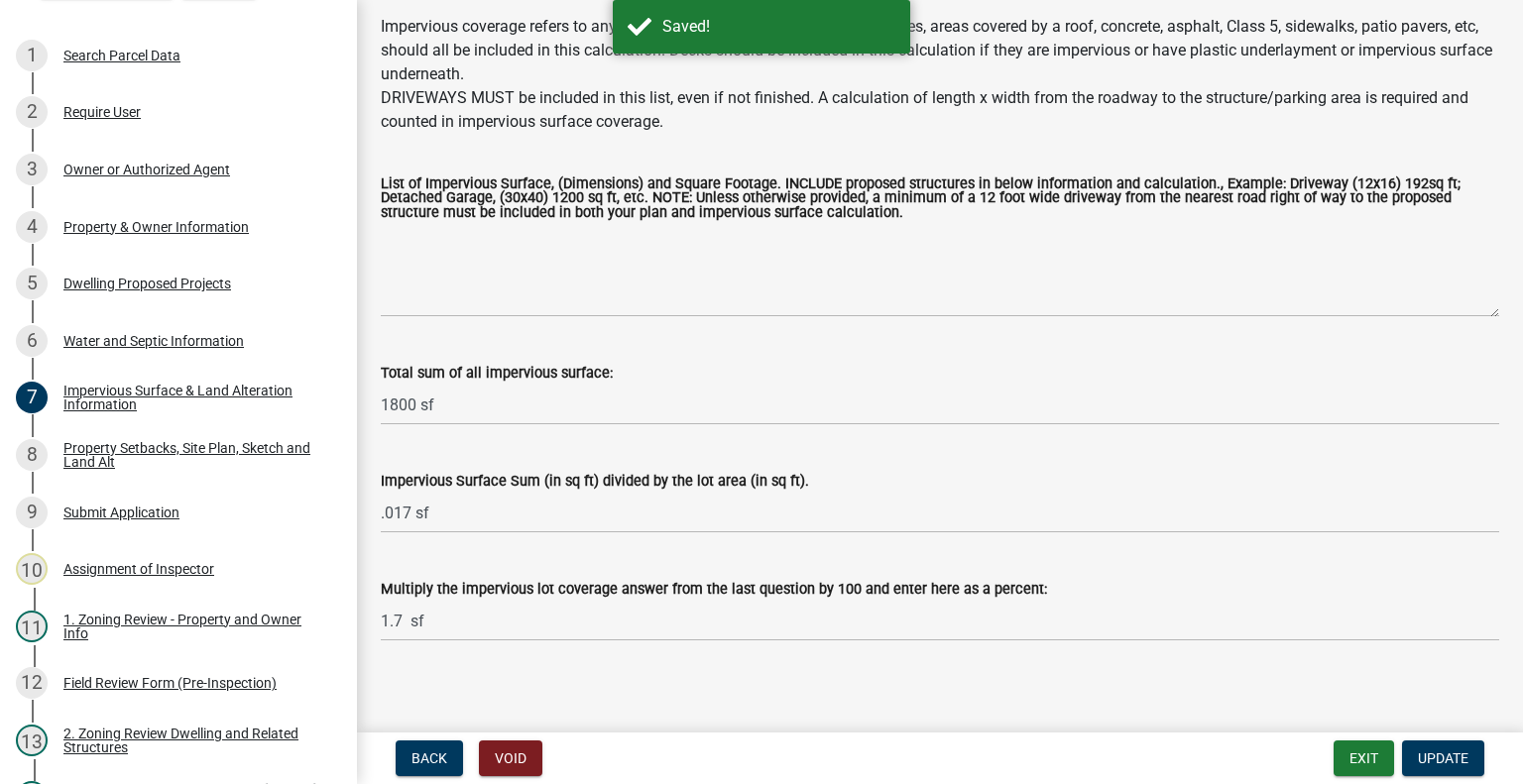 scroll, scrollTop: 236, scrollLeft: 0, axis: vertical 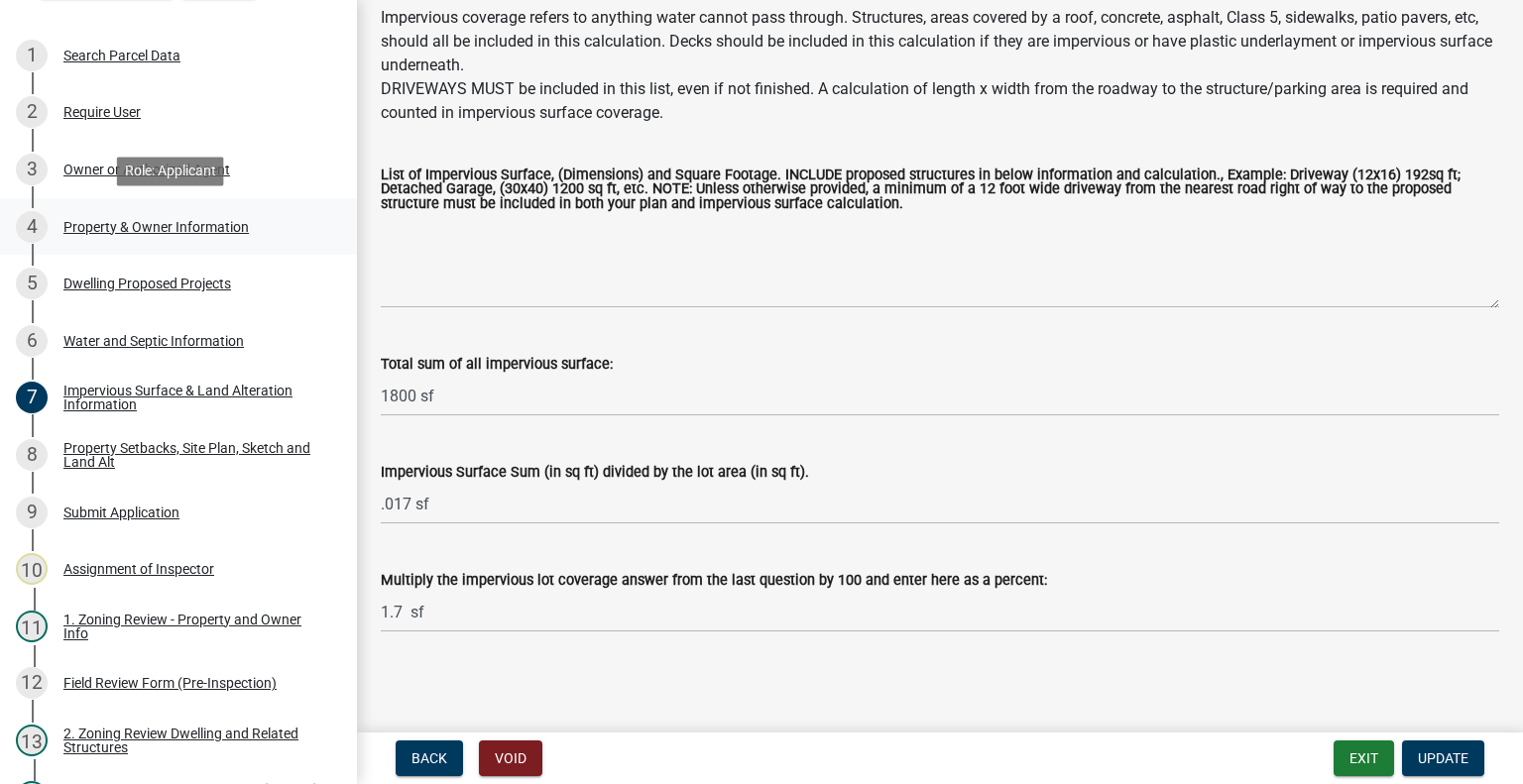 click on "Property & Owner Information" at bounding box center [156, 227] 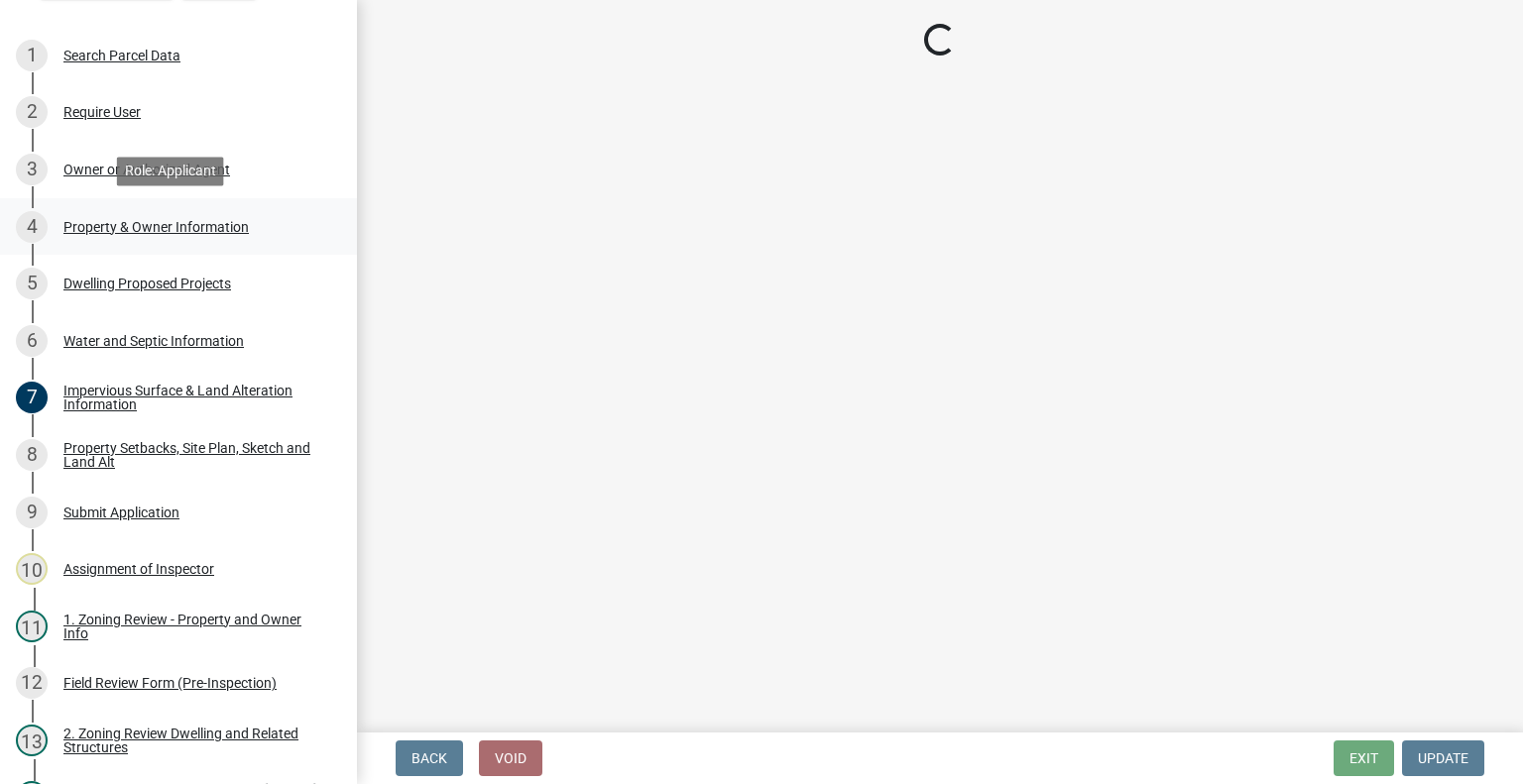 select on "15d55337-0fb0-485e-a759-dab20e978987" 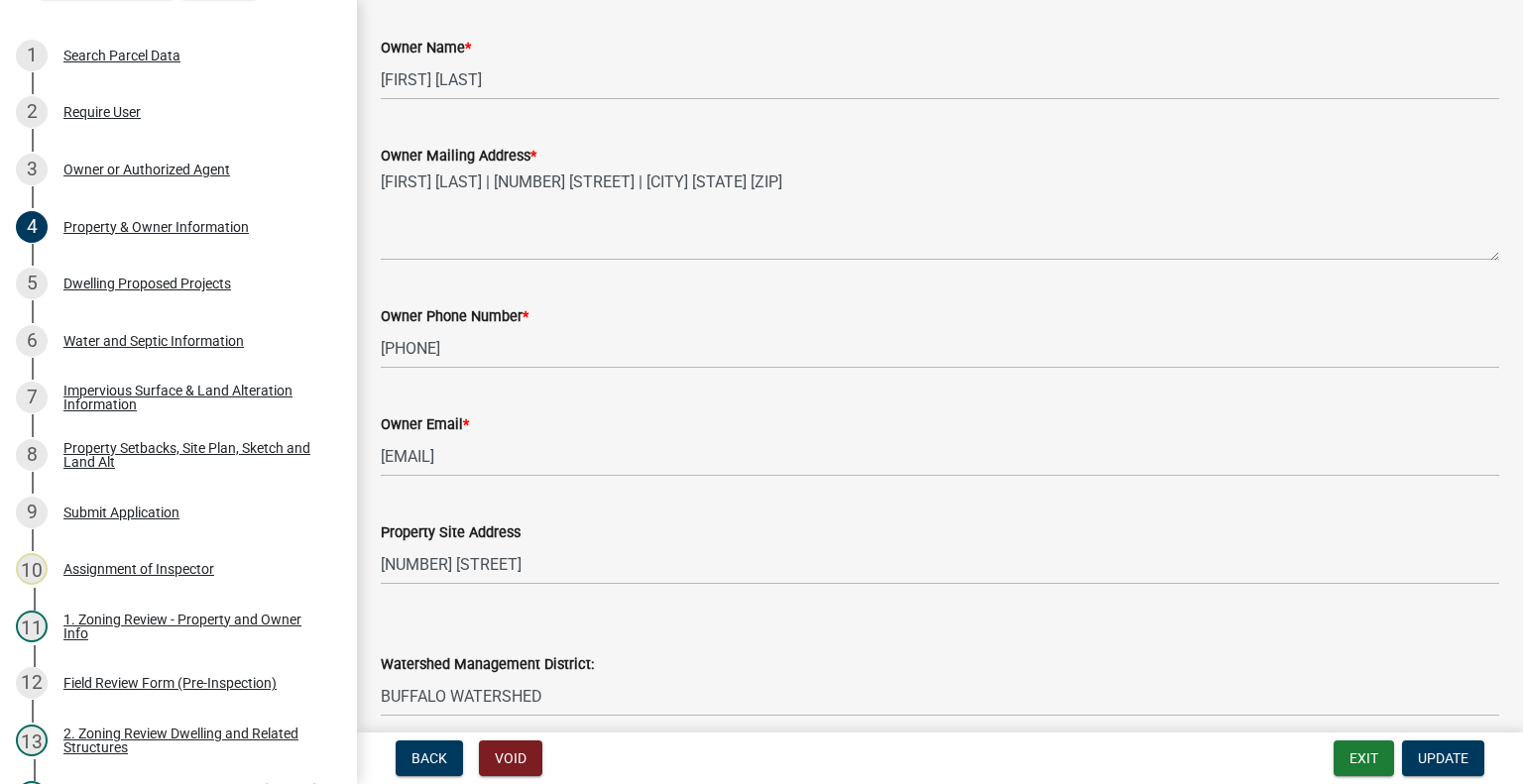scroll, scrollTop: 595, scrollLeft: 0, axis: vertical 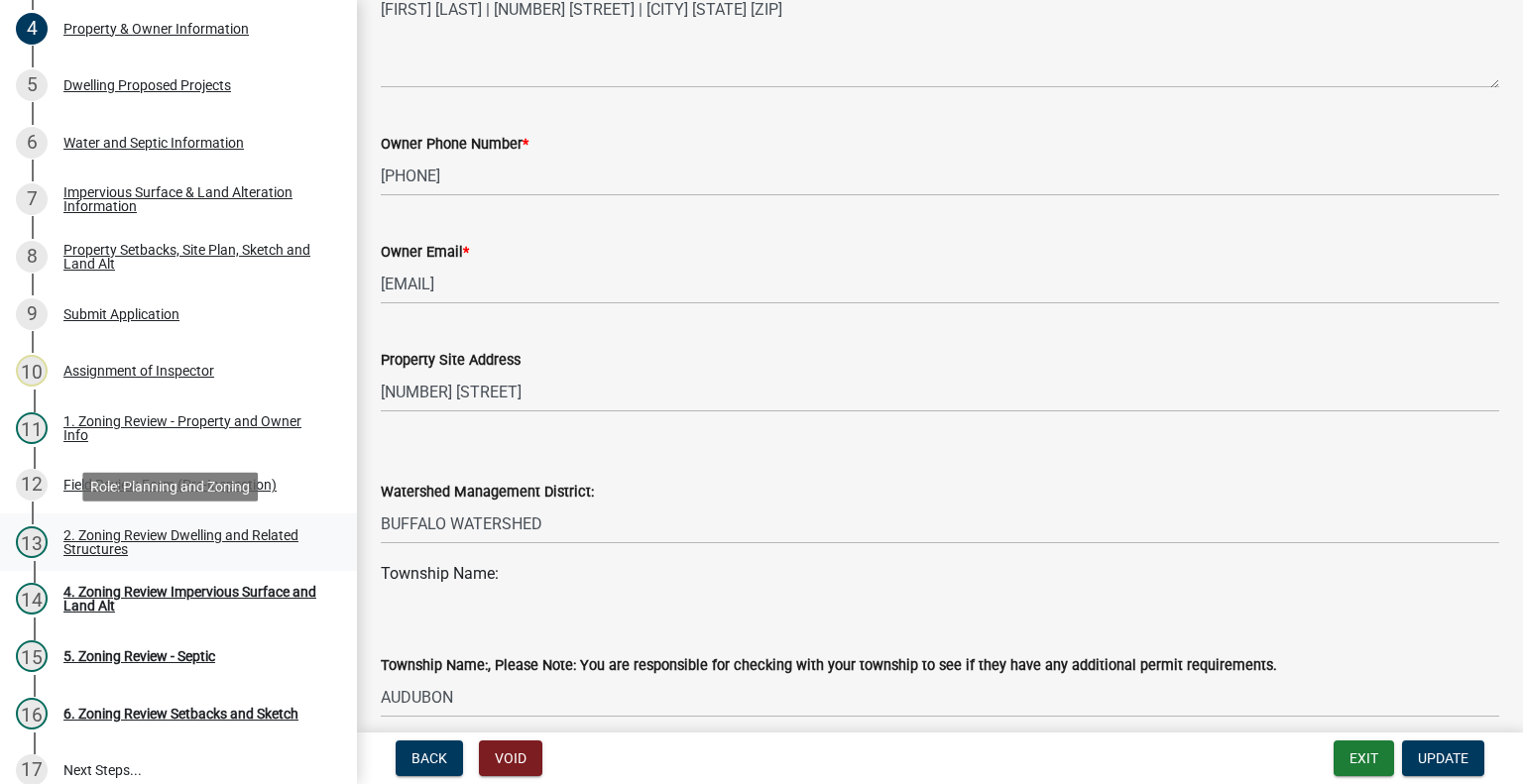 click on "2.  Zoning Review Dwelling and Related Structures" at bounding box center [194, 542] 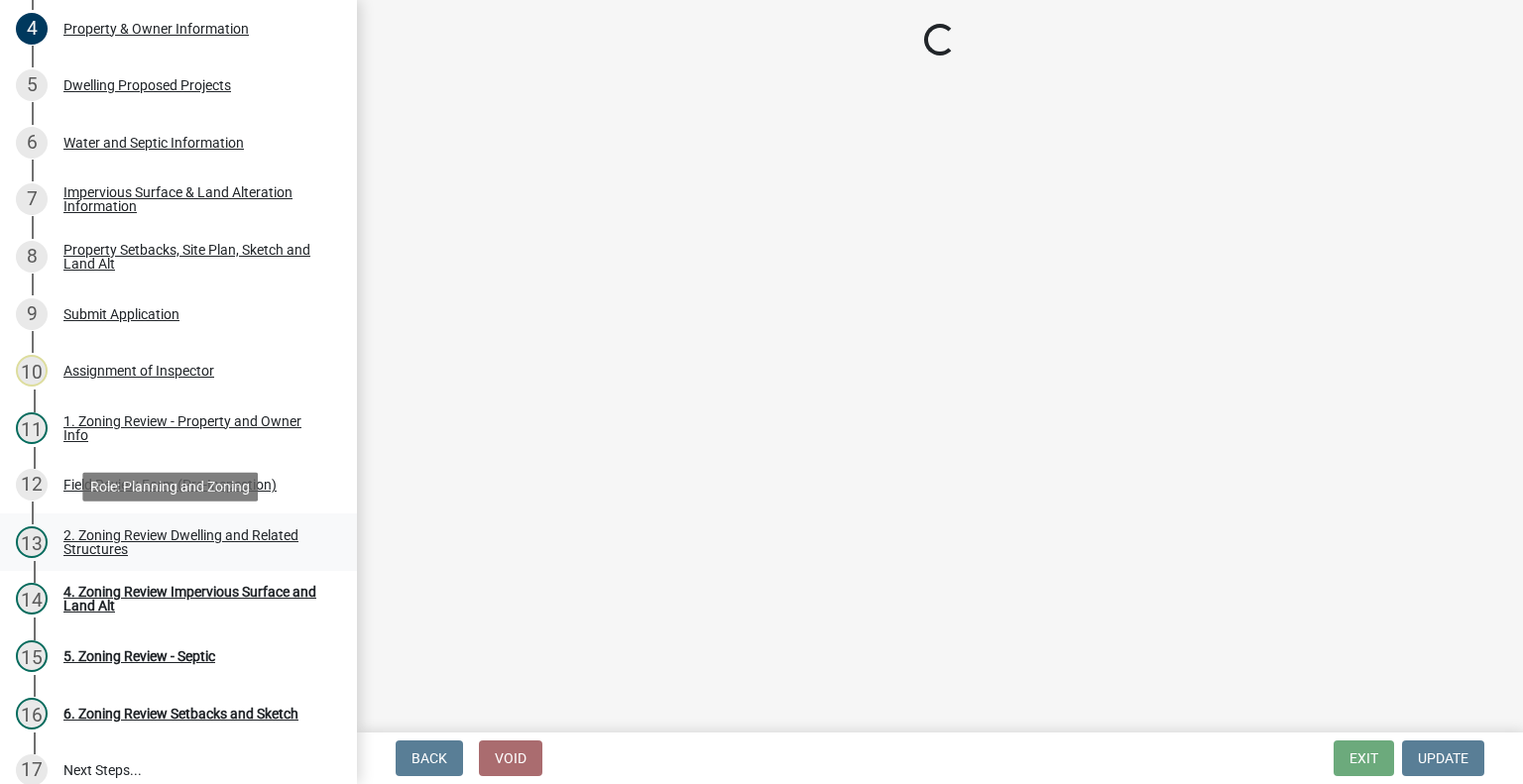 select on "f2f95036-4389-4179-8147-4ee015bbd016" 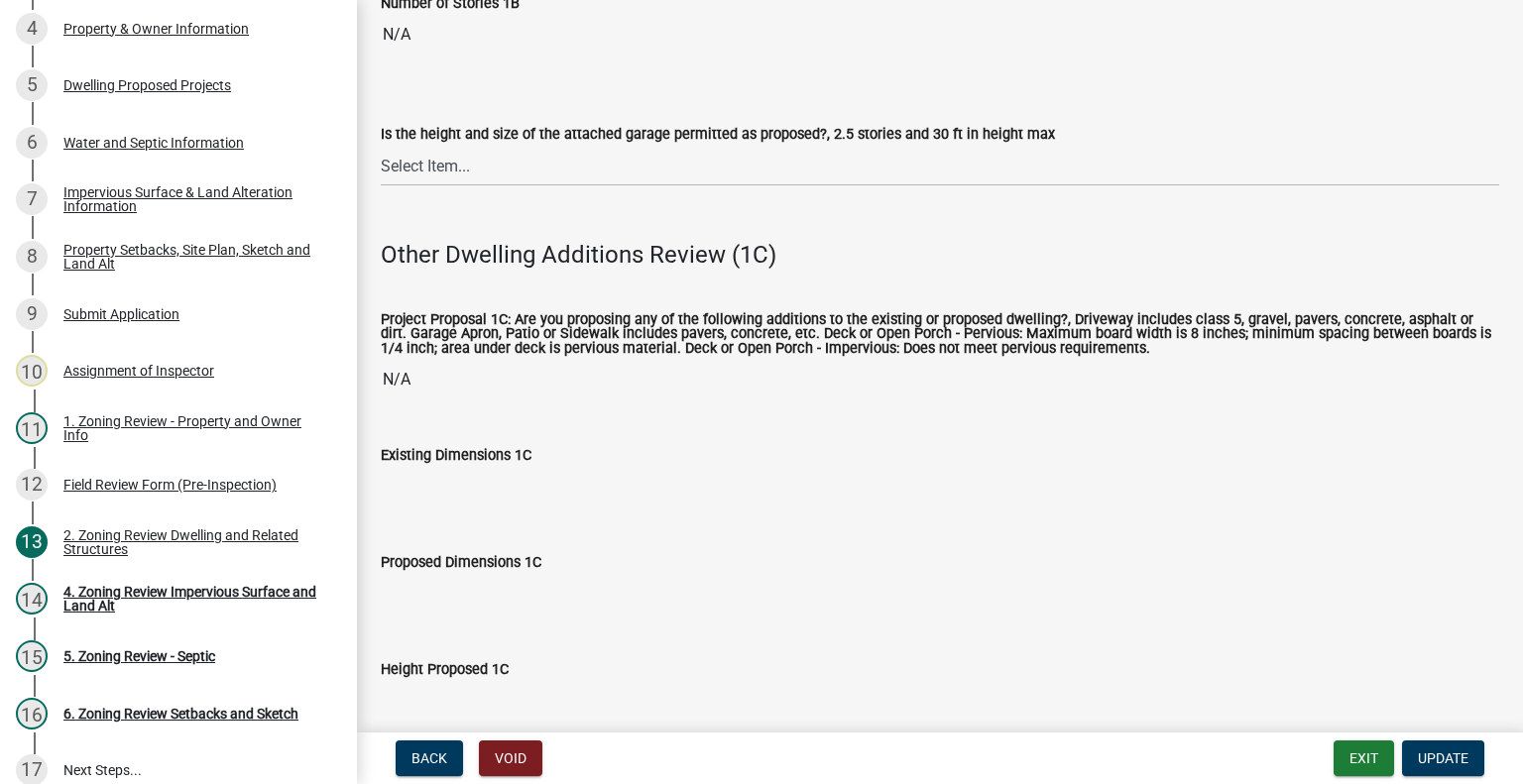 scroll, scrollTop: 2676, scrollLeft: 0, axis: vertical 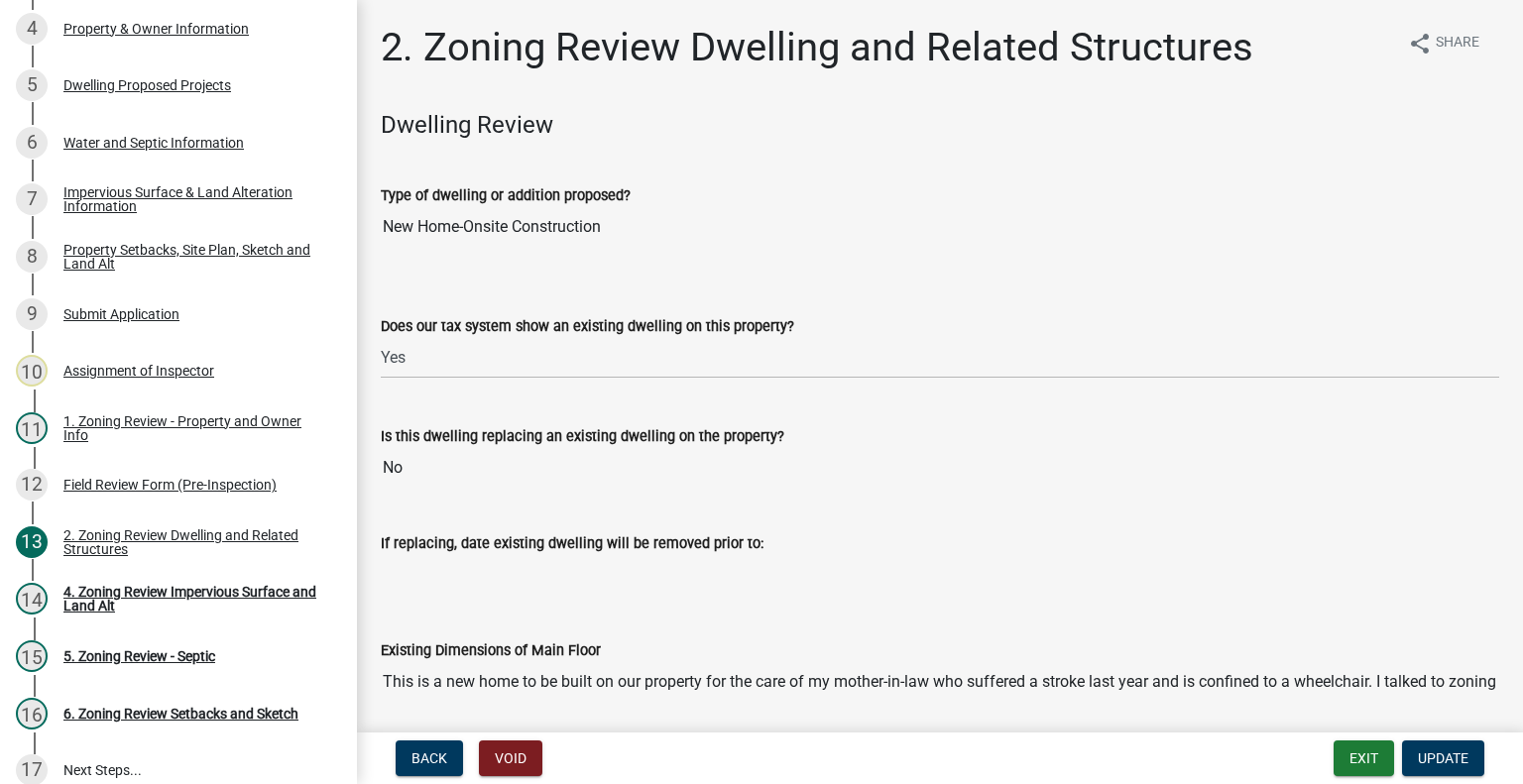 drag, startPoint x: 952, startPoint y: 462, endPoint x: 744, endPoint y: 171, distance: 357.694 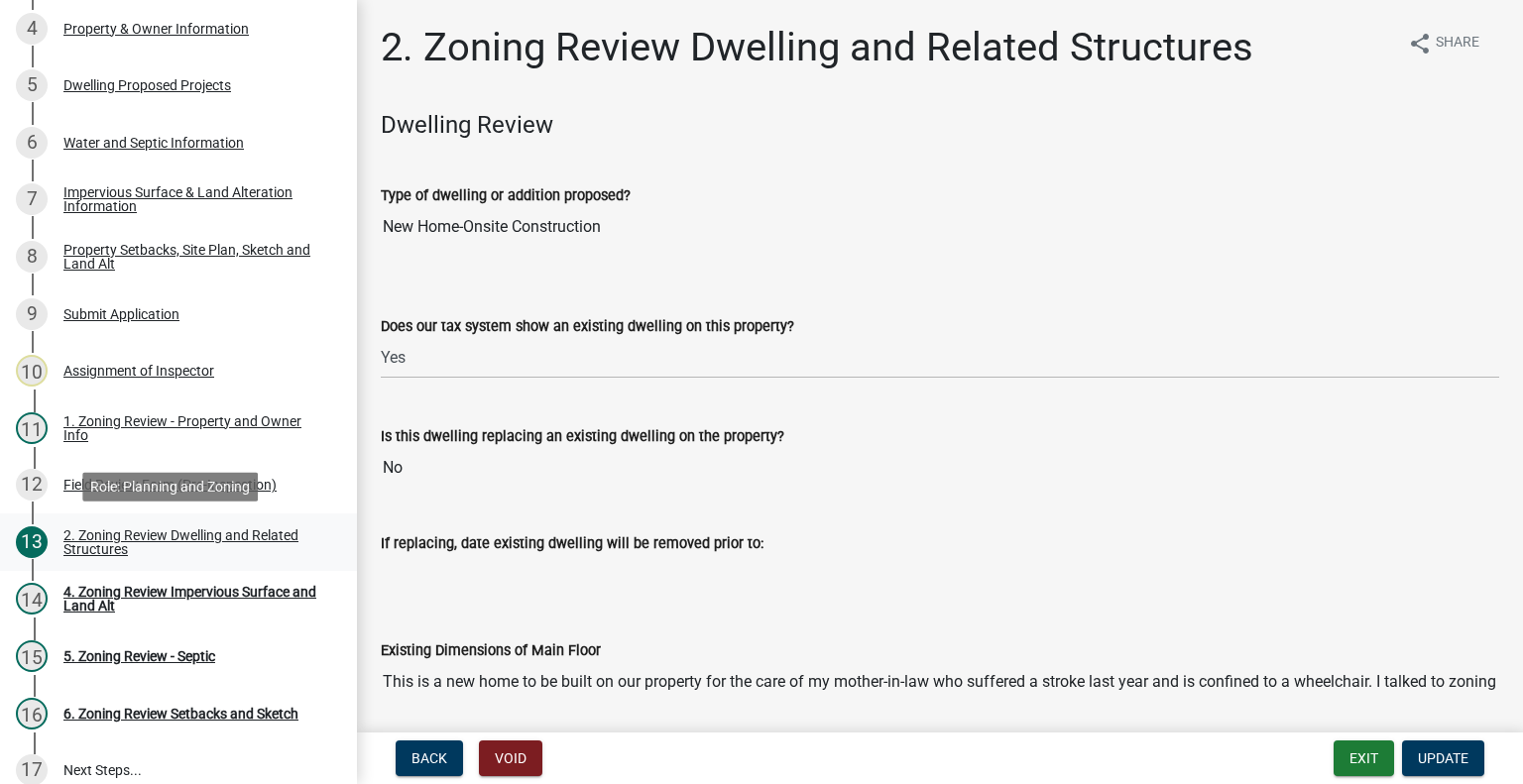 click on "2.  Zoning Review Dwelling and Related Structures" at bounding box center [194, 542] 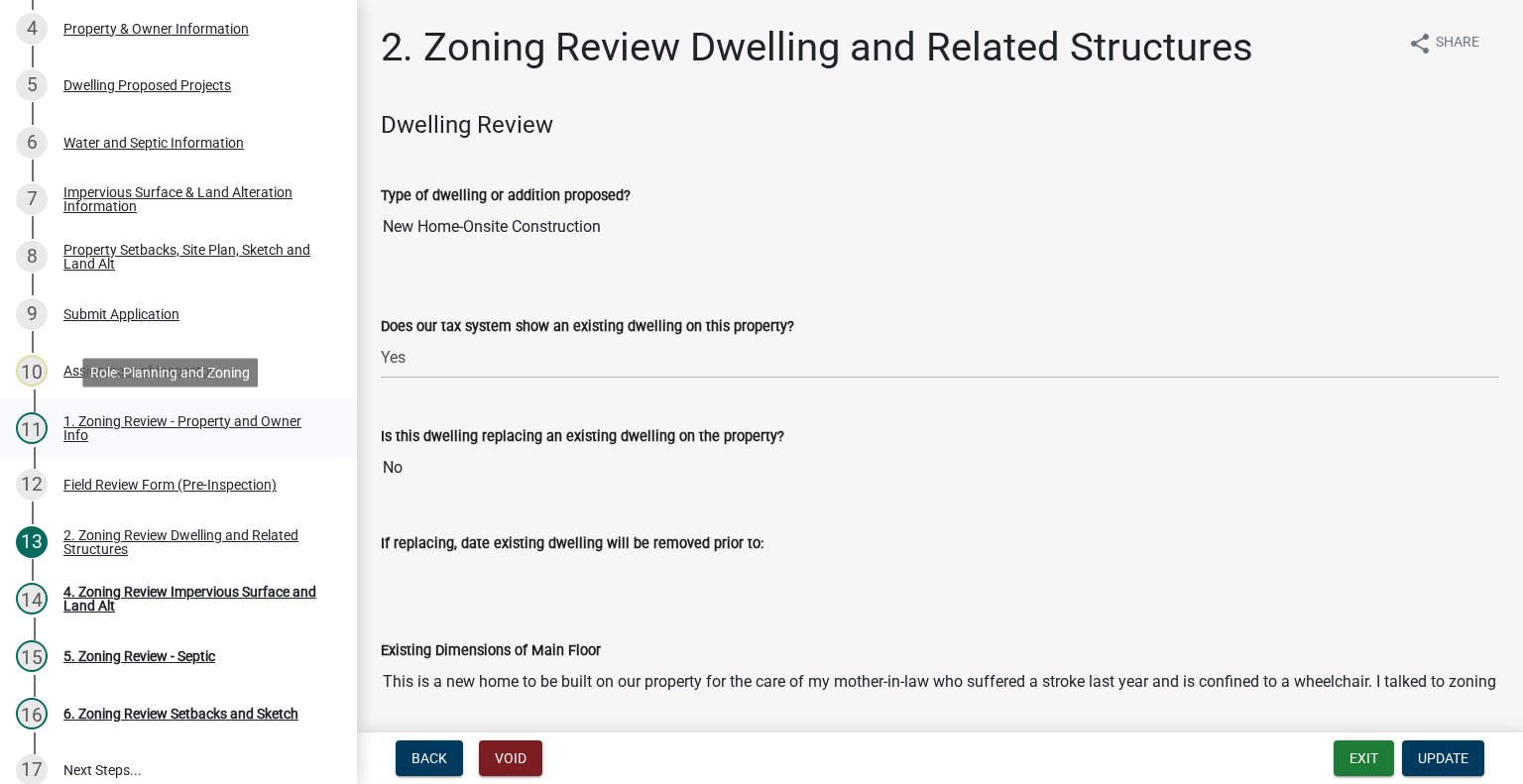 click on "1. Zoning Review - Property and Owner Info" at bounding box center [194, 428] 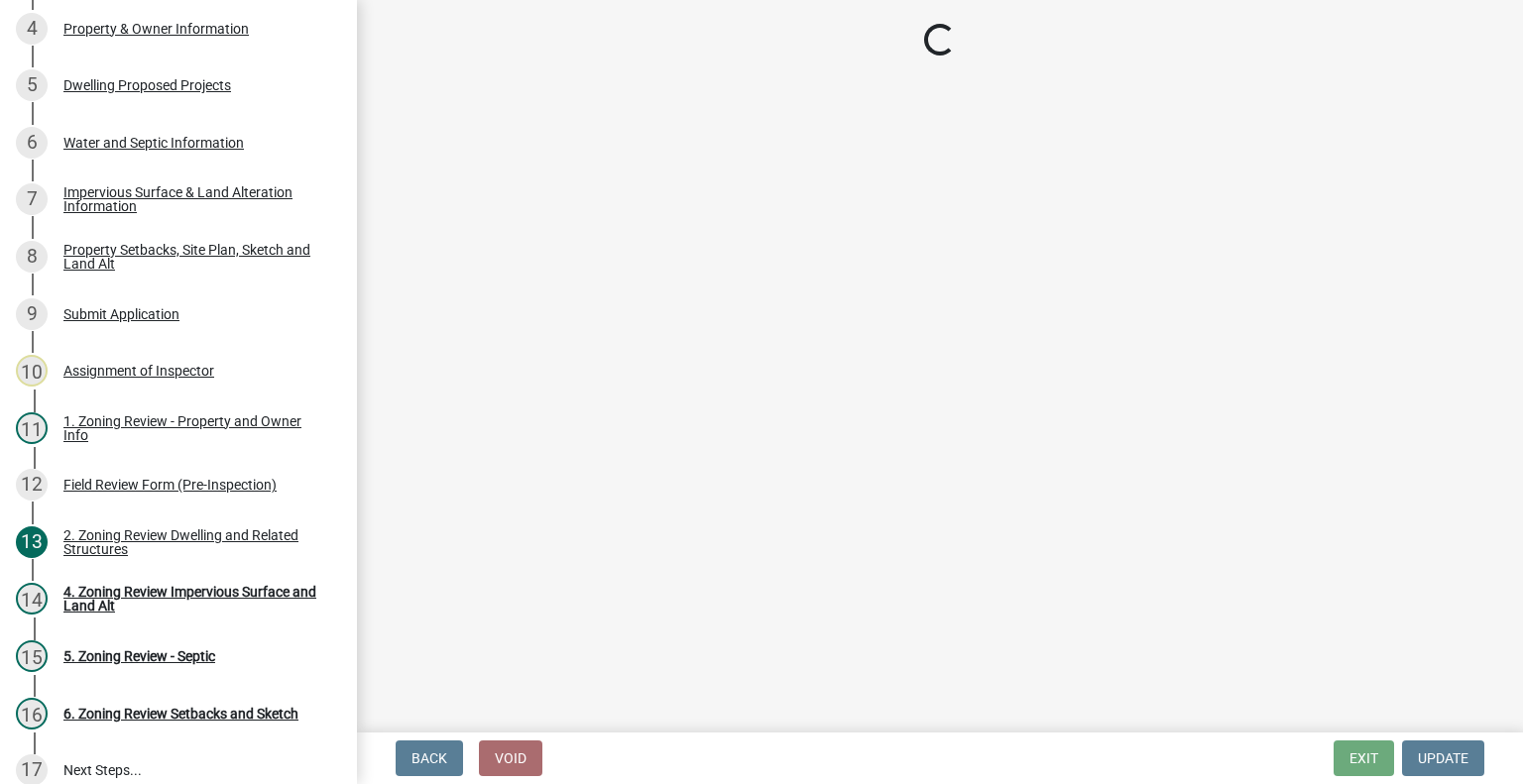 select on "b279cdb4-a9c7-4e65-a8bd-797316f5be14" 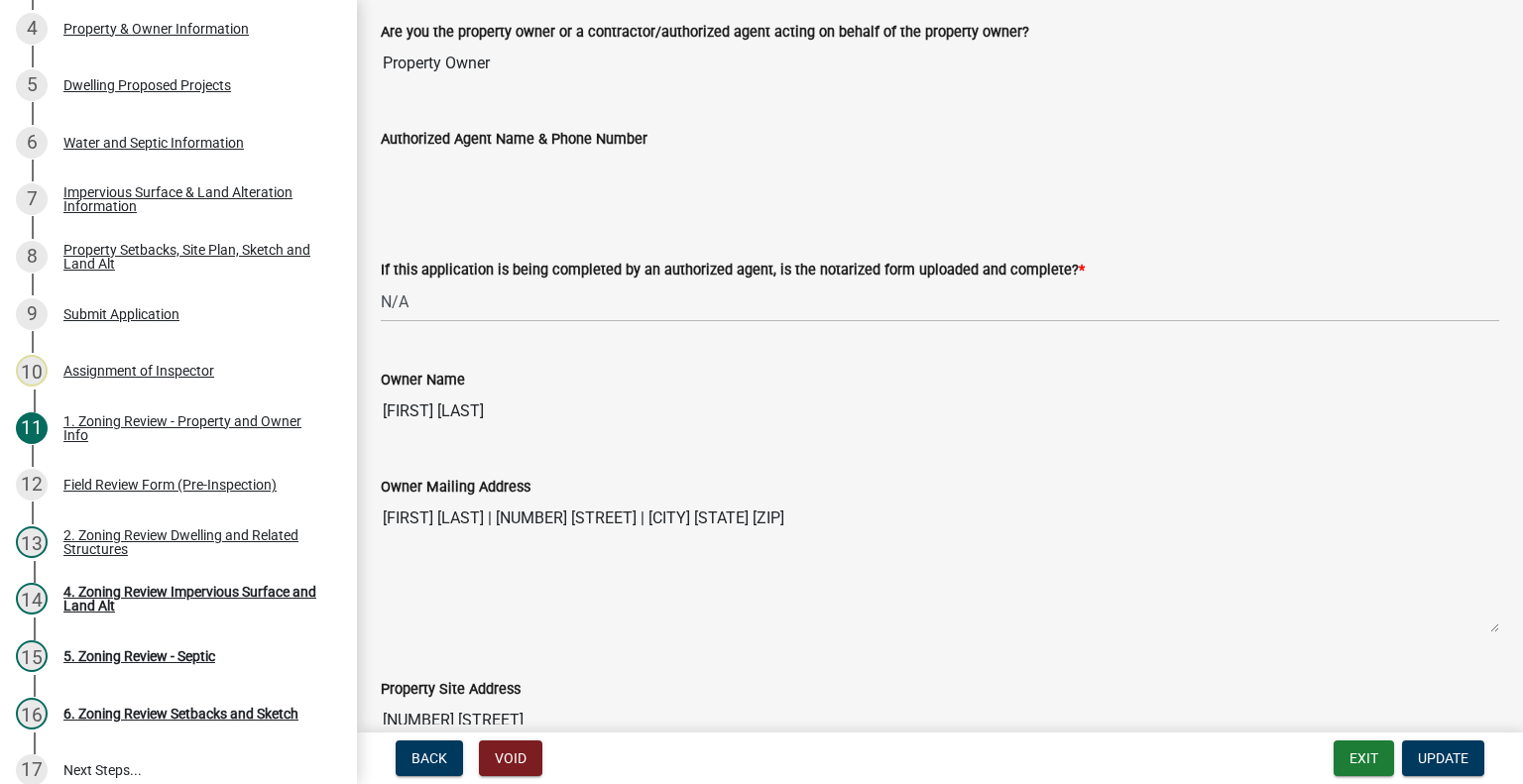 scroll, scrollTop: 99, scrollLeft: 0, axis: vertical 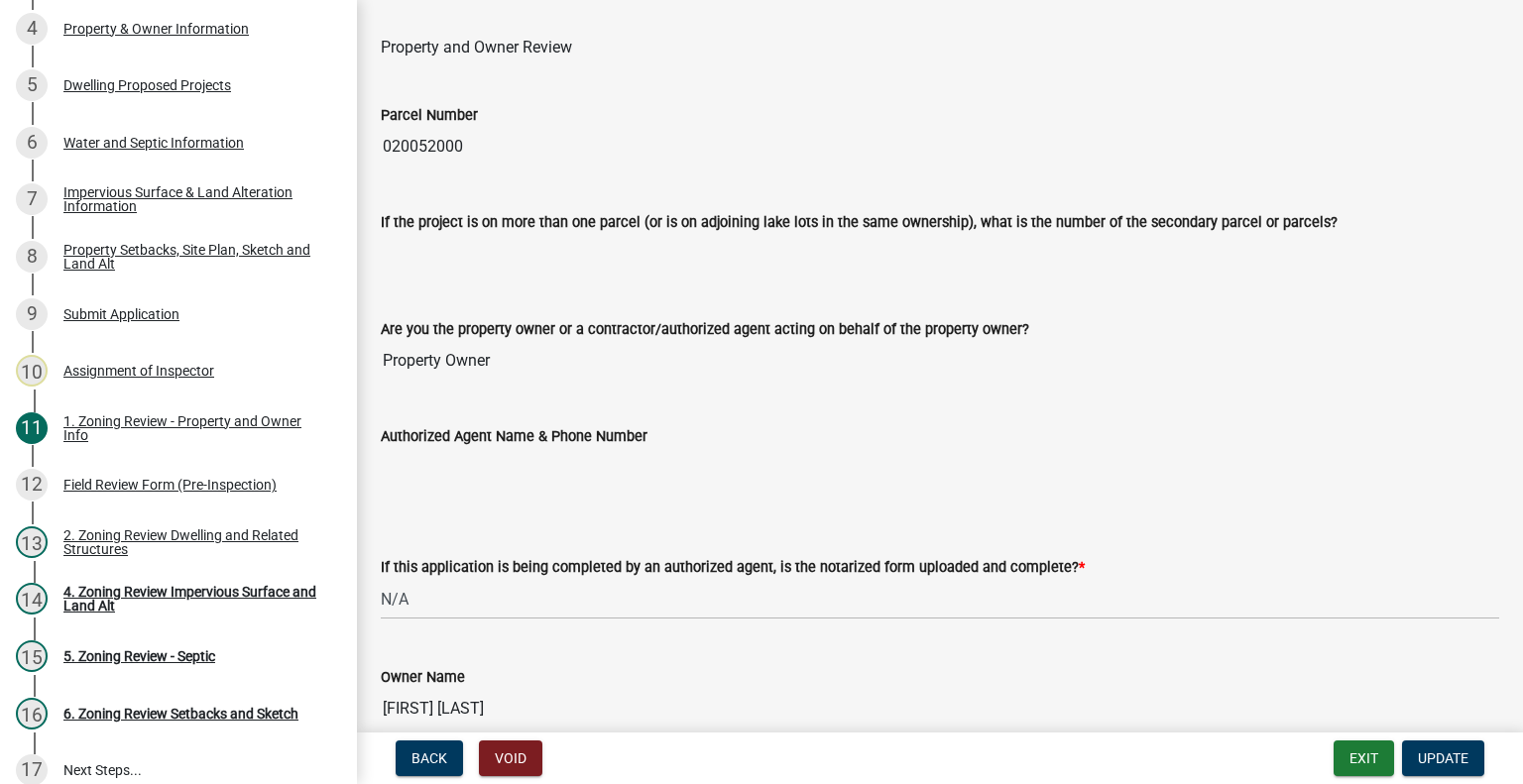 click on "020052000" at bounding box center [940, 147] 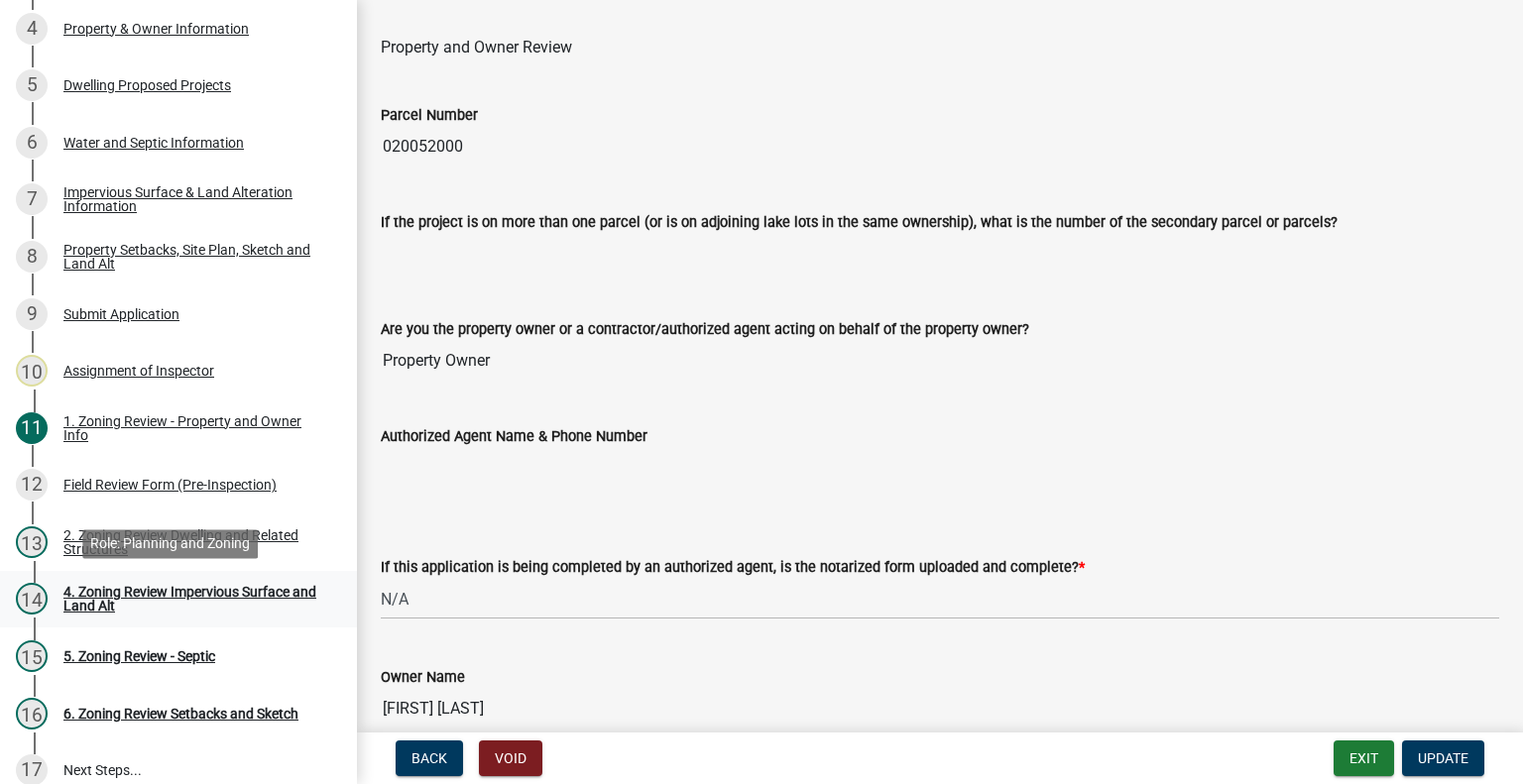 click on "4. Zoning Review Impervious Surface and Land Alt" at bounding box center (194, 599) 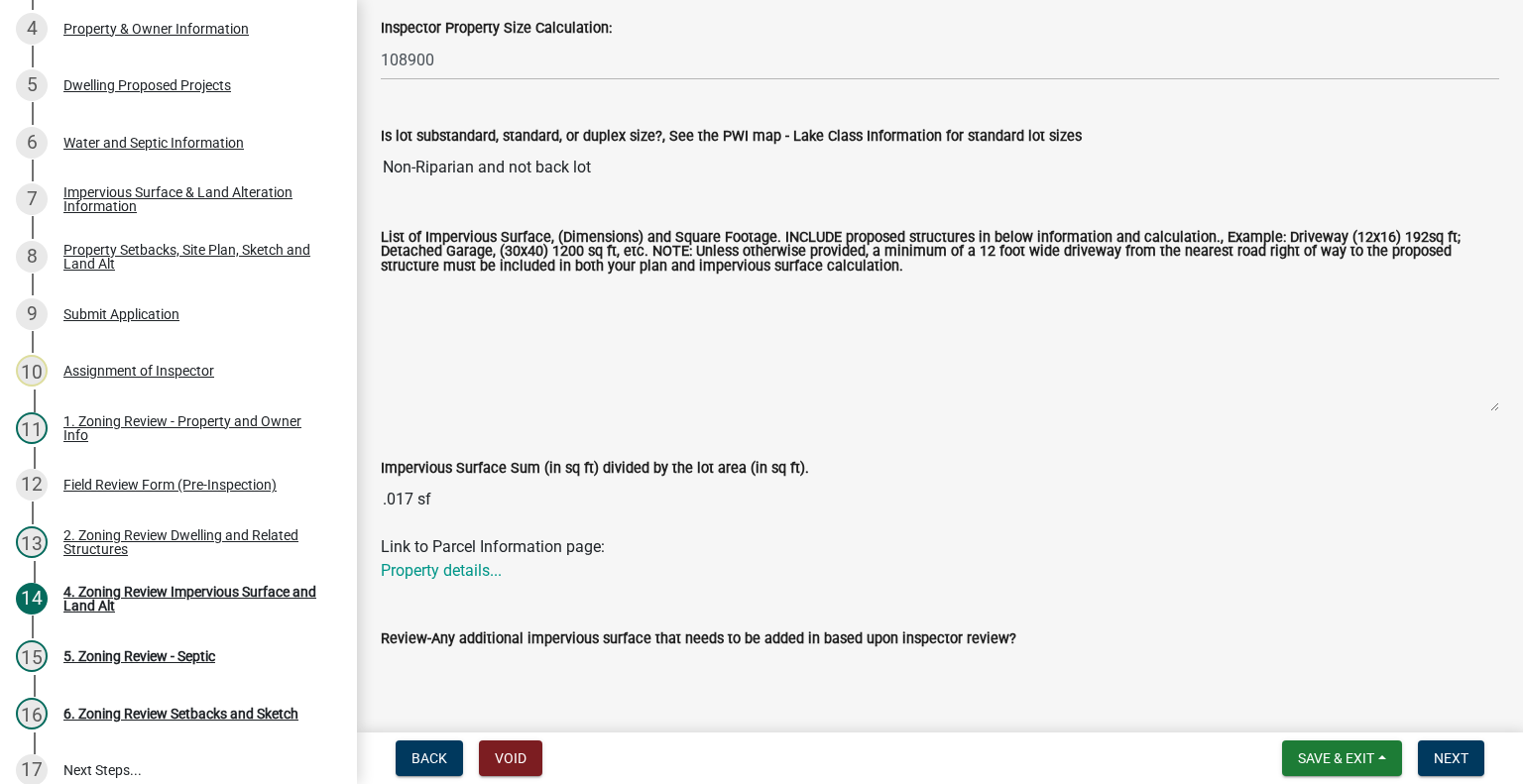 scroll, scrollTop: 297, scrollLeft: 0, axis: vertical 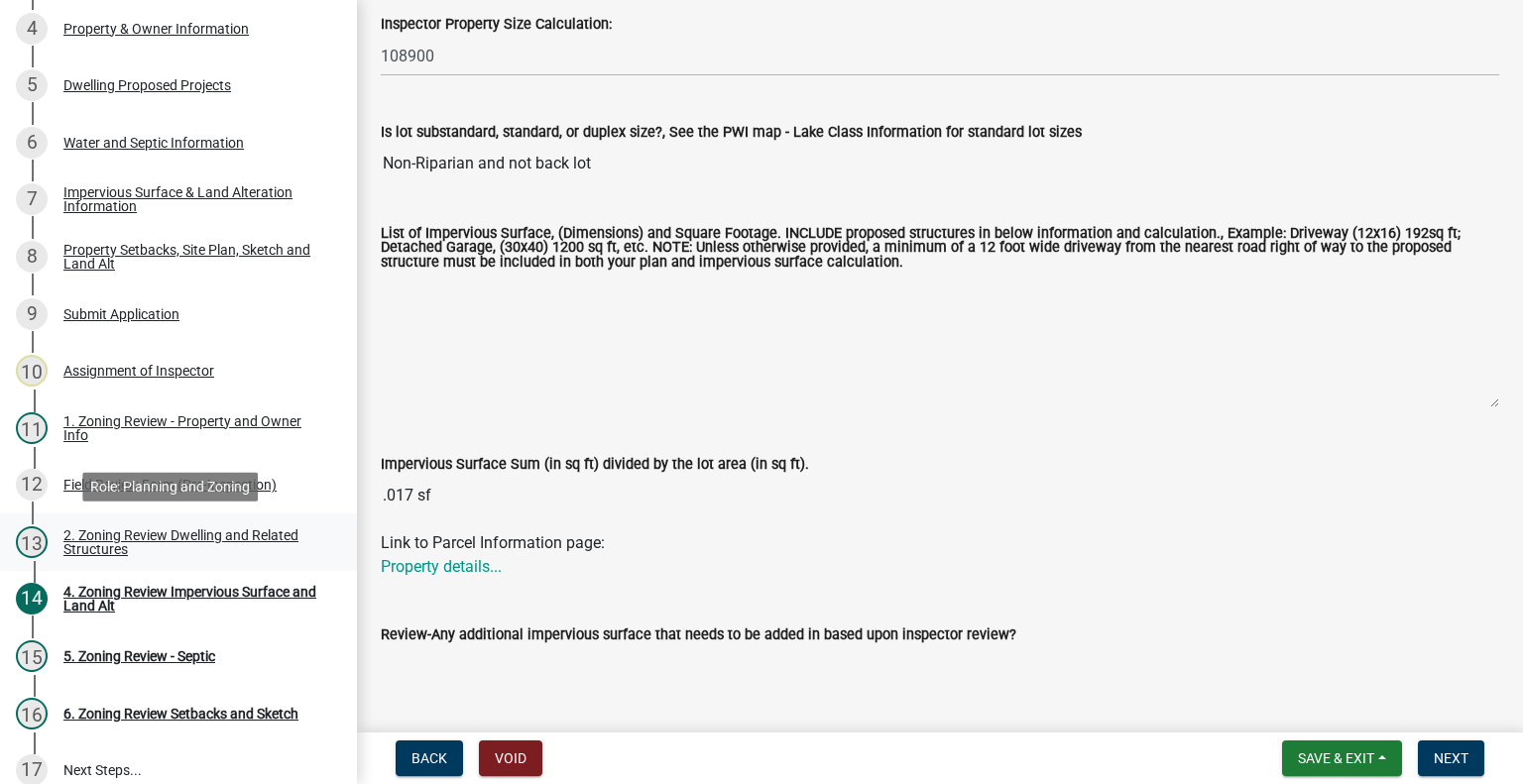 click on "2.  Zoning Review Dwelling and Related Structures" at bounding box center [194, 542] 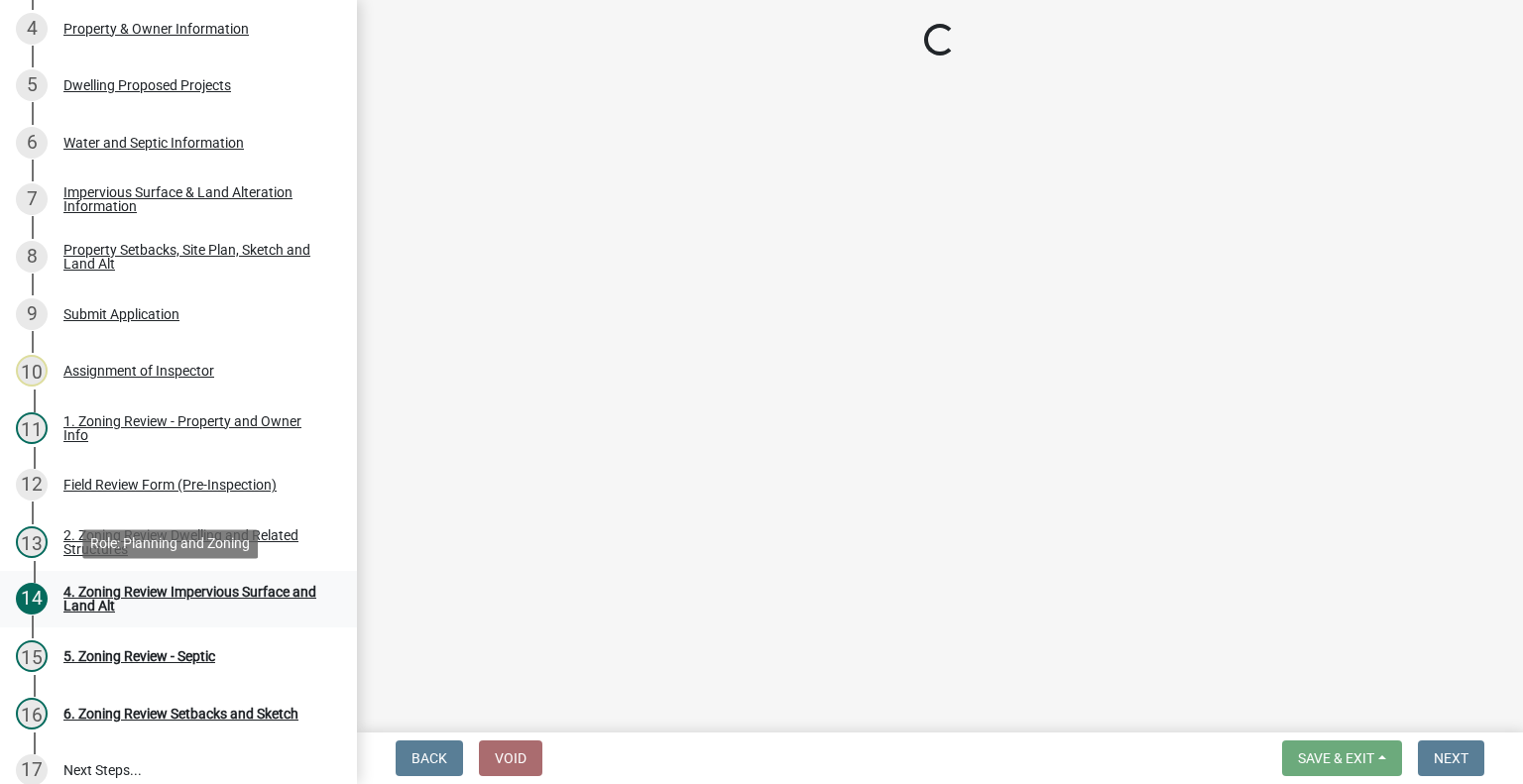 select on "f2f95036-4389-4179-8147-4ee015bbd016" 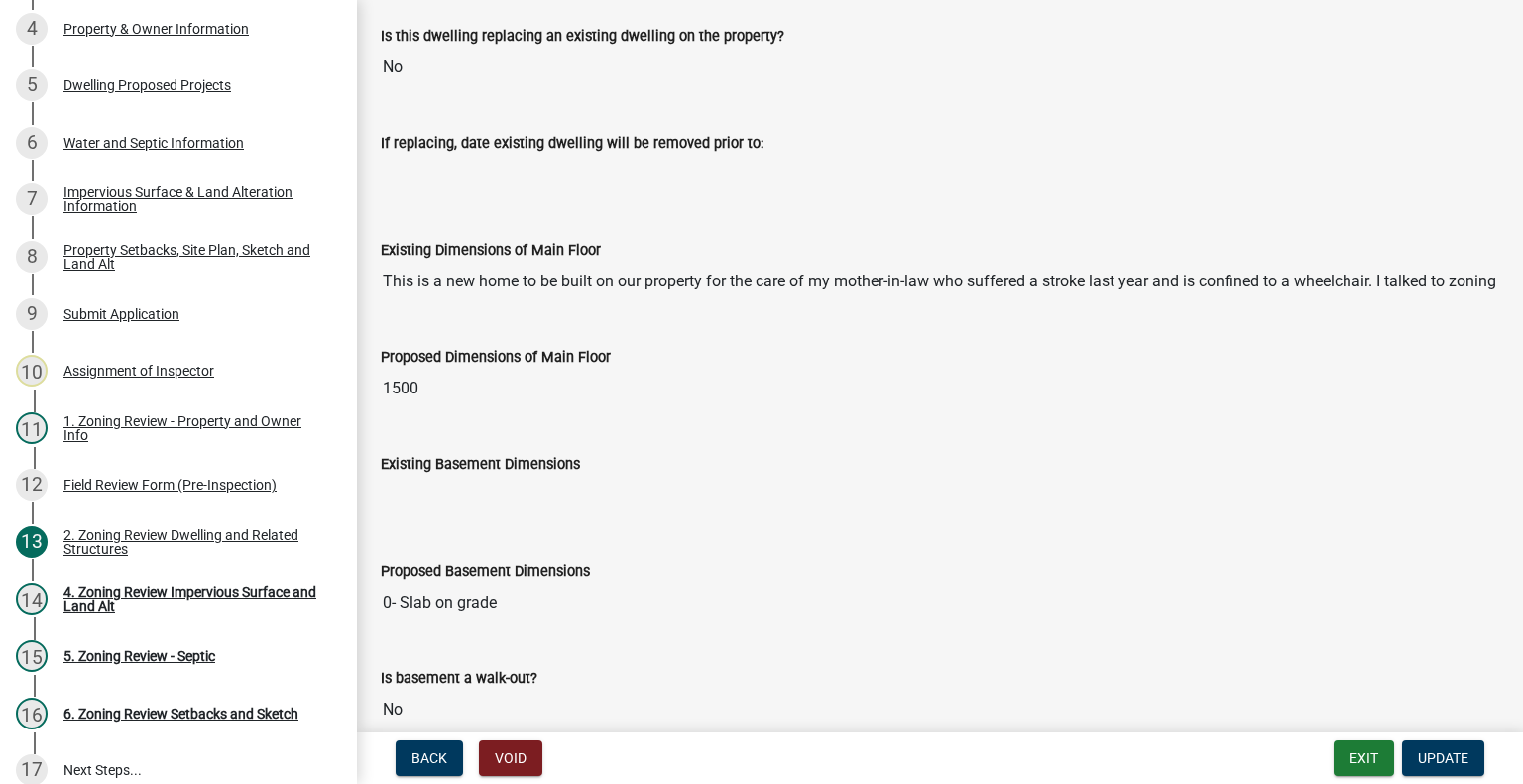 scroll, scrollTop: 496, scrollLeft: 0, axis: vertical 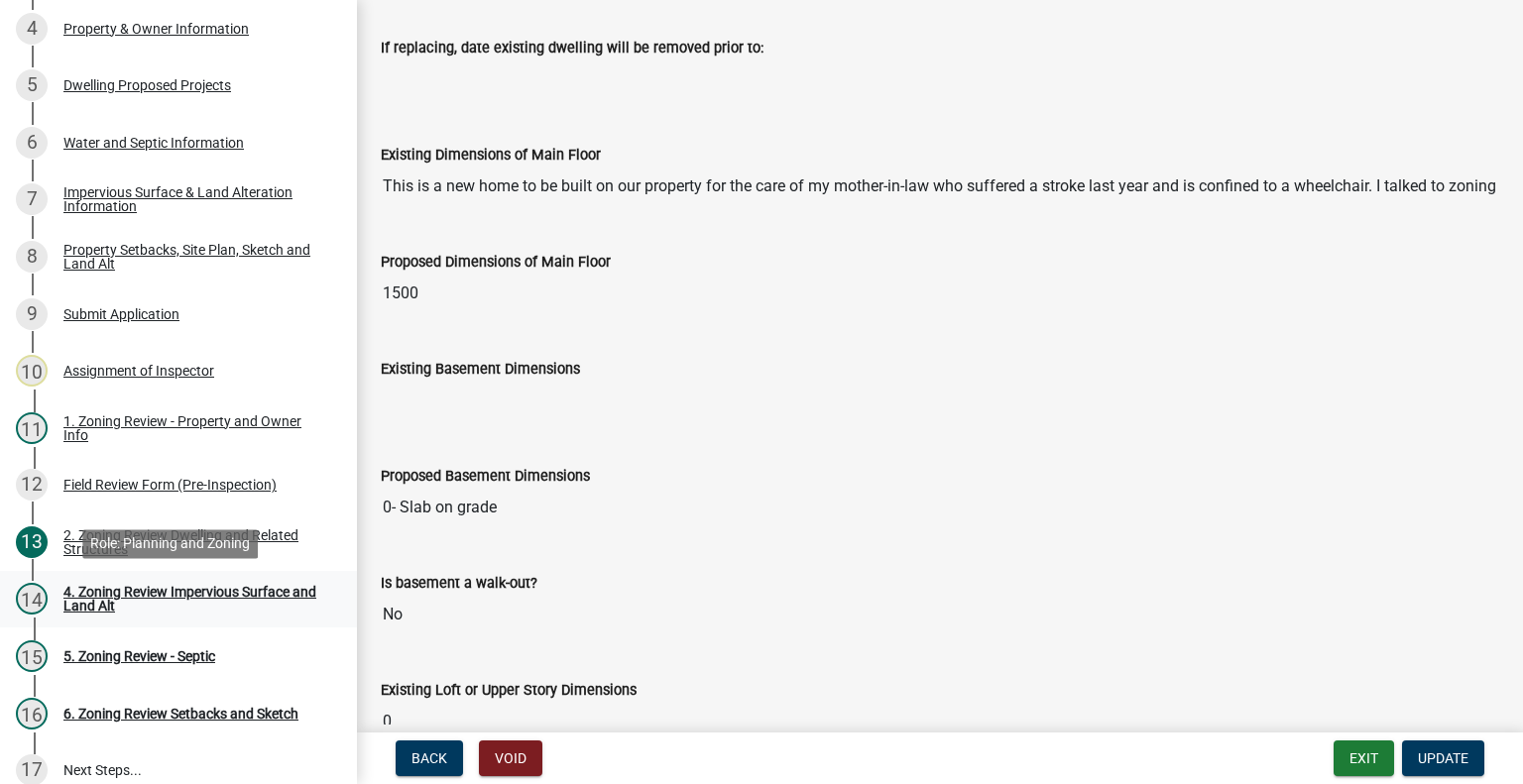 click on "4. Zoning Review Impervious Surface and Land Alt" at bounding box center (194, 599) 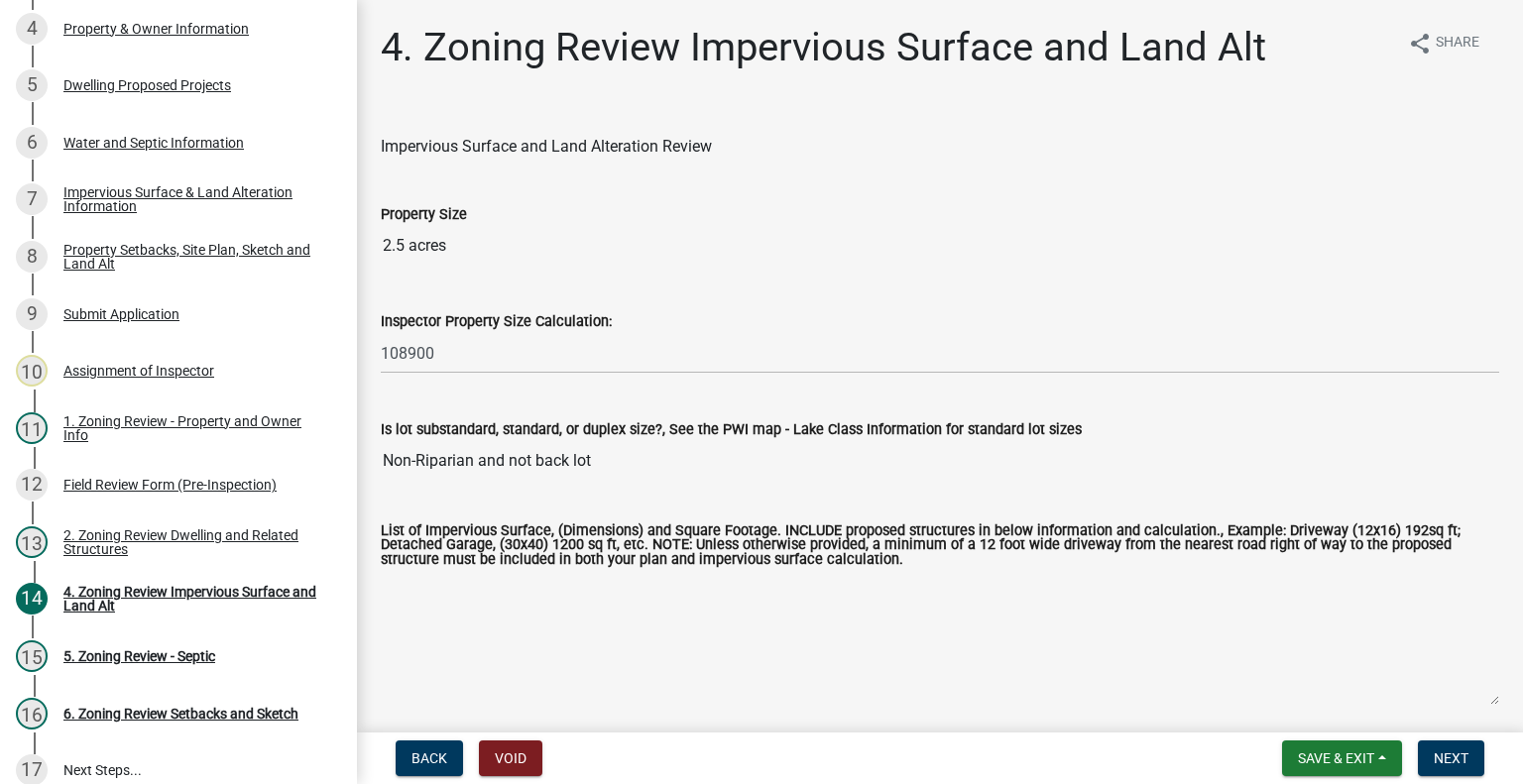 scroll, scrollTop: 297, scrollLeft: 0, axis: vertical 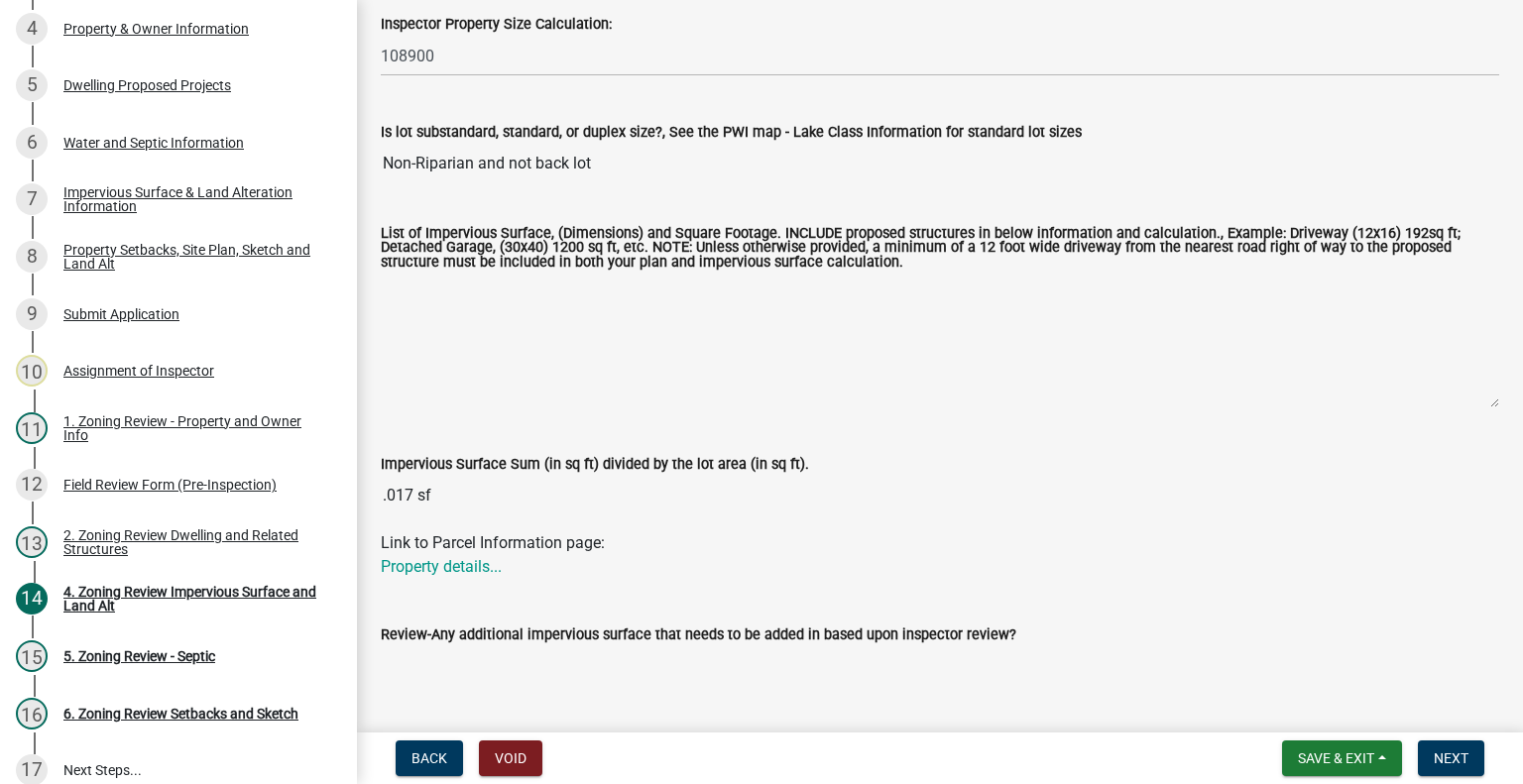 click on "List of Impervious Surface, (Dimensions) and Square Footage.  INCLUDE proposed structures in below information and calculation., Example: Driveway (12x16) 192sq ft; Detached Garage, (30x40) 1200 sq ft, etc.
NOTE: Unless otherwise provided, a minimum of a 12 foot wide driveway from the nearest road right of way to the proposed structure must be included in both your plan and impervious surface calculation." at bounding box center [940, 341] 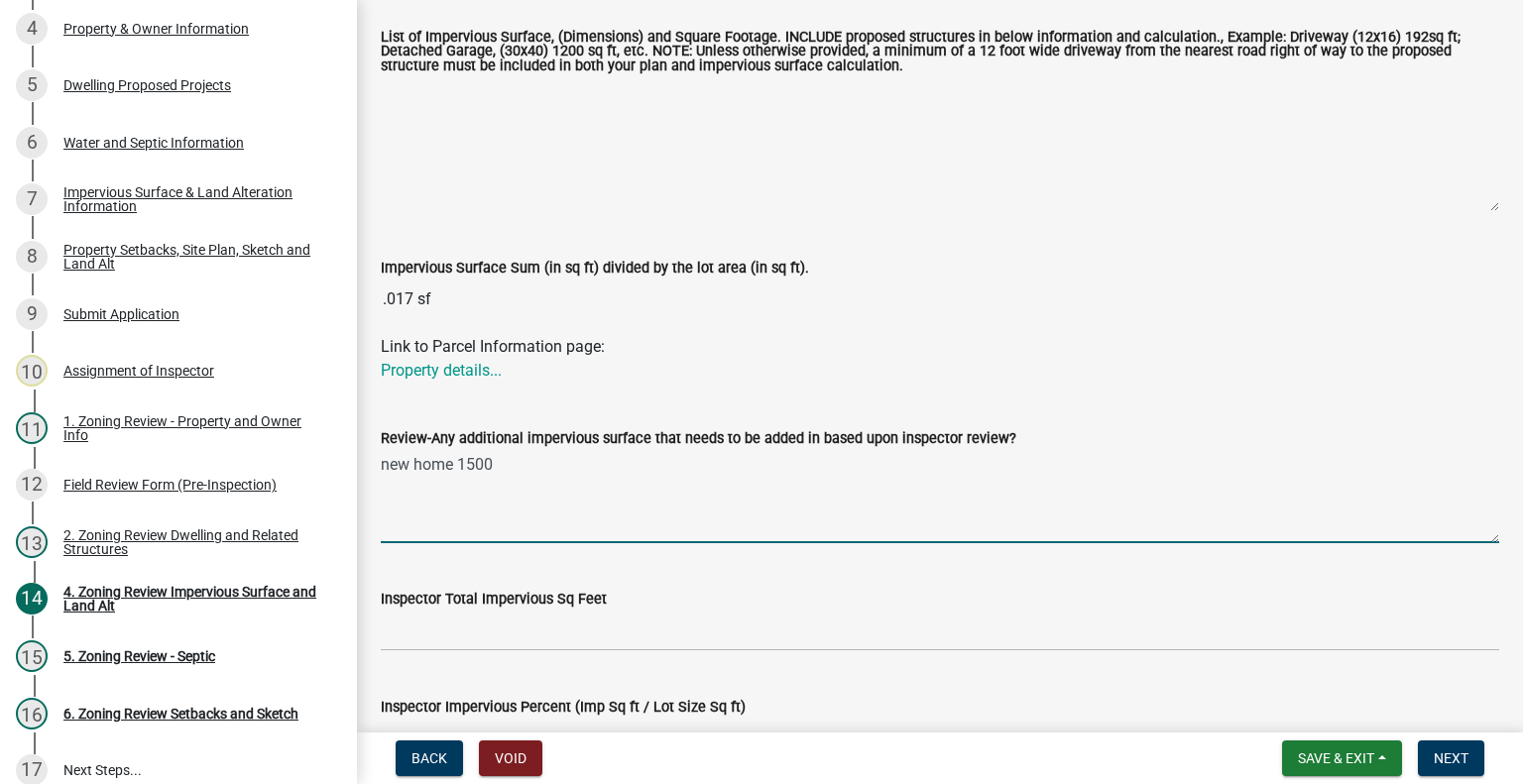 scroll, scrollTop: 496, scrollLeft: 0, axis: vertical 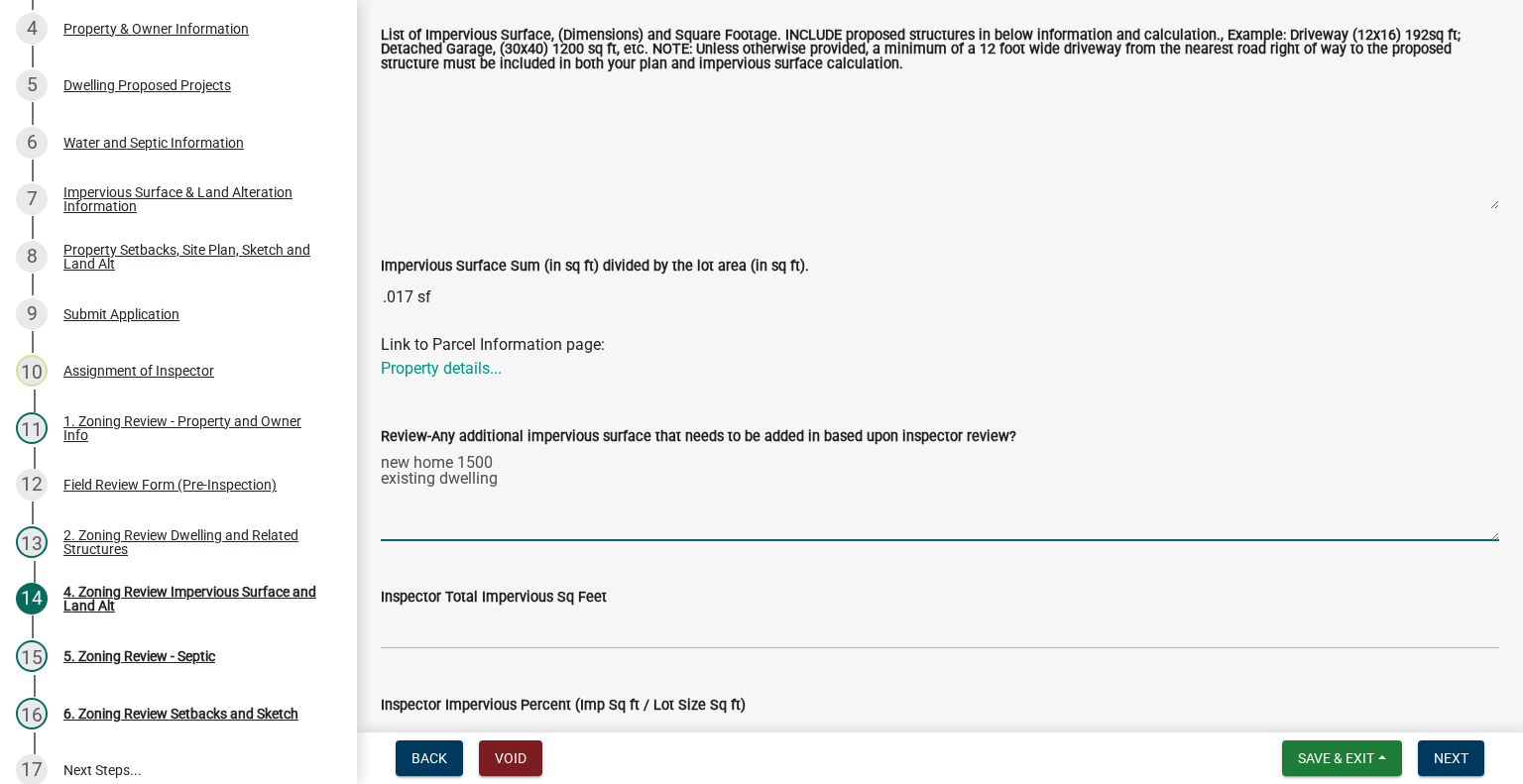 click on "new home 1500
existing dwelling" at bounding box center [940, 495] 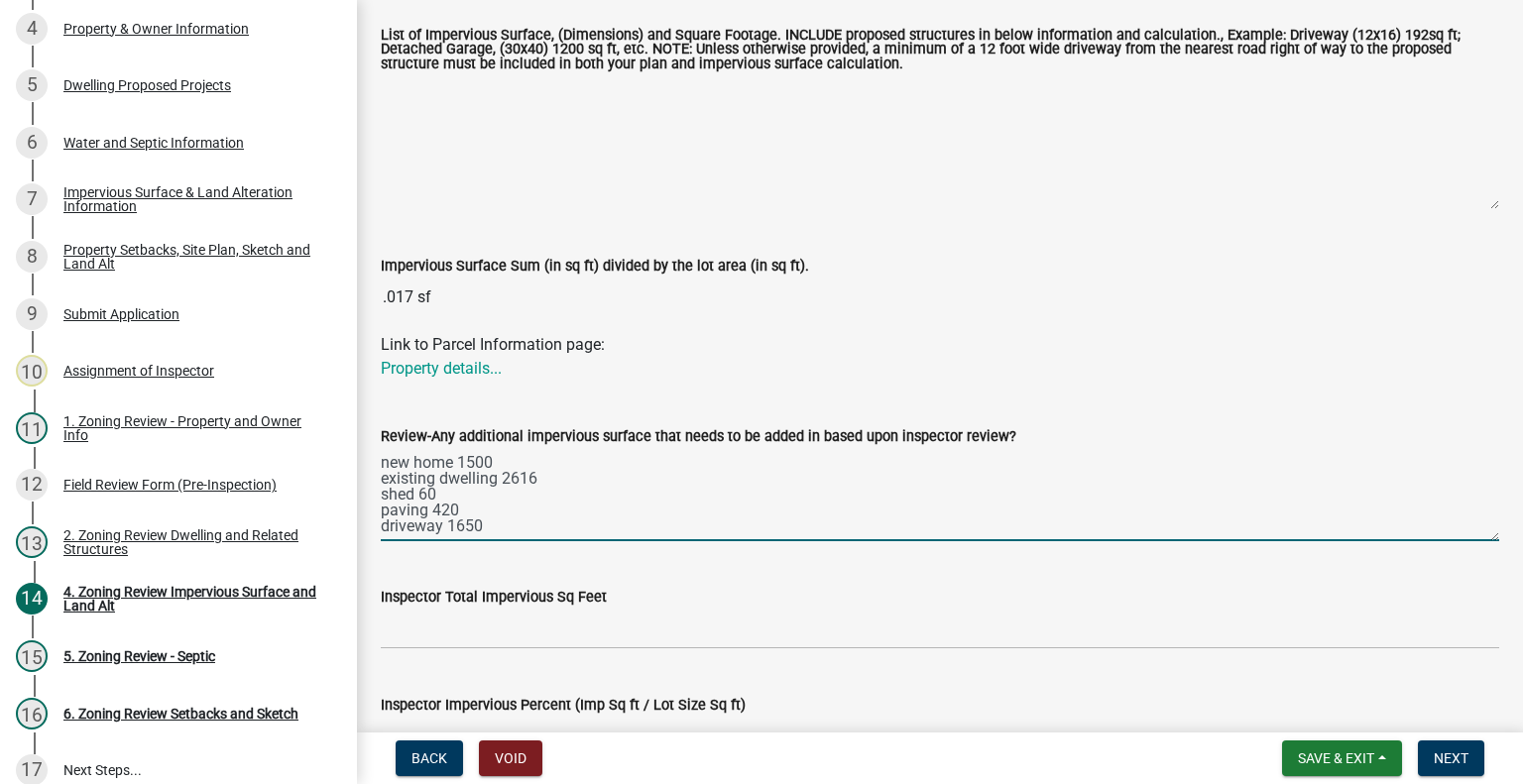 scroll, scrollTop: 10, scrollLeft: 0, axis: vertical 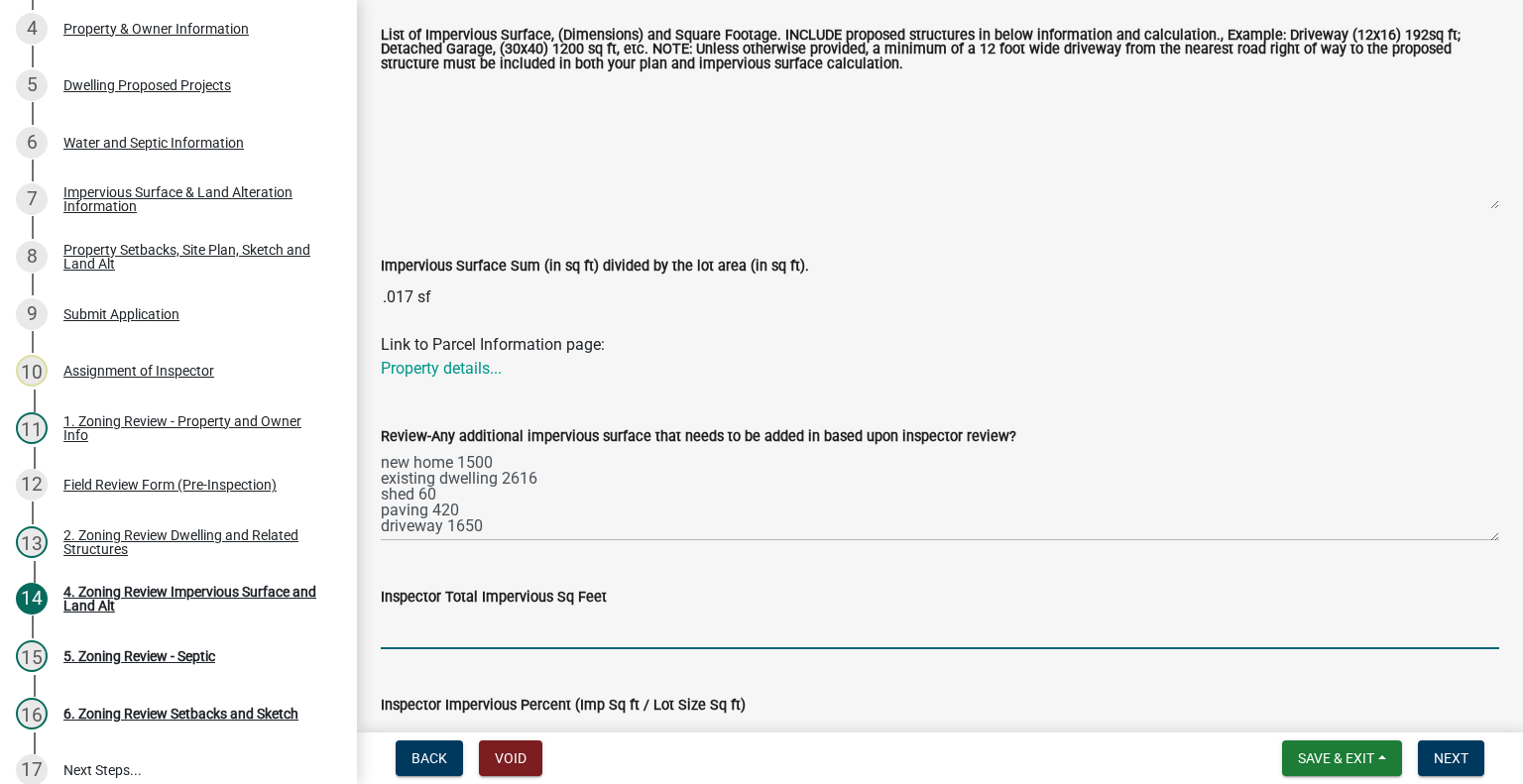 click on "Inspector Total Impervious Sq Feet" at bounding box center [940, 628] 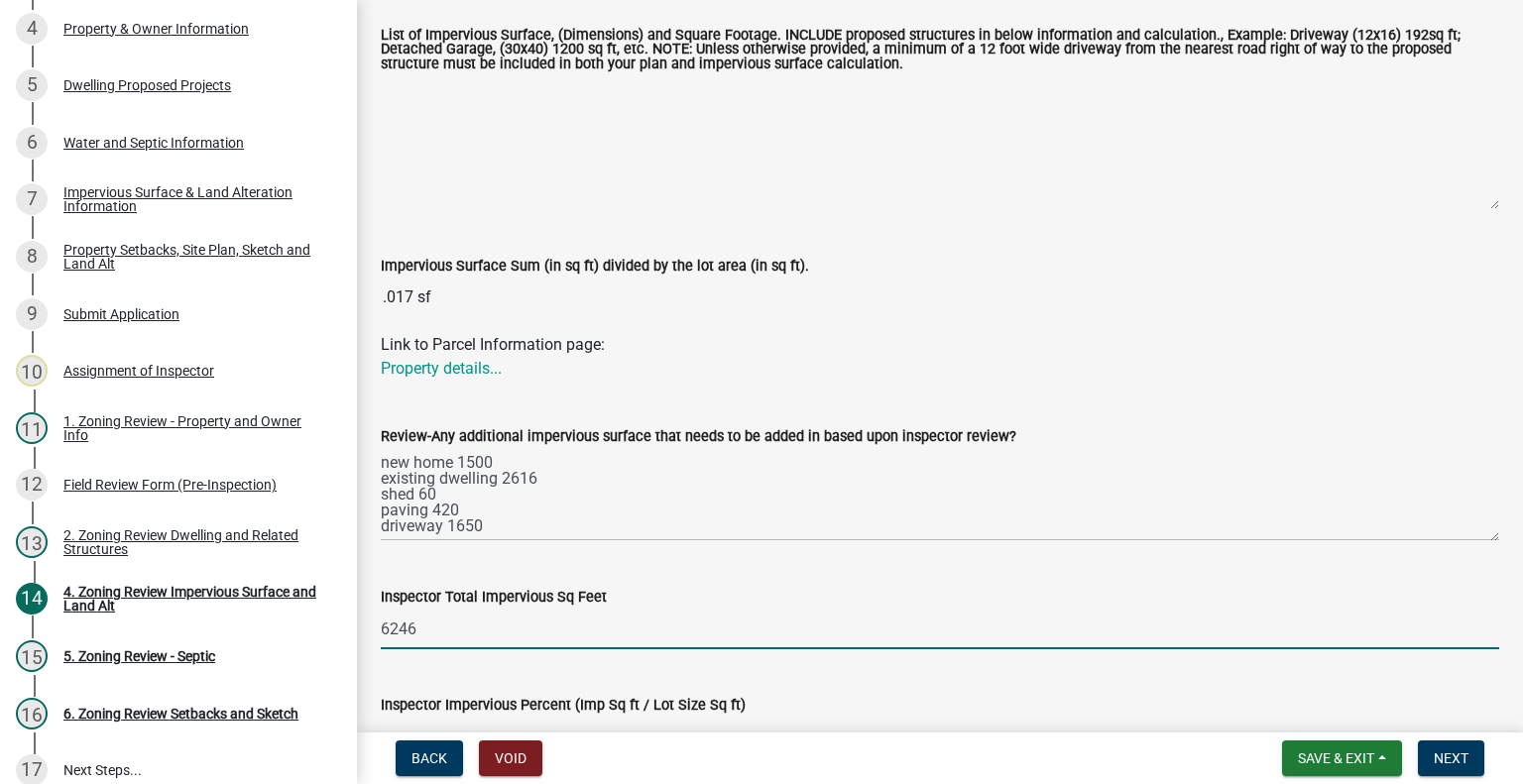 scroll, scrollTop: 753, scrollLeft: 0, axis: vertical 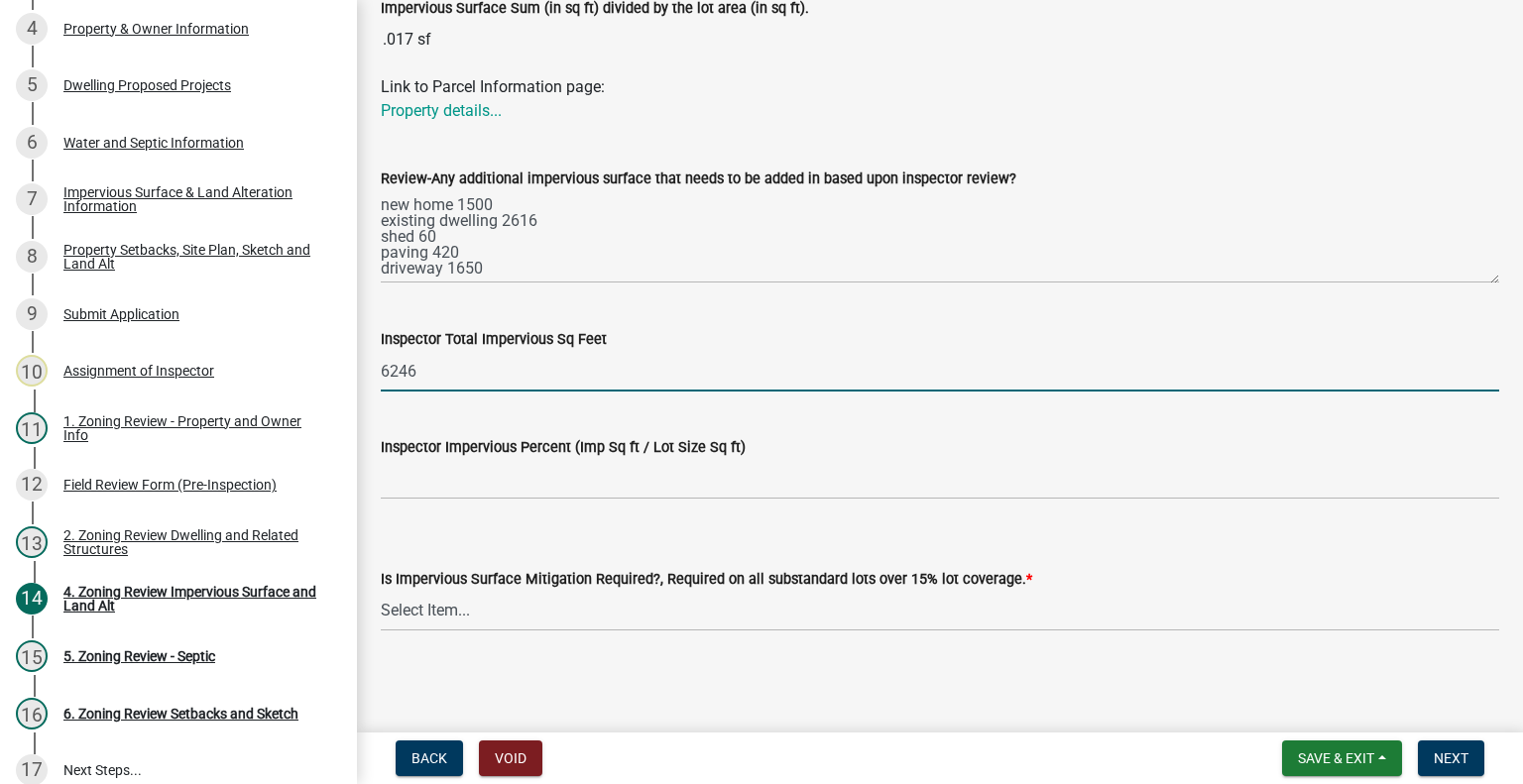 type on "6246" 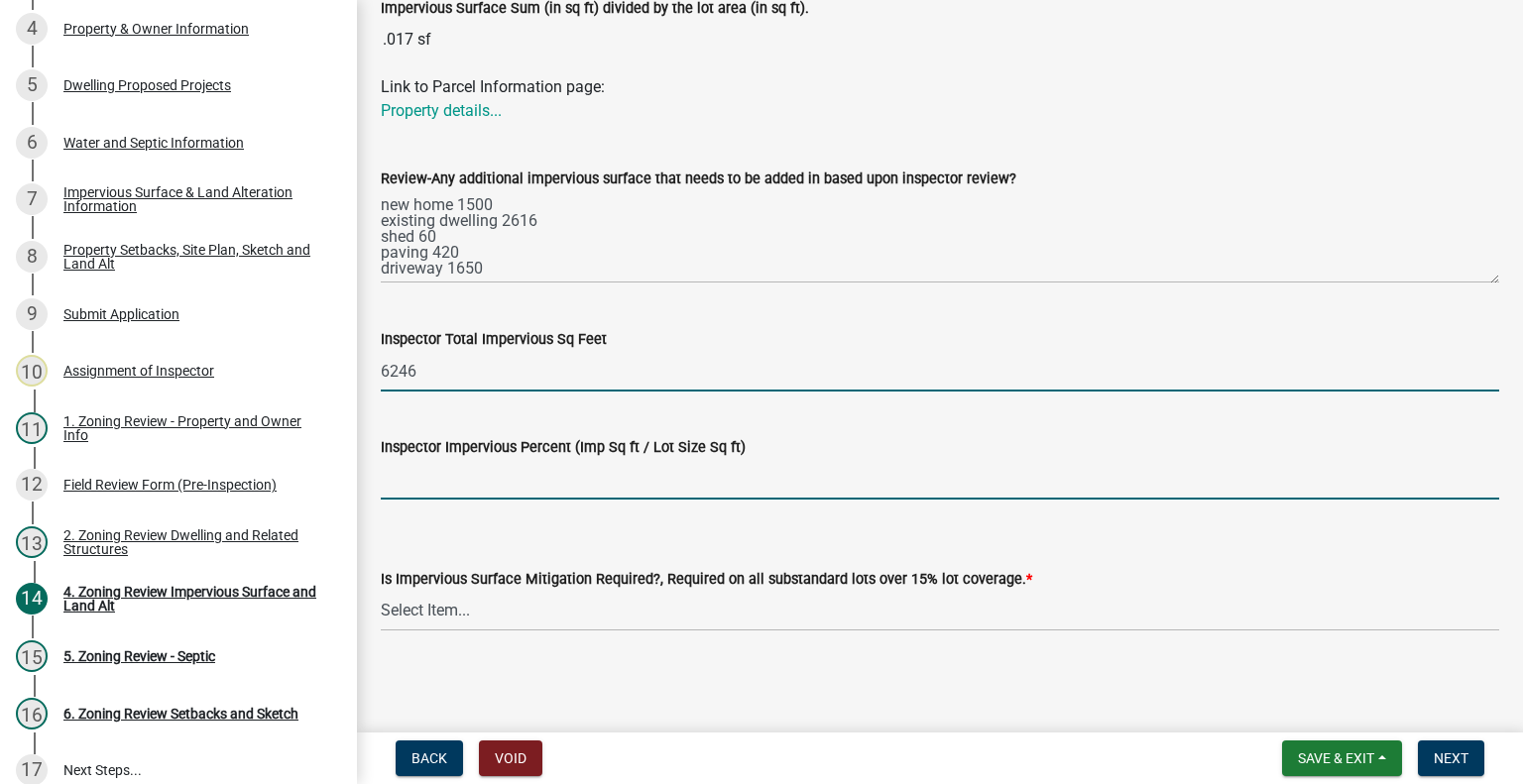 click on "Inspector Impervious Percent (Imp Sq ft / Lot Size Sq ft)" at bounding box center [940, 479] 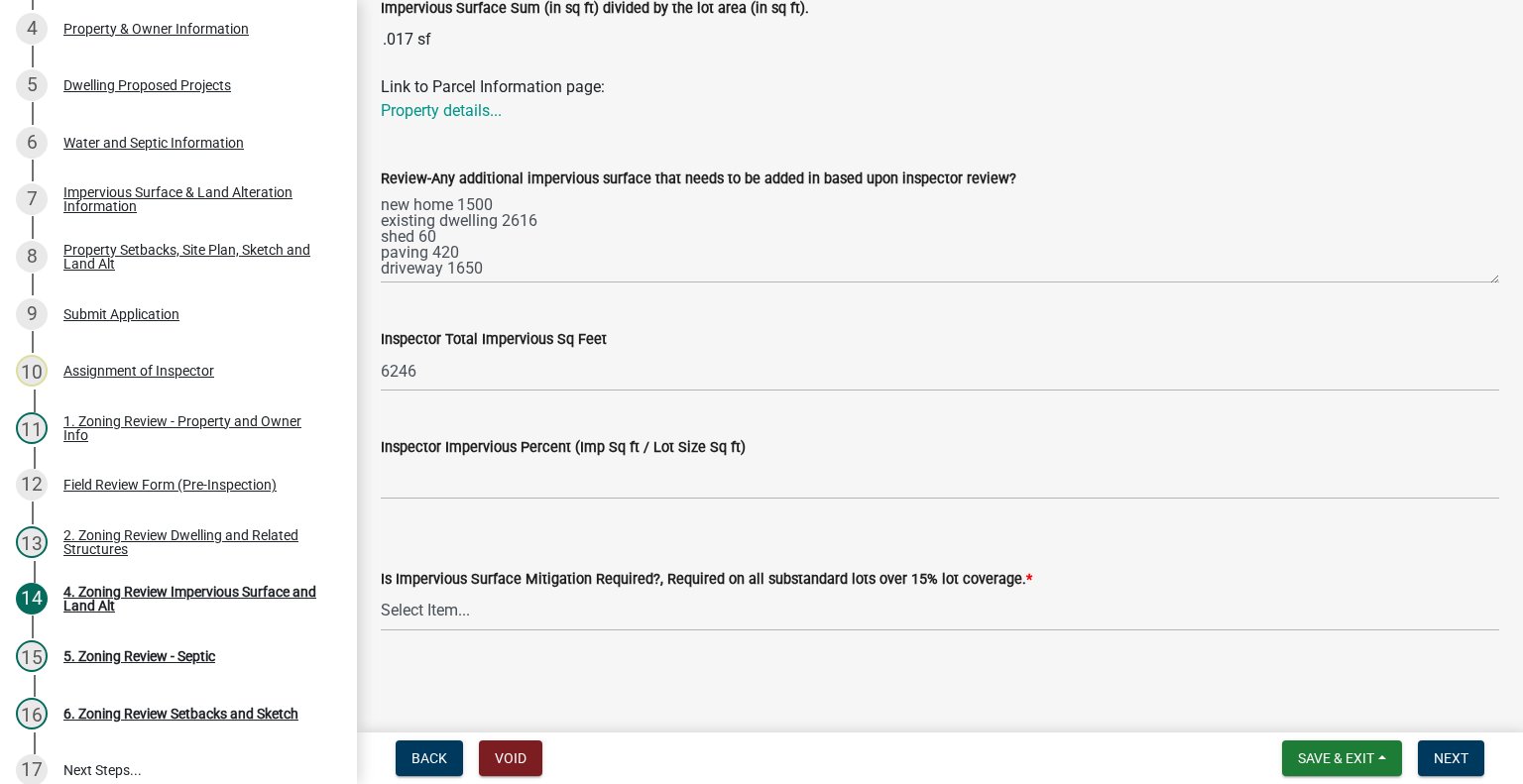 click on "Inspector Impervious Percent (Imp Sq ft / Lot Size Sq ft)" 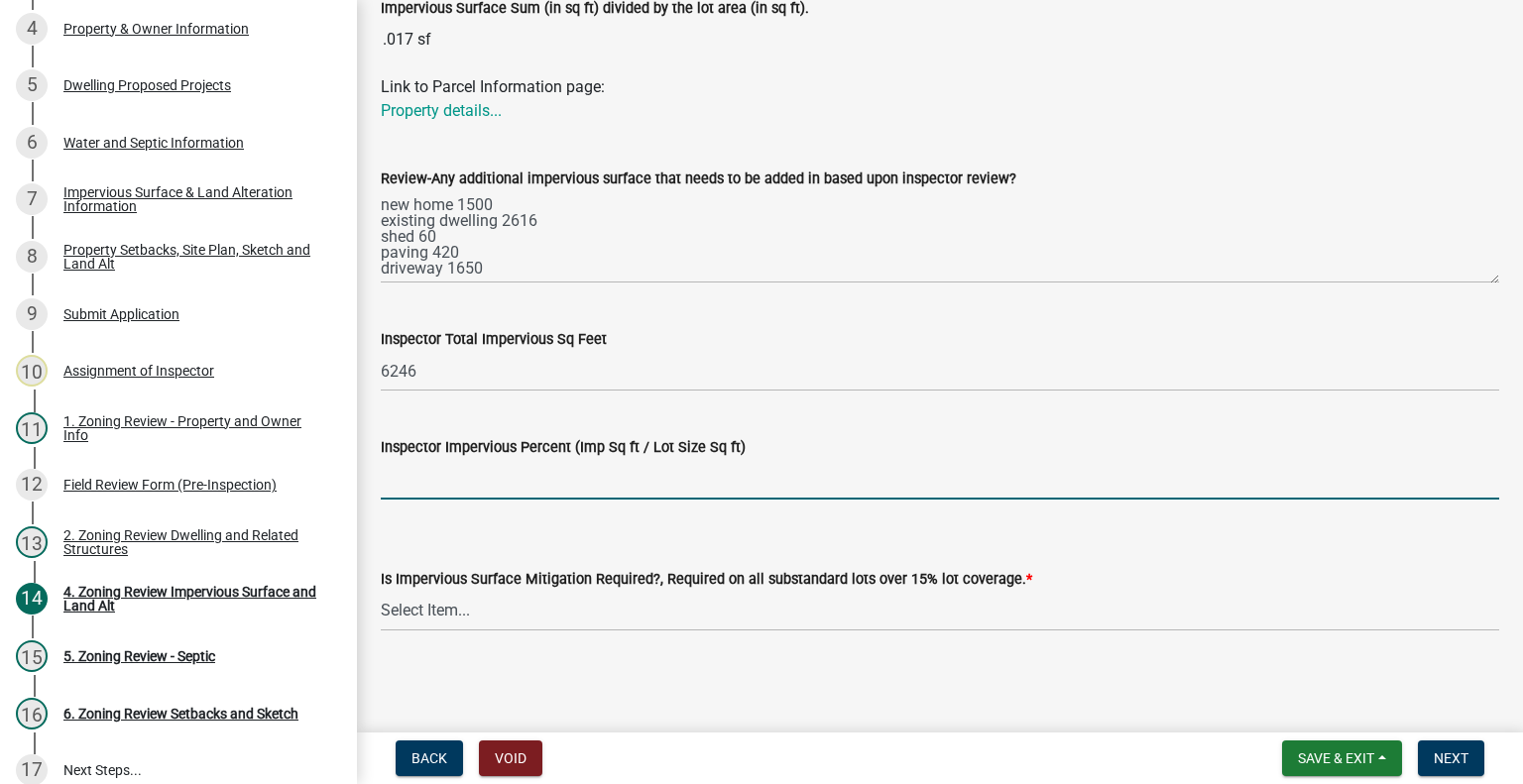click on "Inspector Impervious Percent (Imp Sq ft / Lot Size Sq ft)" at bounding box center [940, 479] 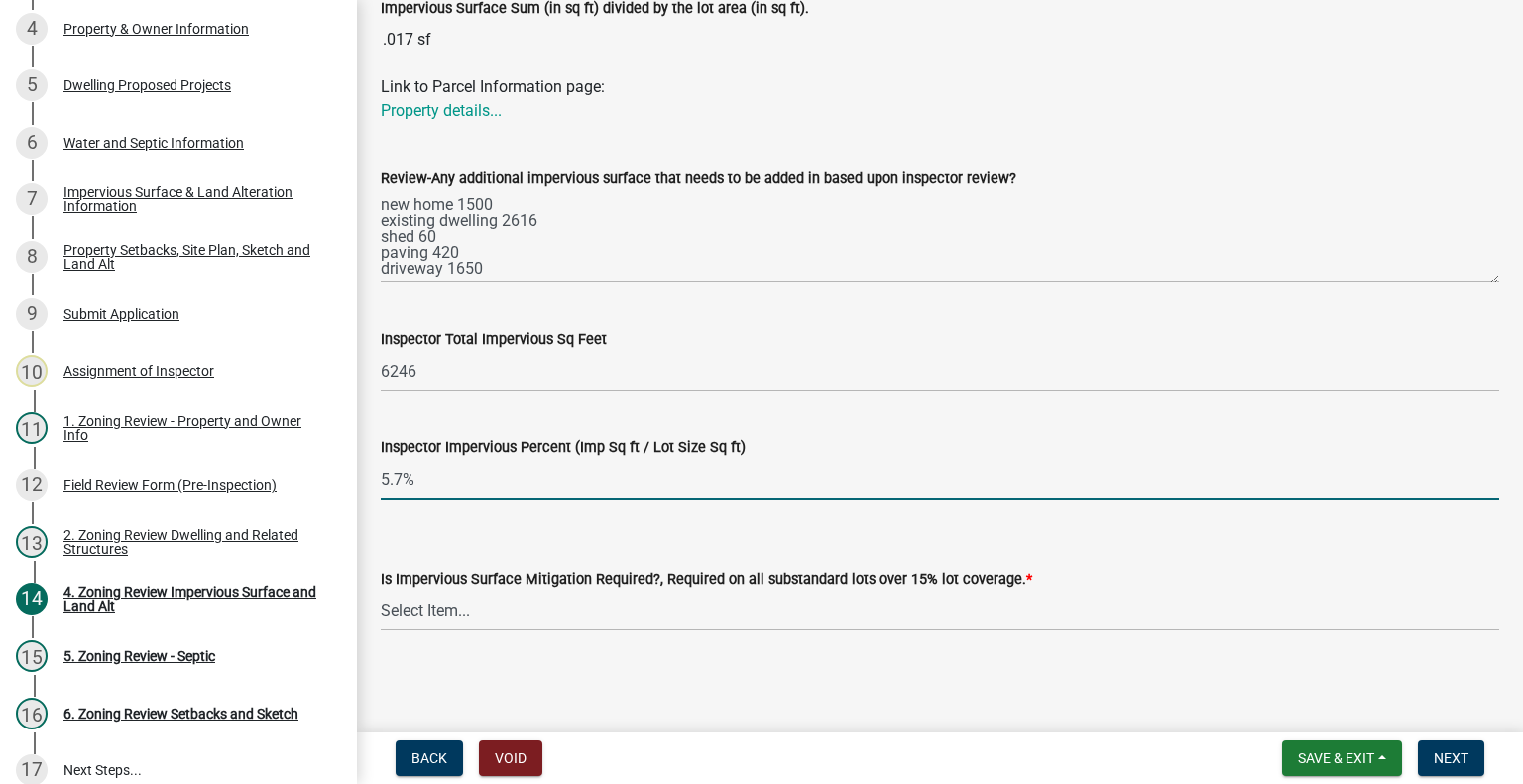 type on "5.7%" 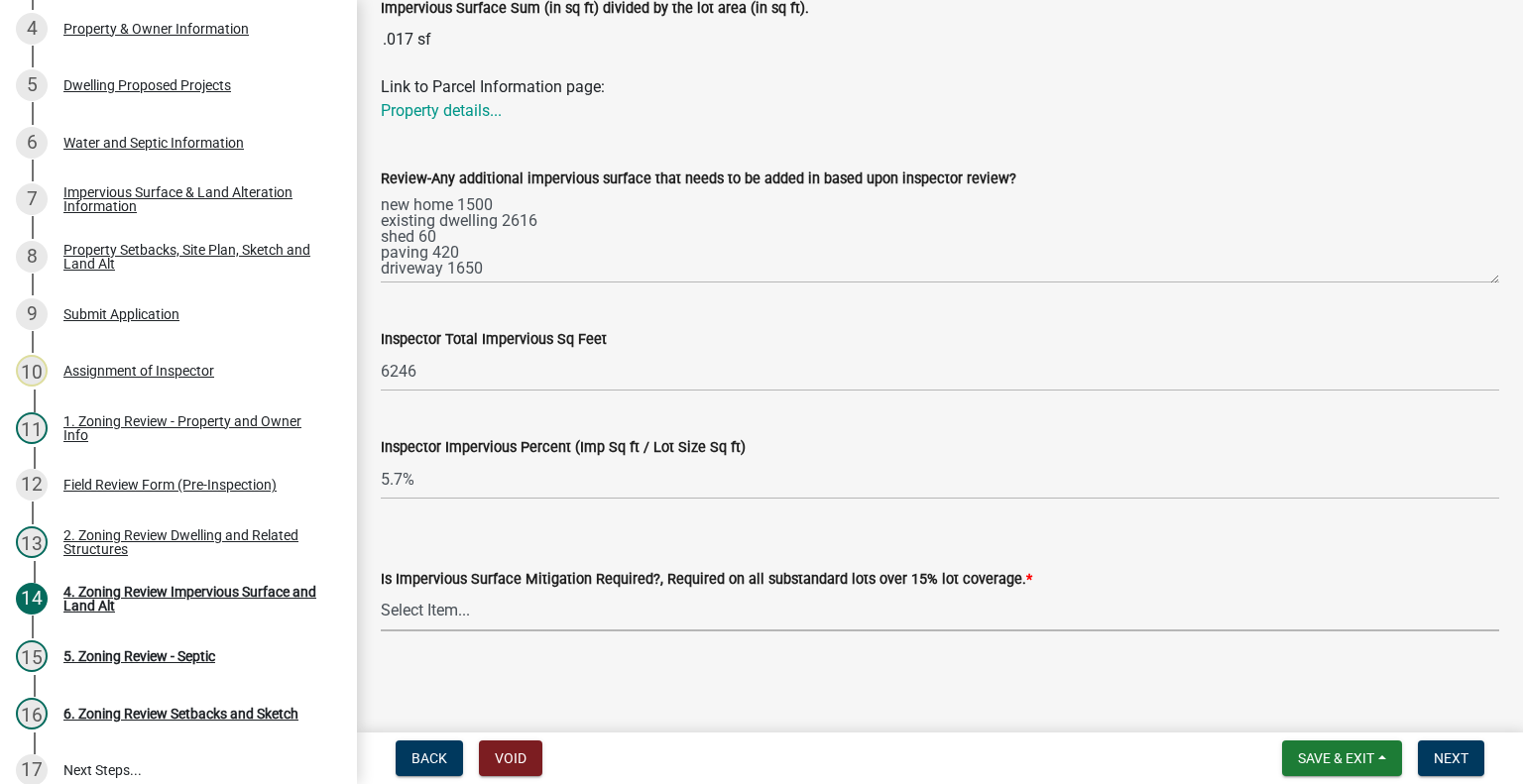 click on "Select Item...   Yes- Over 15% substandard lot coverage   No   N/A" at bounding box center [940, 611] 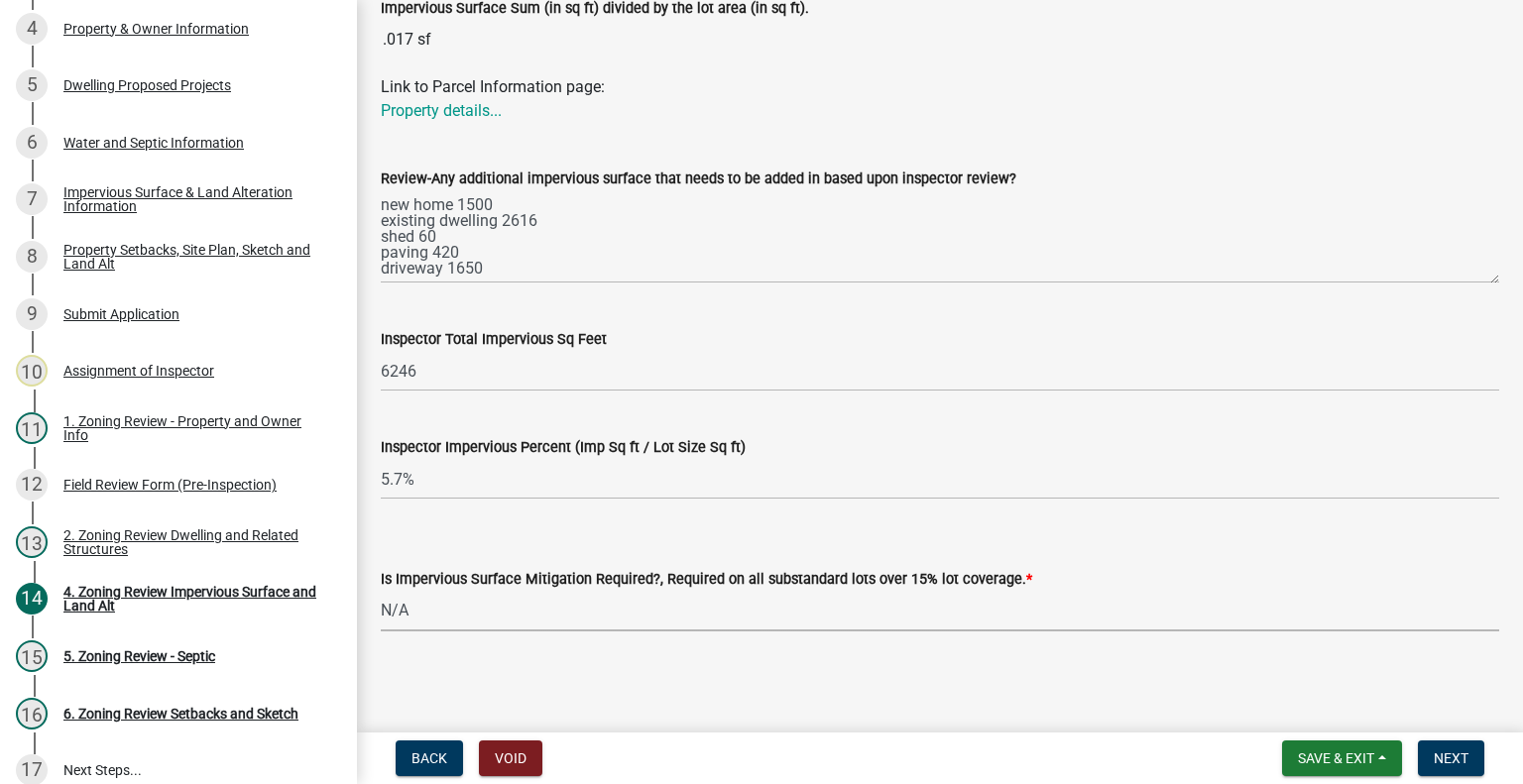 click on "Select Item...   Yes- Over 15% substandard lot coverage   No   N/A" at bounding box center (940, 611) 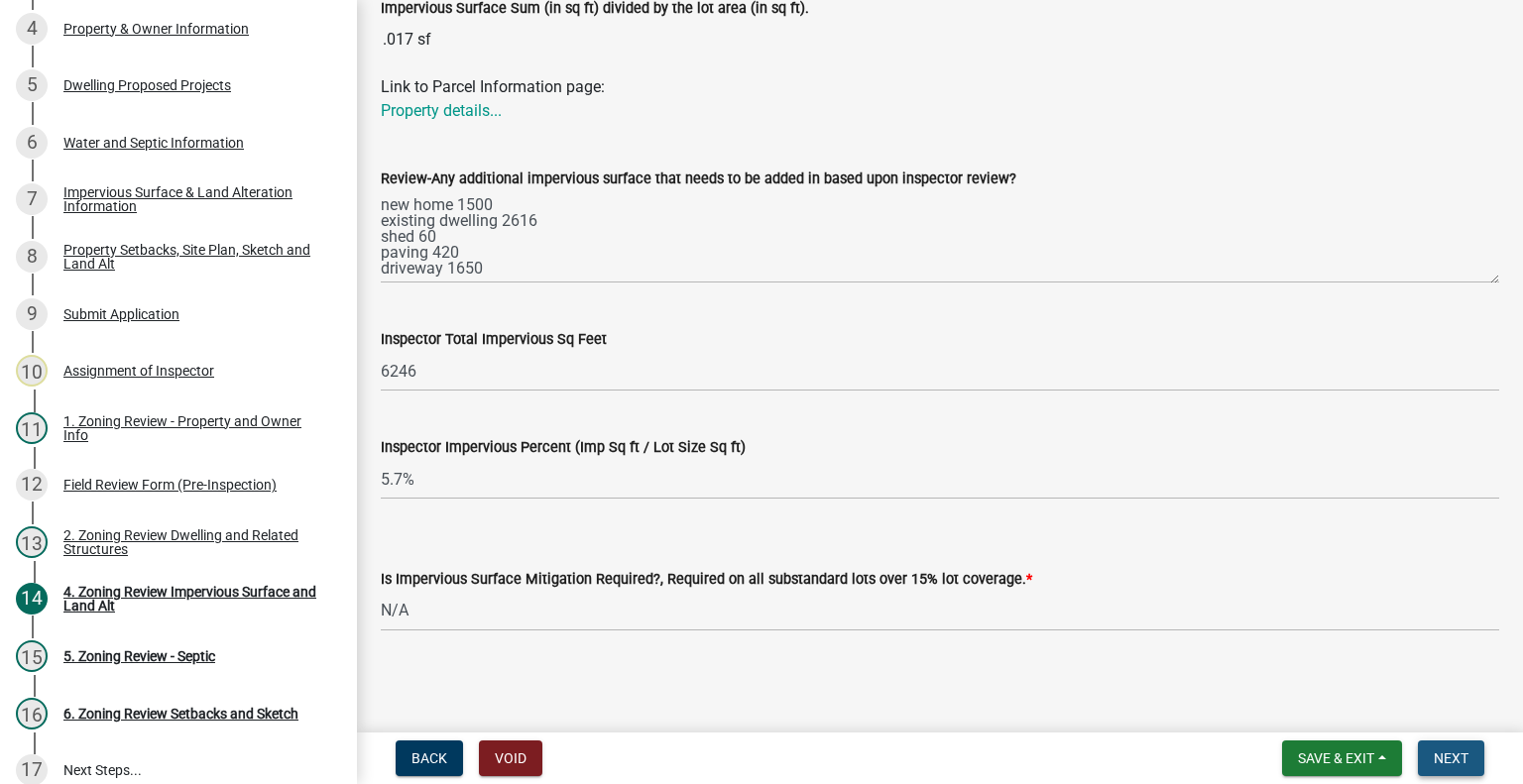 click on "Next" at bounding box center (1451, 758) 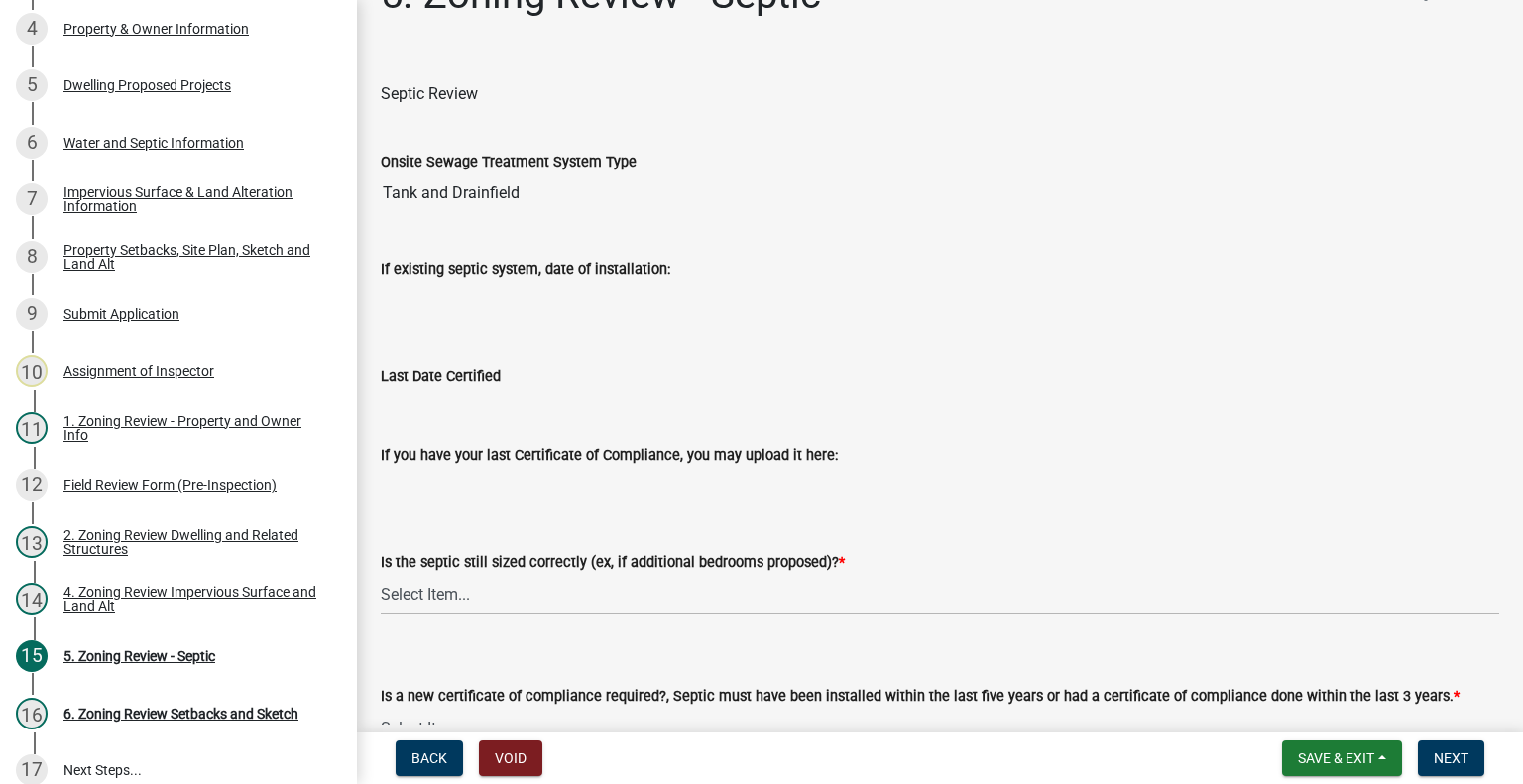 scroll, scrollTop: 99, scrollLeft: 0, axis: vertical 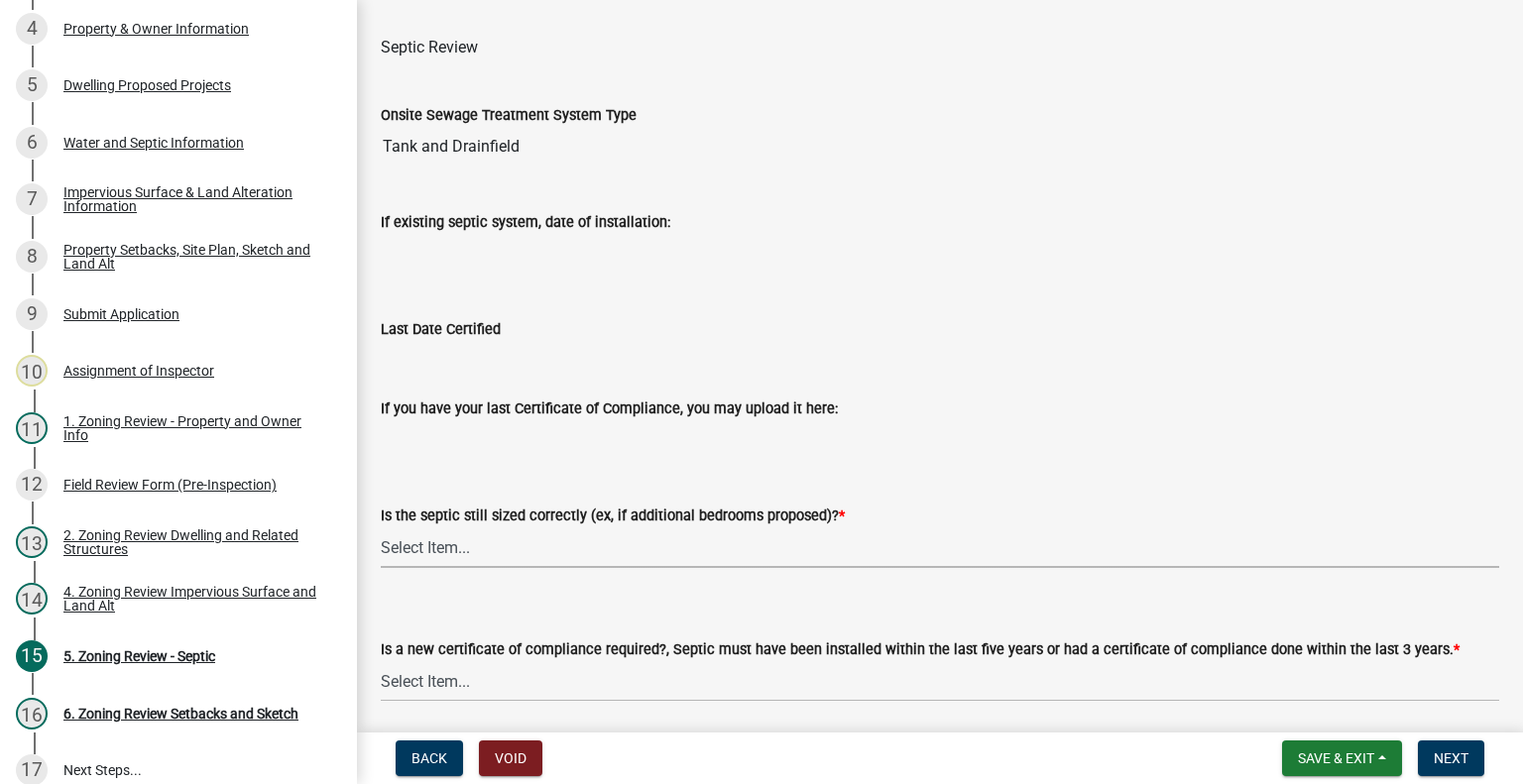 click on "Select Item...   Yes   No   N/A" at bounding box center (940, 547) 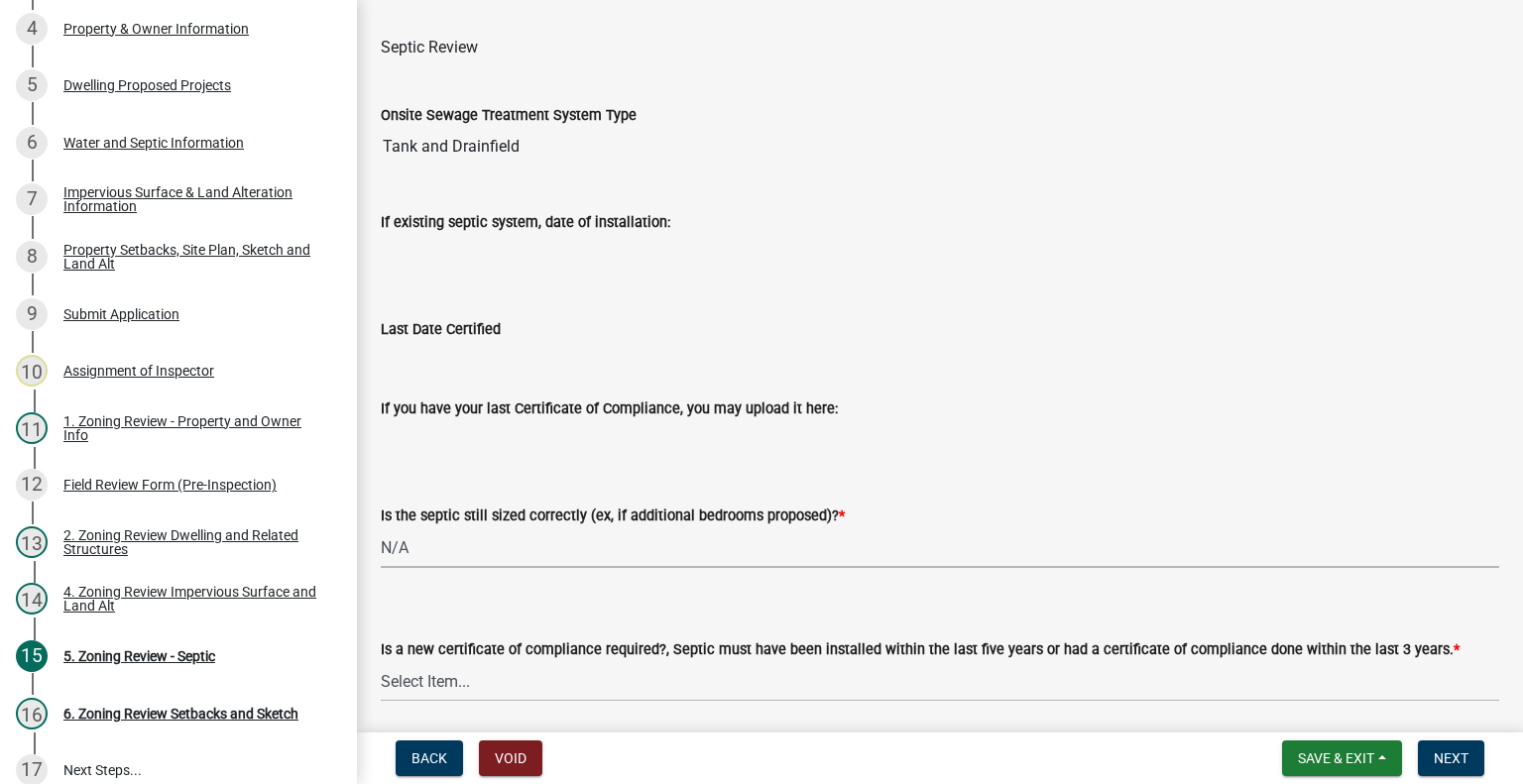 click on "Select Item...   Yes   No   N/A" at bounding box center [940, 547] 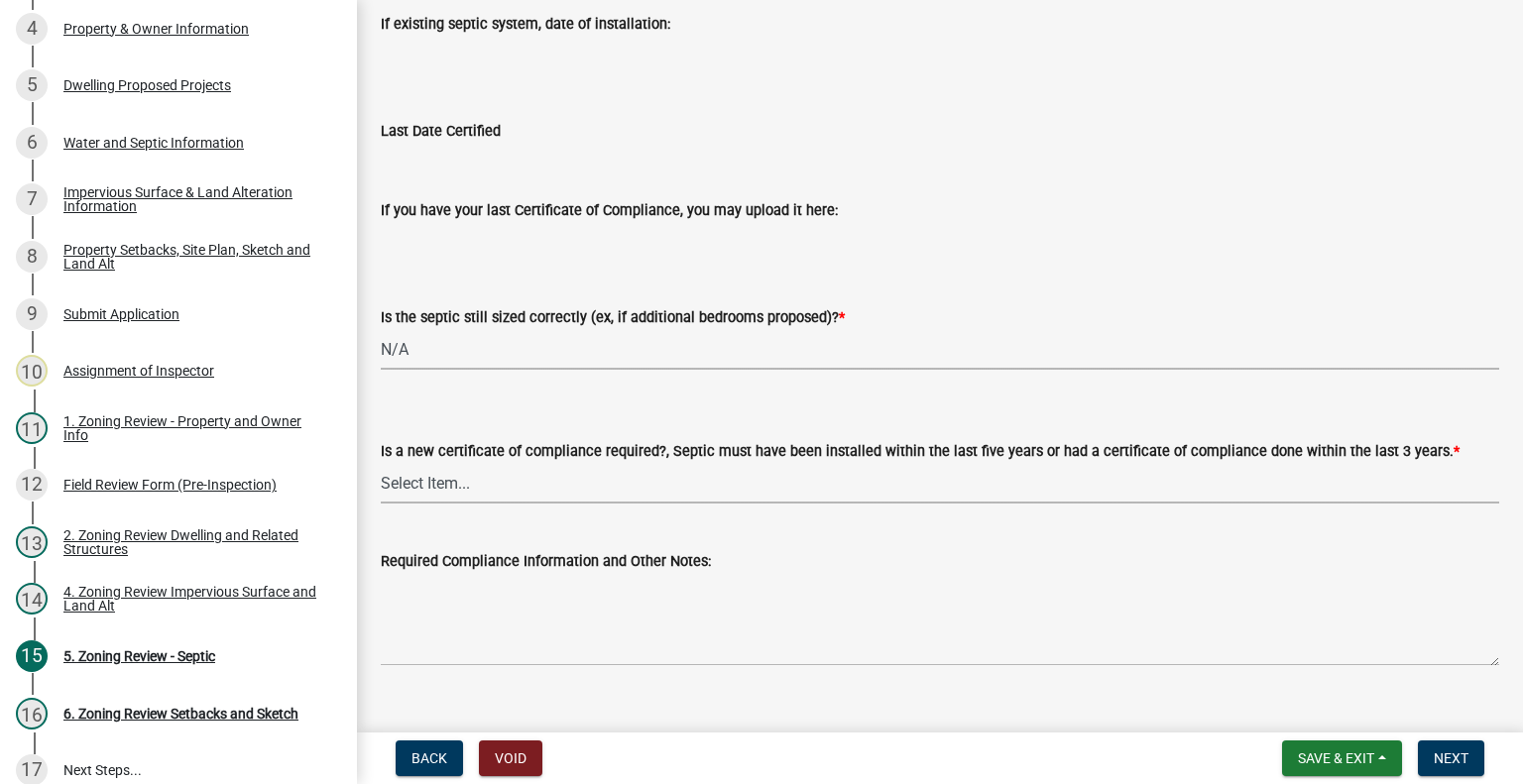 click on "Select Item...   Yes   No" at bounding box center [940, 483] 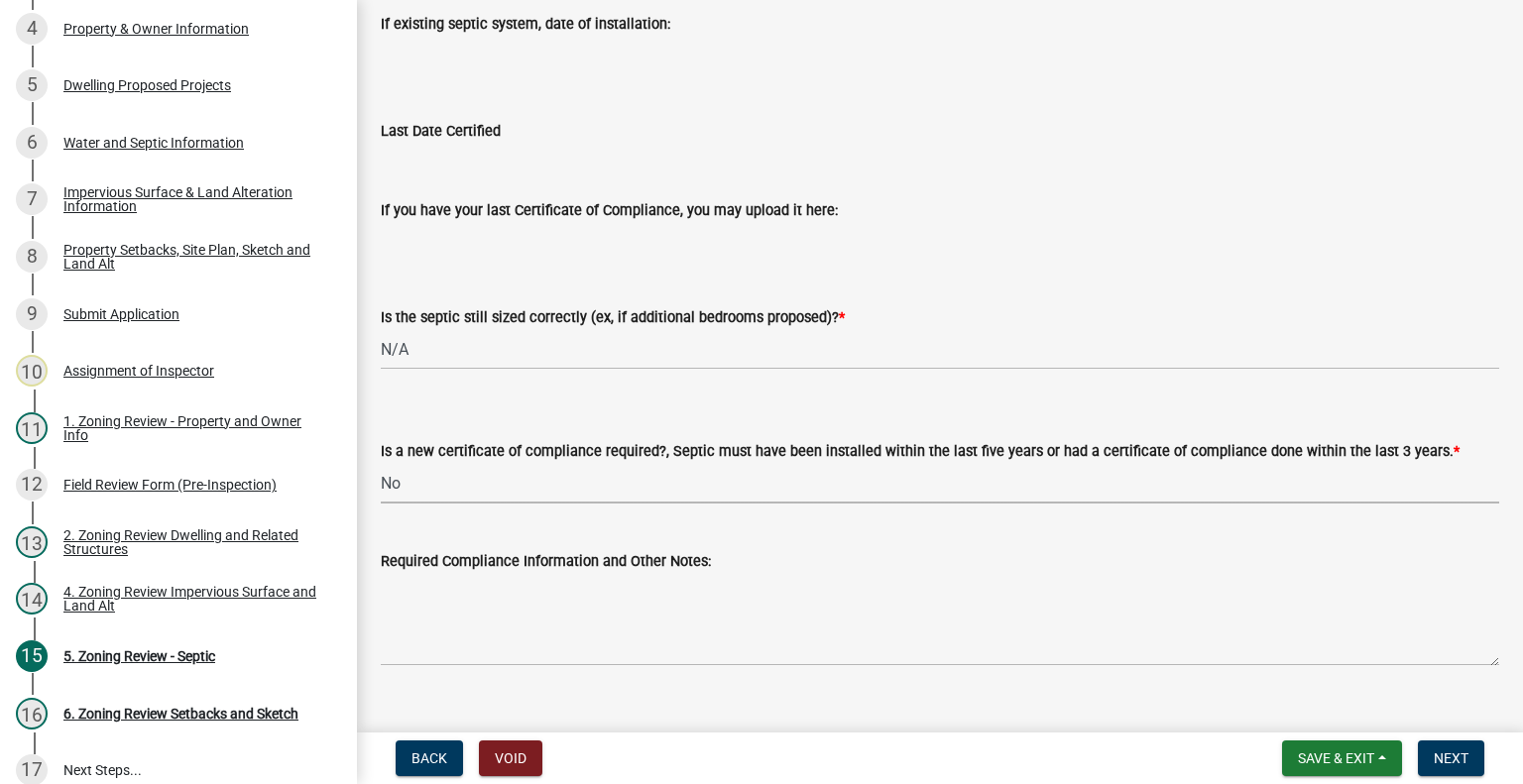 click on "Select Item...   Yes   No" at bounding box center [940, 483] 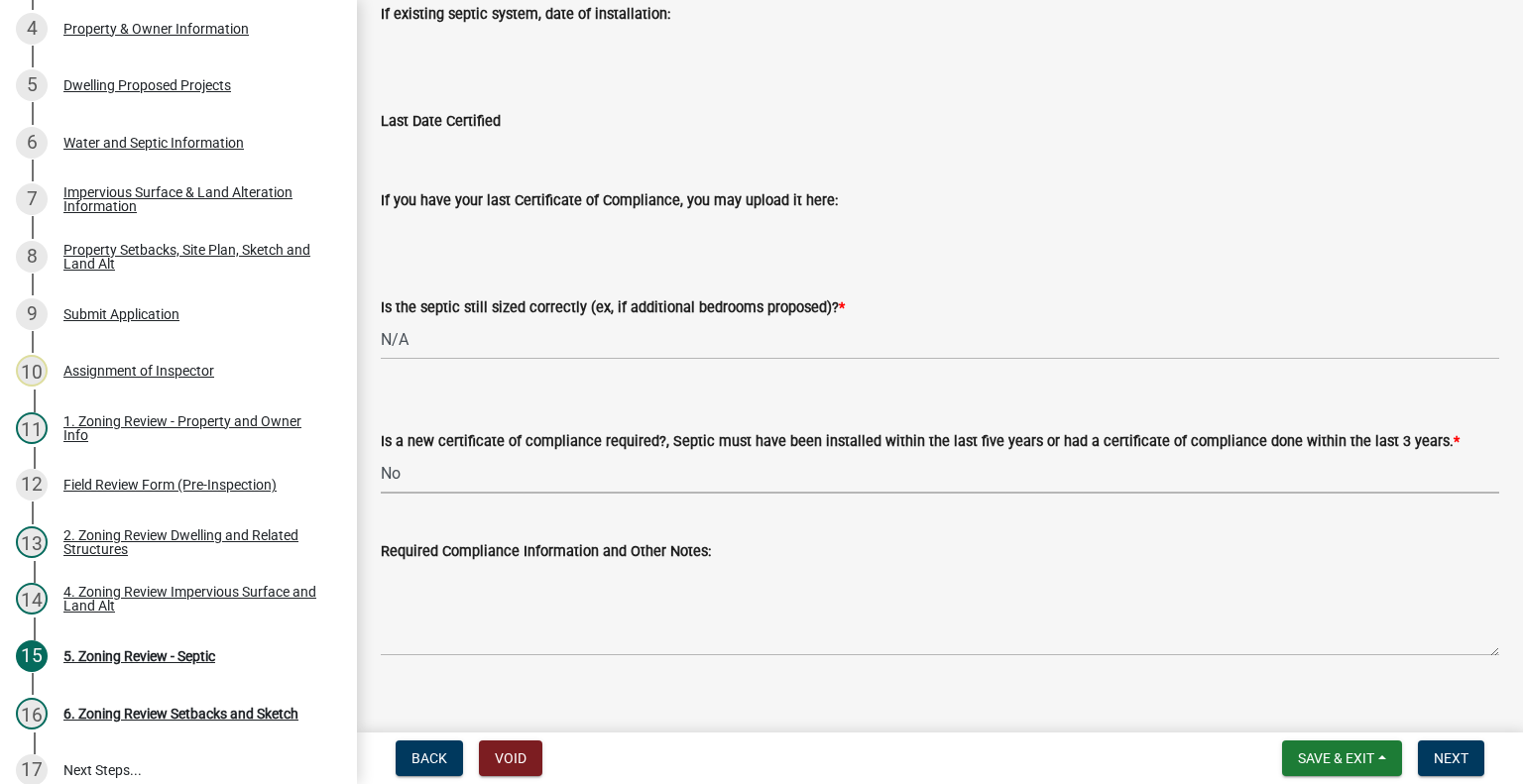 scroll, scrollTop: 330, scrollLeft: 0, axis: vertical 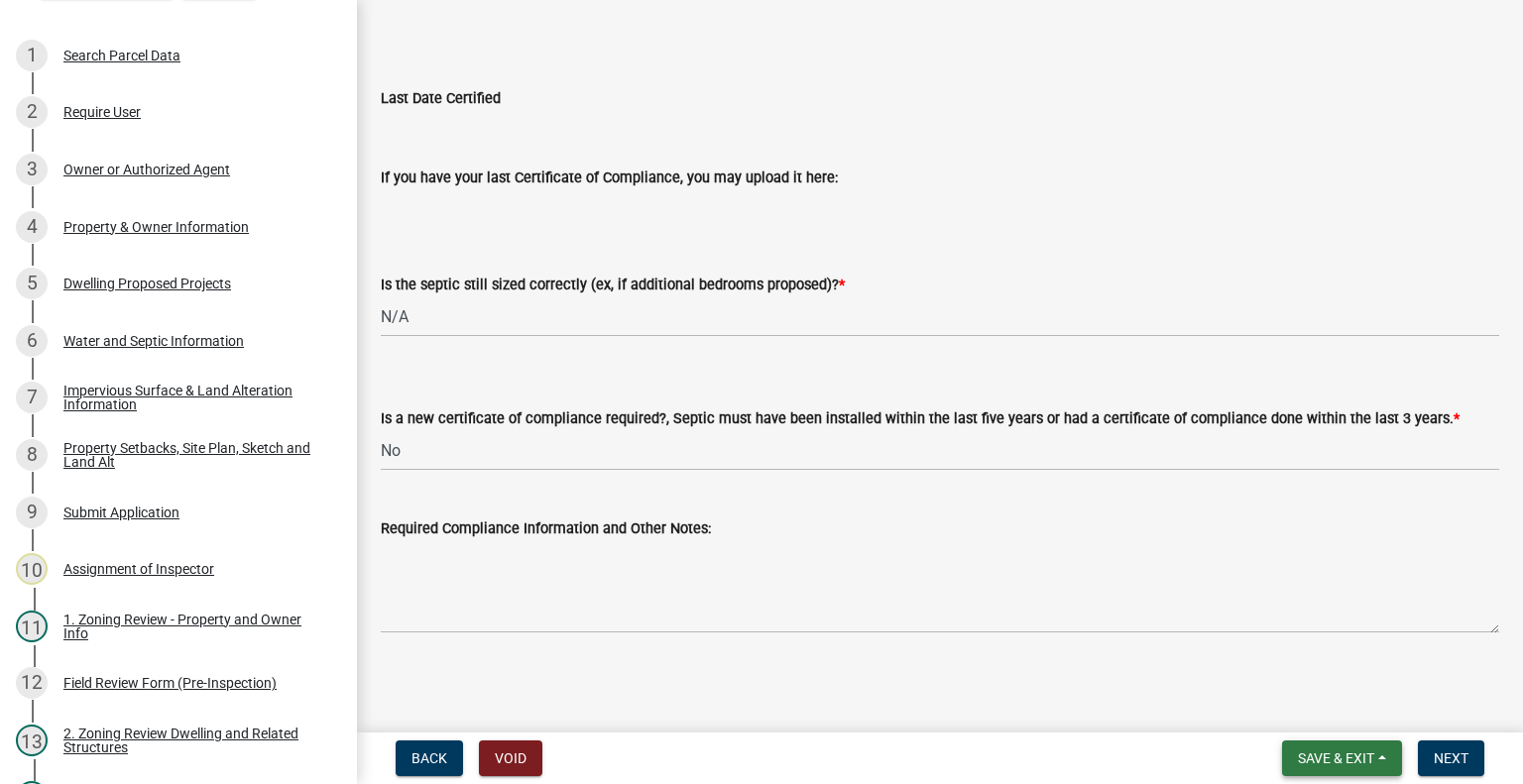 click on "Save & Exit" at bounding box center (1336, 758) 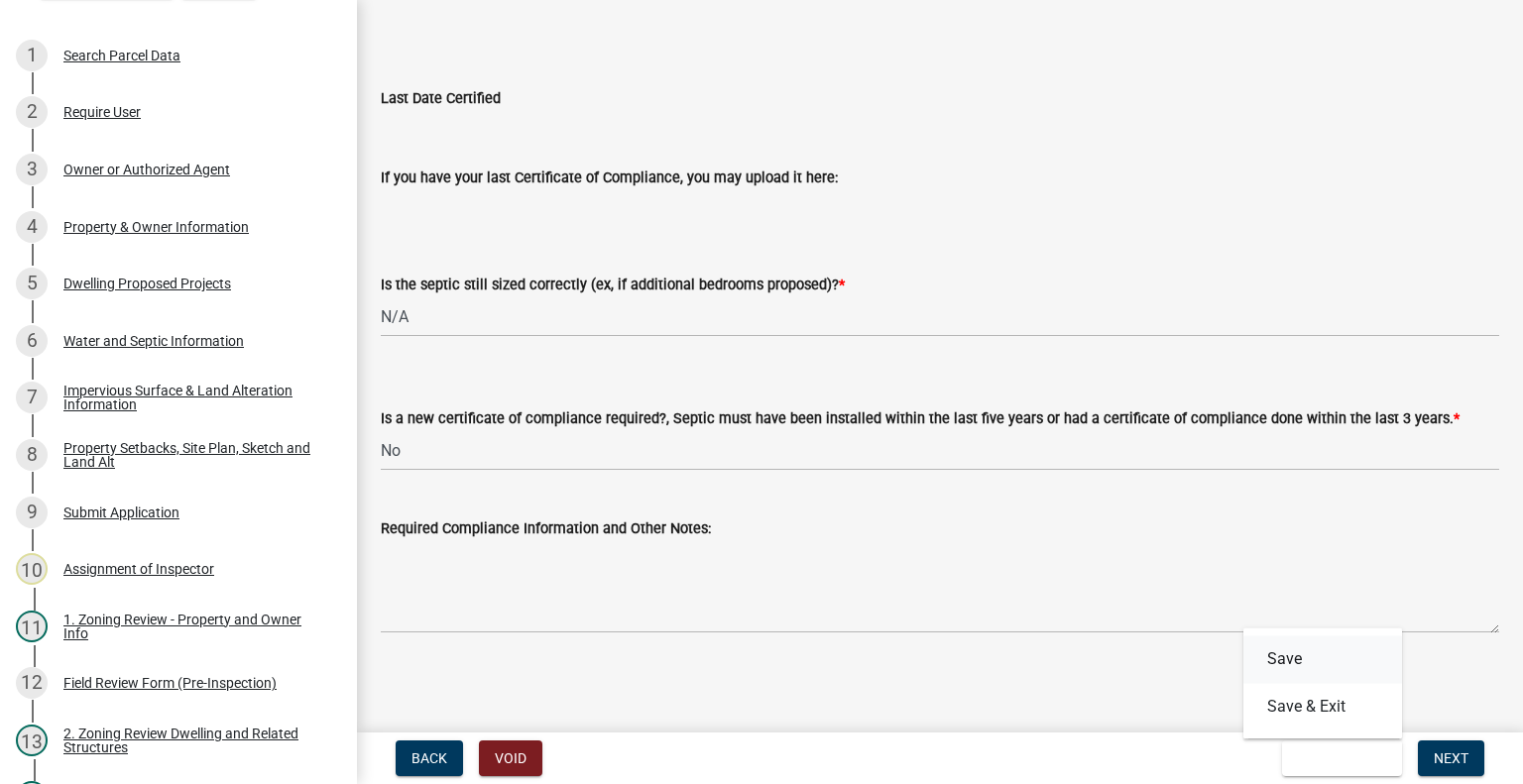 click on "Save" at bounding box center (1323, 659) 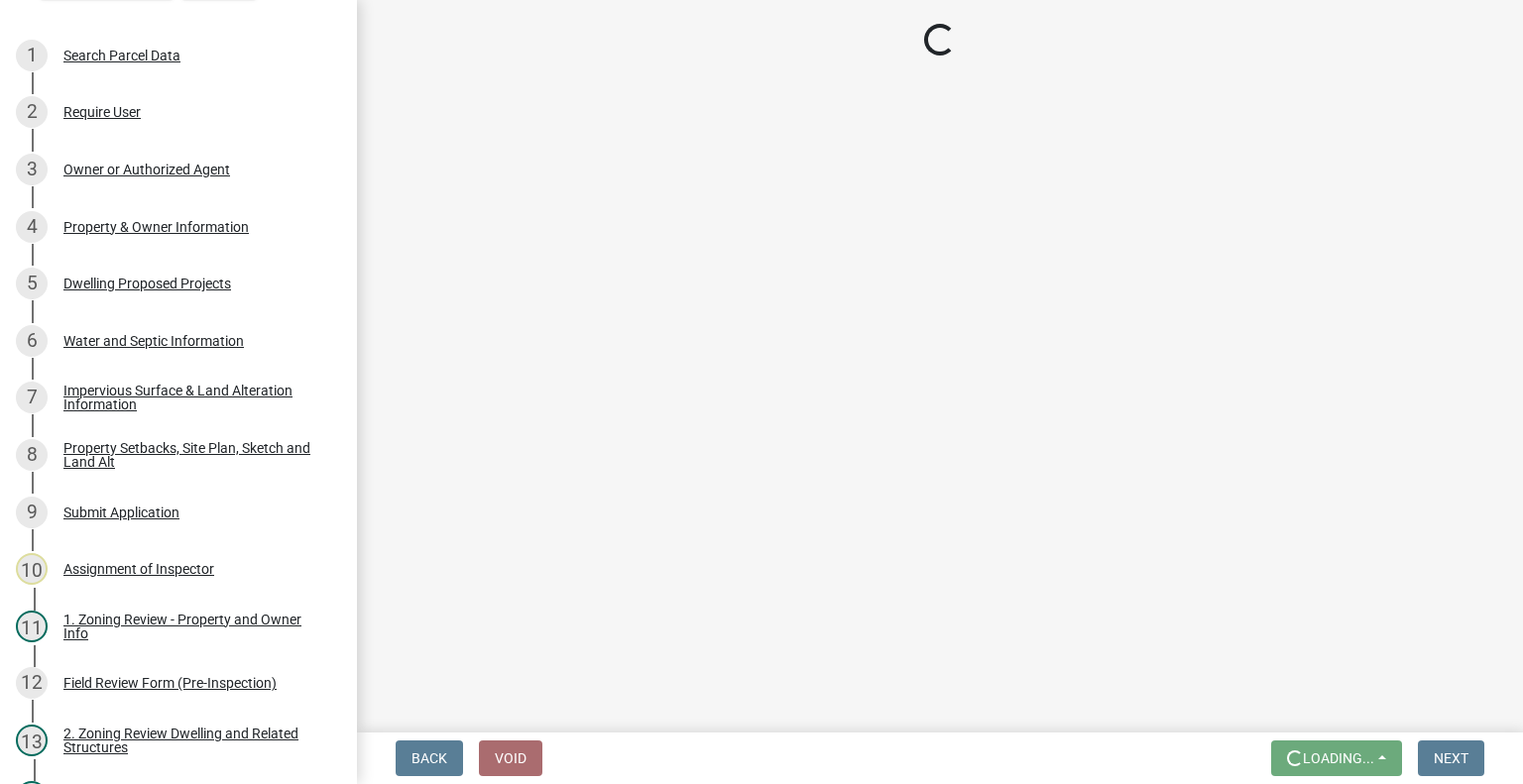 scroll, scrollTop: 0, scrollLeft: 0, axis: both 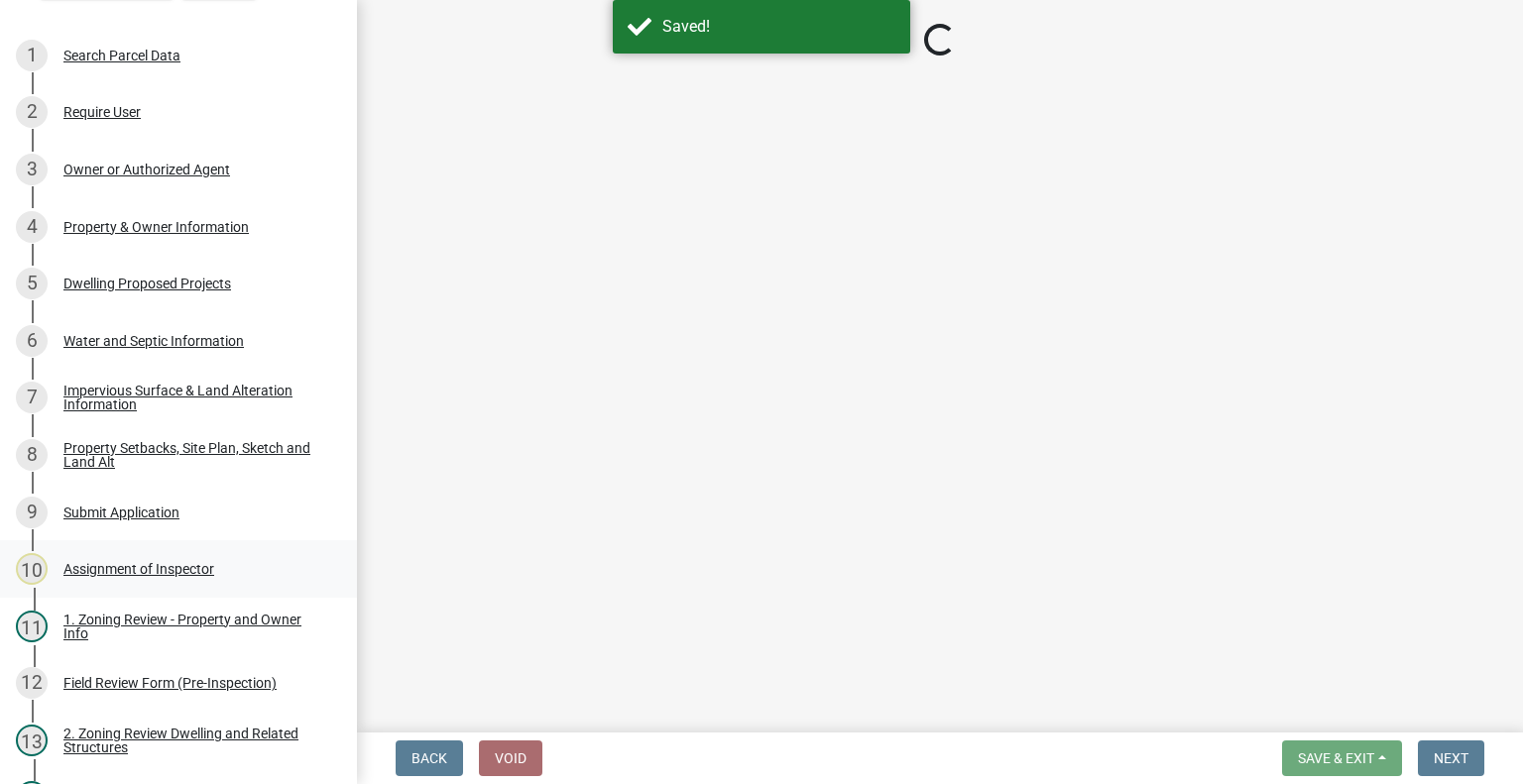 select on "ffe0288f-179d-446d-9dfb-ee21a688edc6" 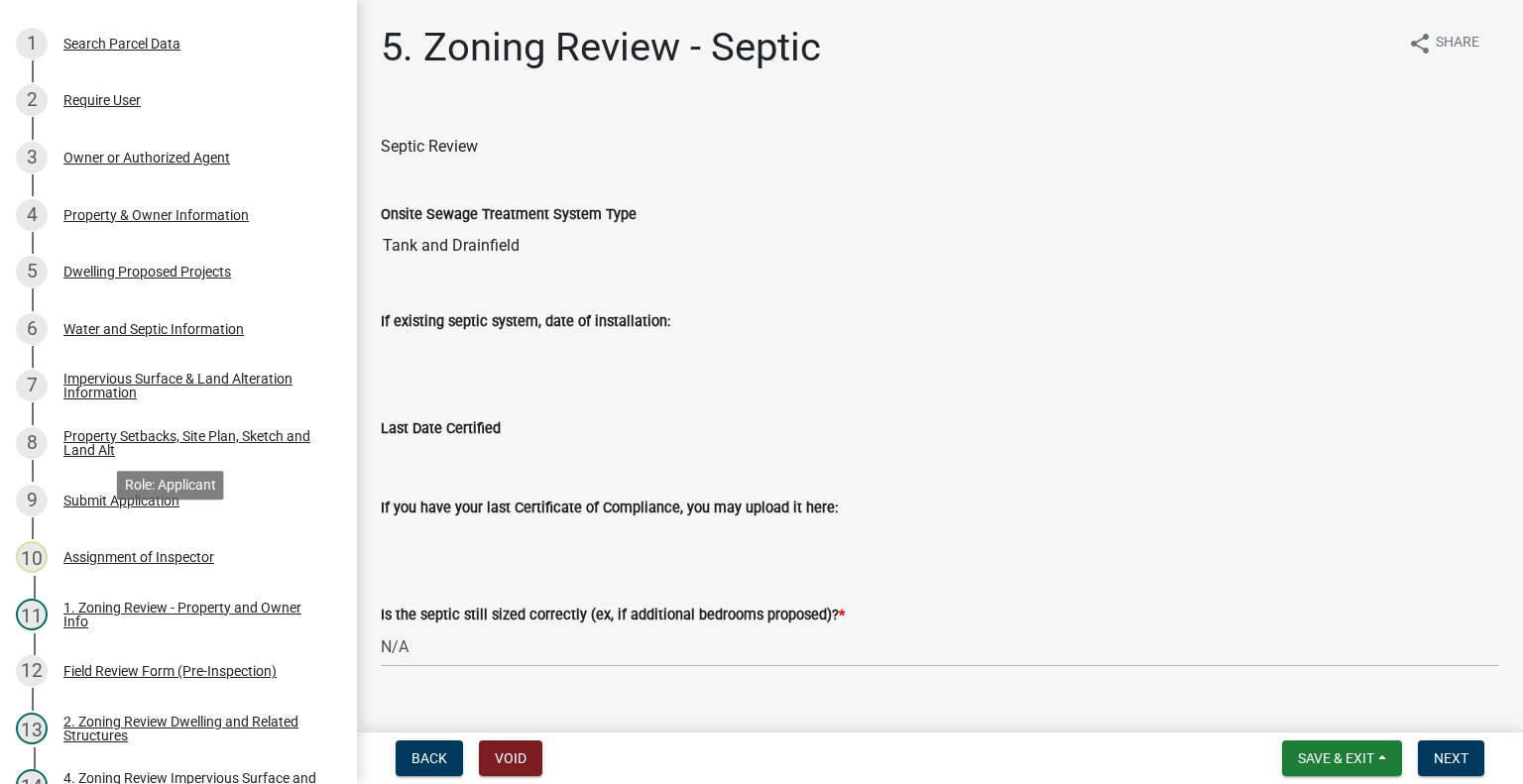 scroll, scrollTop: 56, scrollLeft: 0, axis: vertical 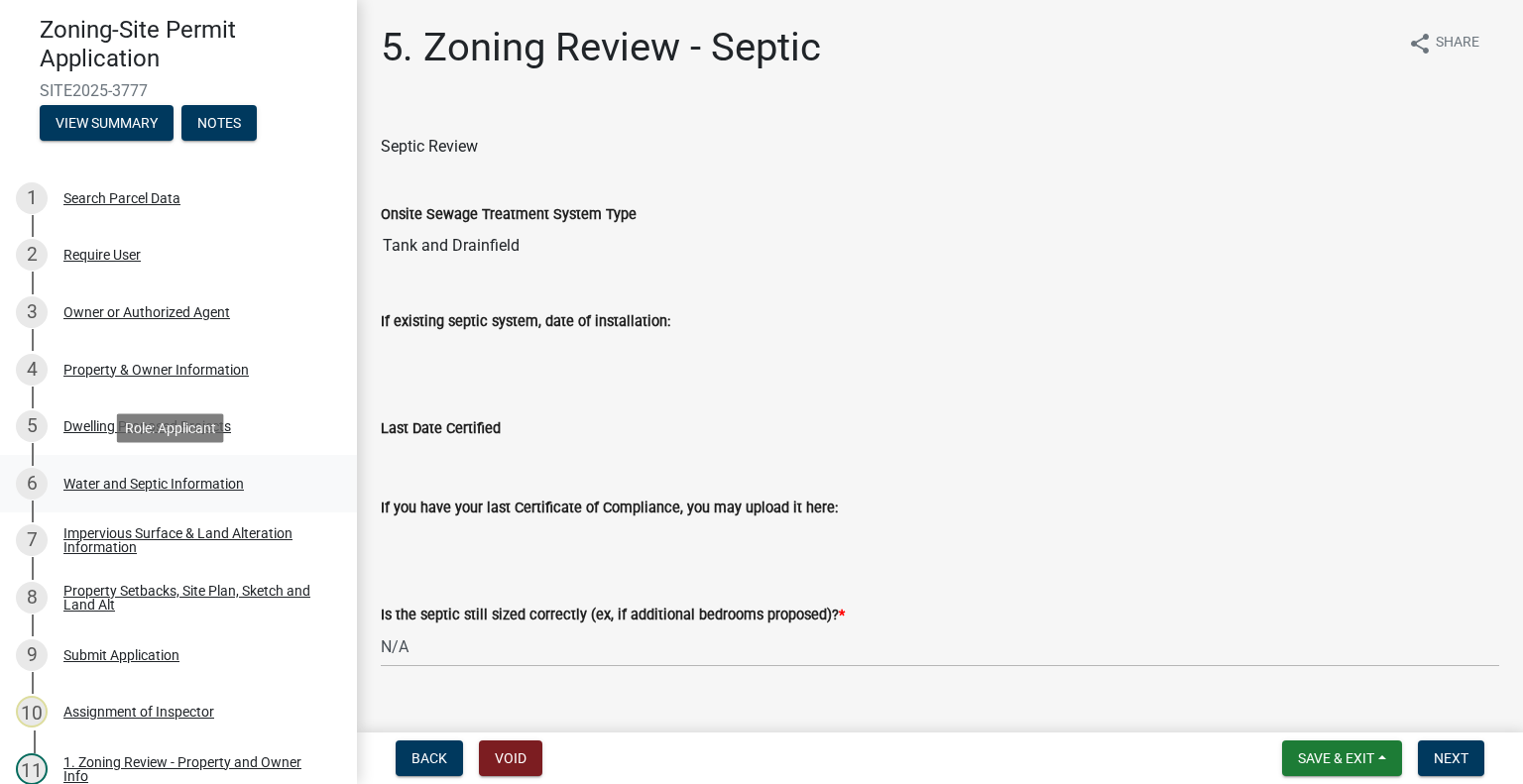 click on "Water and Septic Information" at bounding box center (154, 484) 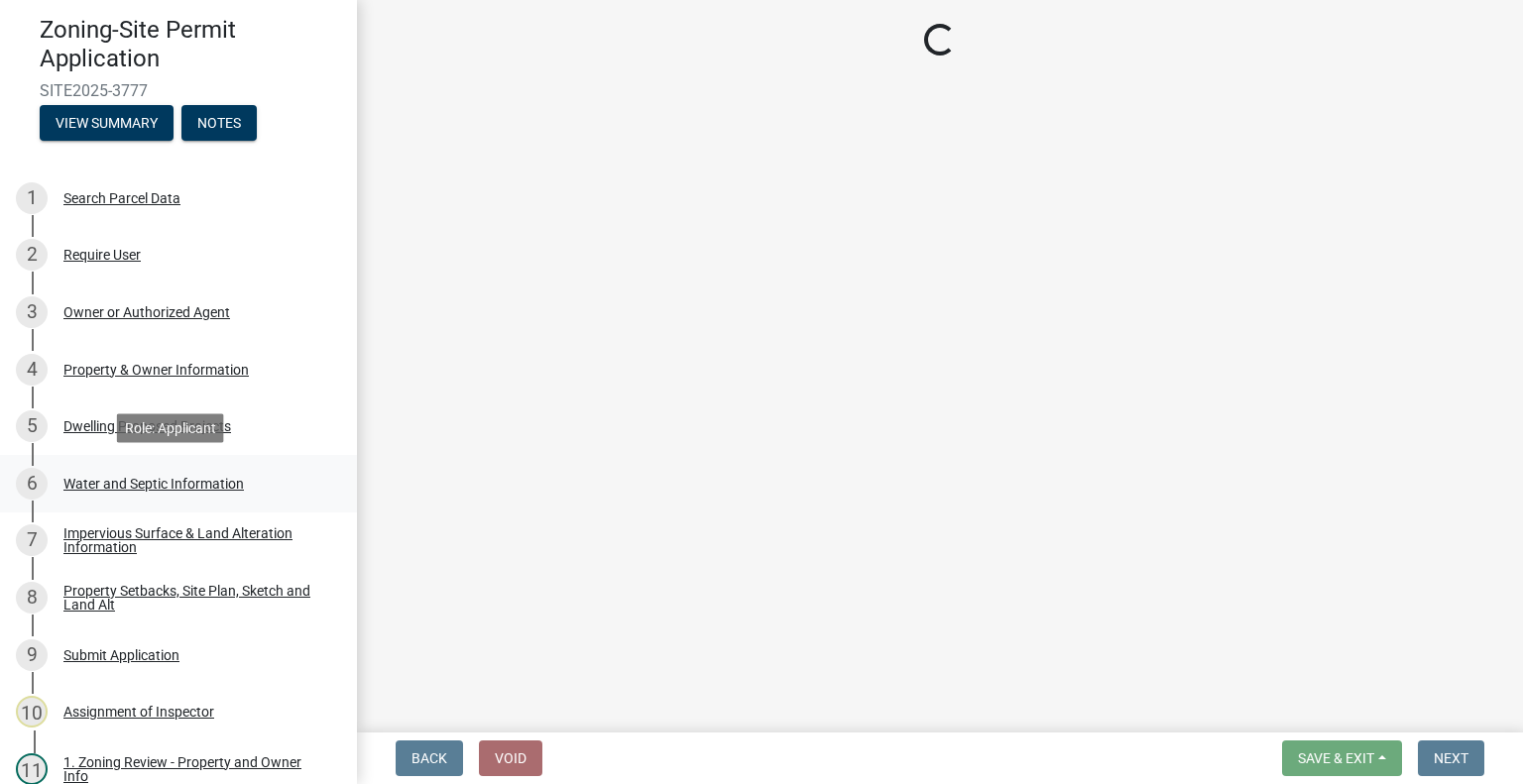 select on "295c6ba3-00c2-4229-aea3-8b4be6316de8" 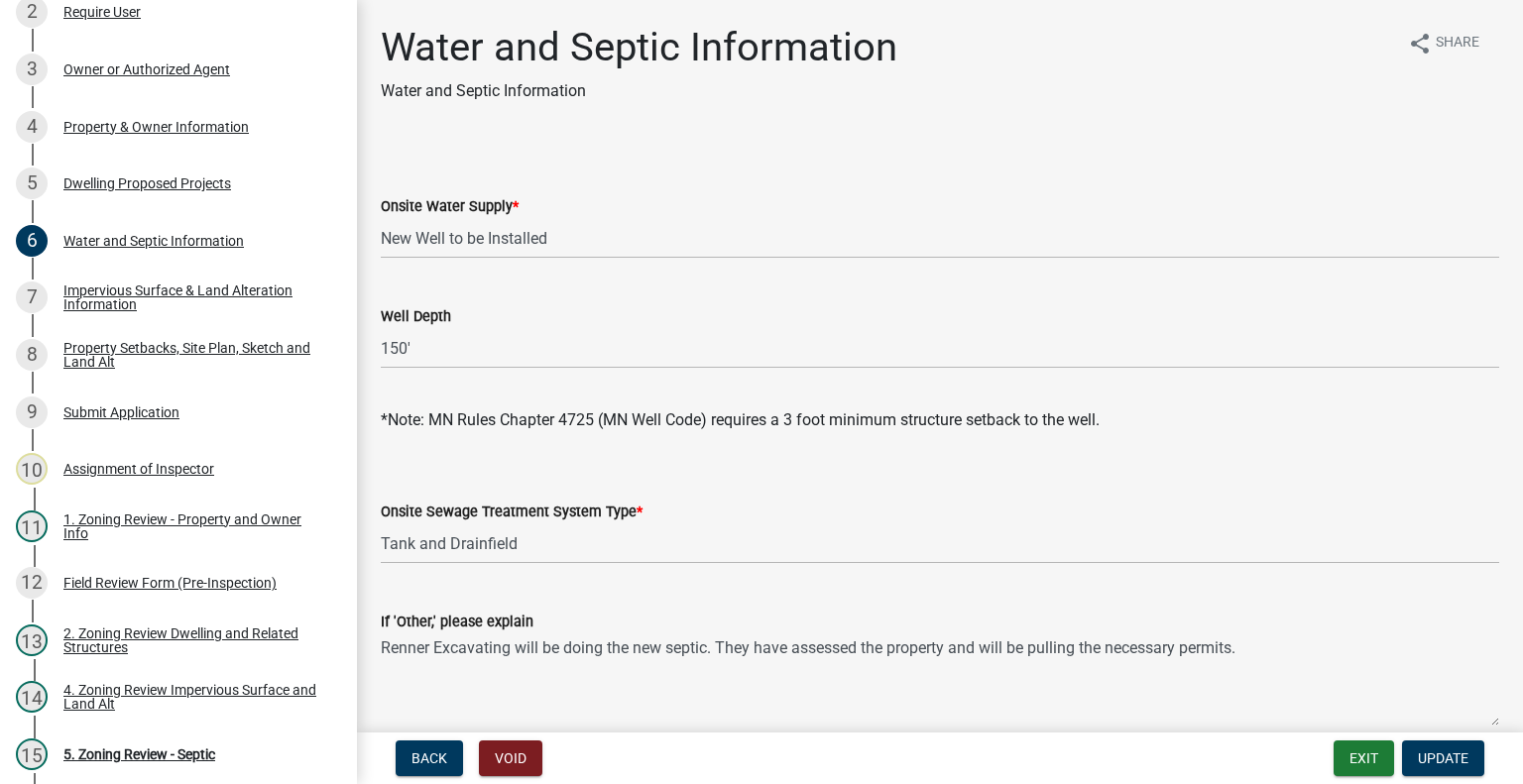 scroll, scrollTop: 452, scrollLeft: 0, axis: vertical 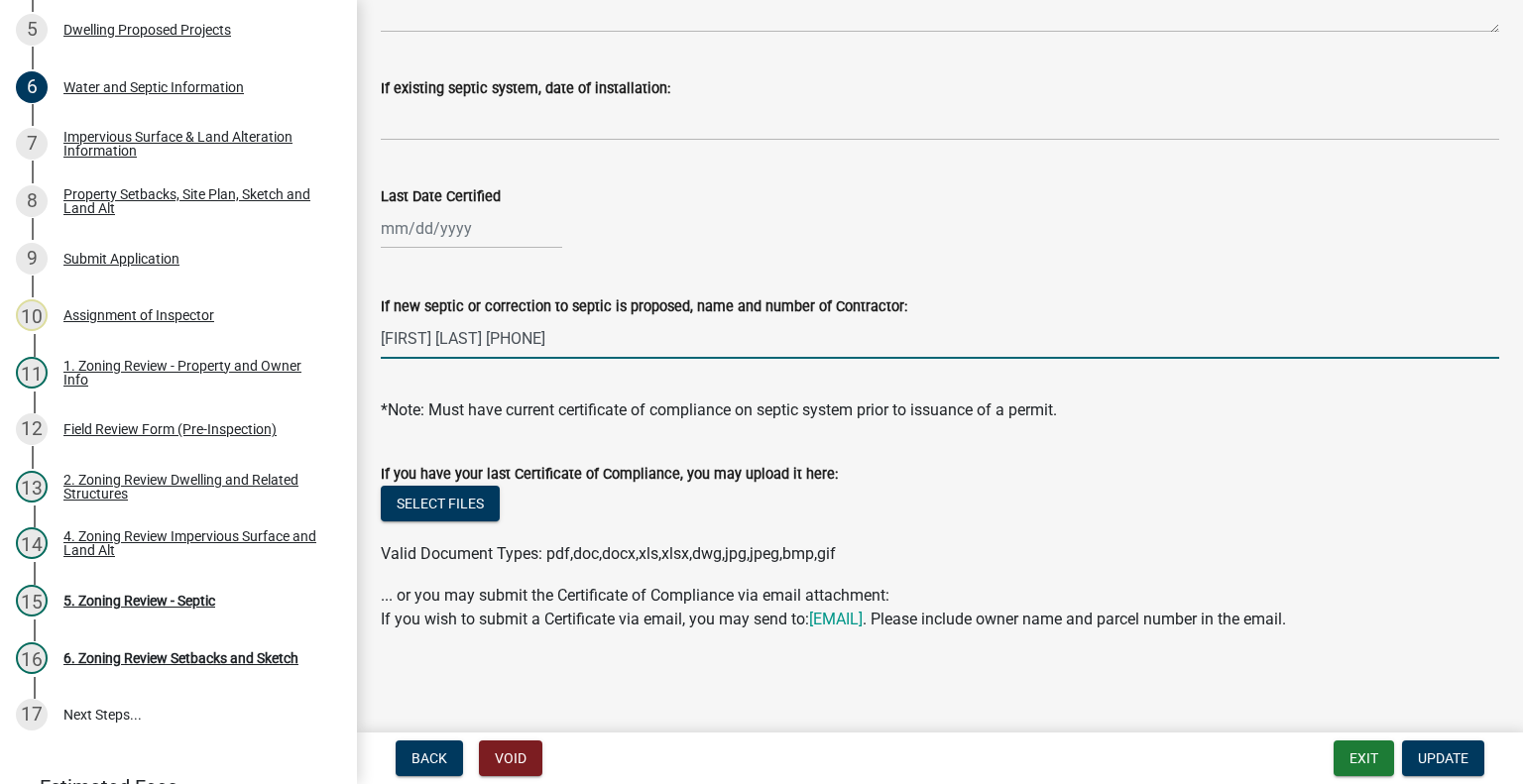 drag, startPoint x: 579, startPoint y: 314, endPoint x: 373, endPoint y: 312, distance: 206.00971 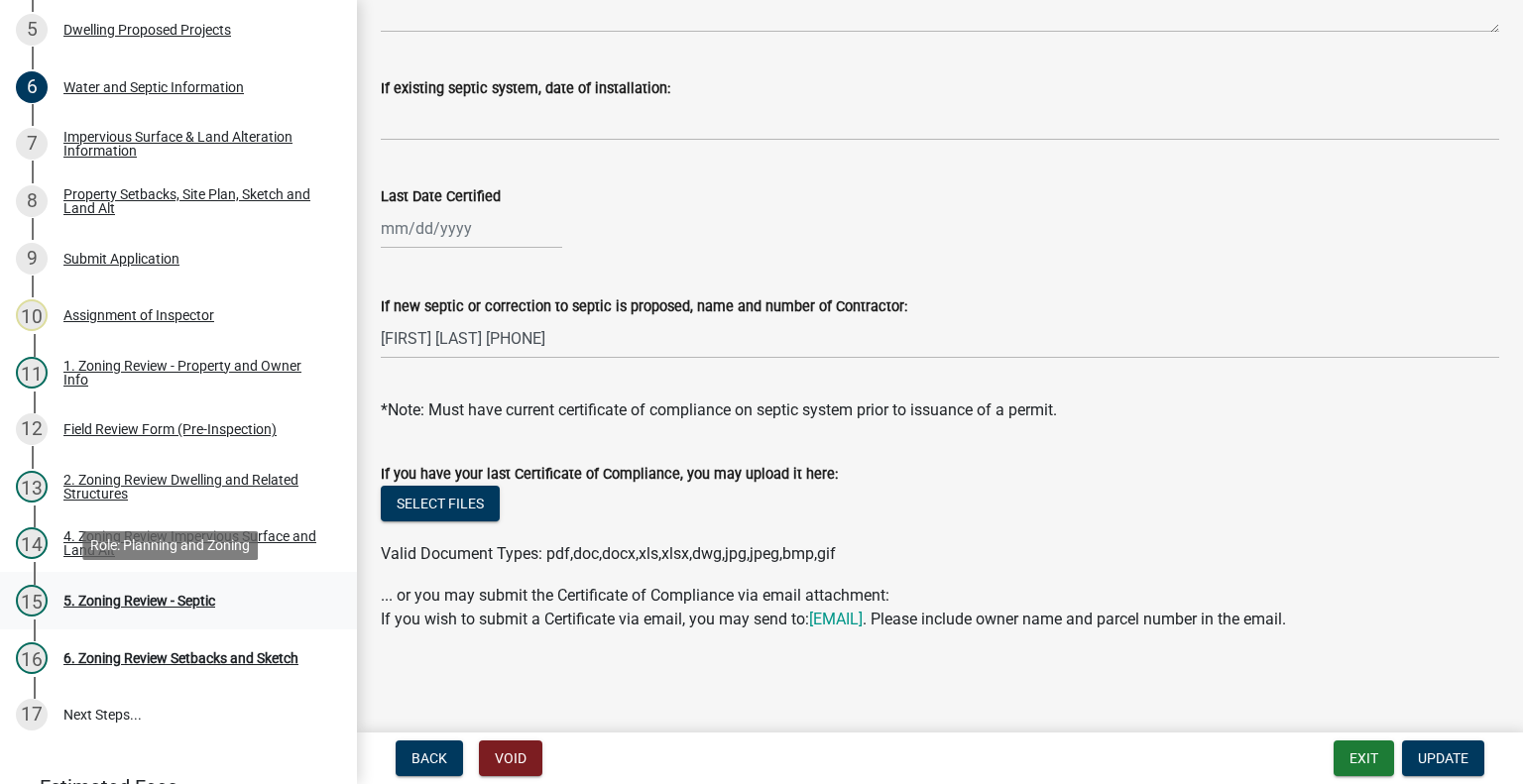 click on "5. Zoning Review - Septic" at bounding box center (139, 601) 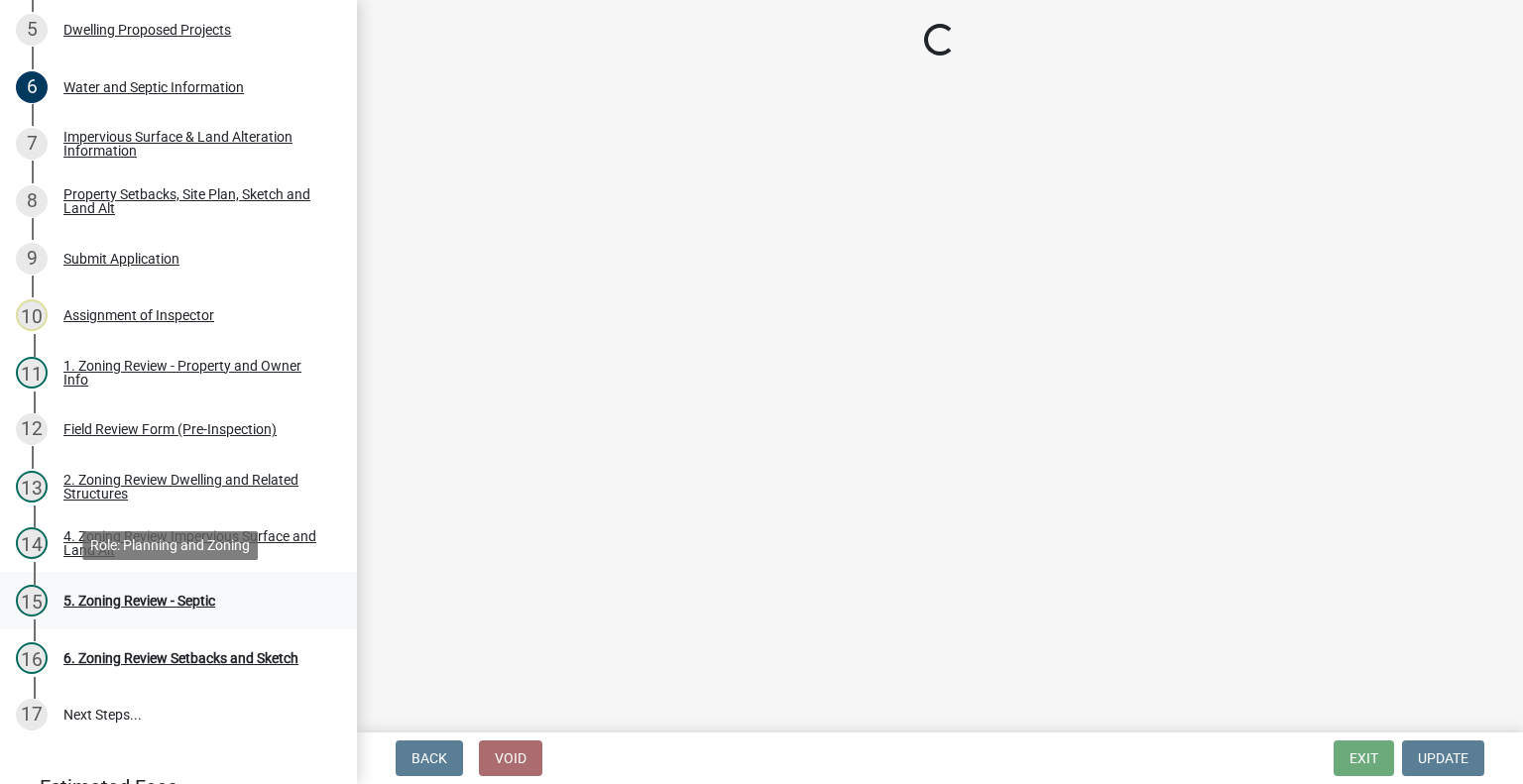 select on "ffe0288f-179d-446d-9dfb-ee21a688edc6" 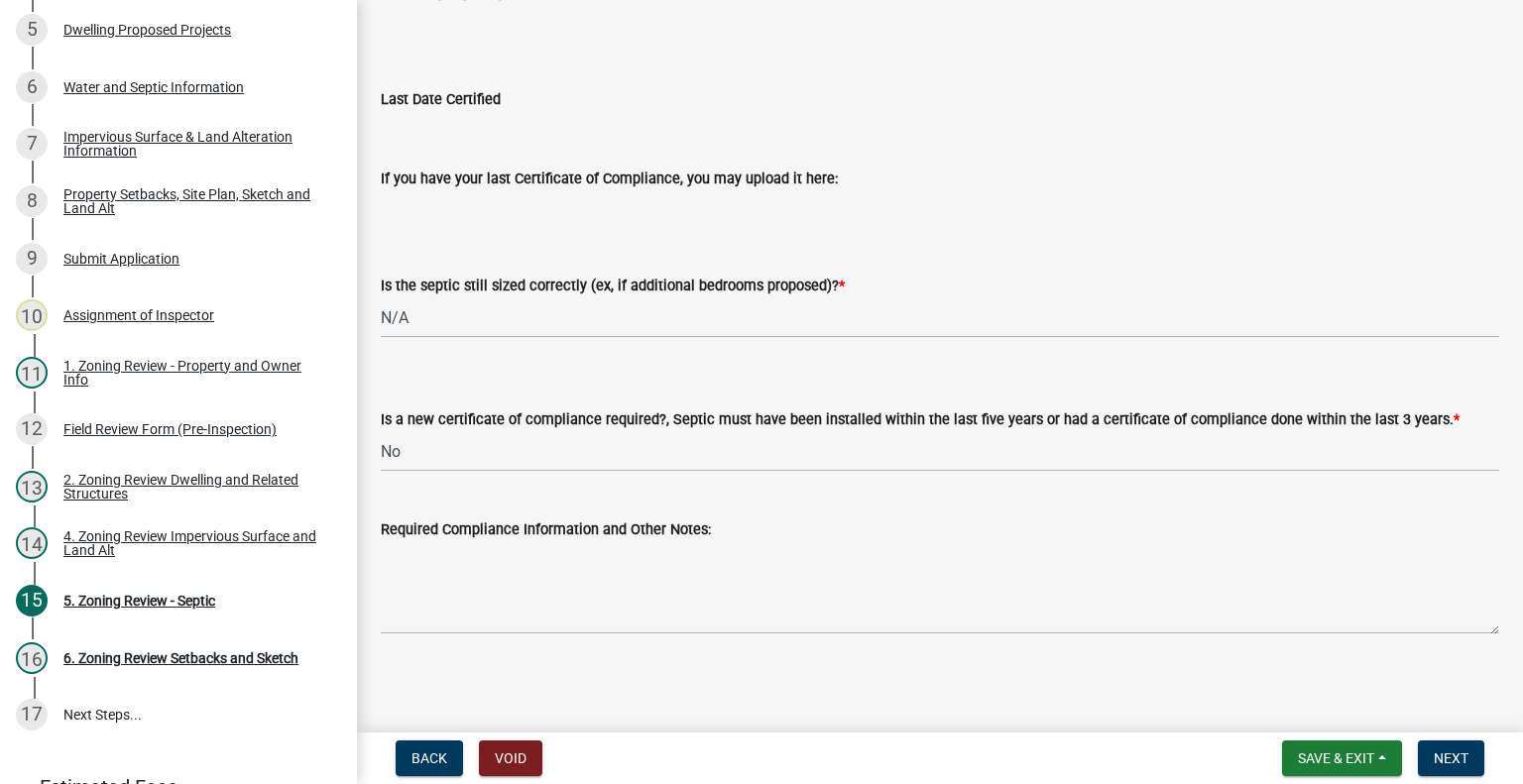 scroll, scrollTop: 330, scrollLeft: 0, axis: vertical 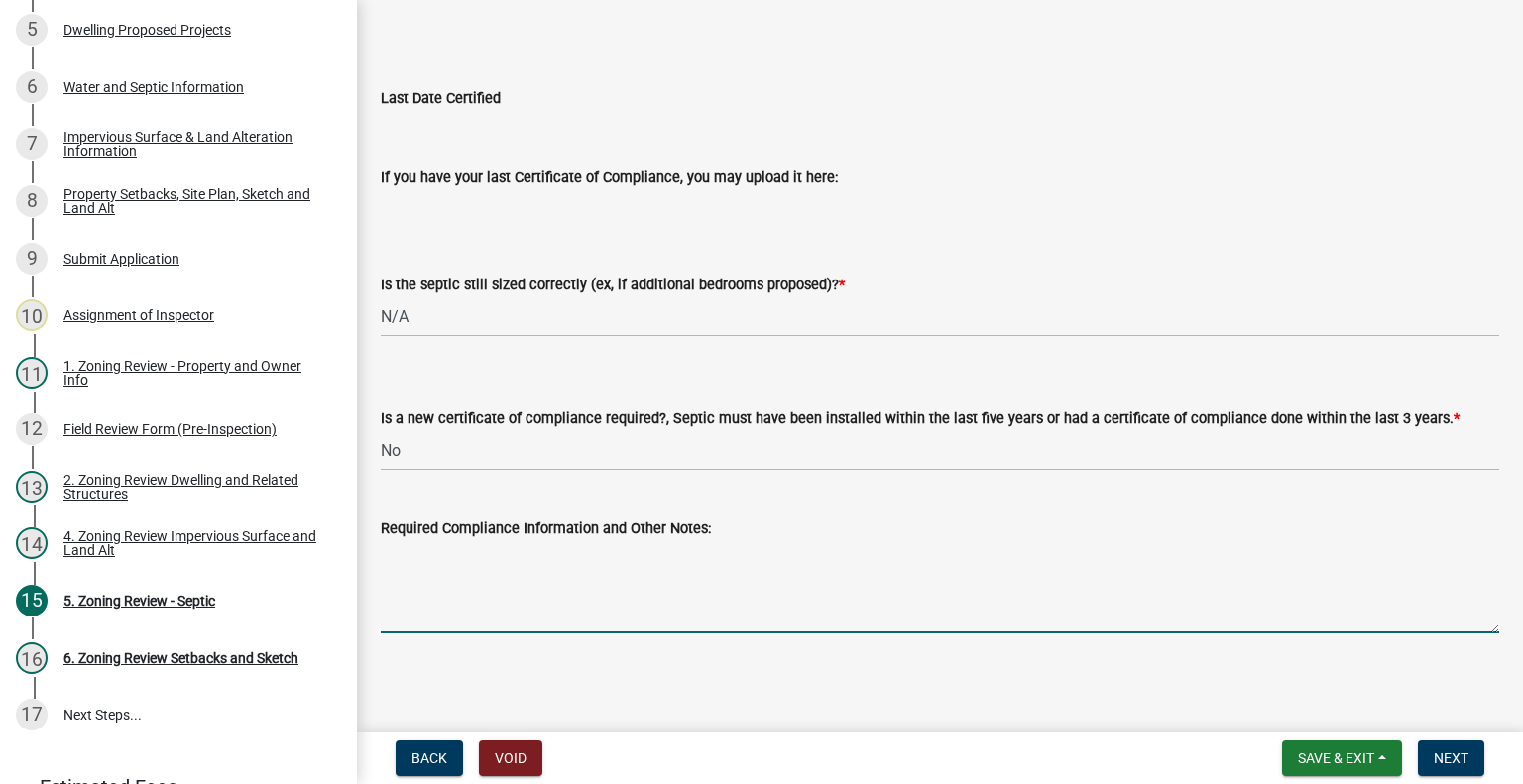 click on "Required Compliance Information and Other Notes:" at bounding box center (940, 587) 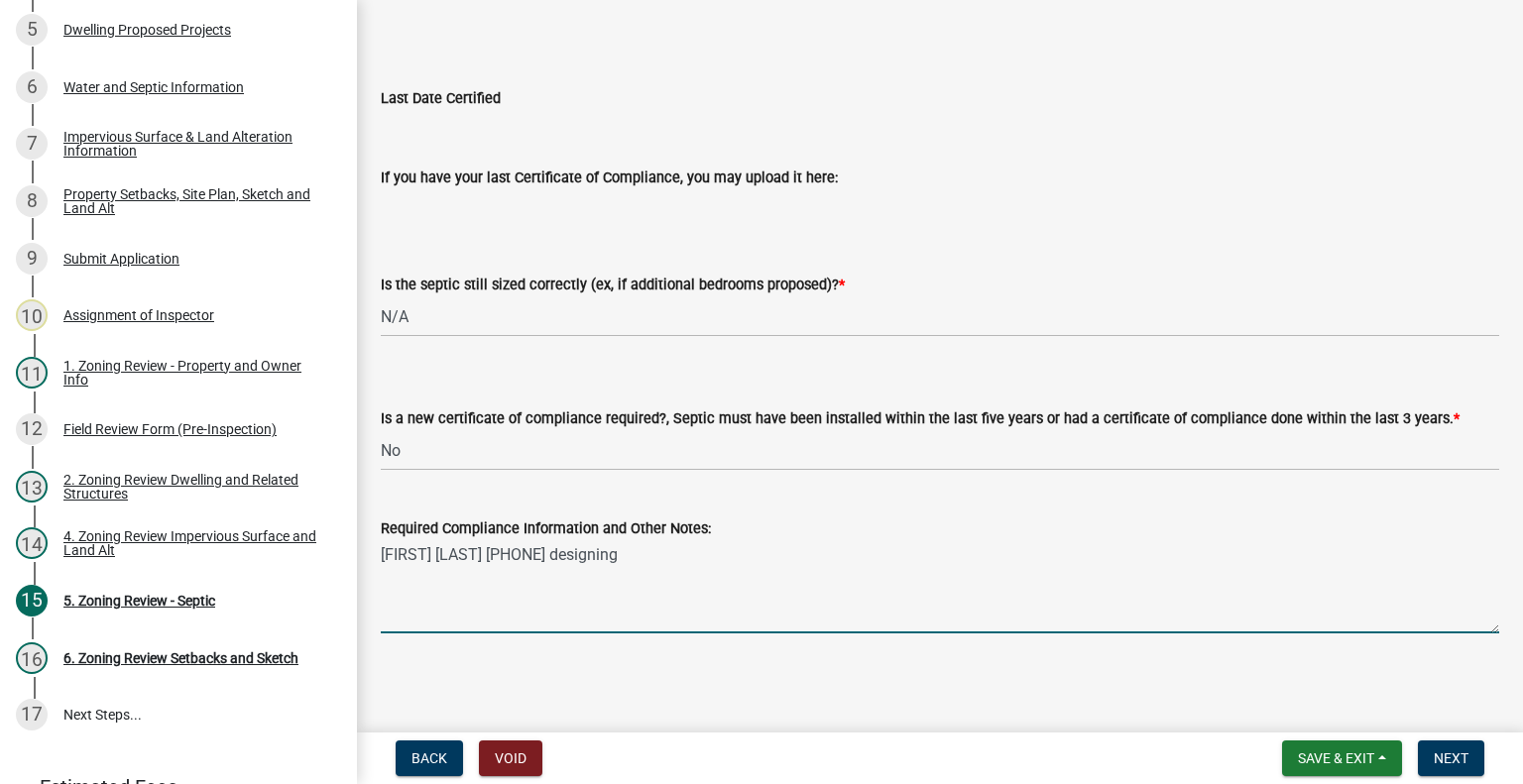 click on "Nate Renner 218-234-5113 designing" at bounding box center [940, 587] 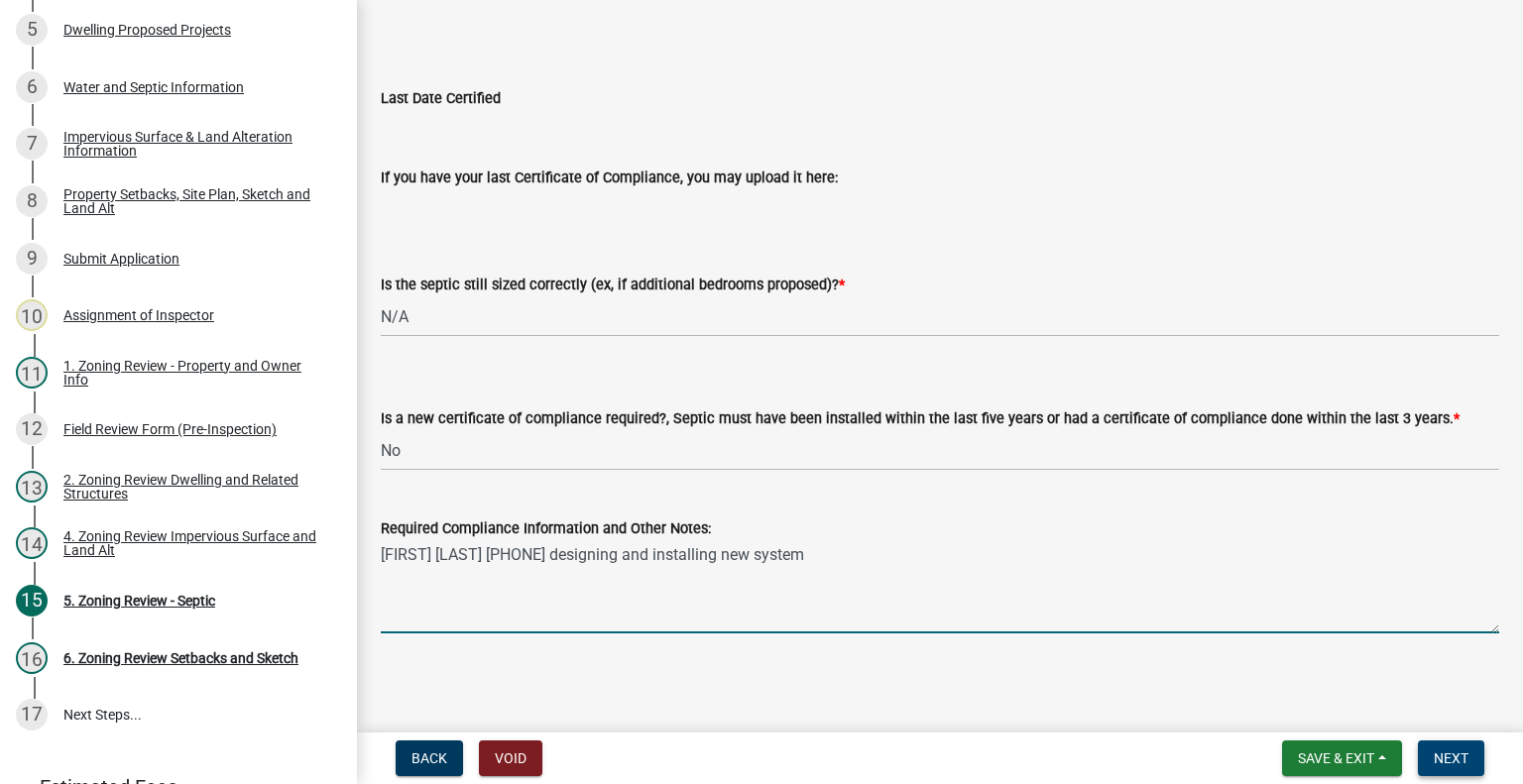 type on "Nate Renner 218-234-5113 designing and installing new system" 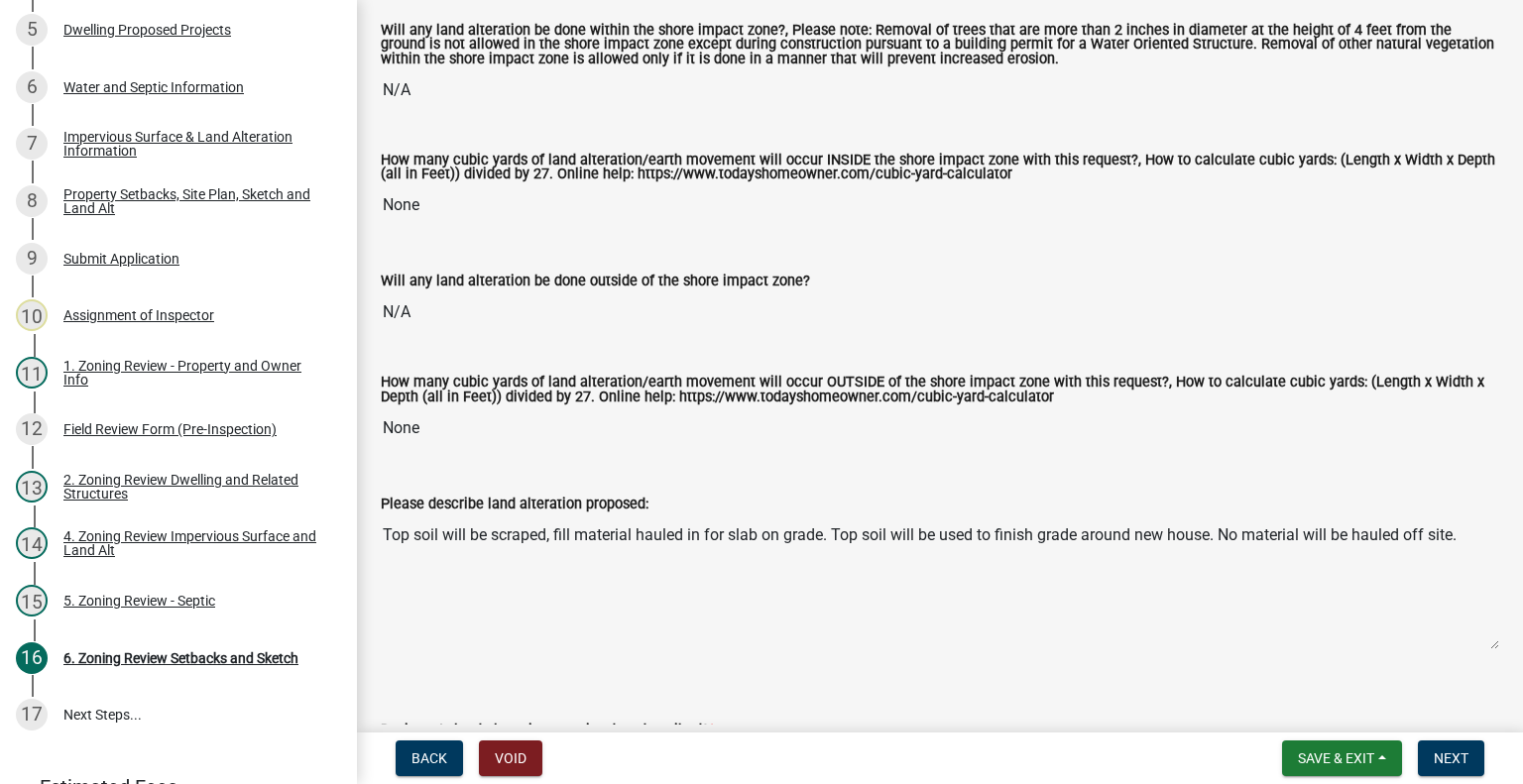 scroll, scrollTop: 297, scrollLeft: 0, axis: vertical 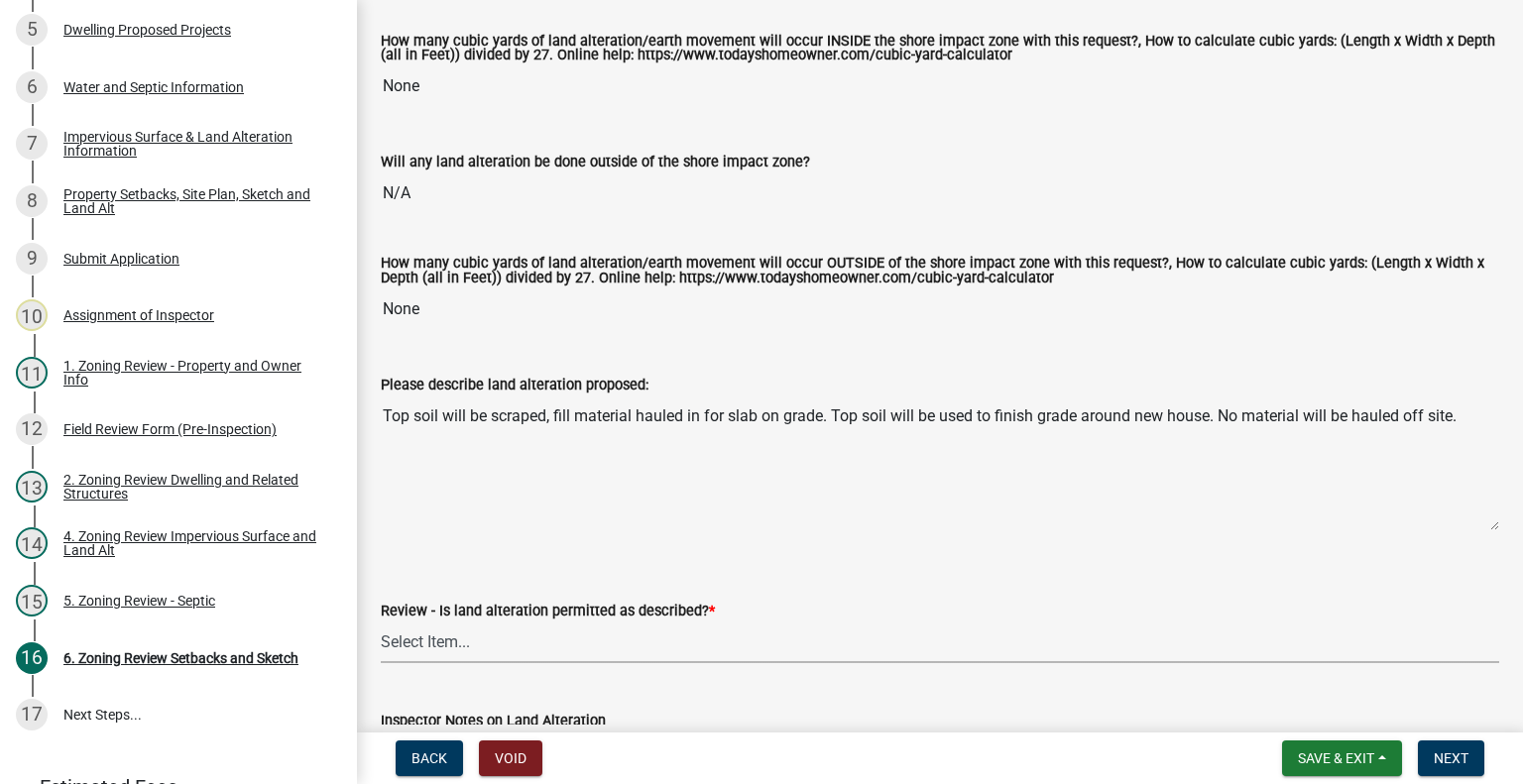 click on "Select Item...   Yes   No   N/A" at bounding box center (940, 642) 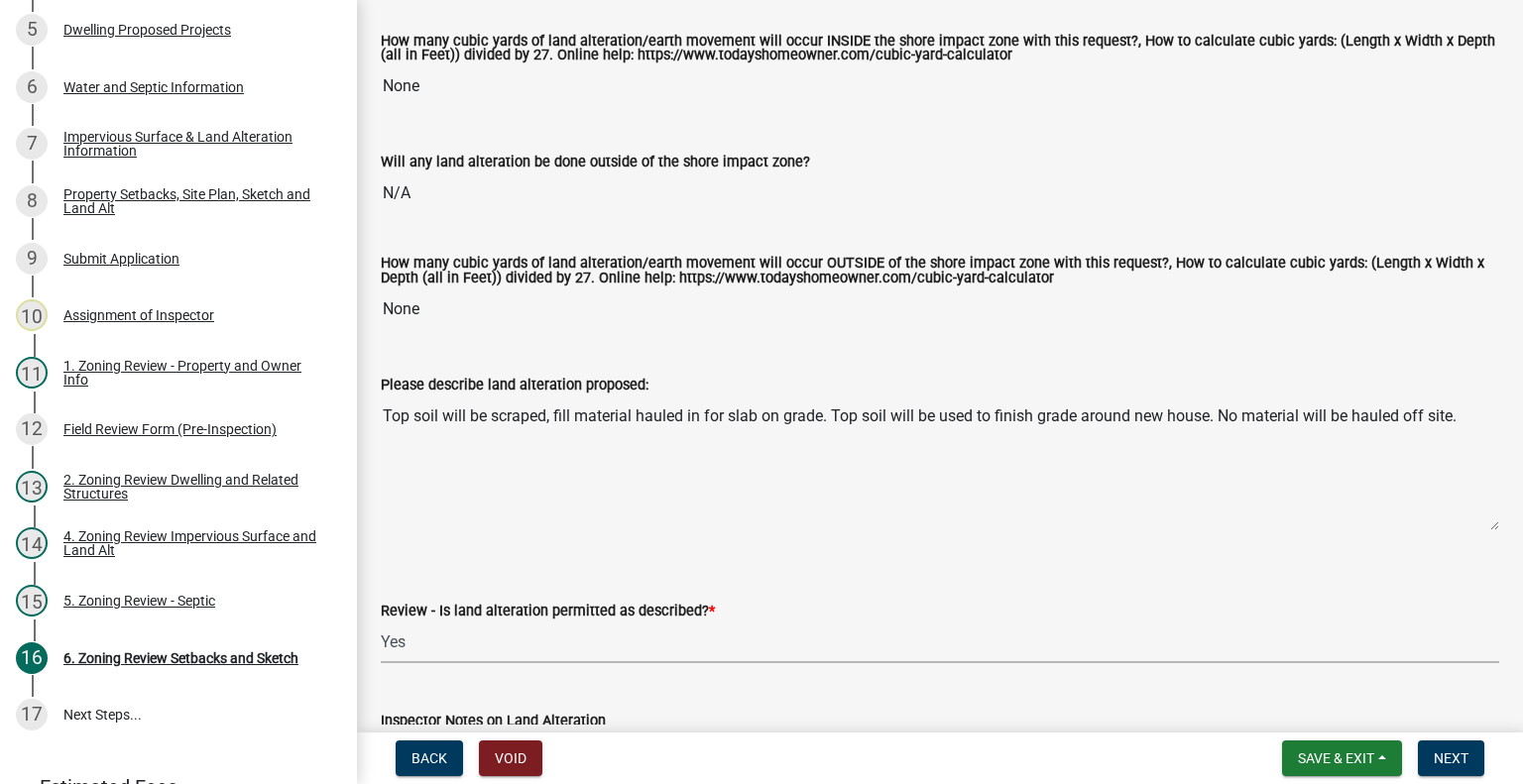click on "Select Item...   Yes   No   N/A" at bounding box center (940, 642) 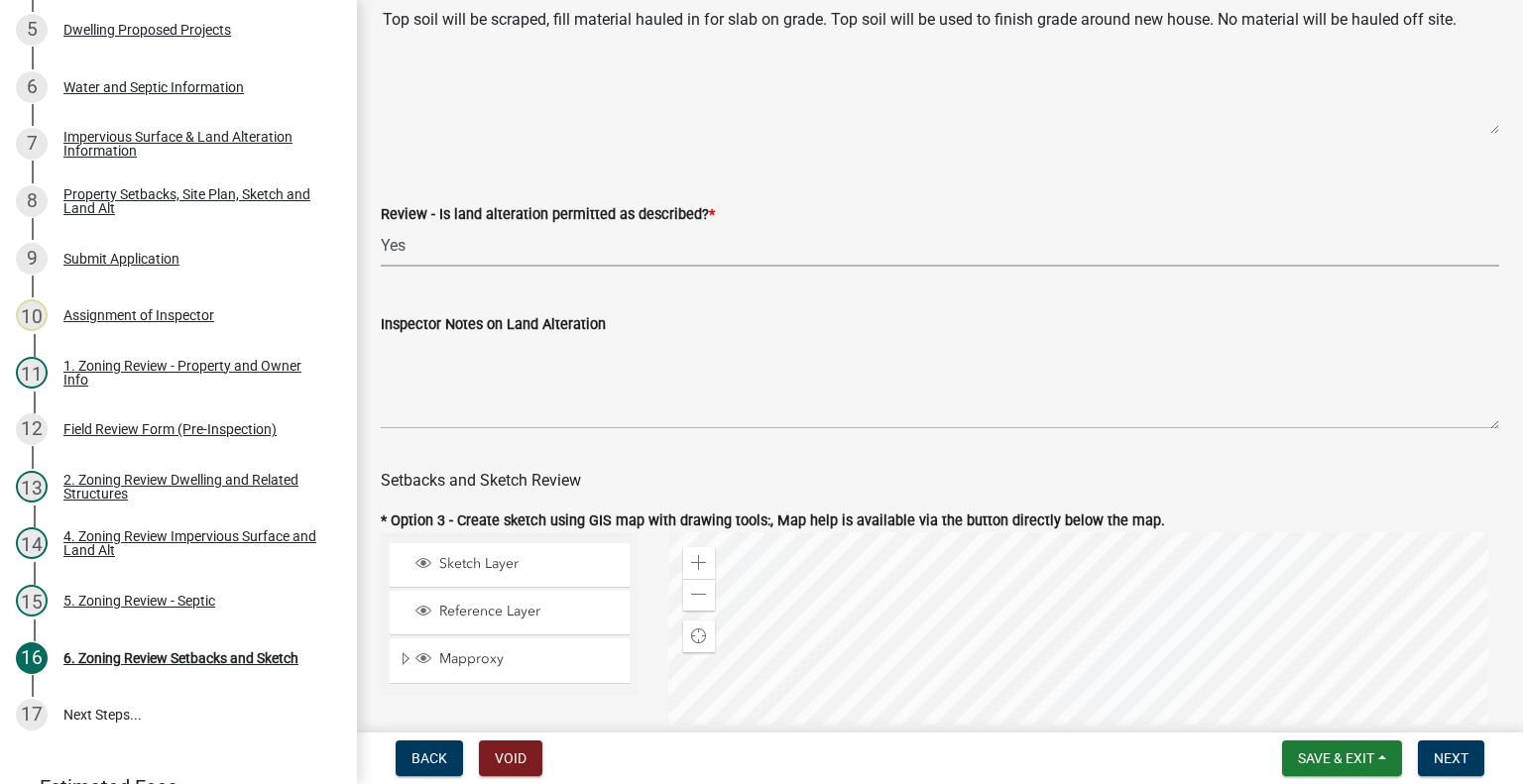 scroll, scrollTop: 892, scrollLeft: 0, axis: vertical 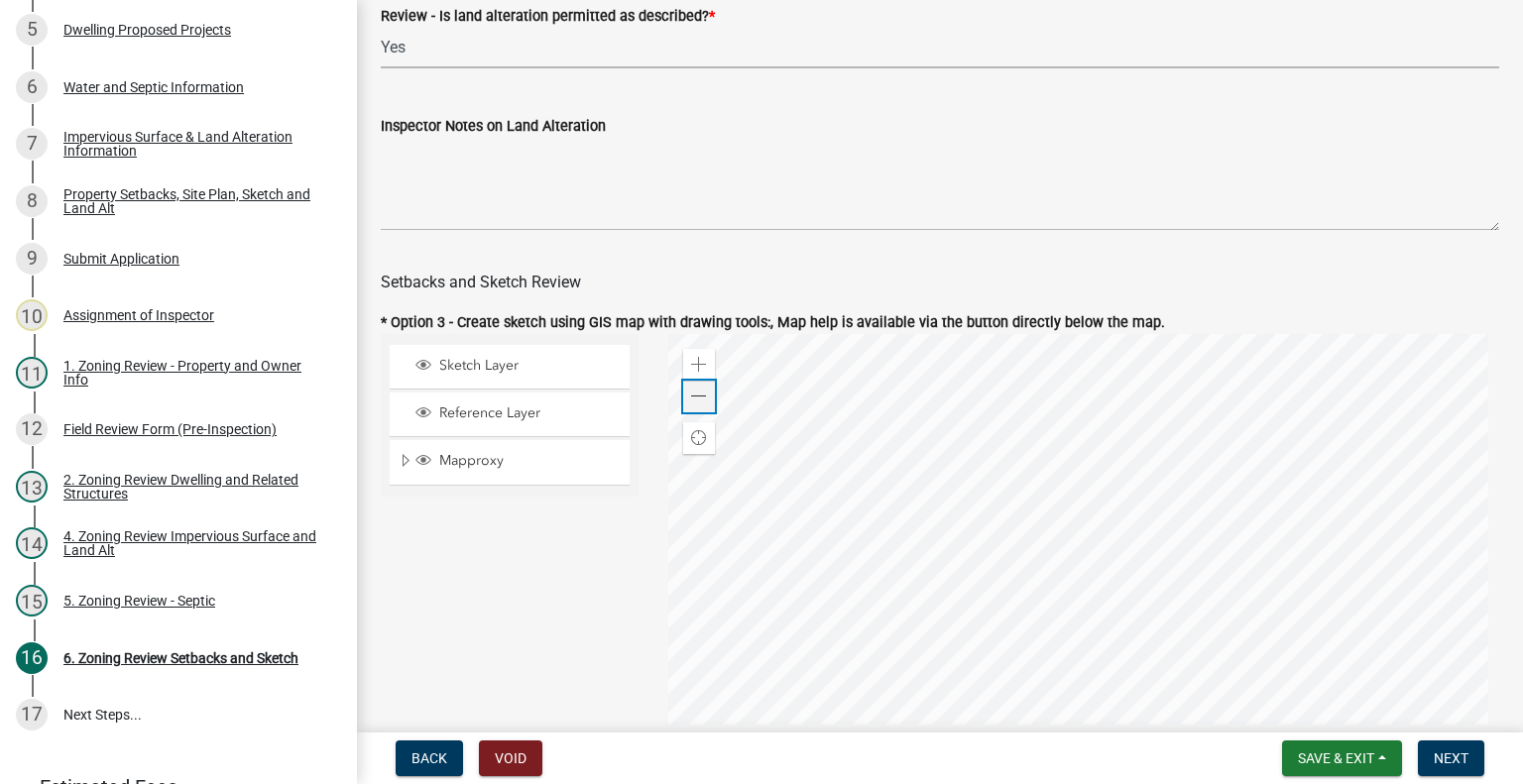 click 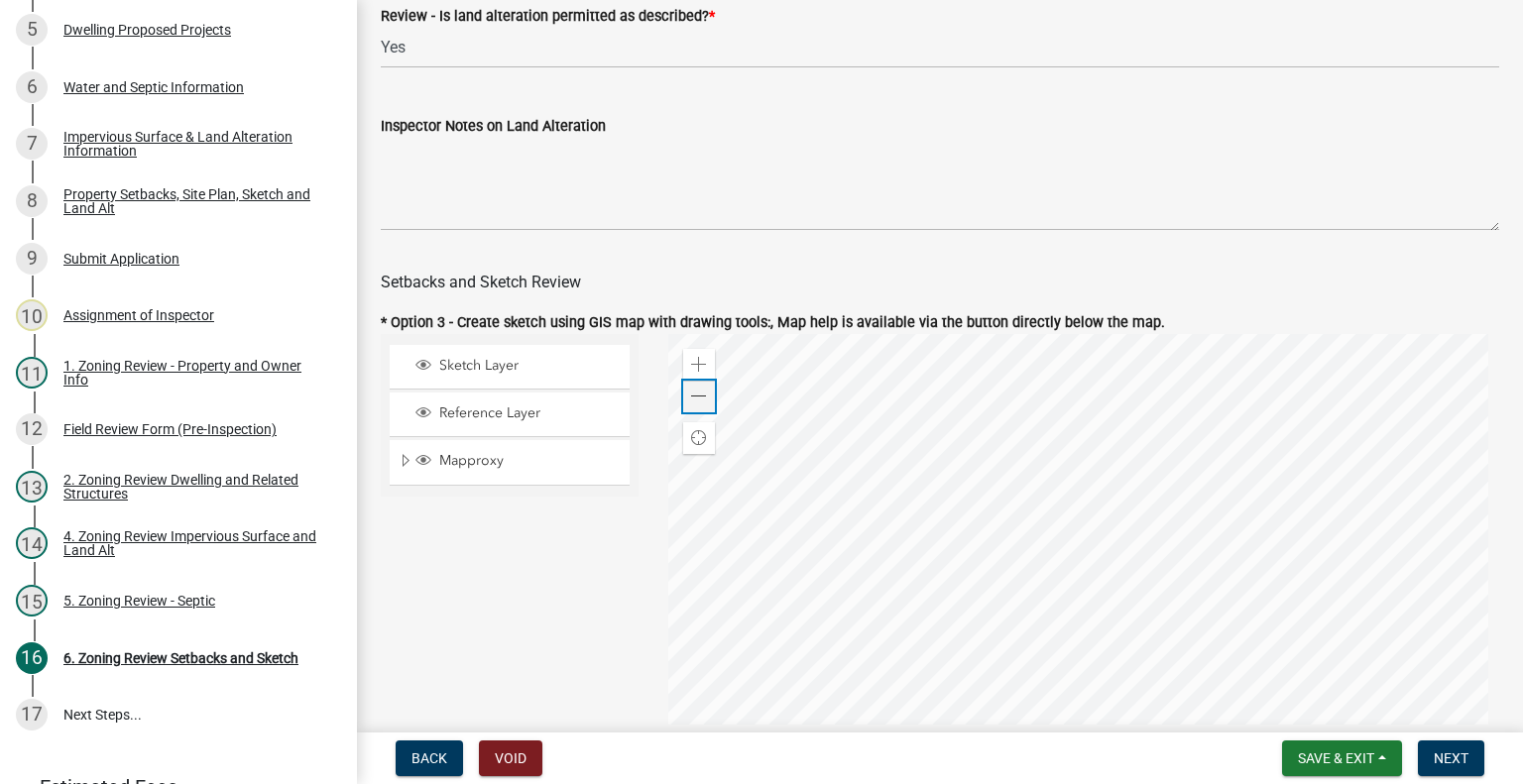 click 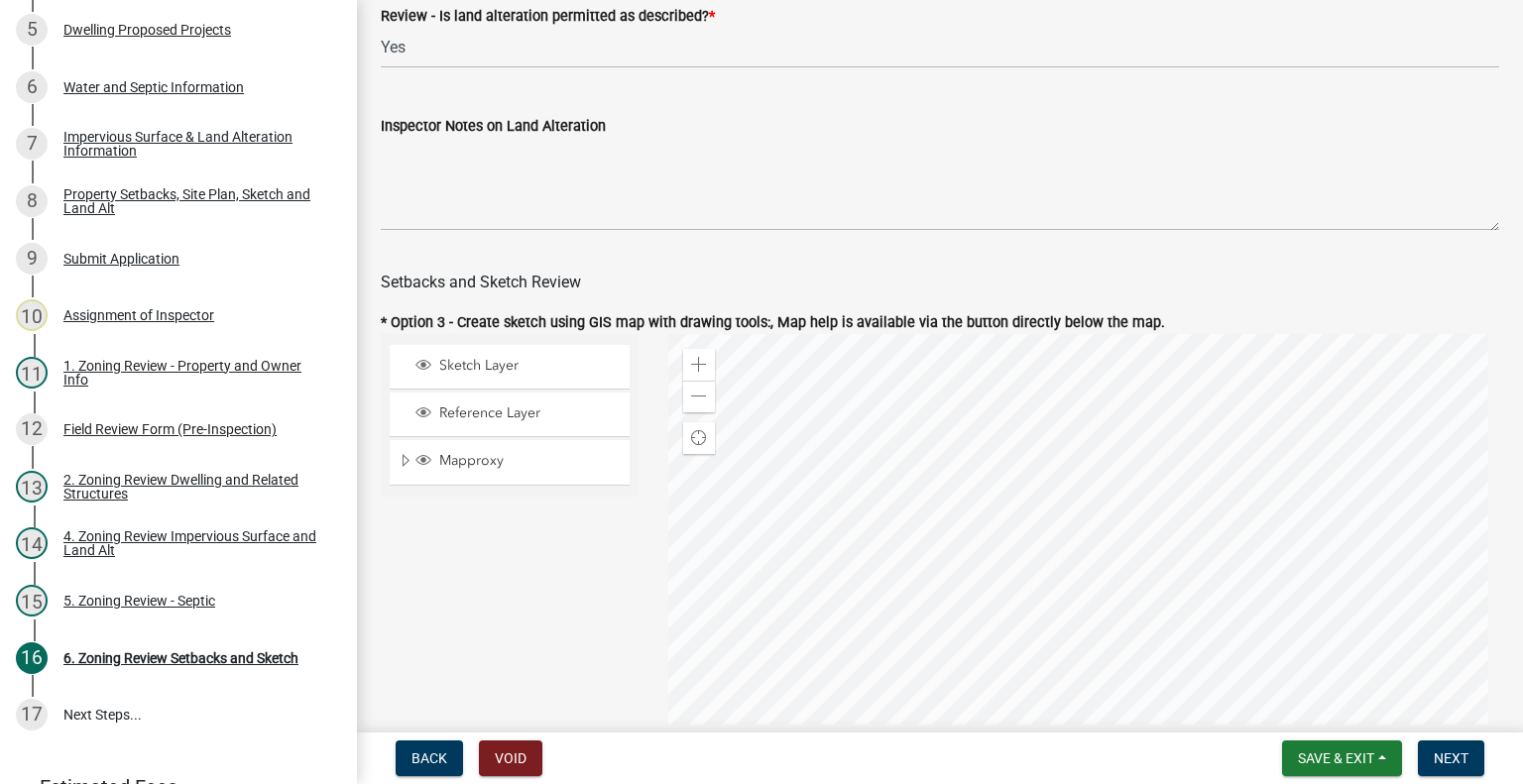 click 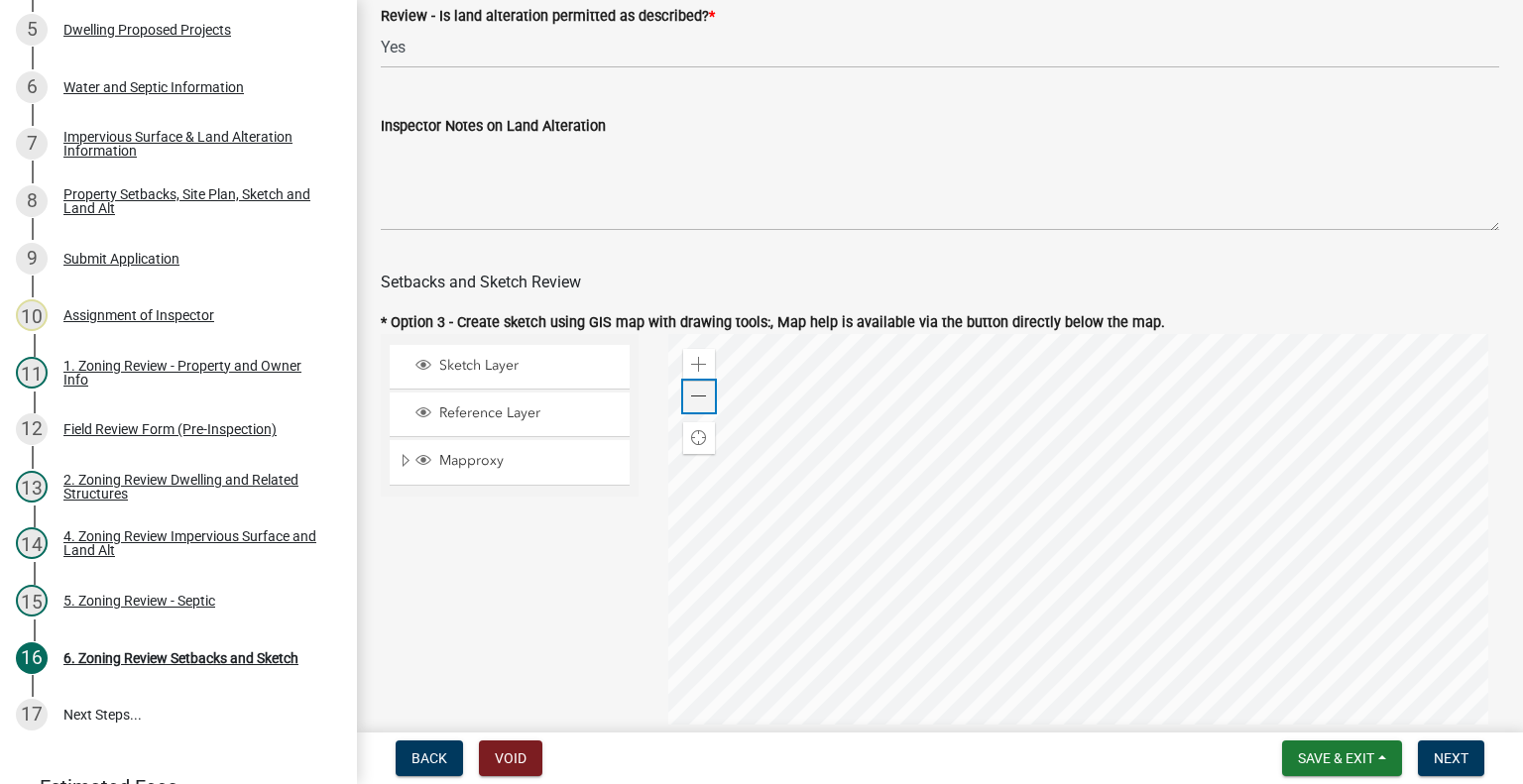 click 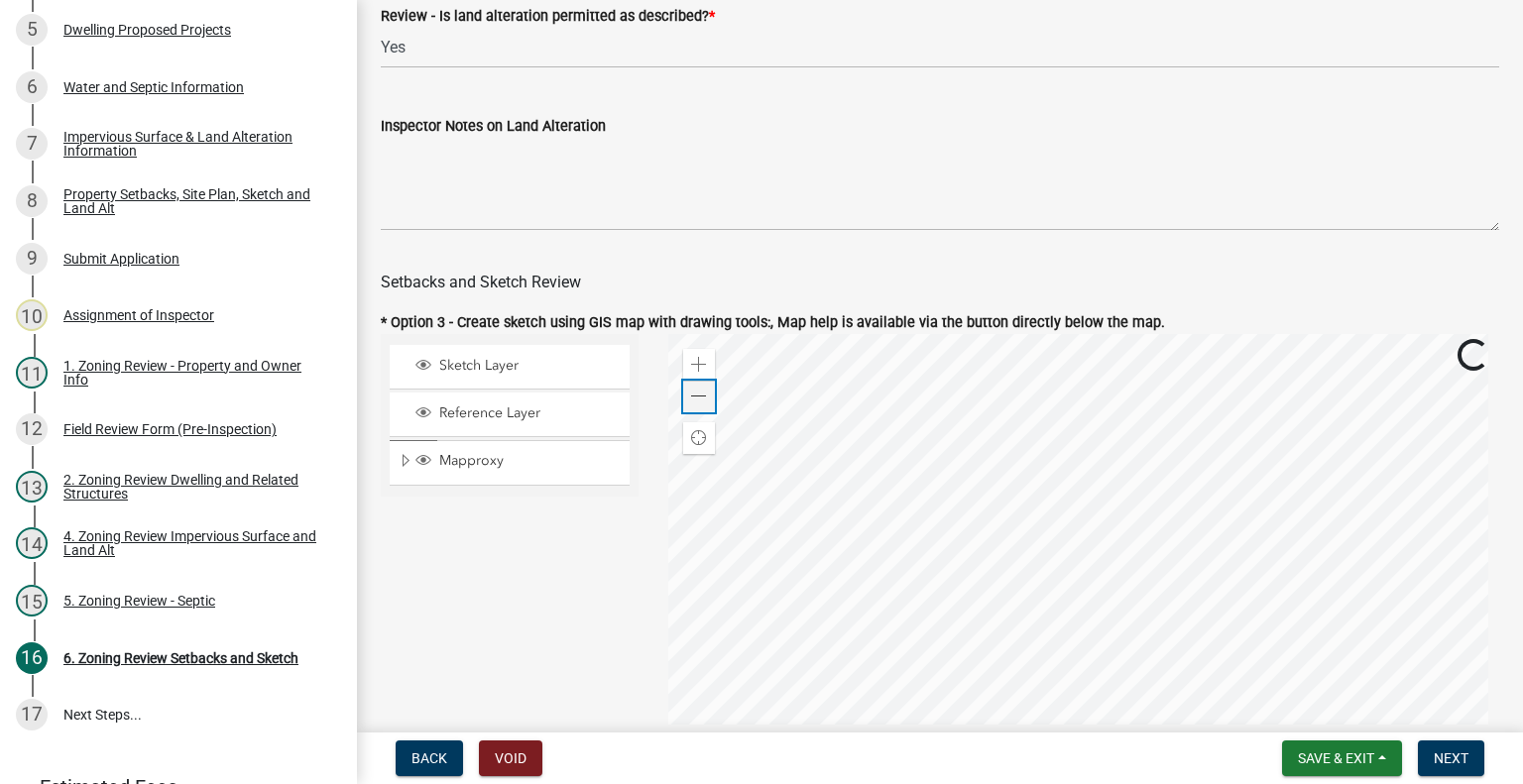 click on "Zoom out" 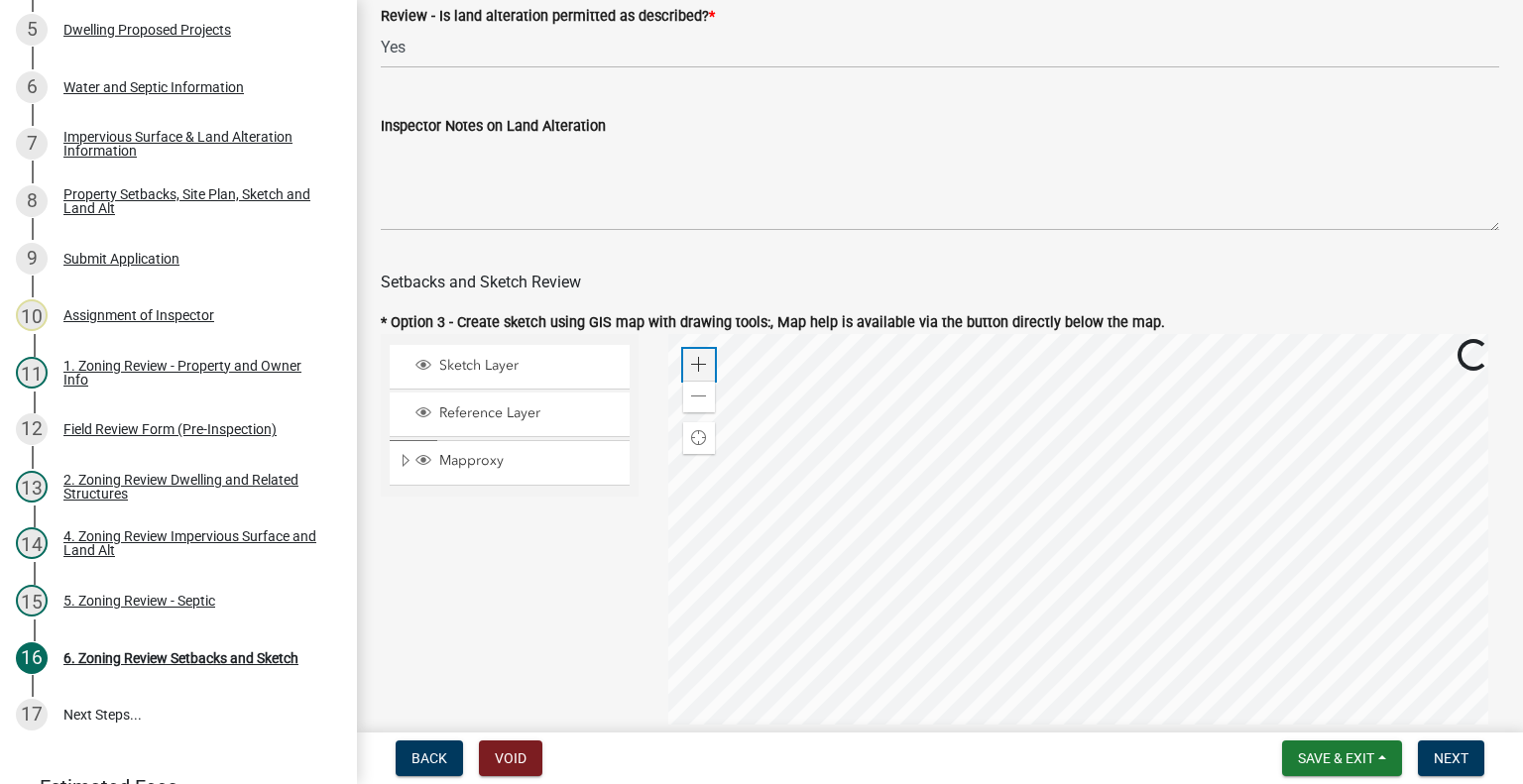 click 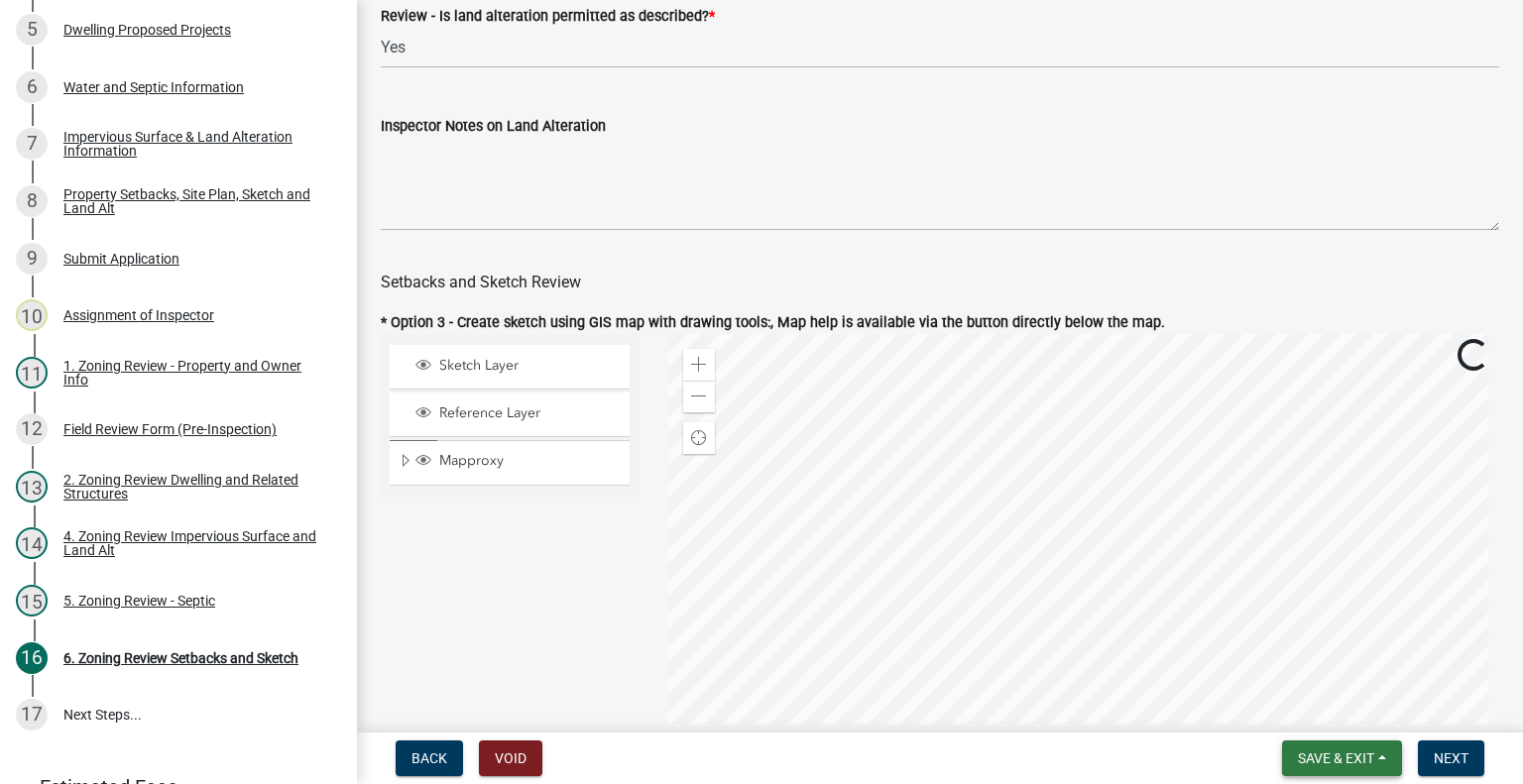 click on "Save & Exit" at bounding box center (1336, 758) 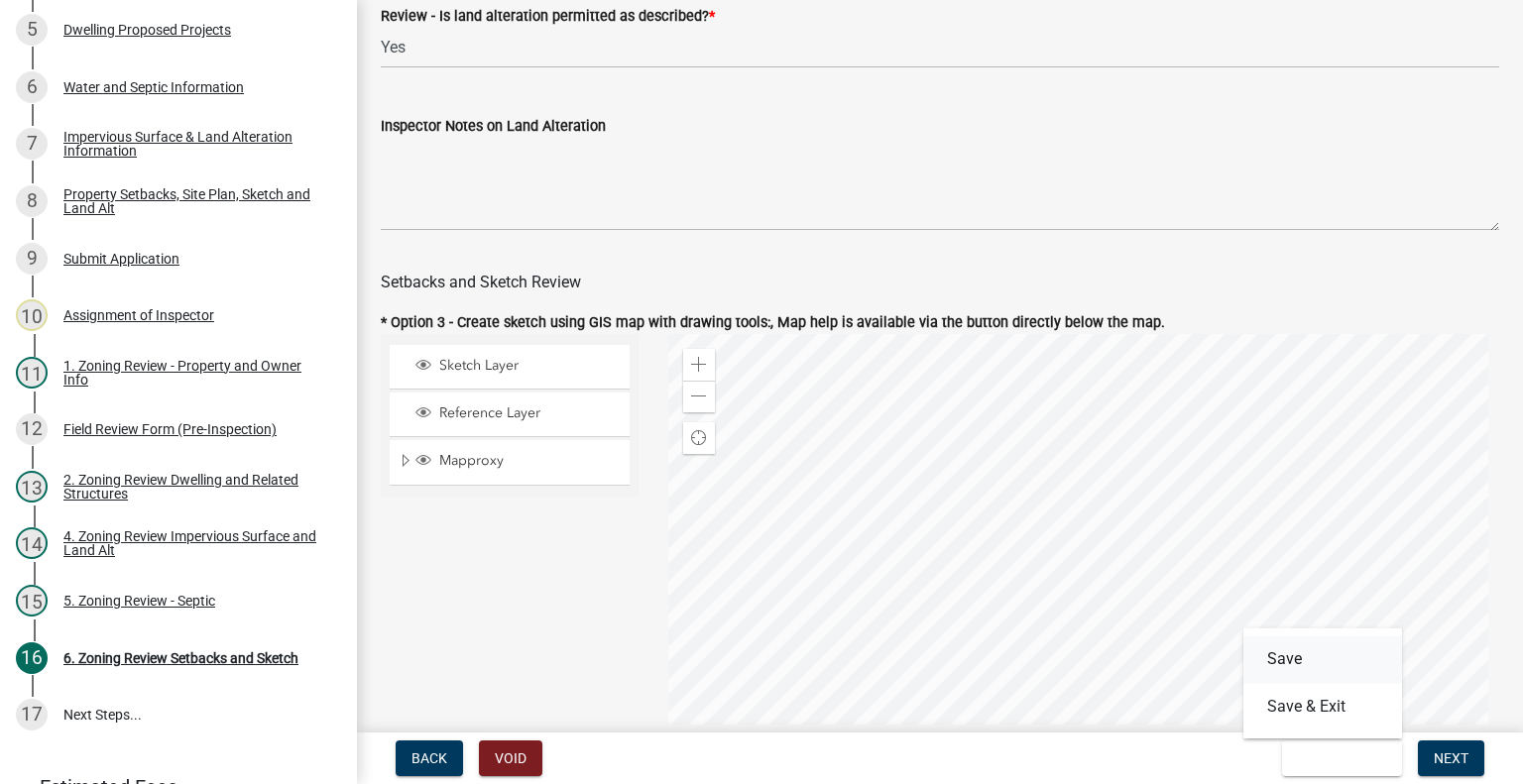 click on "Save" at bounding box center [1323, 659] 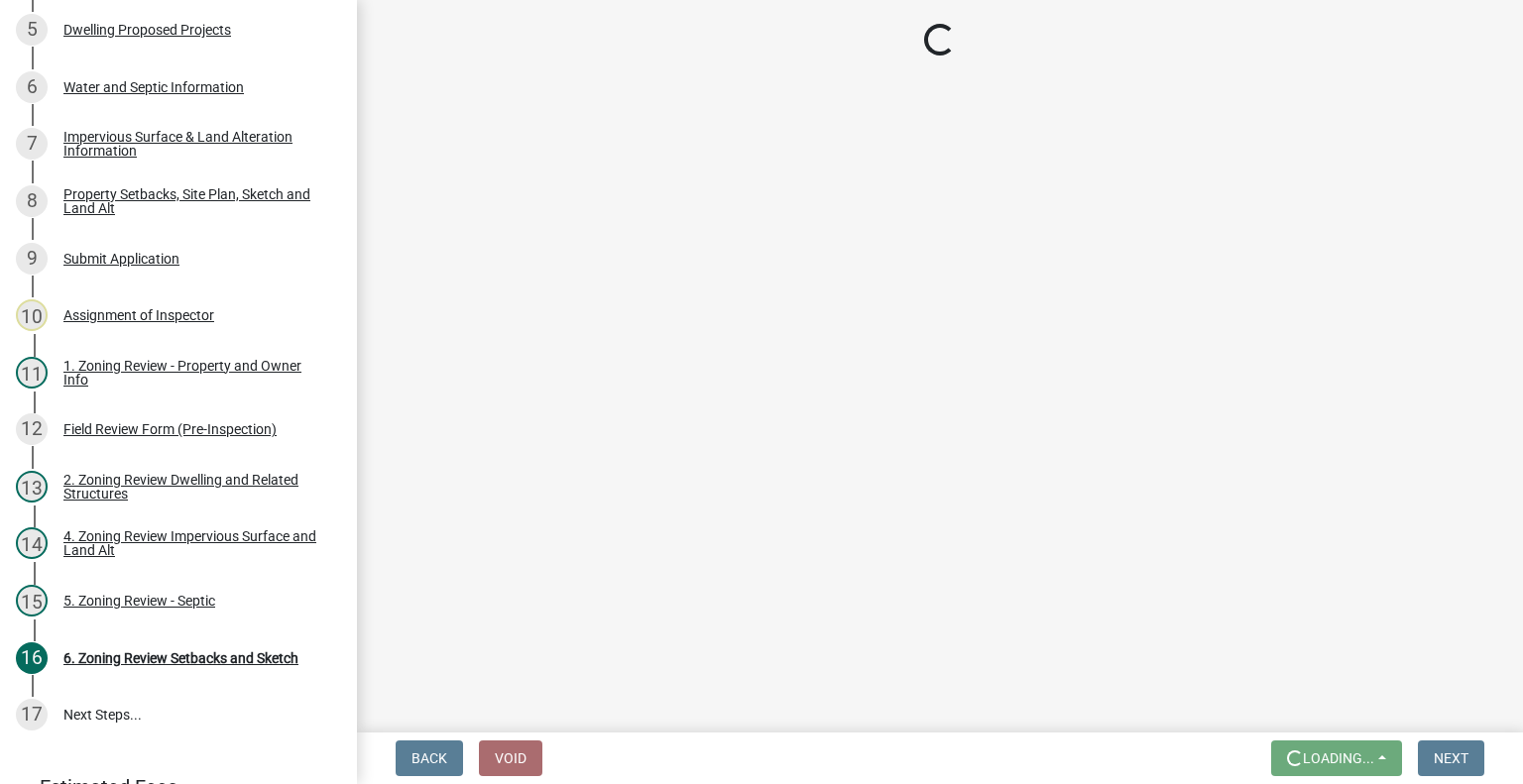 scroll, scrollTop: 0, scrollLeft: 0, axis: both 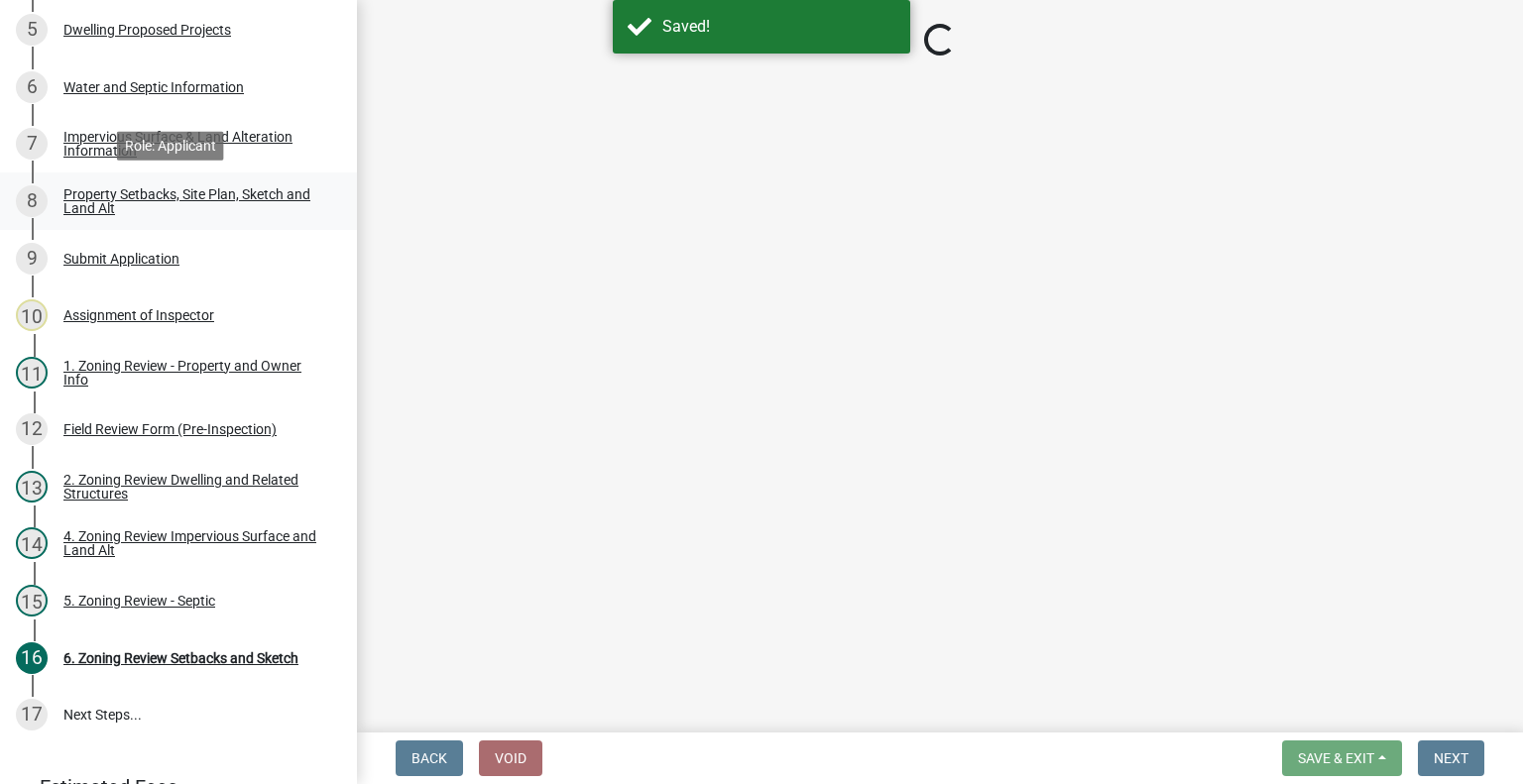 select on "cada6796-d529-4ebb-b6d4-faca8dd705c9" 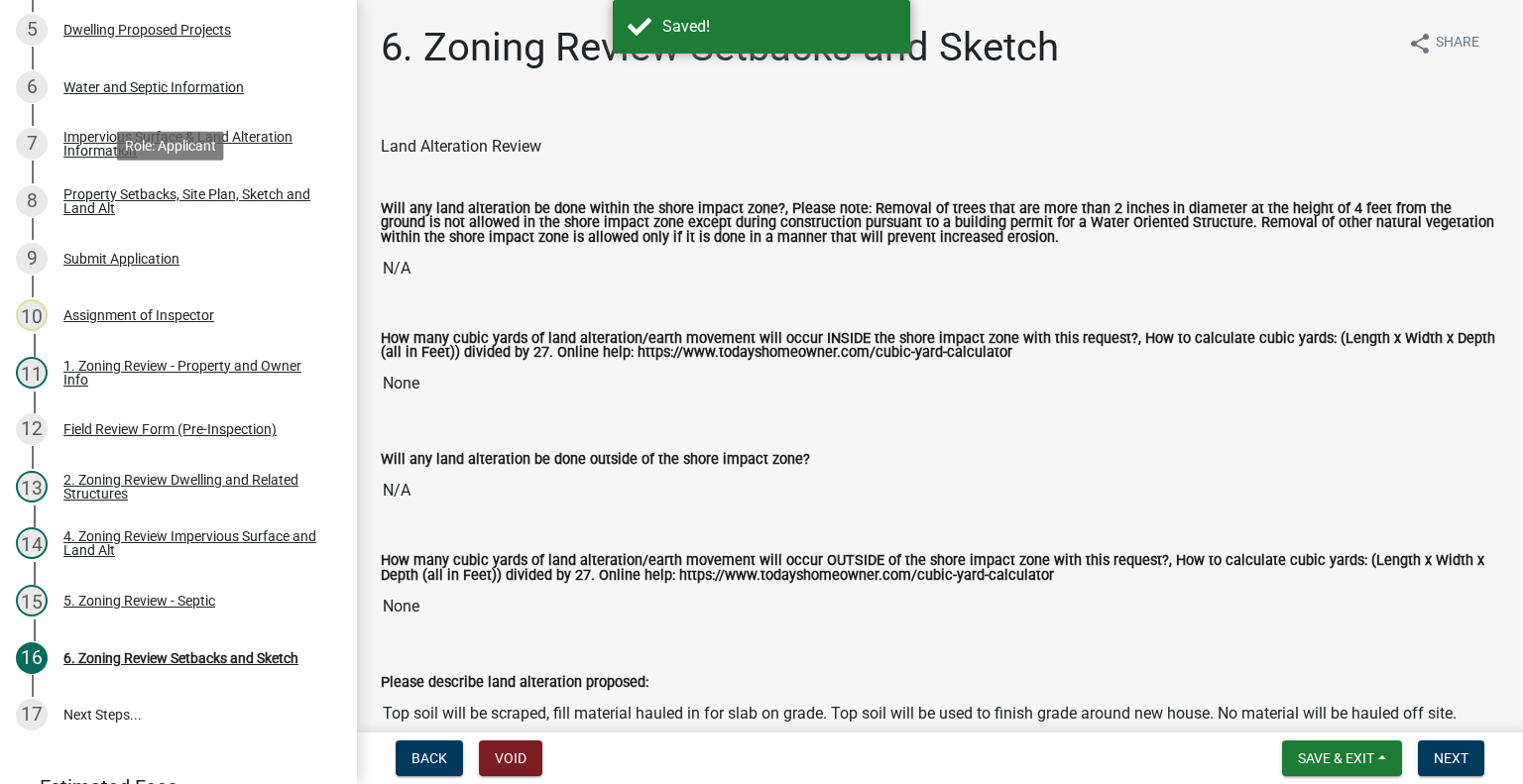 click on "Property Setbacks, Site Plan, Sketch and Land Alt" at bounding box center (194, 201) 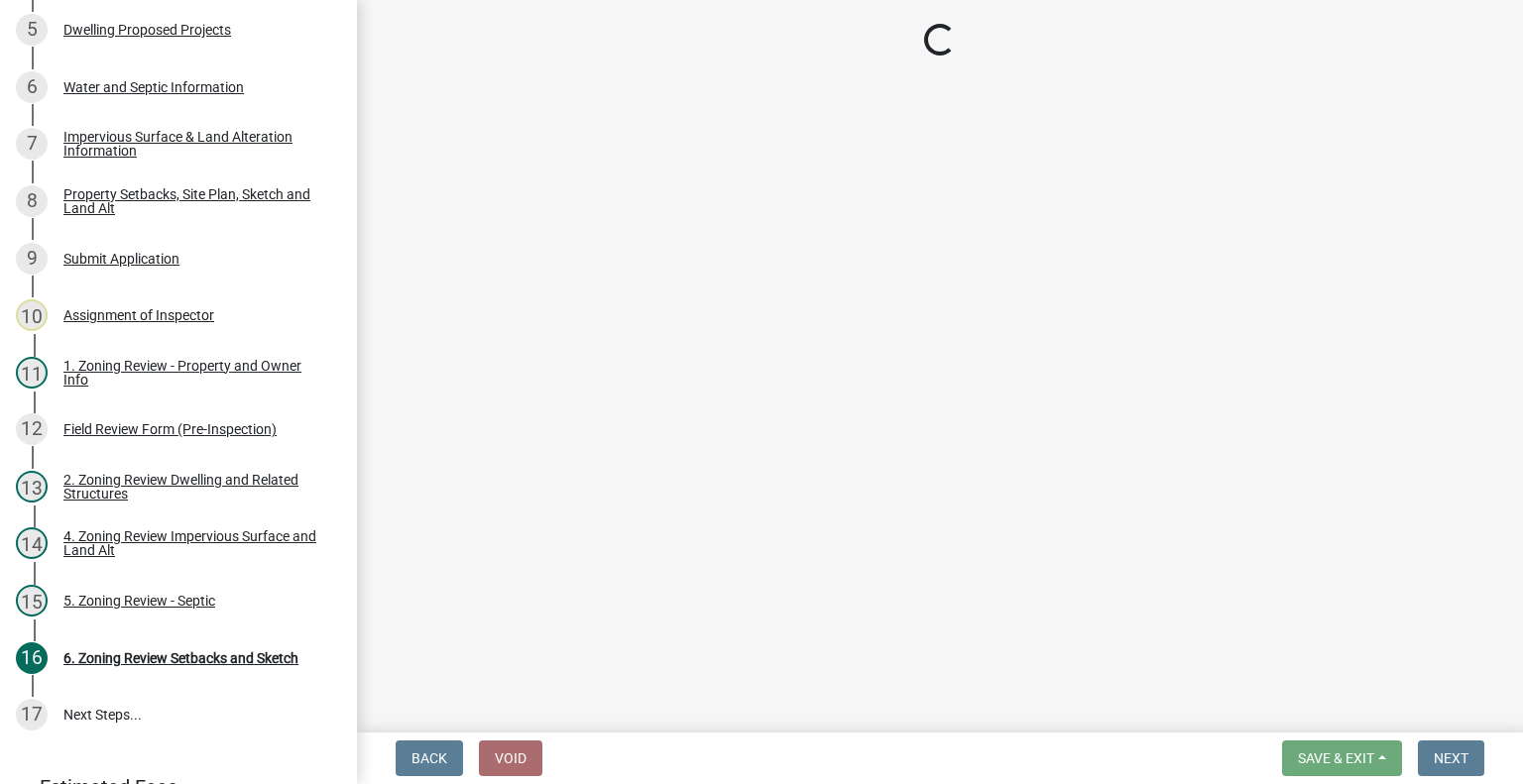 select on "bc359128-44fe-43a6-b559-d4174f4d38cf" 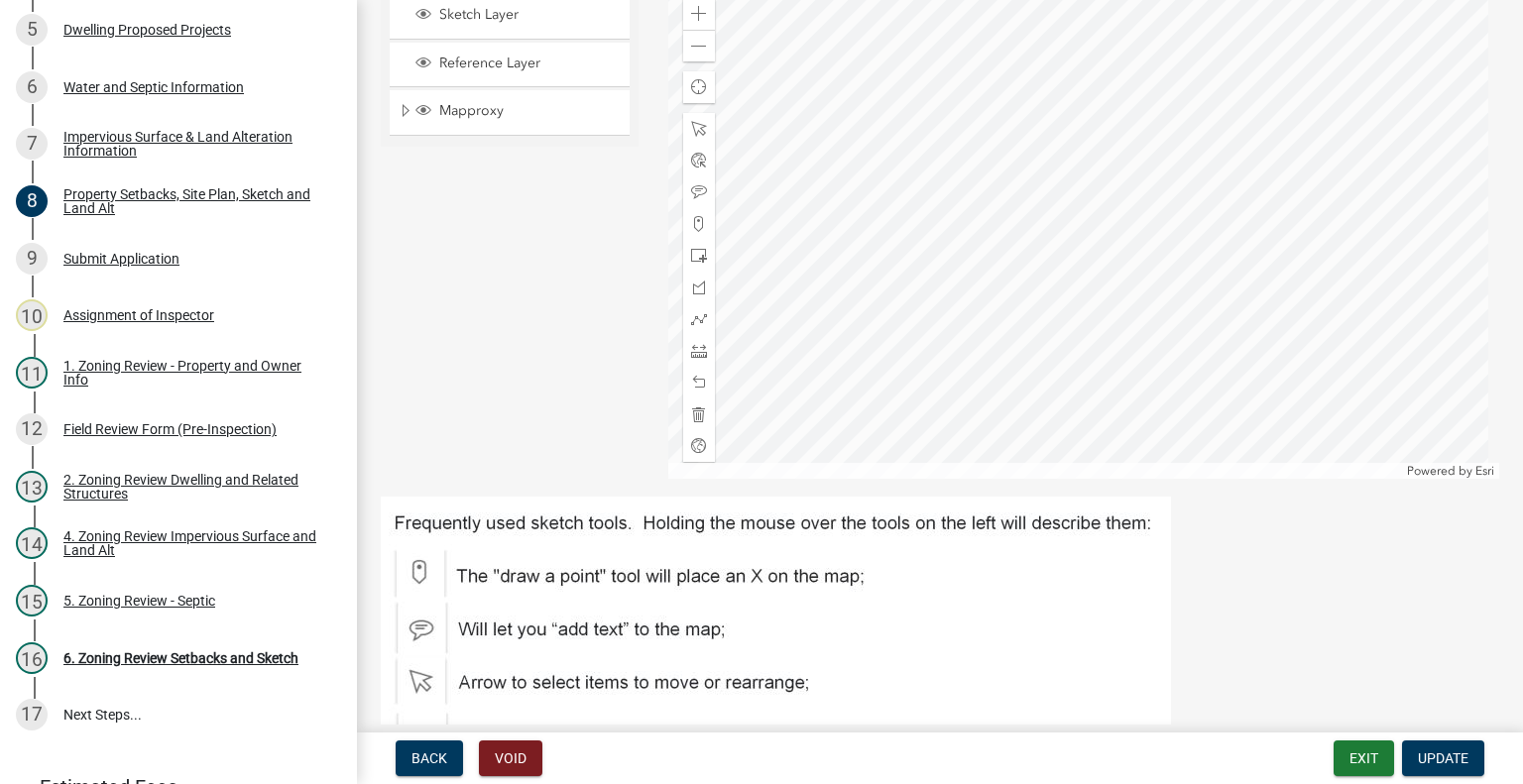 scroll, scrollTop: 595, scrollLeft: 0, axis: vertical 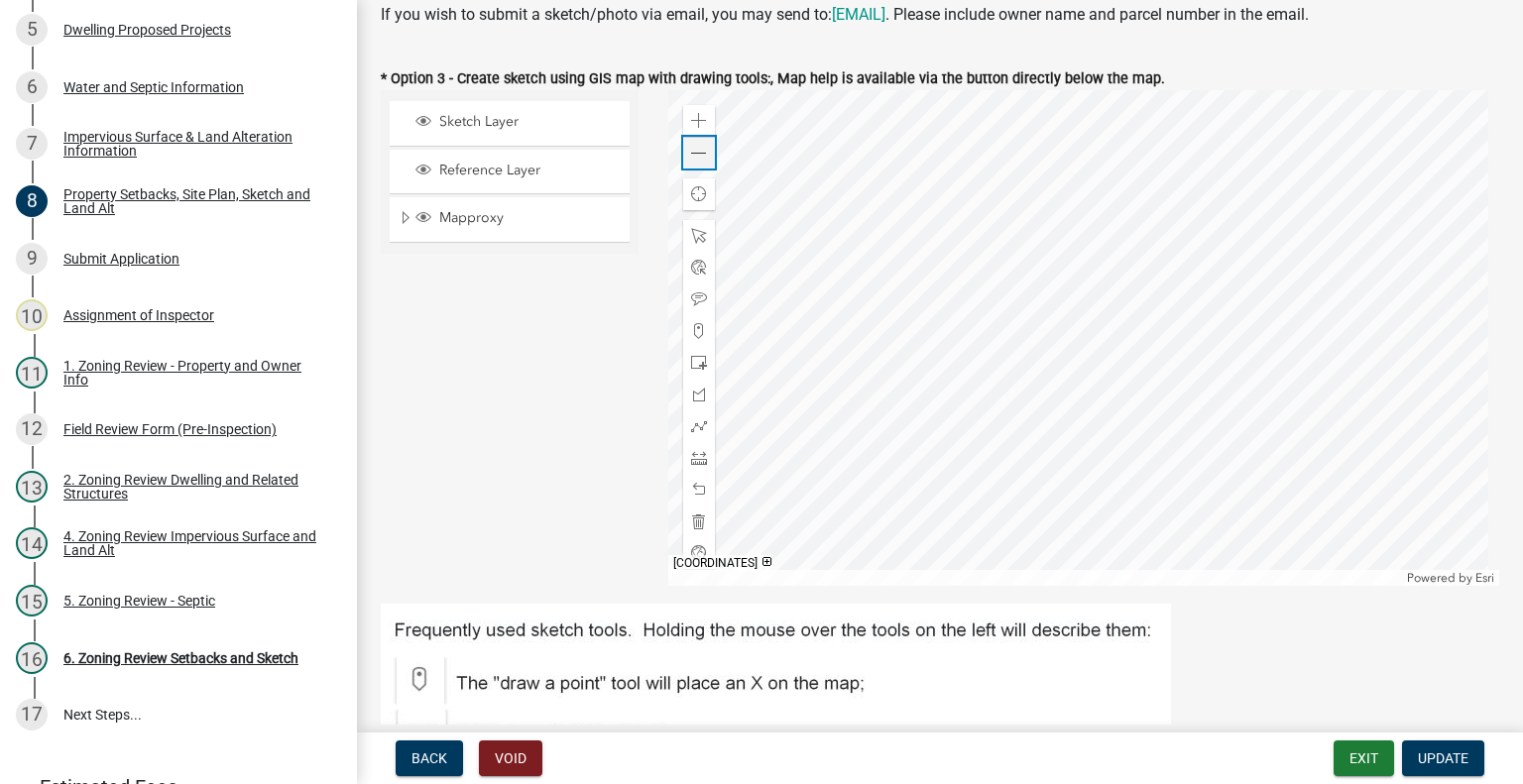 click 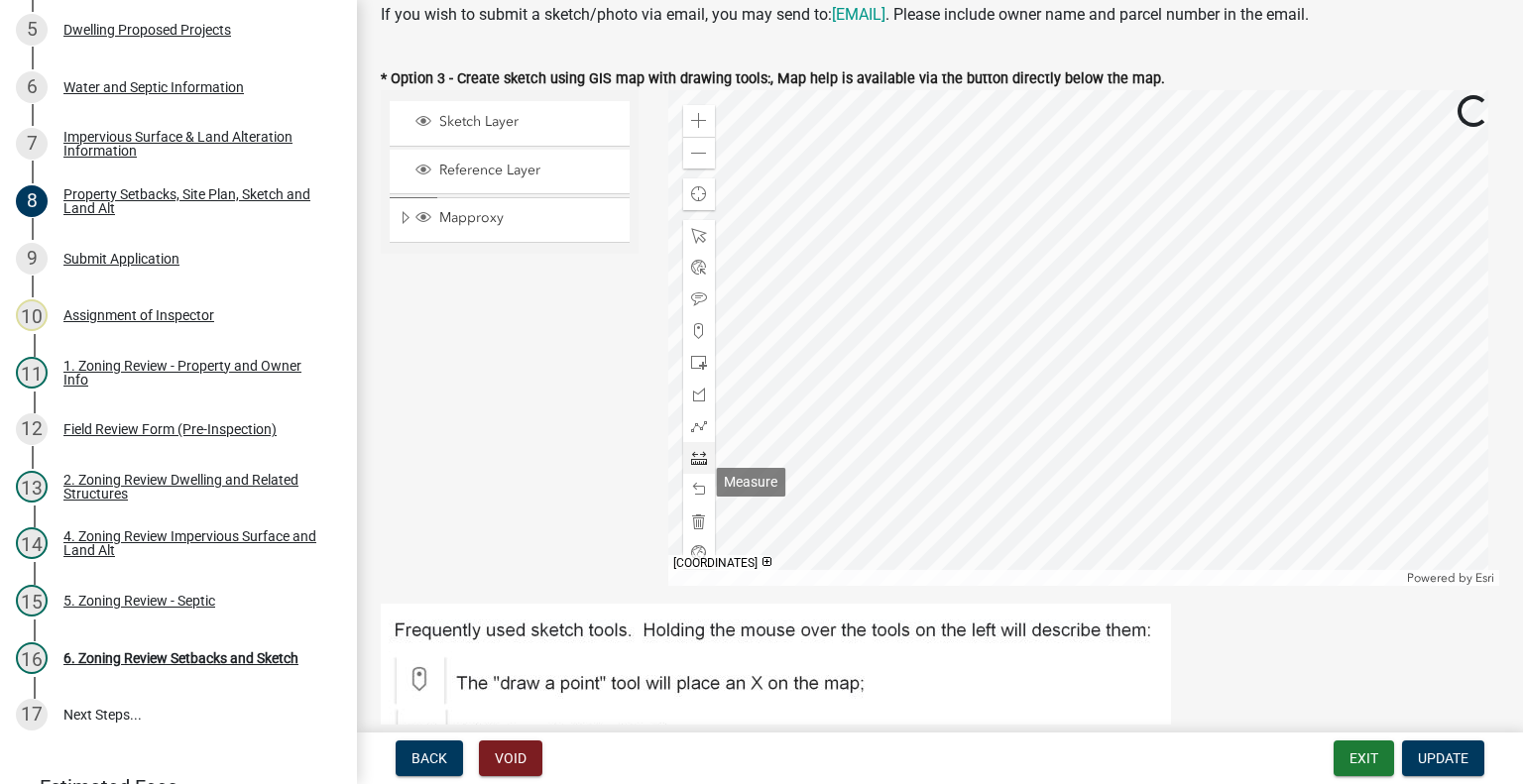 click 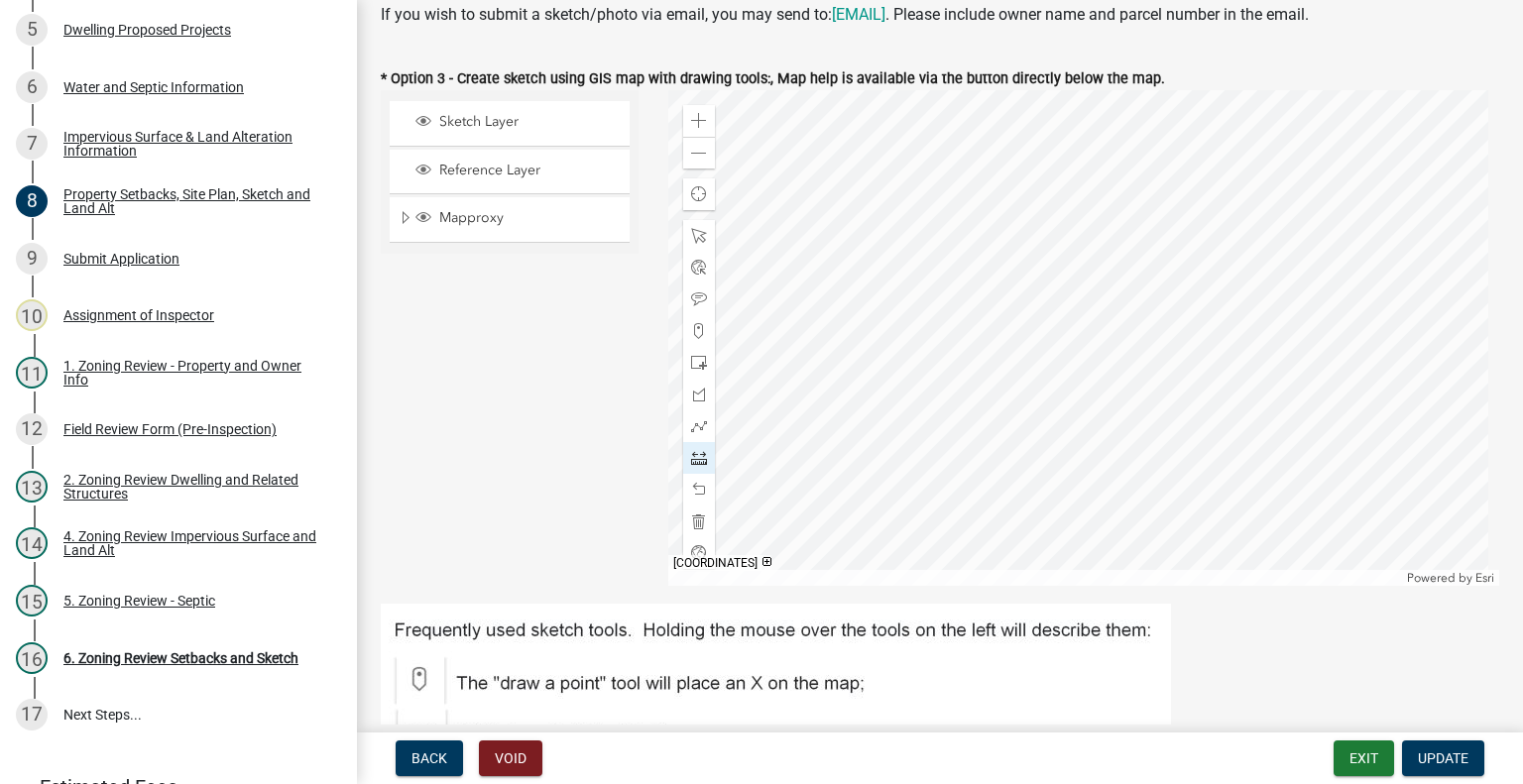 click 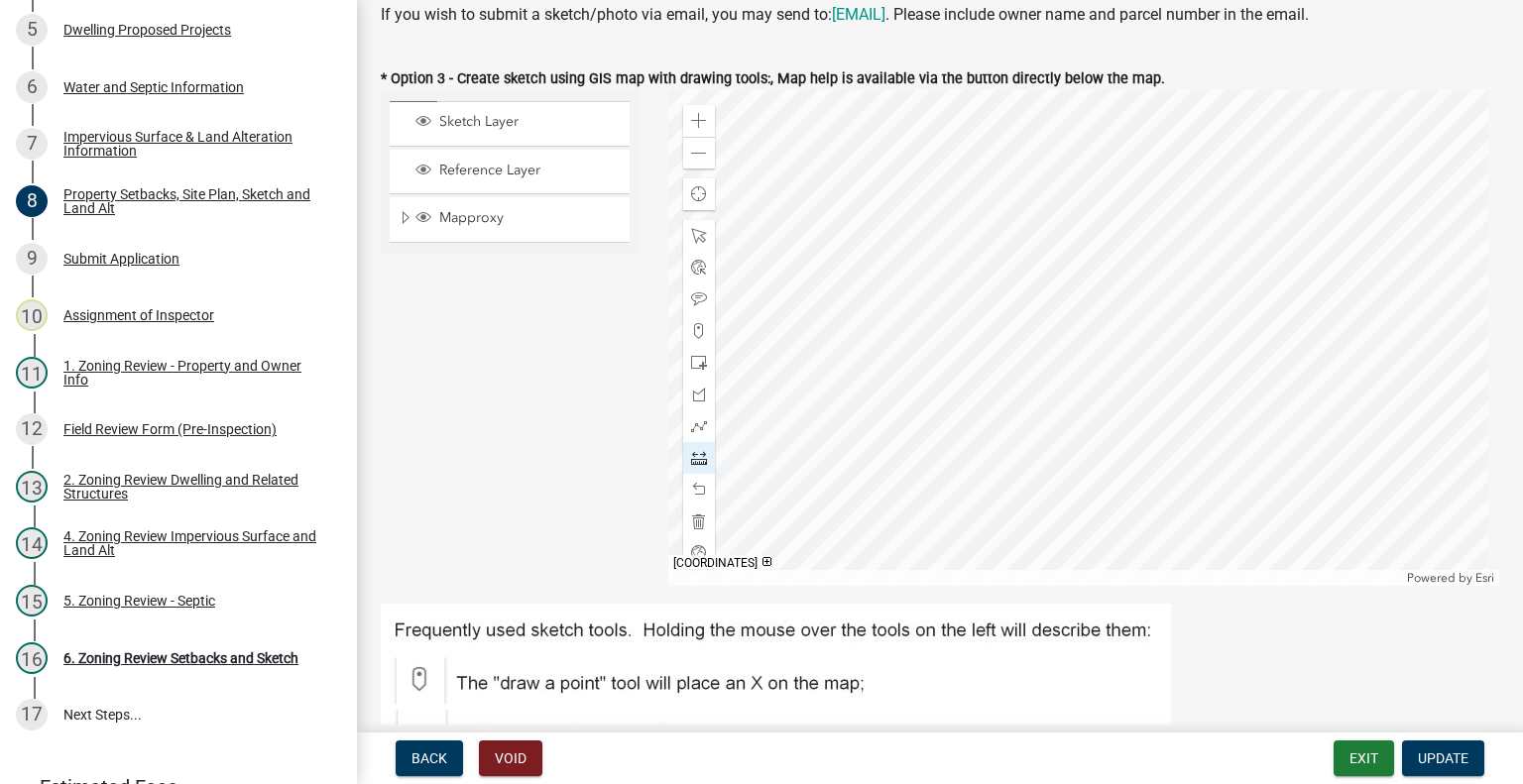 click 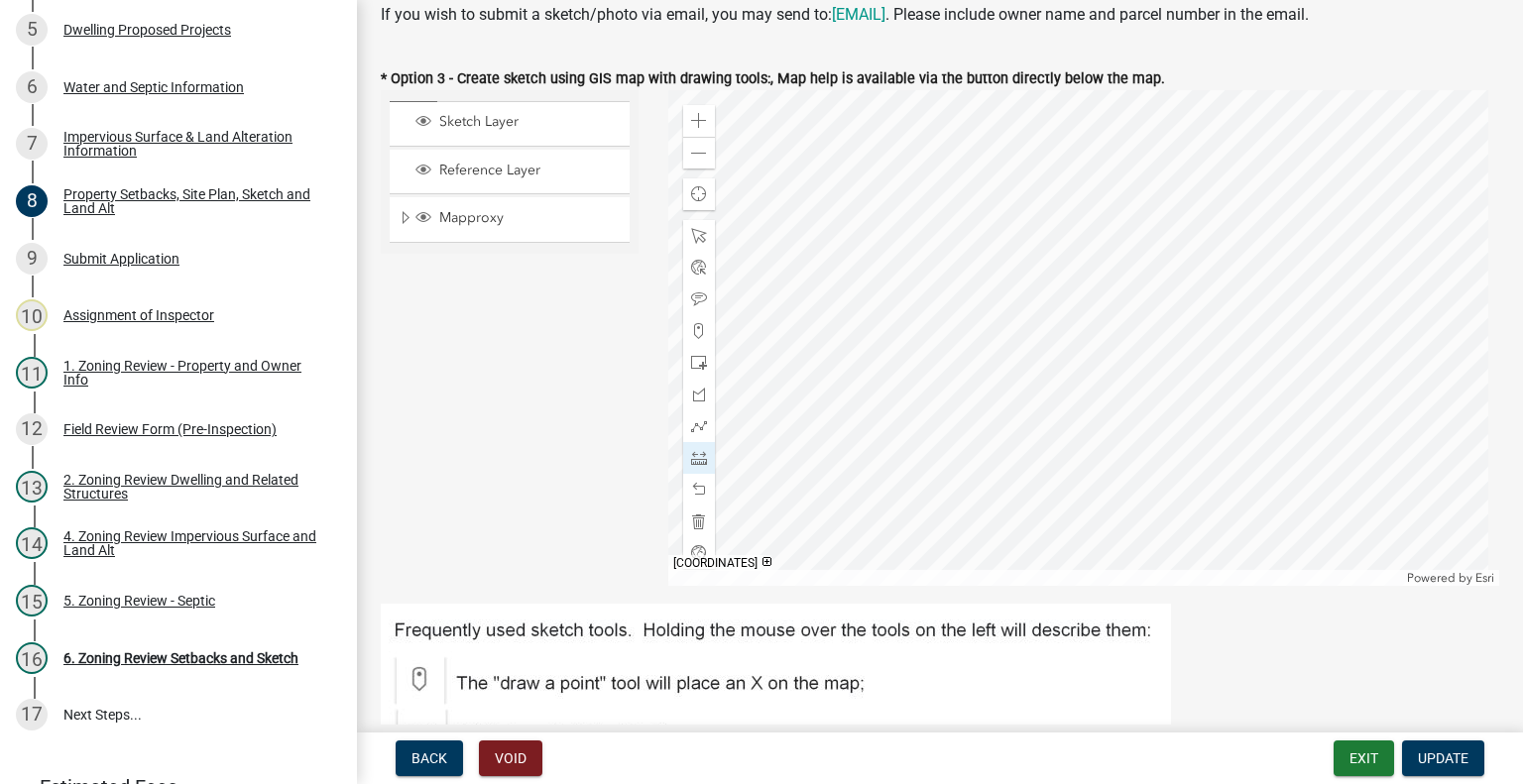 click 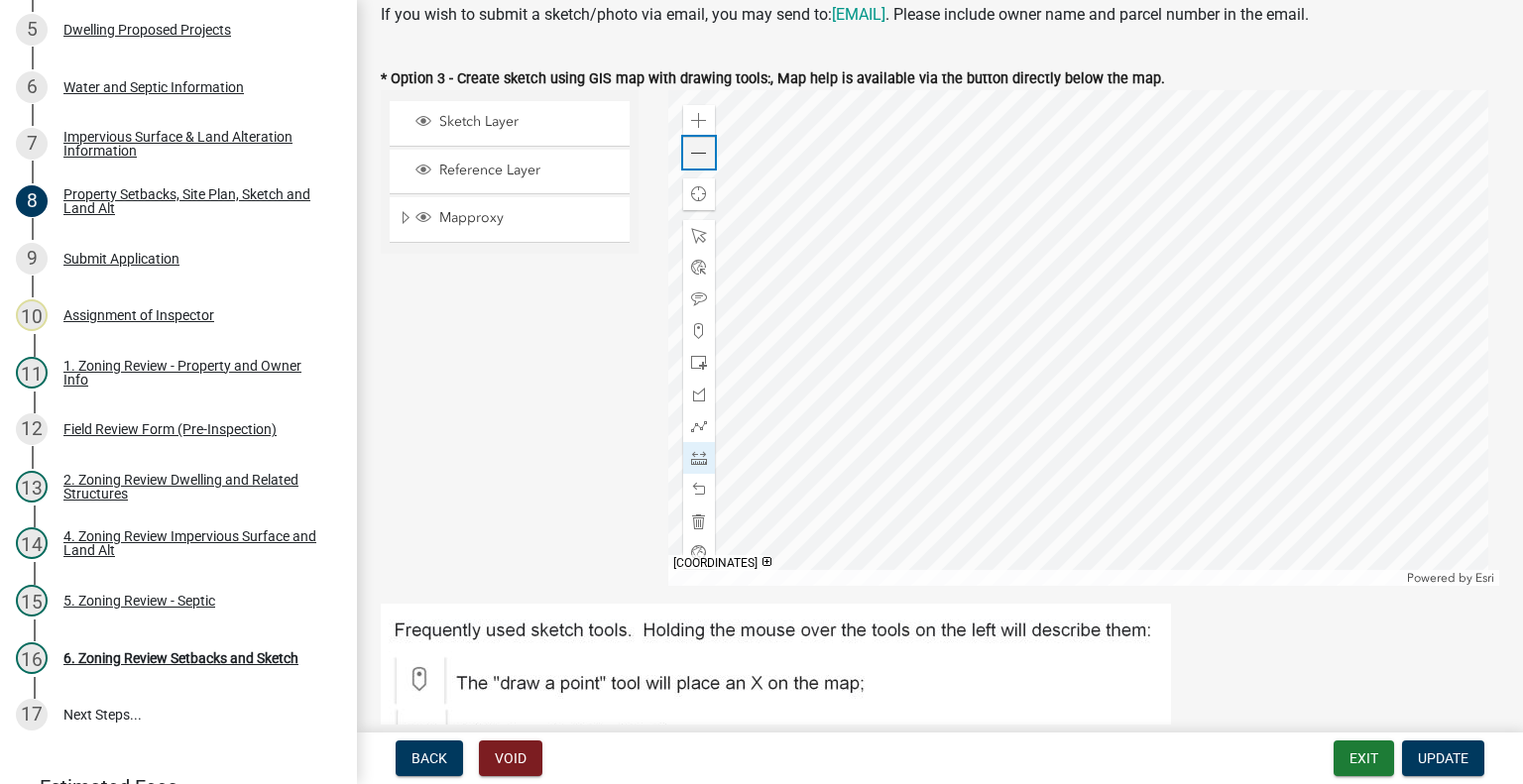 click on "Zoom out" 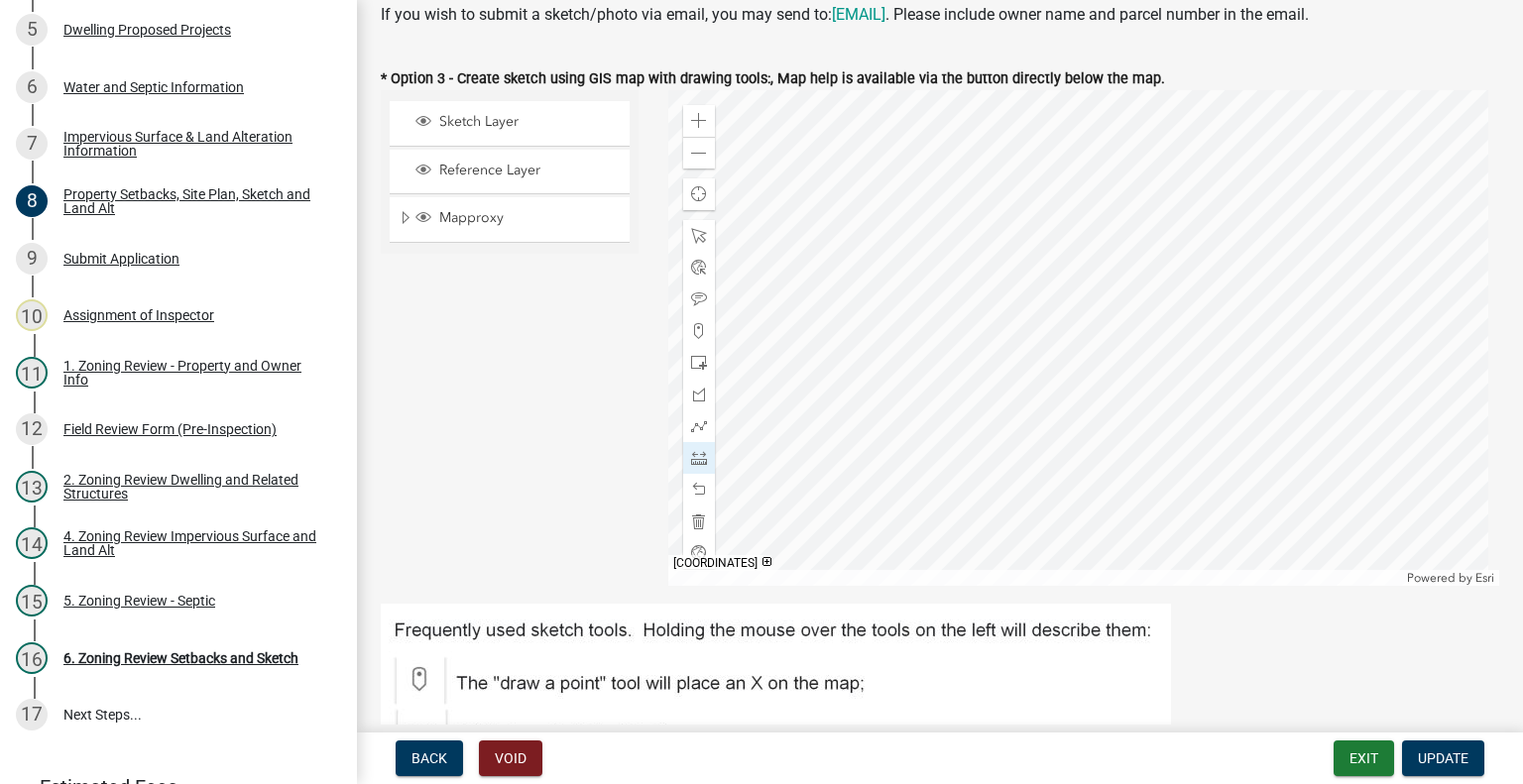 click 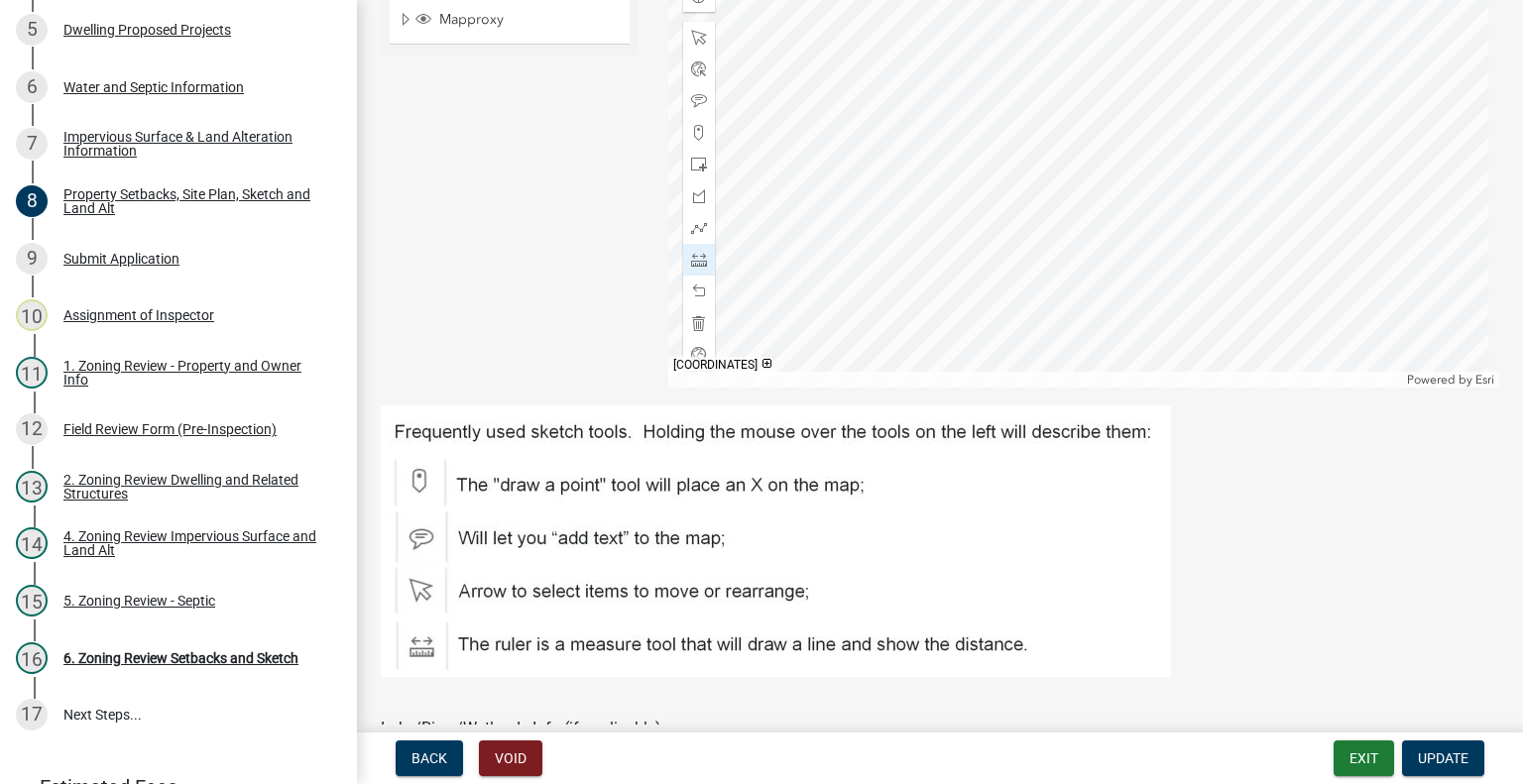scroll, scrollTop: 694, scrollLeft: 0, axis: vertical 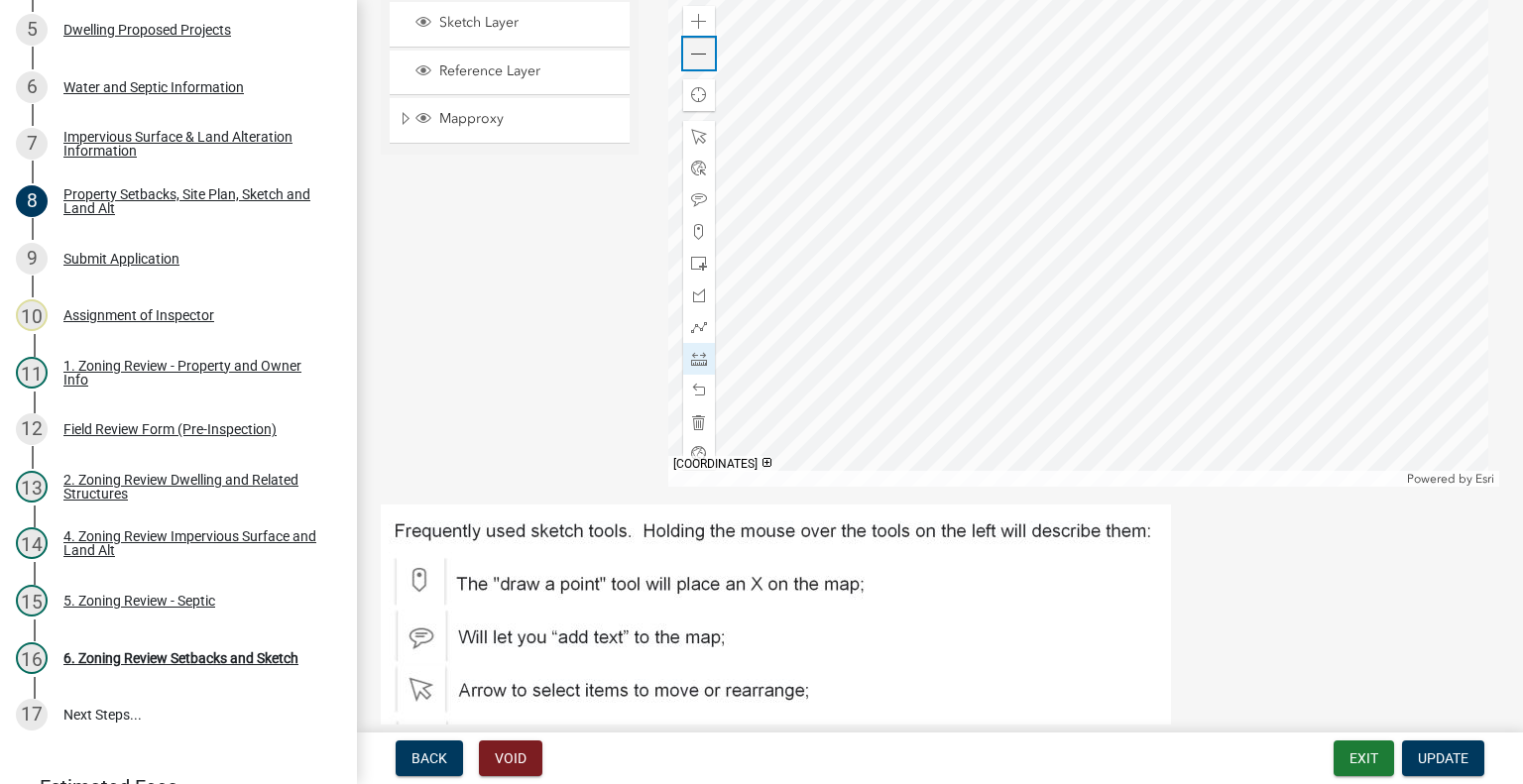 click on "Zoom out" 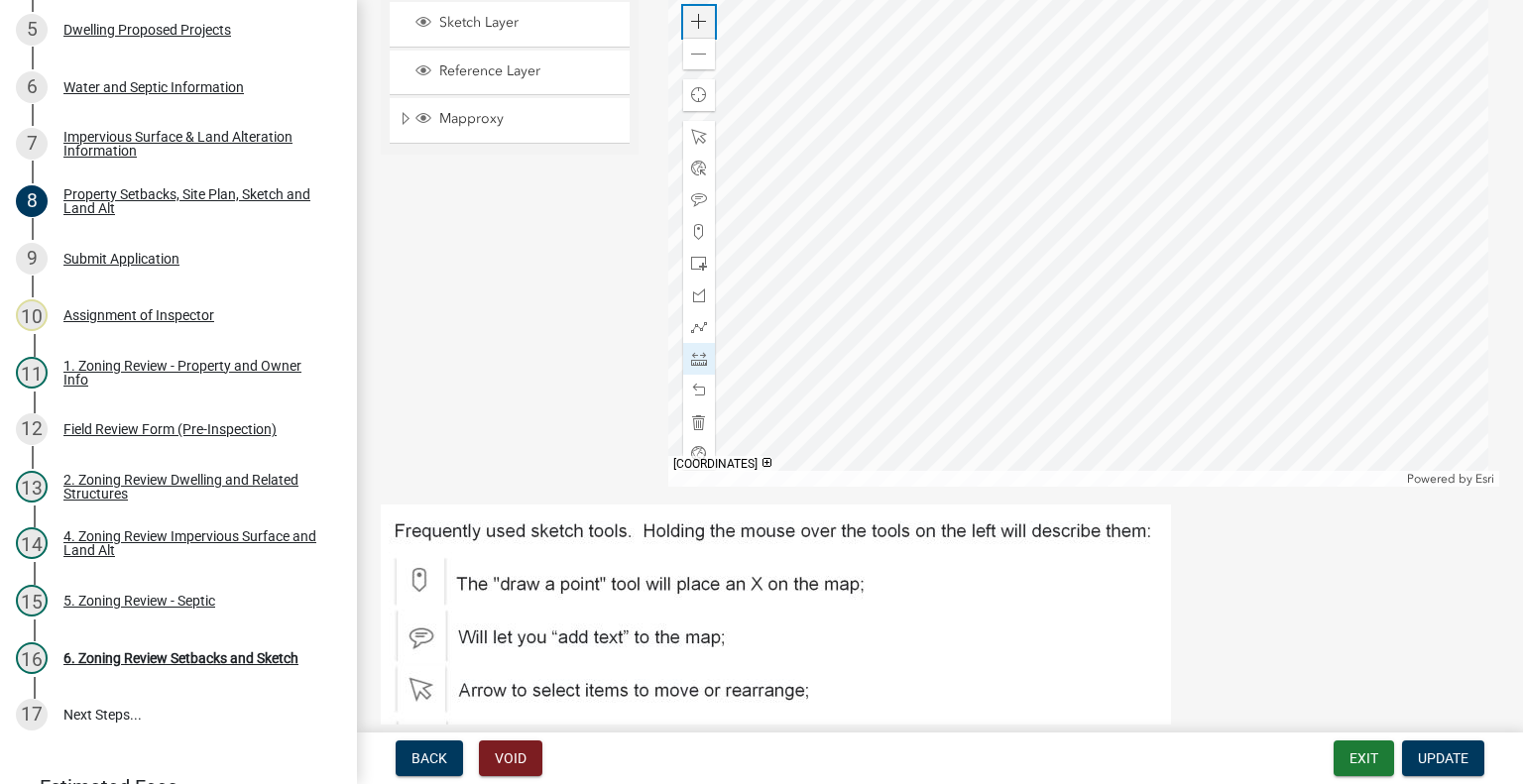 click 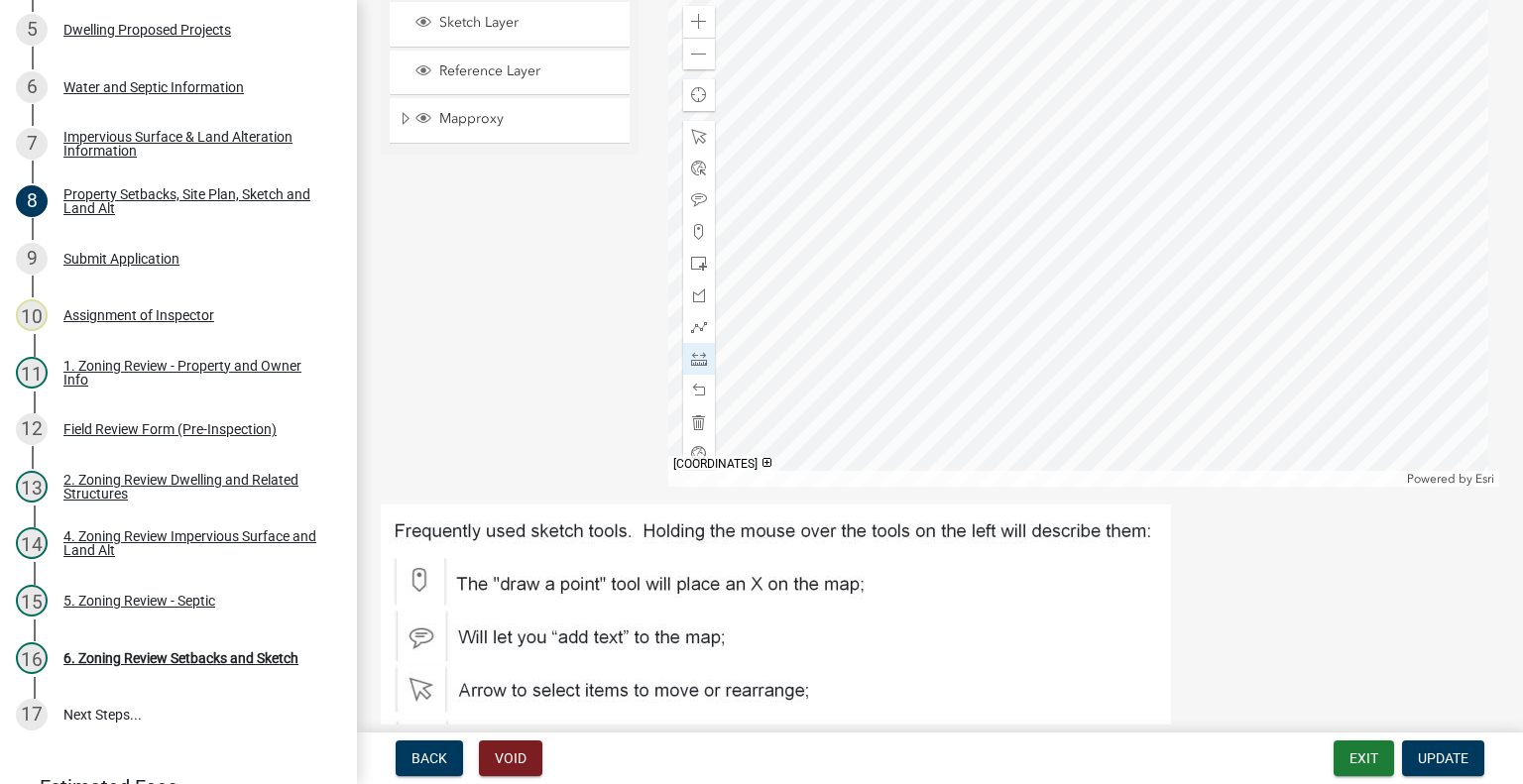 click 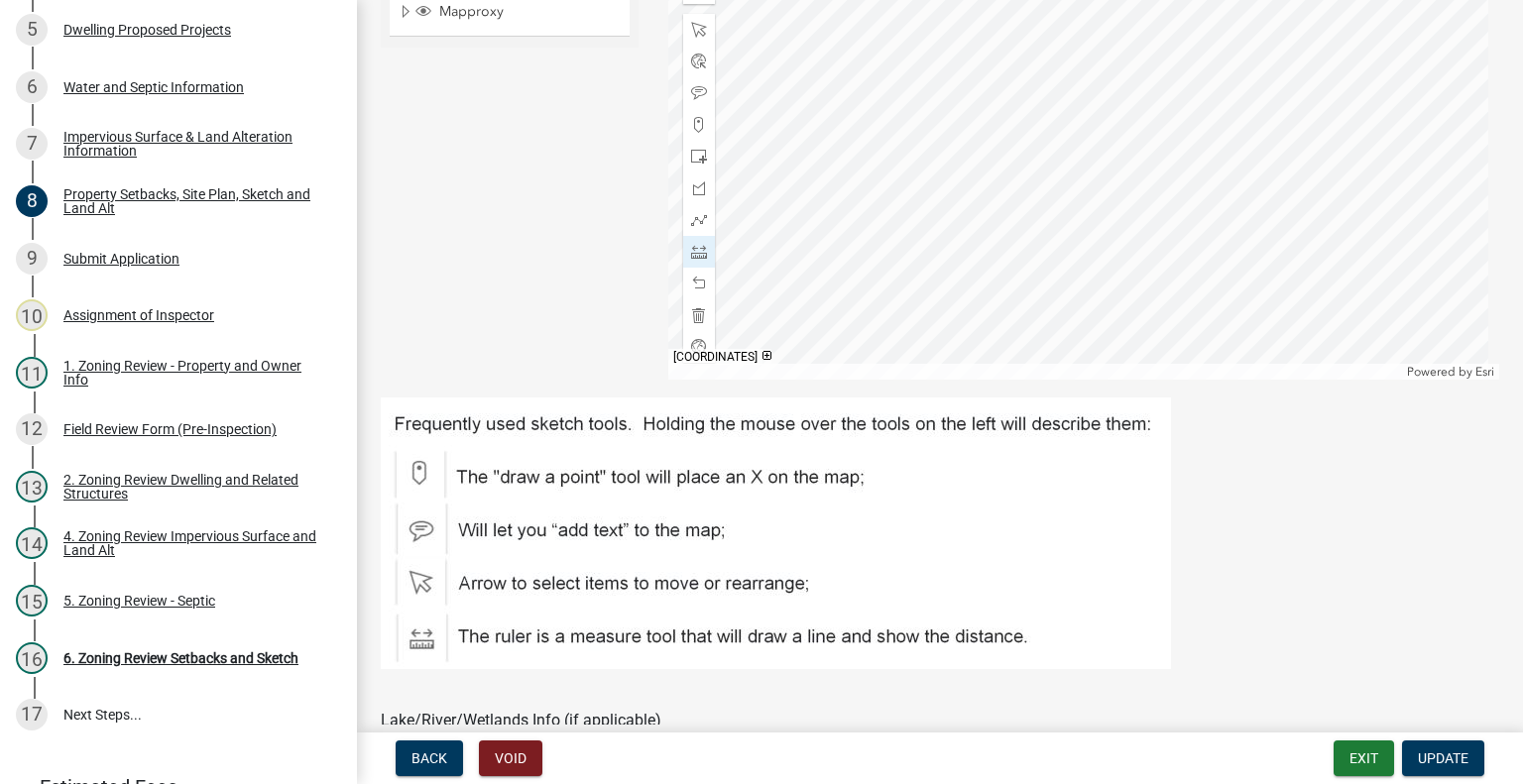 scroll, scrollTop: 991, scrollLeft: 0, axis: vertical 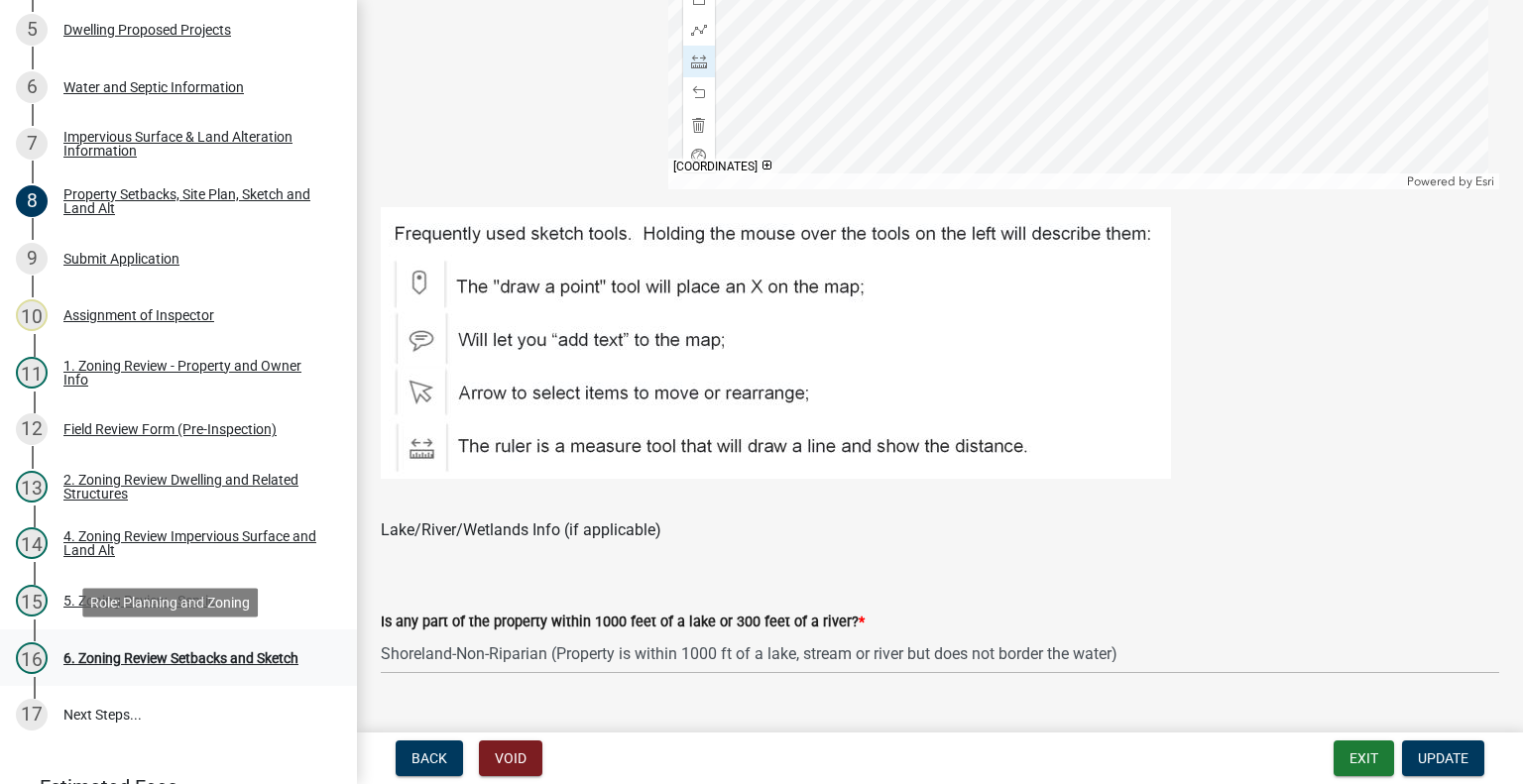 click on "6.  Zoning Review Setbacks and Sketch" at bounding box center (180, 658) 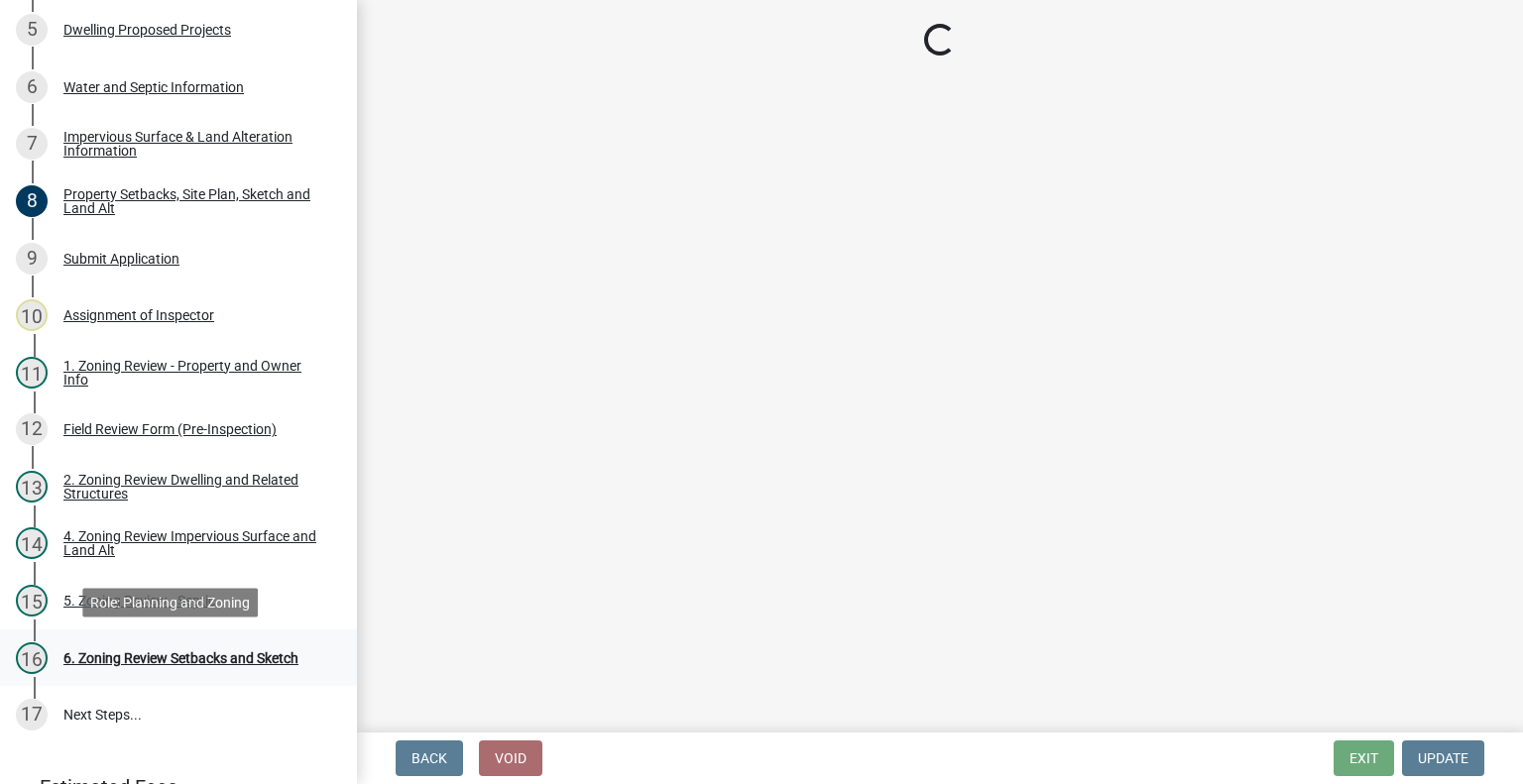scroll, scrollTop: 0, scrollLeft: 0, axis: both 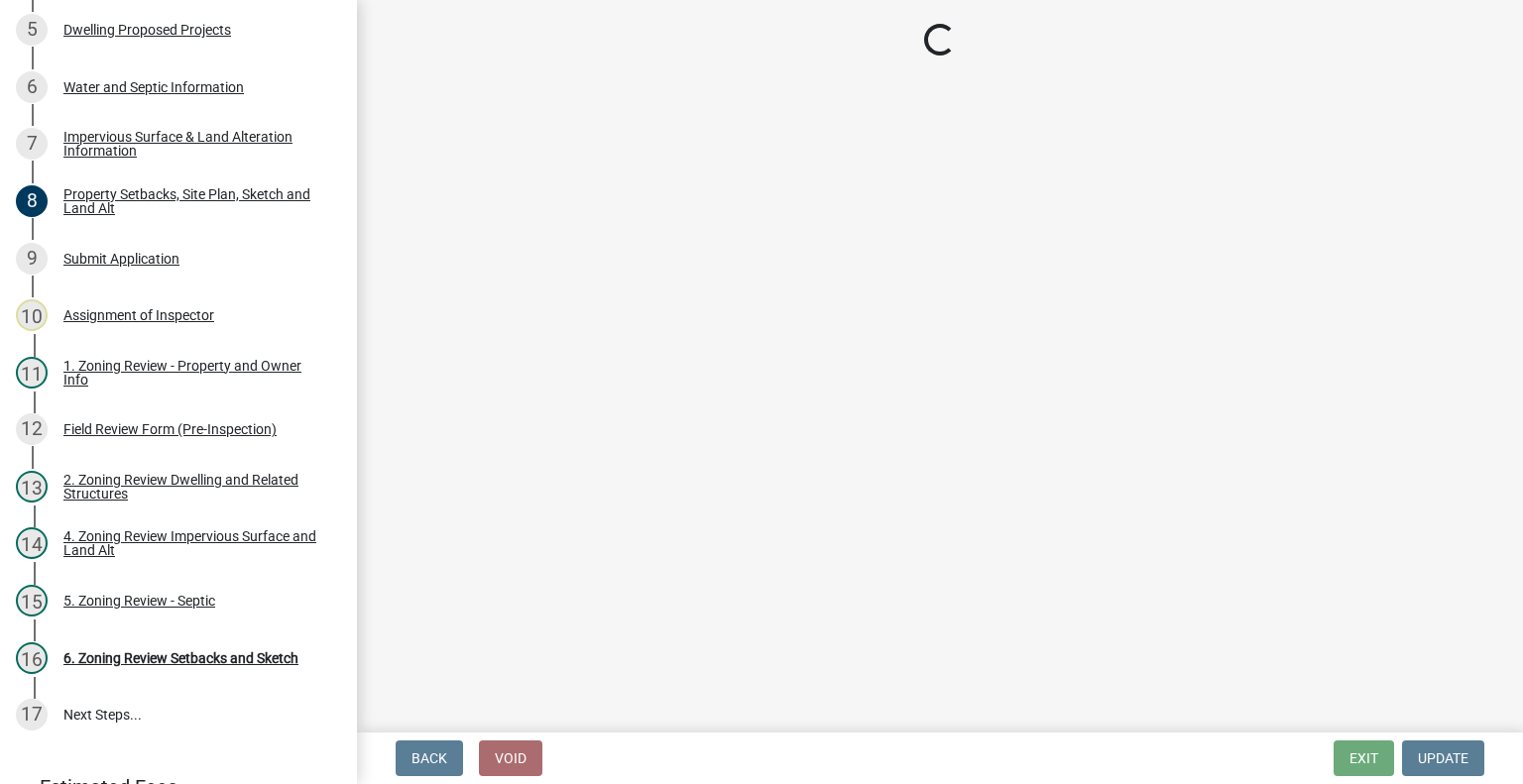 select on "cada6796-d529-4ebb-b6d4-faca8dd705c9" 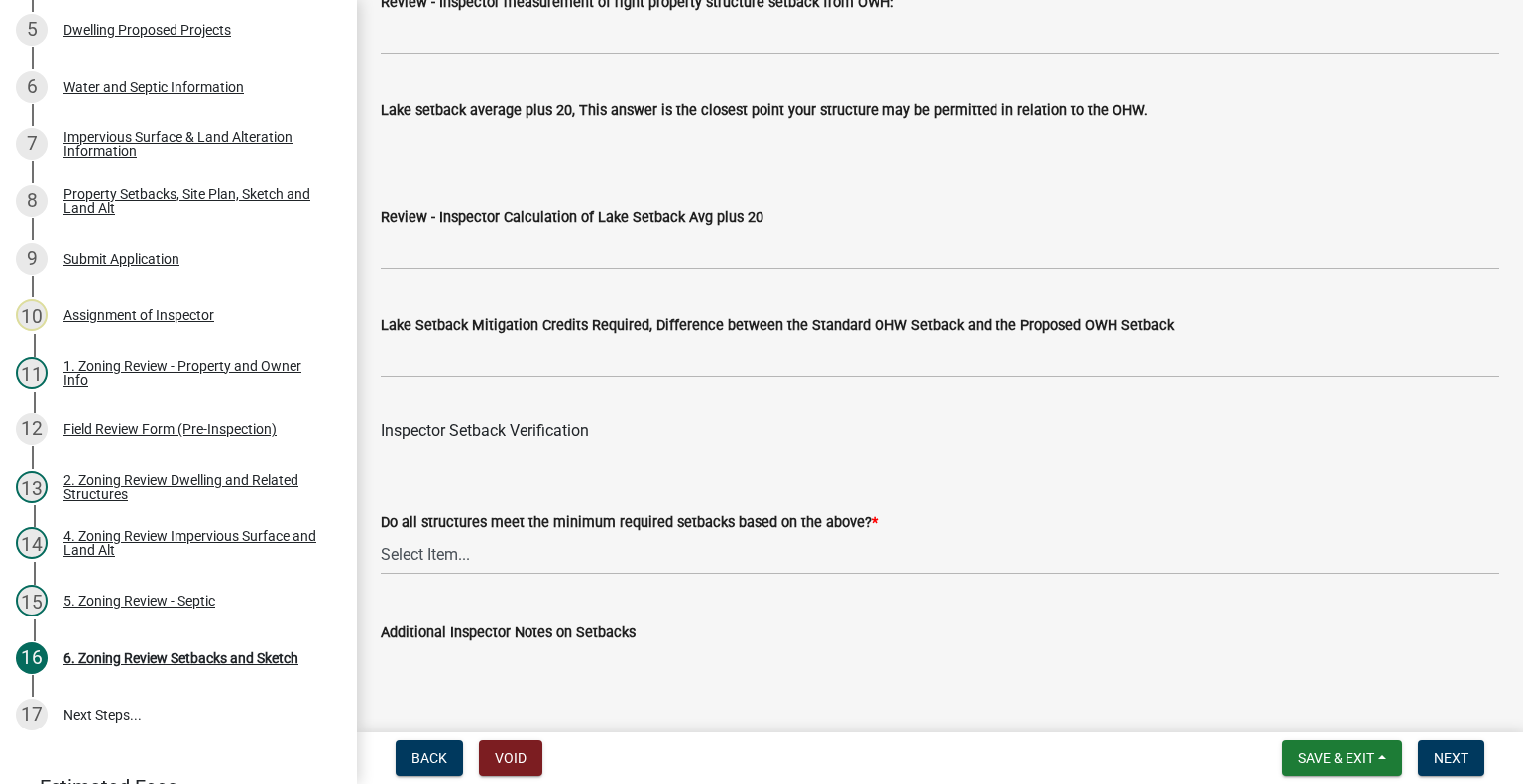 scroll, scrollTop: 6244, scrollLeft: 0, axis: vertical 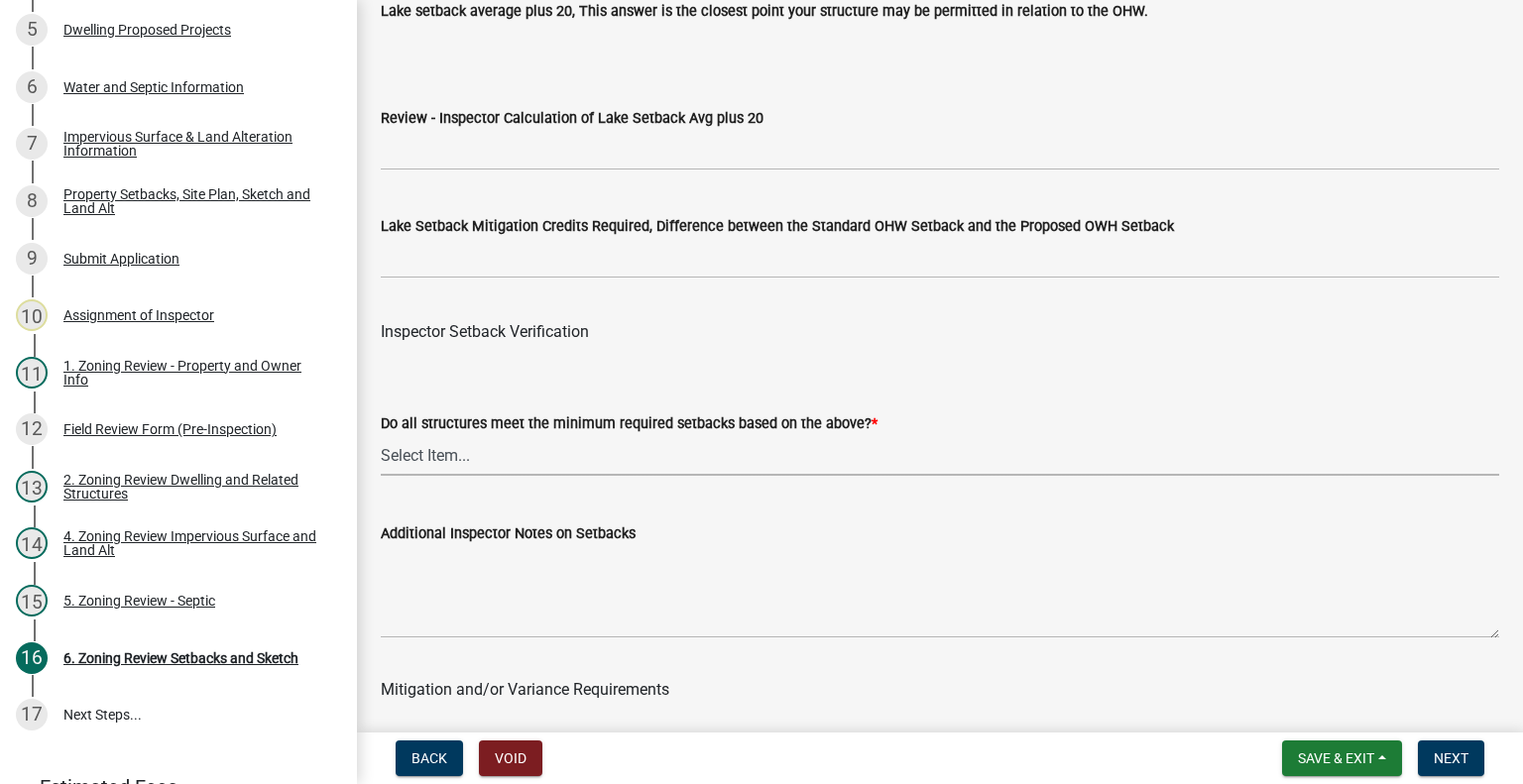 click on "Select Item...   Yes   No" at bounding box center (940, 455) 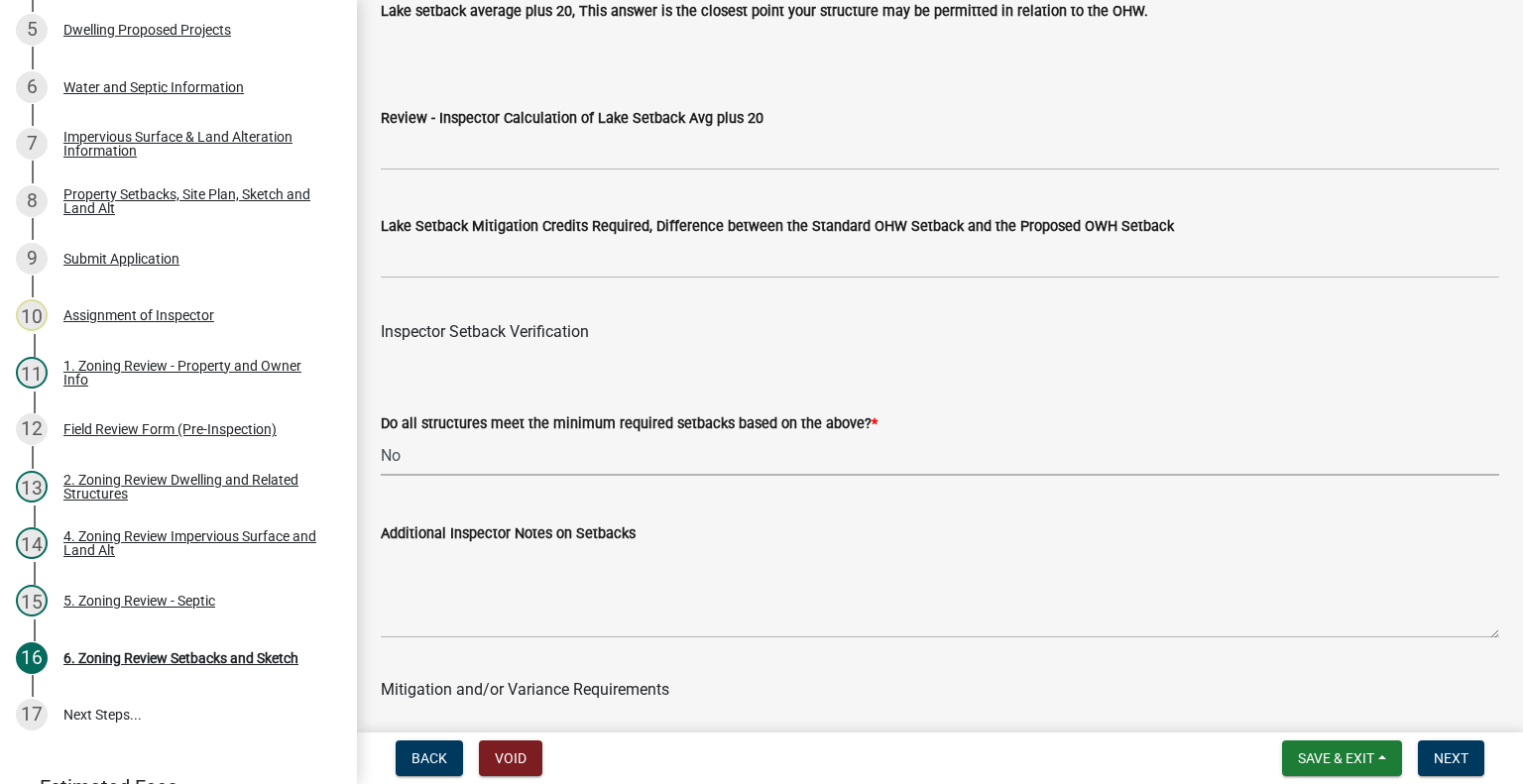 click on "Select Item...   Yes   No" at bounding box center [940, 455] 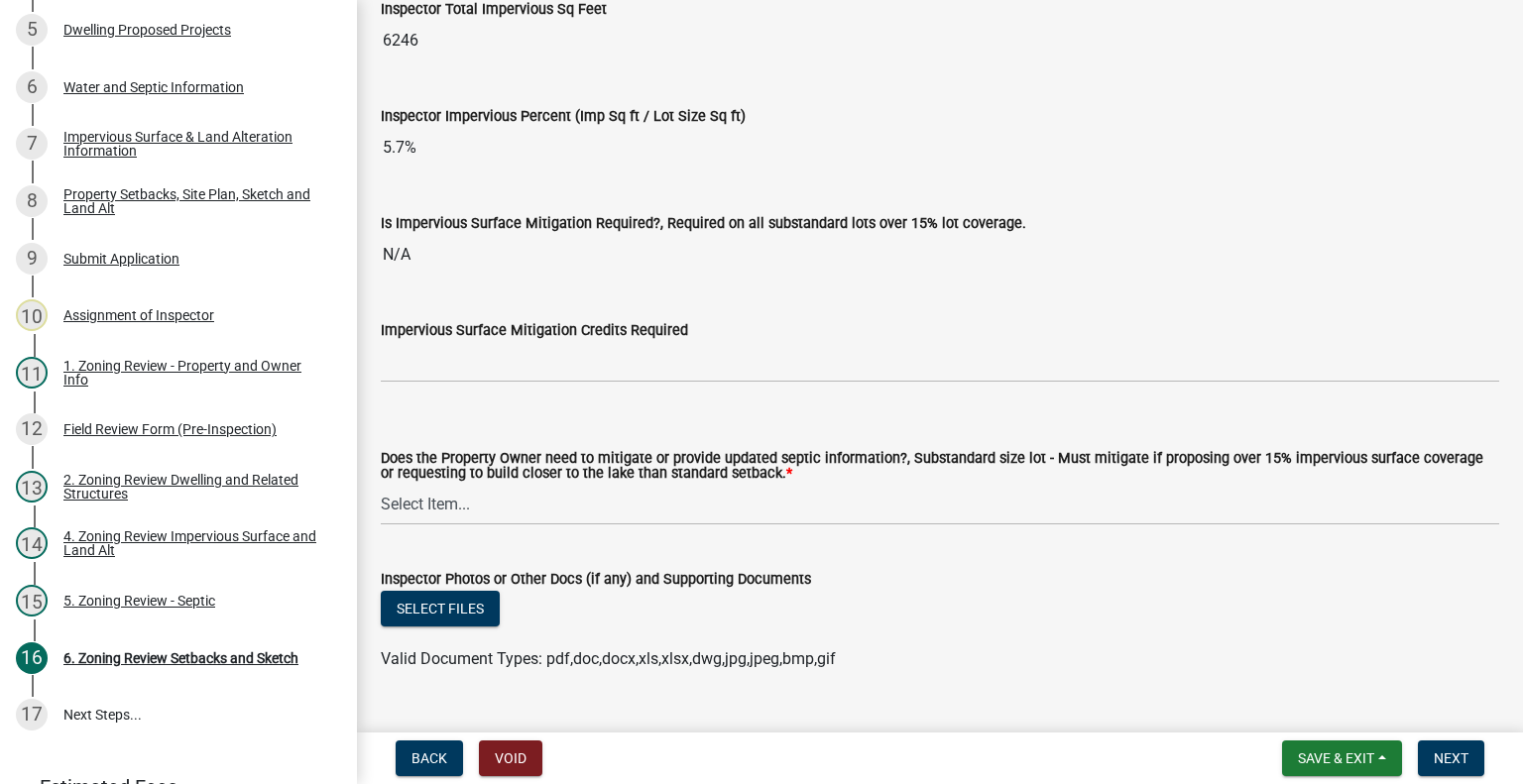 scroll, scrollTop: 7235, scrollLeft: 0, axis: vertical 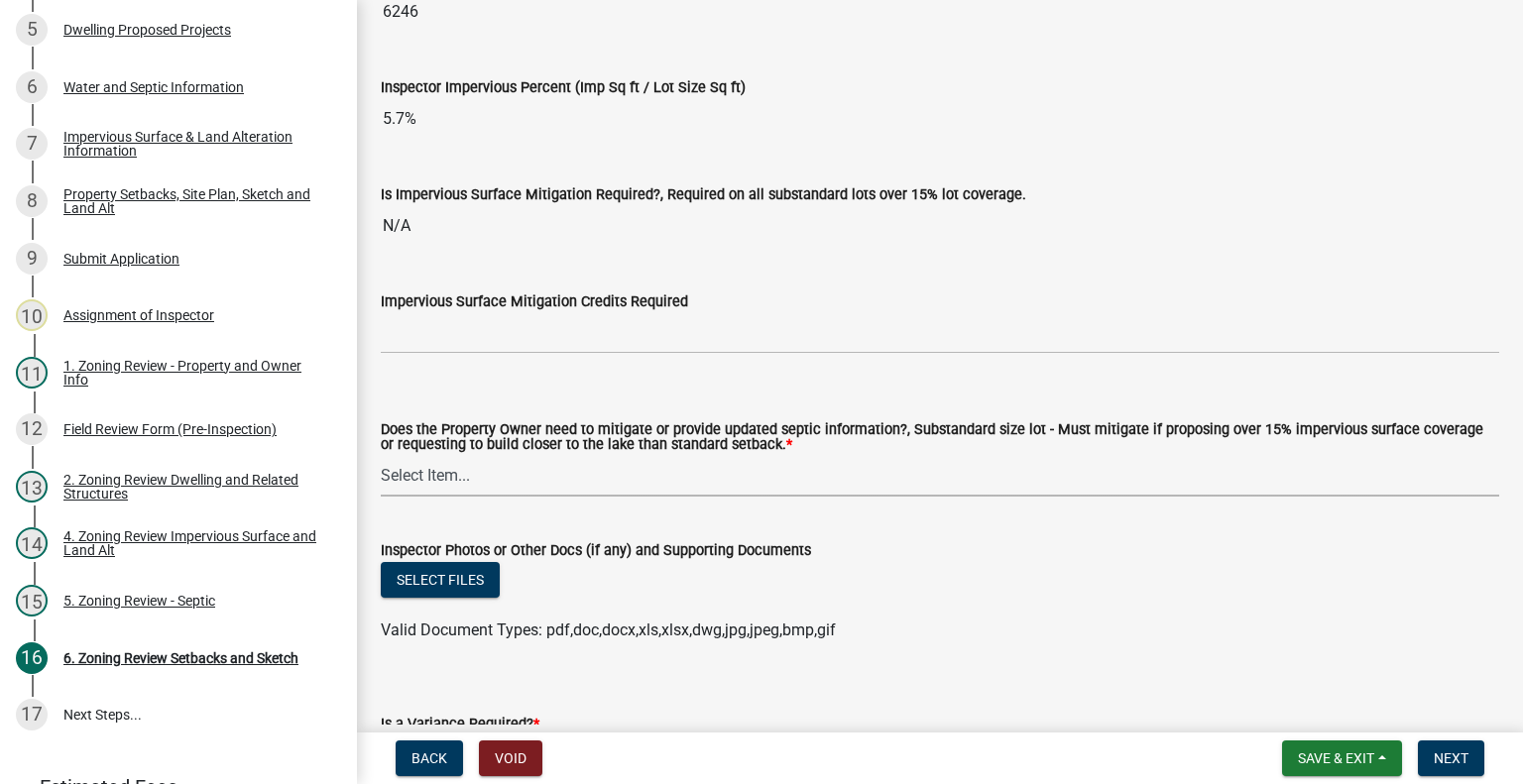 click on "Select Item...   No Mitigation or additional Septic Information is required   Septic compliance is required (must be new or completed within last 10 years)   Lake Setback Mitigation is Required   Impervious Surface Mitigation is required   Lake Setback and Impervious Surface Mitigation is required   Septic Compliance & Lake Setback Mitigation is required   Septic Compliance & Impervious Surface Mitigation is required   Septic Compliance & Lake Setback Mitigation & Impervious Surface Mitigation is required" at bounding box center [940, 476] 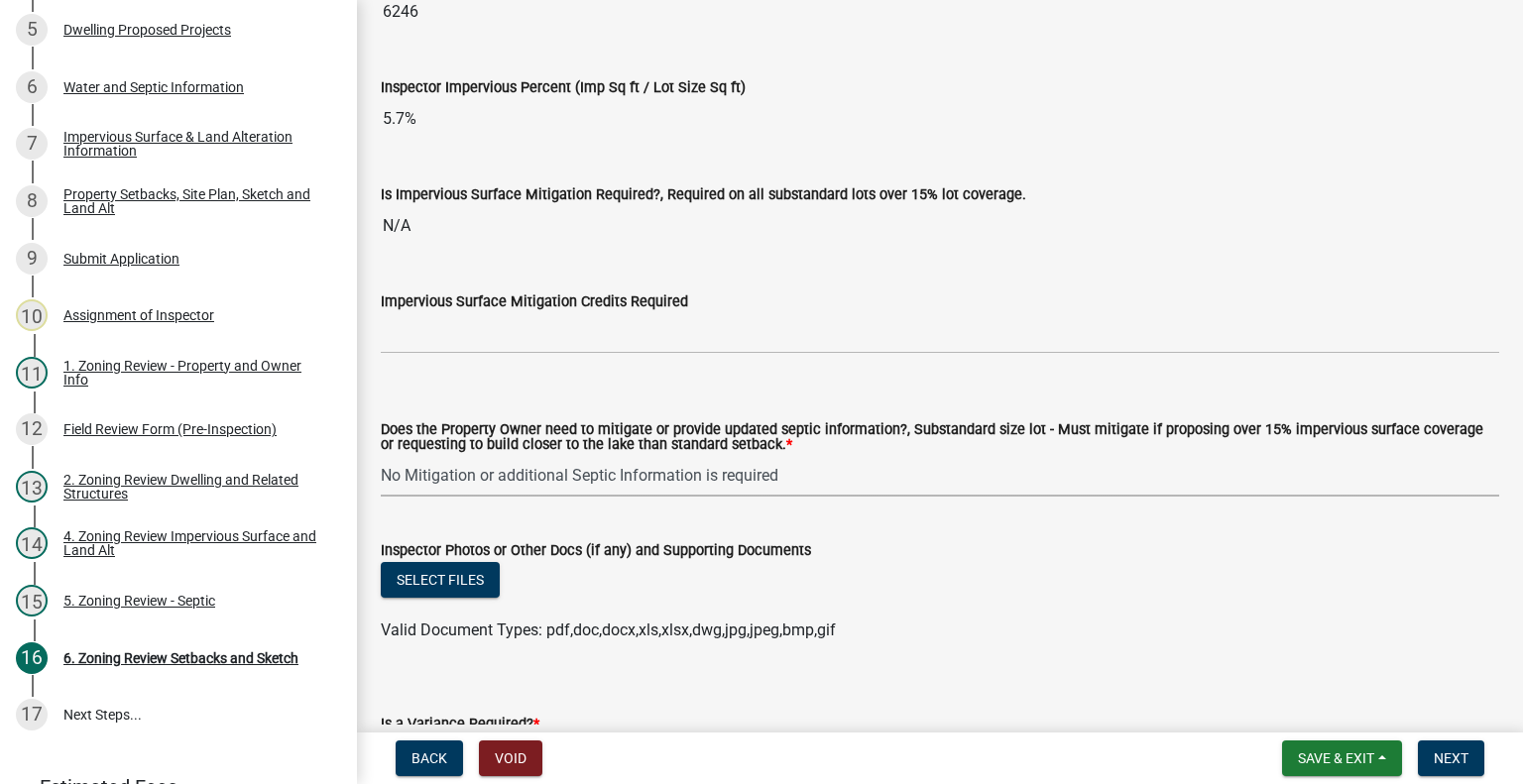 click on "Select Item...   No Mitigation or additional Septic Information is required   Septic compliance is required (must be new or completed within last 10 years)   Lake Setback Mitigation is Required   Impervious Surface Mitigation is required   Lake Setback and Impervious Surface Mitigation is required   Septic Compliance & Lake Setback Mitigation is required   Septic Compliance & Impervious Surface Mitigation is required   Septic Compliance & Lake Setback Mitigation & Impervious Surface Mitigation is required" at bounding box center [940, 476] 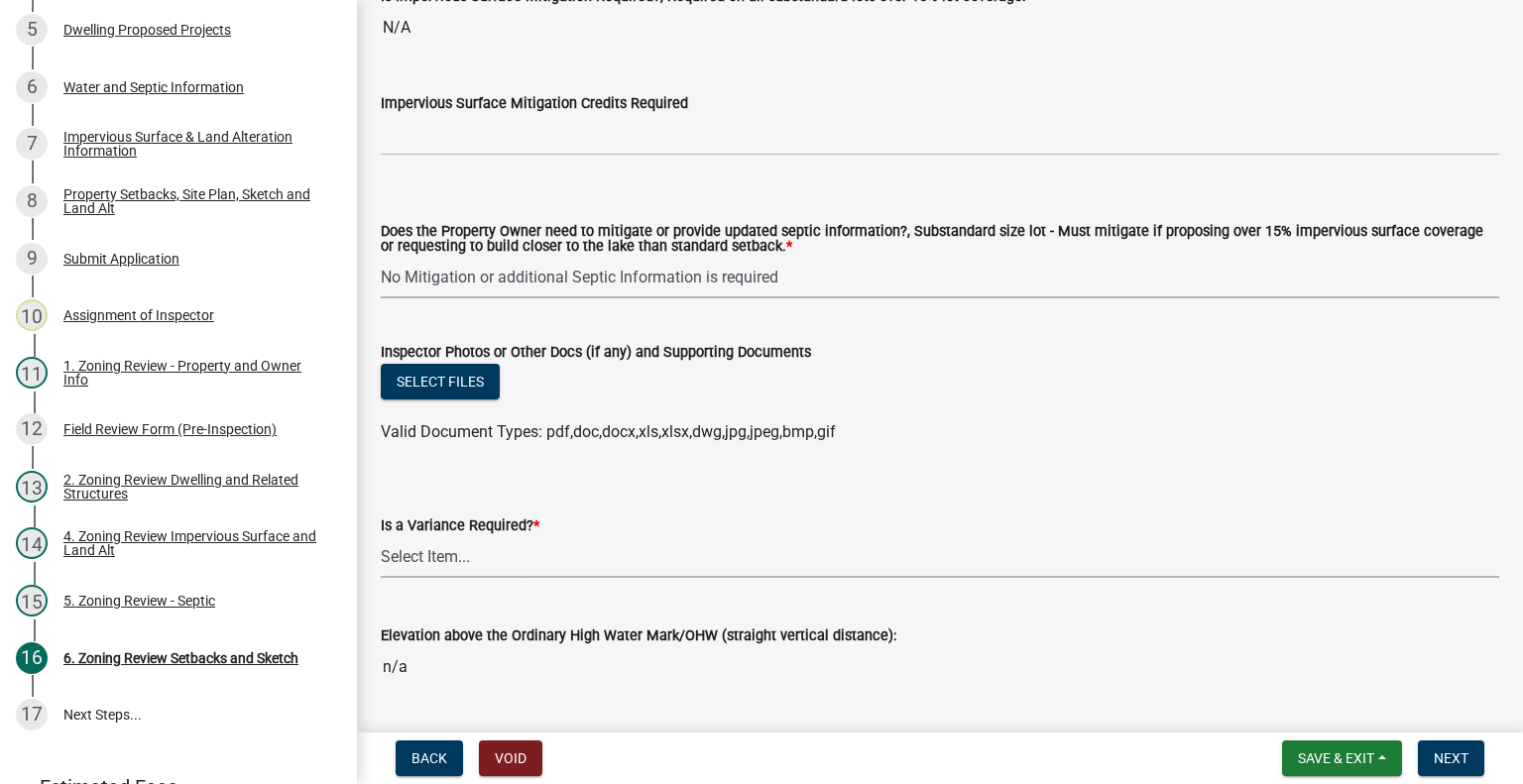 click on "Select Item...   Yes   No" at bounding box center [940, 557] 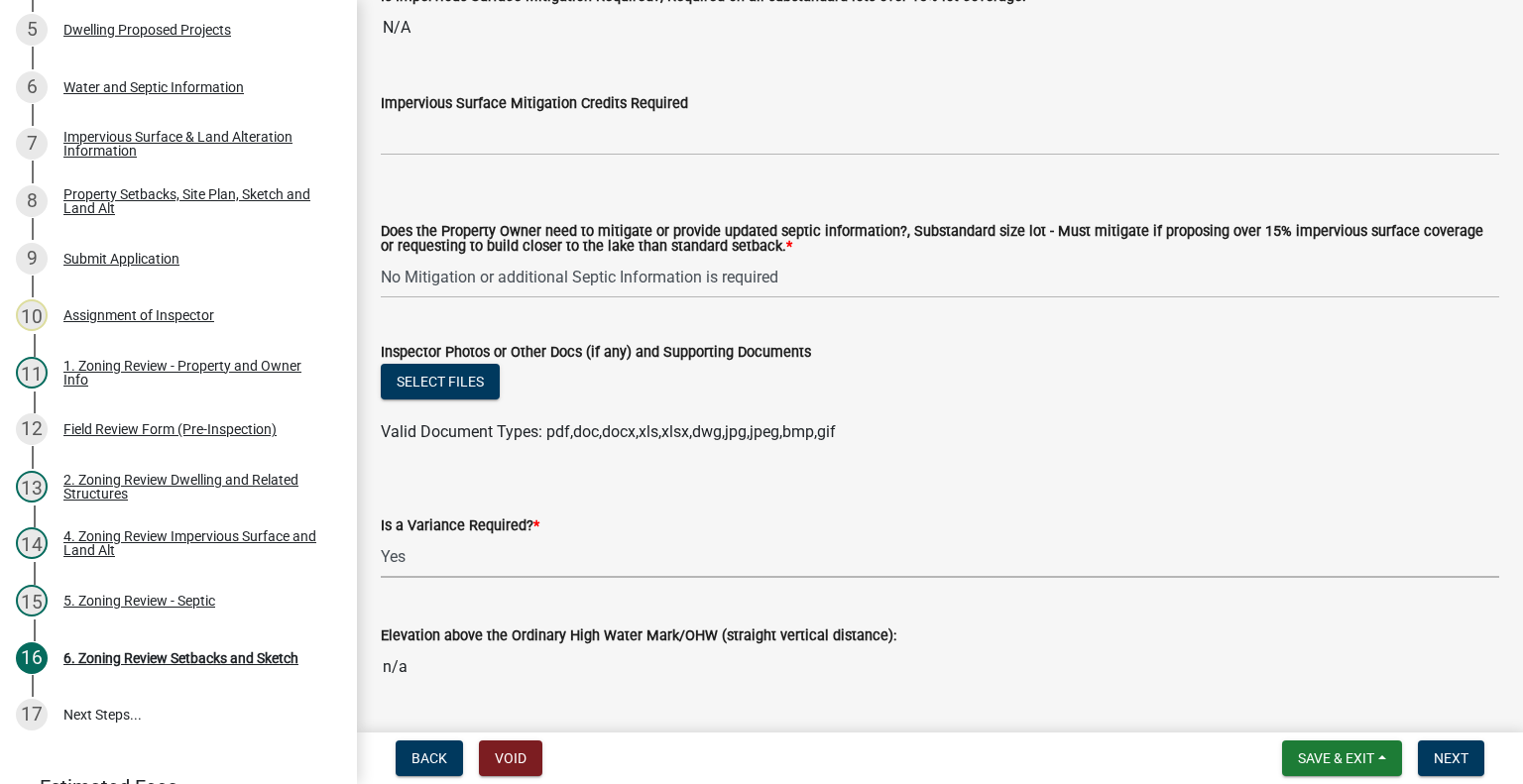click on "Select Item...   Yes   No" at bounding box center [940, 557] 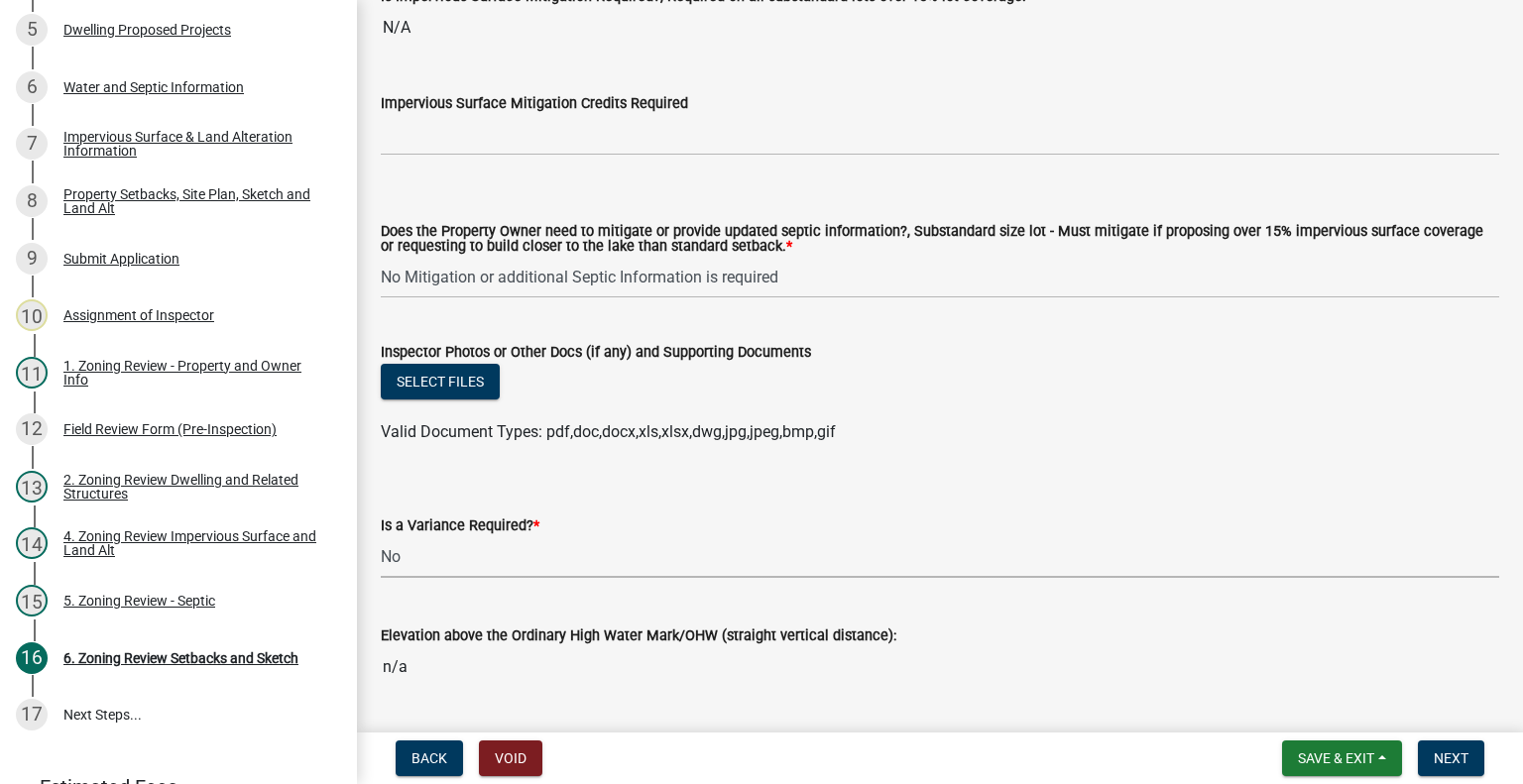 click on "Select Item...   Yes   No" at bounding box center [940, 557] 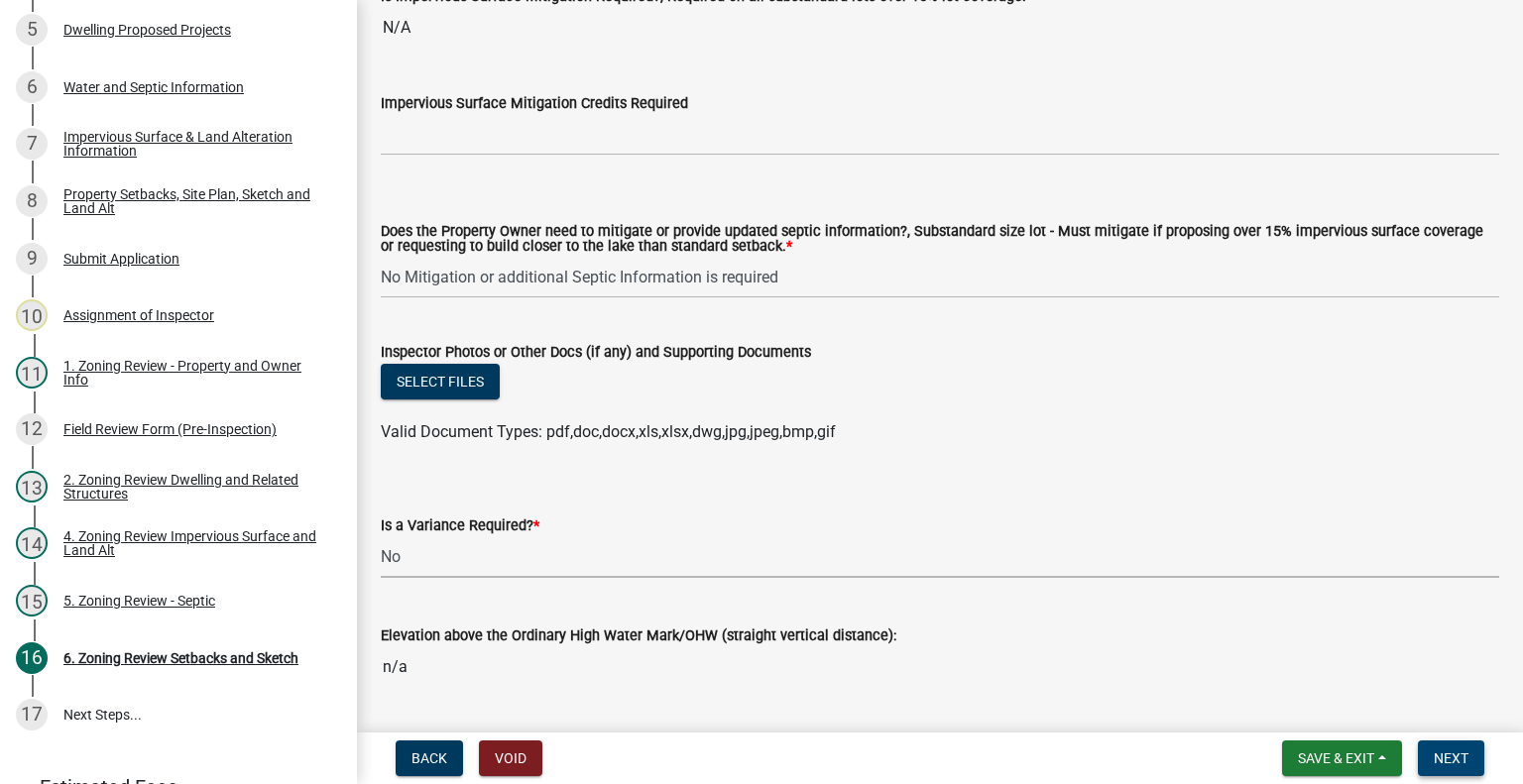 click on "Next" at bounding box center [1451, 758] 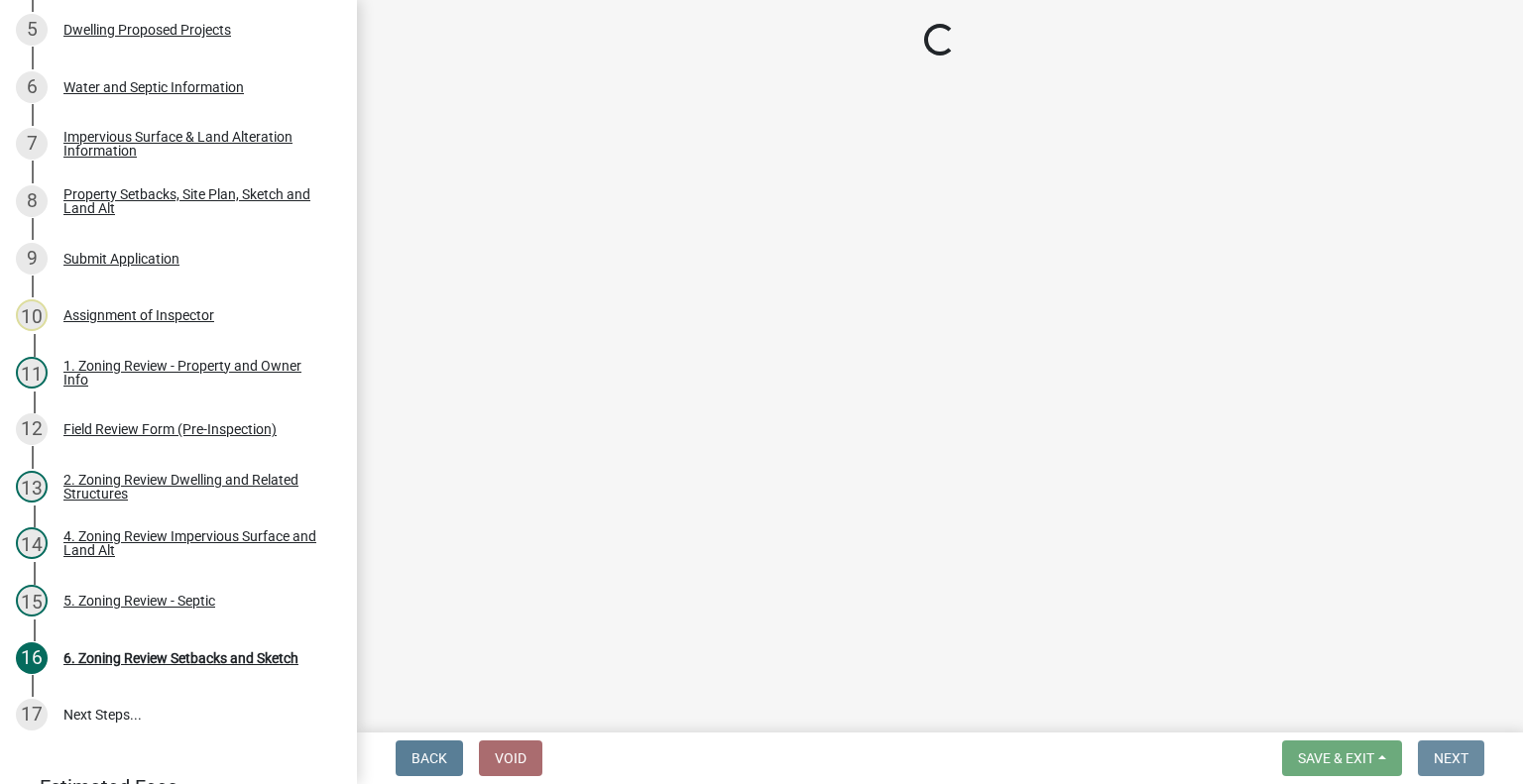 scroll, scrollTop: 0, scrollLeft: 0, axis: both 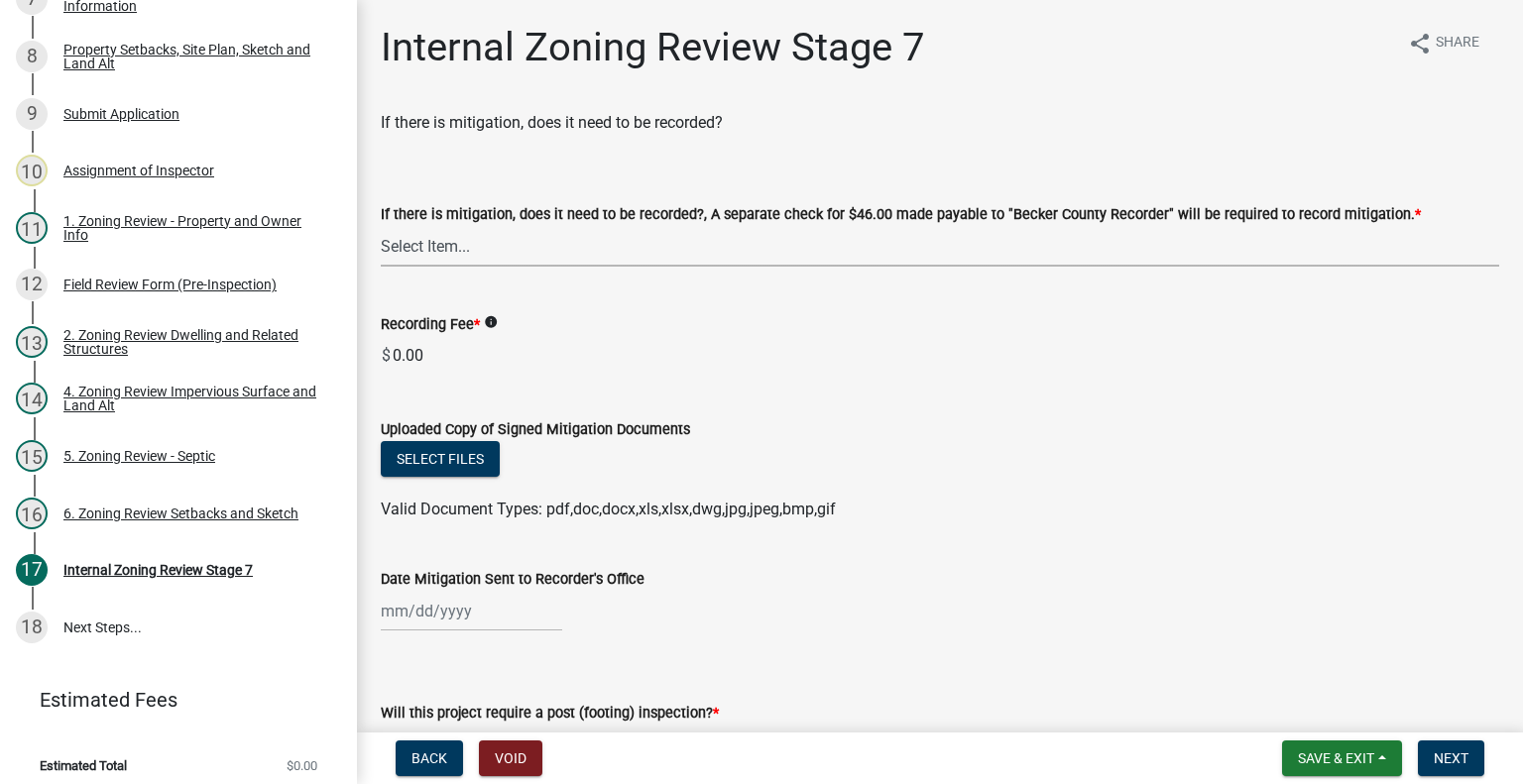 click on "Select Item...   Yes   No   N/A" at bounding box center (940, 246) 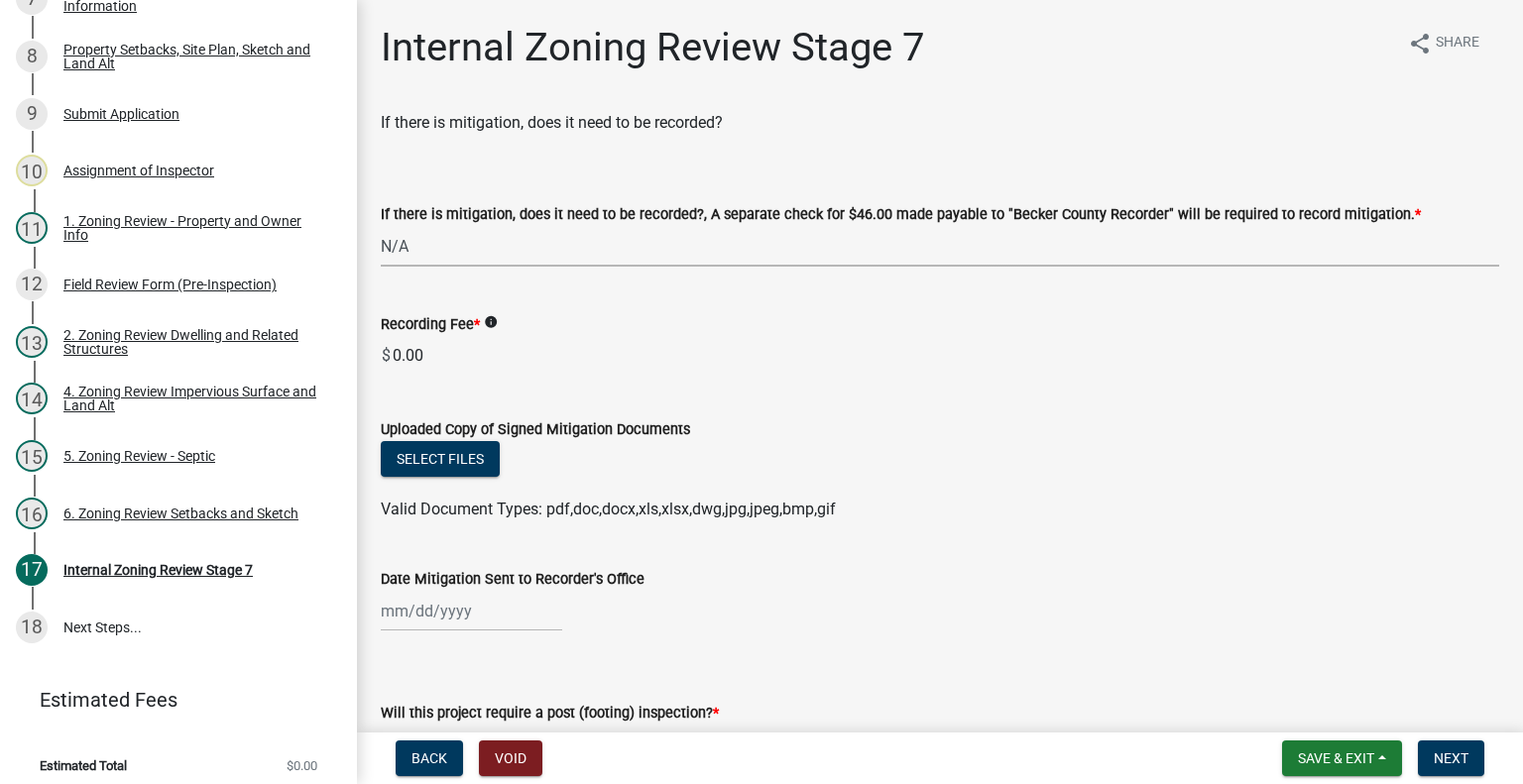 click on "Select Item...   Yes   No   N/A" at bounding box center (940, 246) 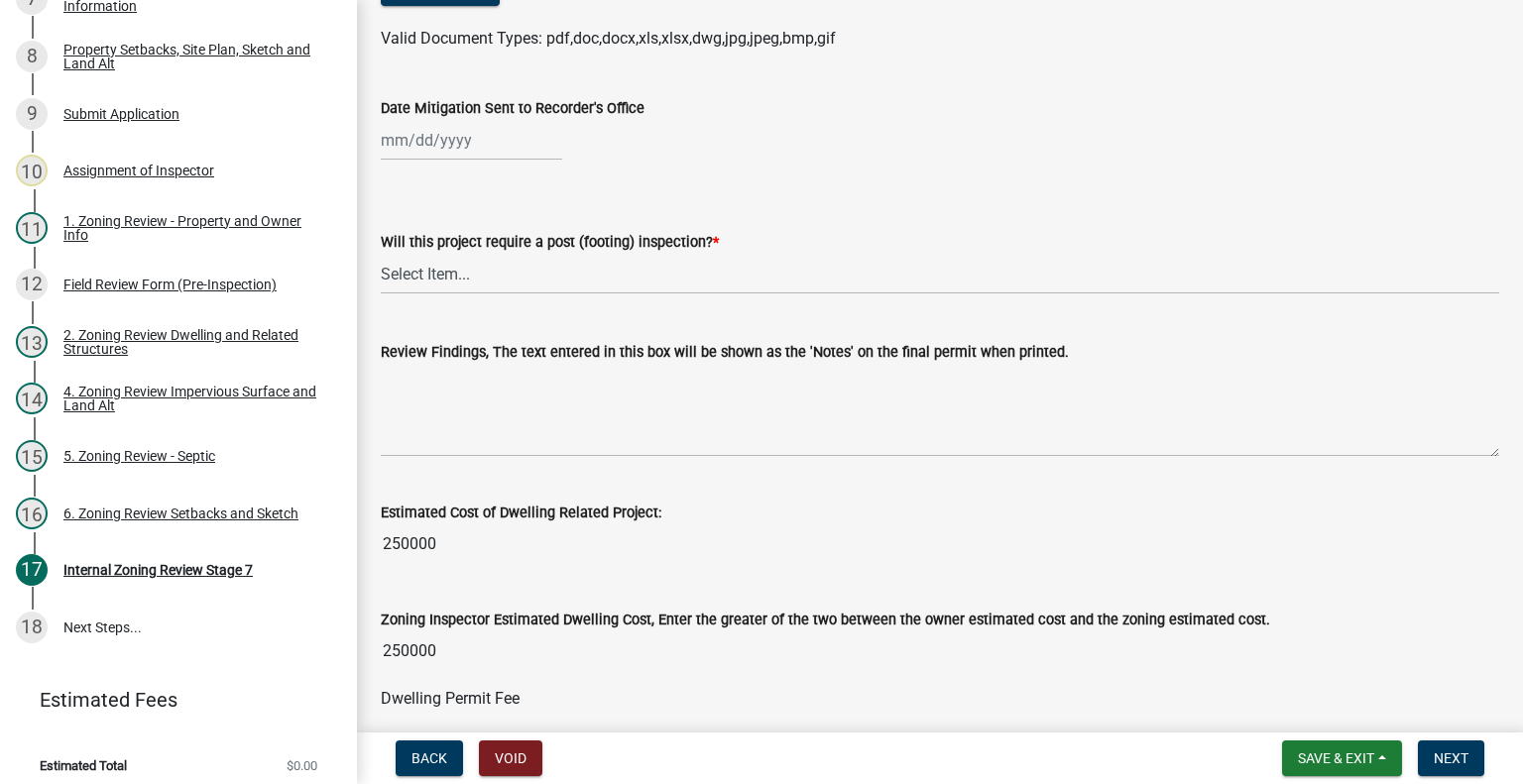 scroll, scrollTop: 471, scrollLeft: 0, axis: vertical 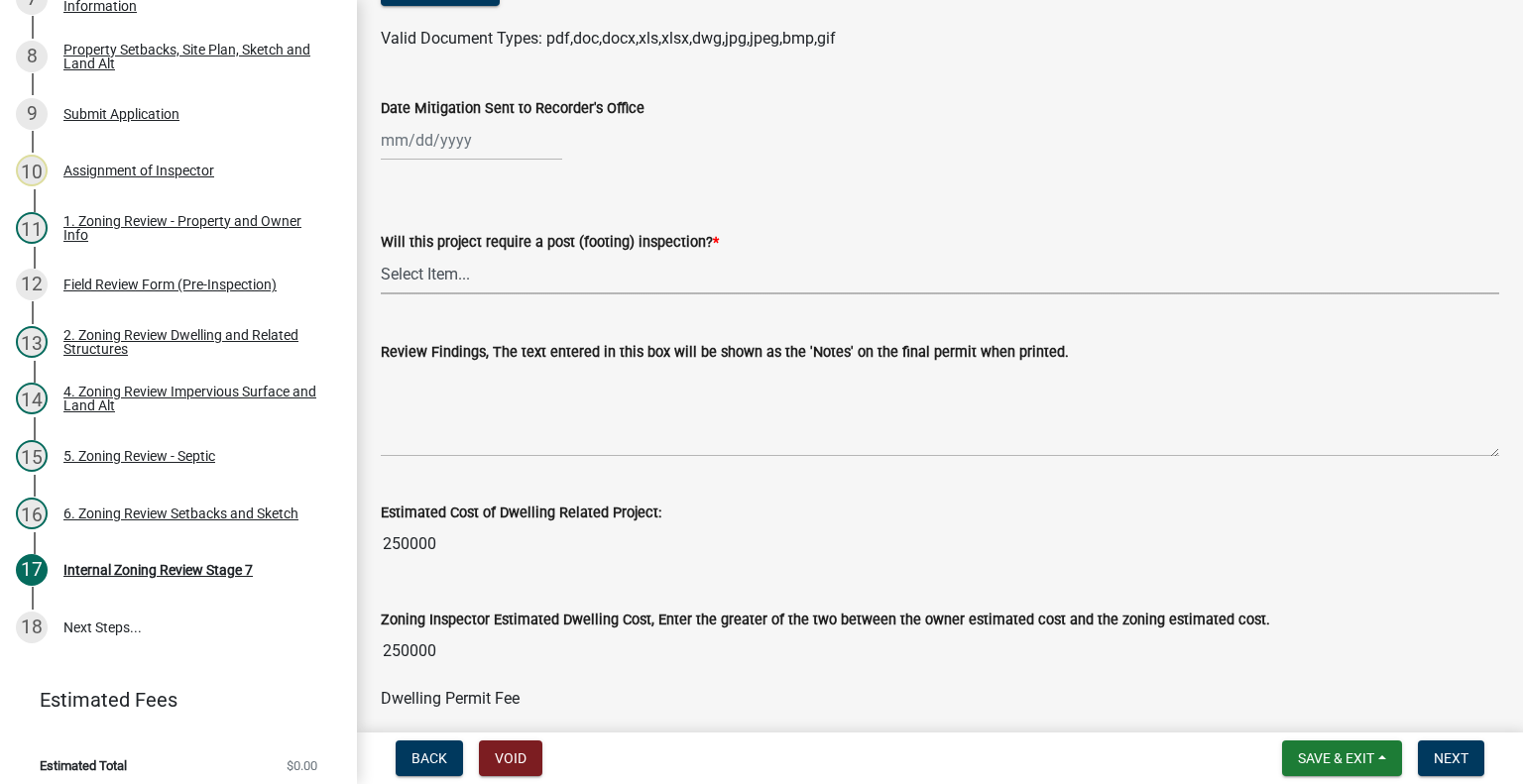 click on "Select Item...   No   Yes" at bounding box center (940, 274) 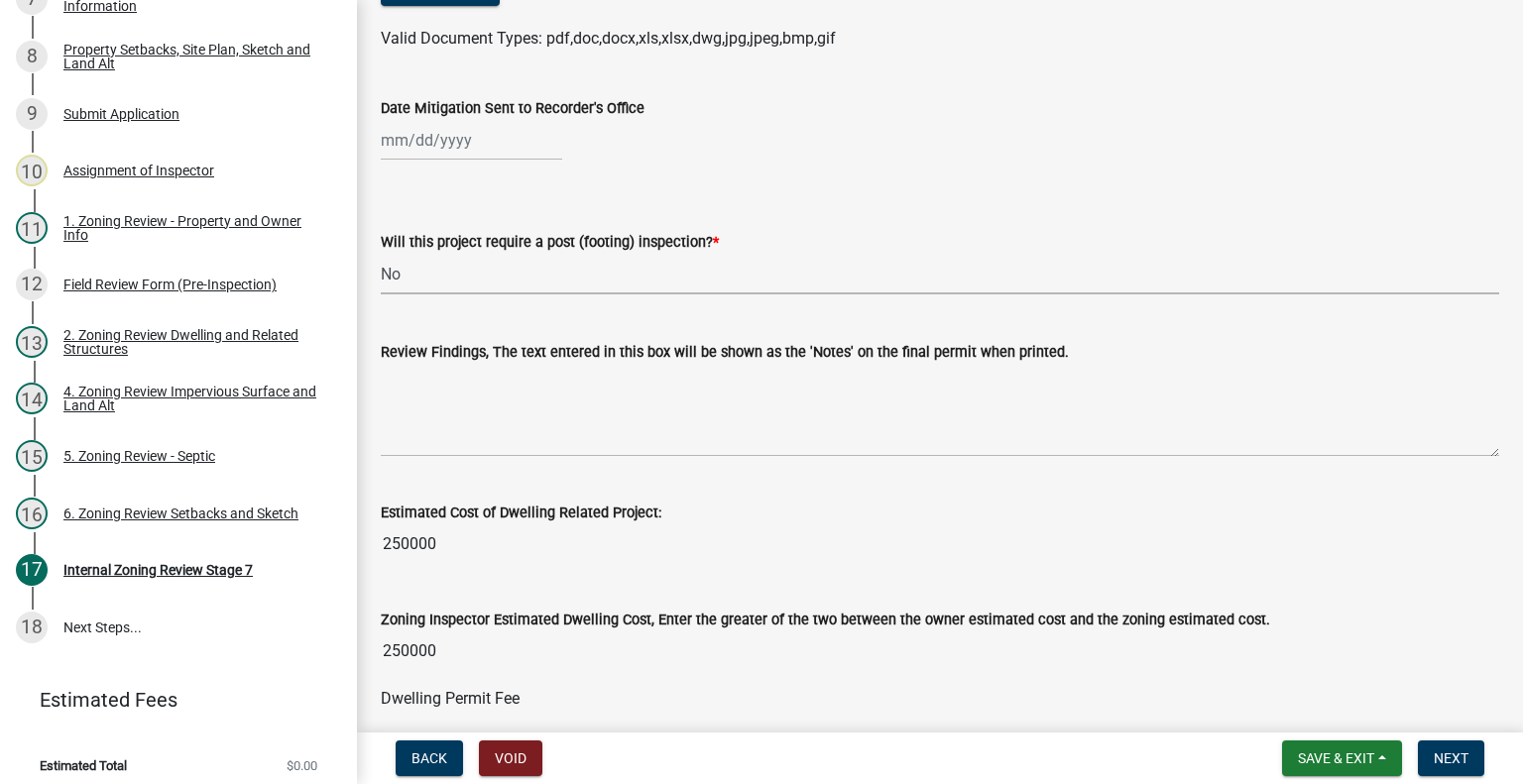 click on "Select Item...   No   Yes" at bounding box center (940, 274) 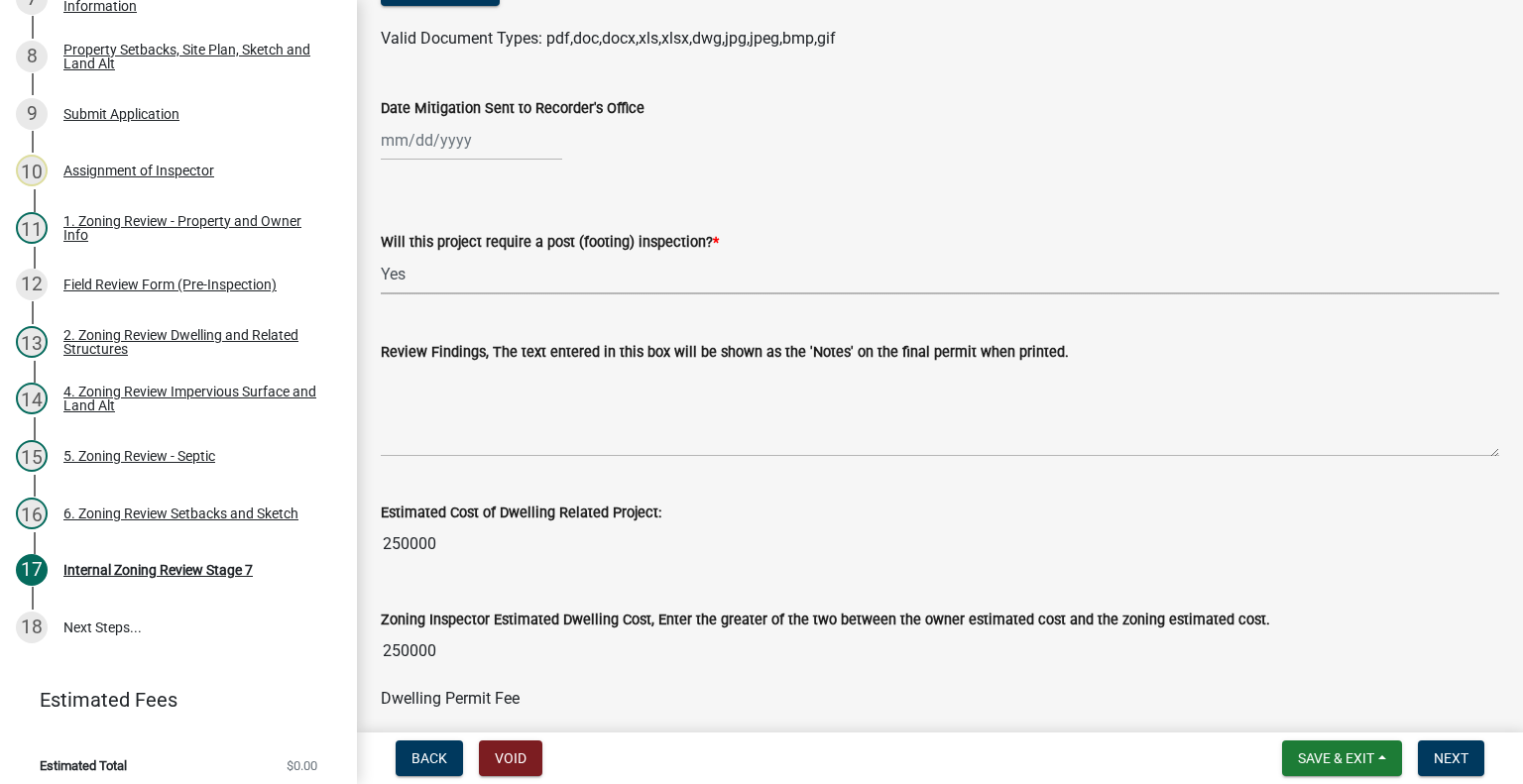 click on "Select Item...   No   Yes" at bounding box center [940, 274] 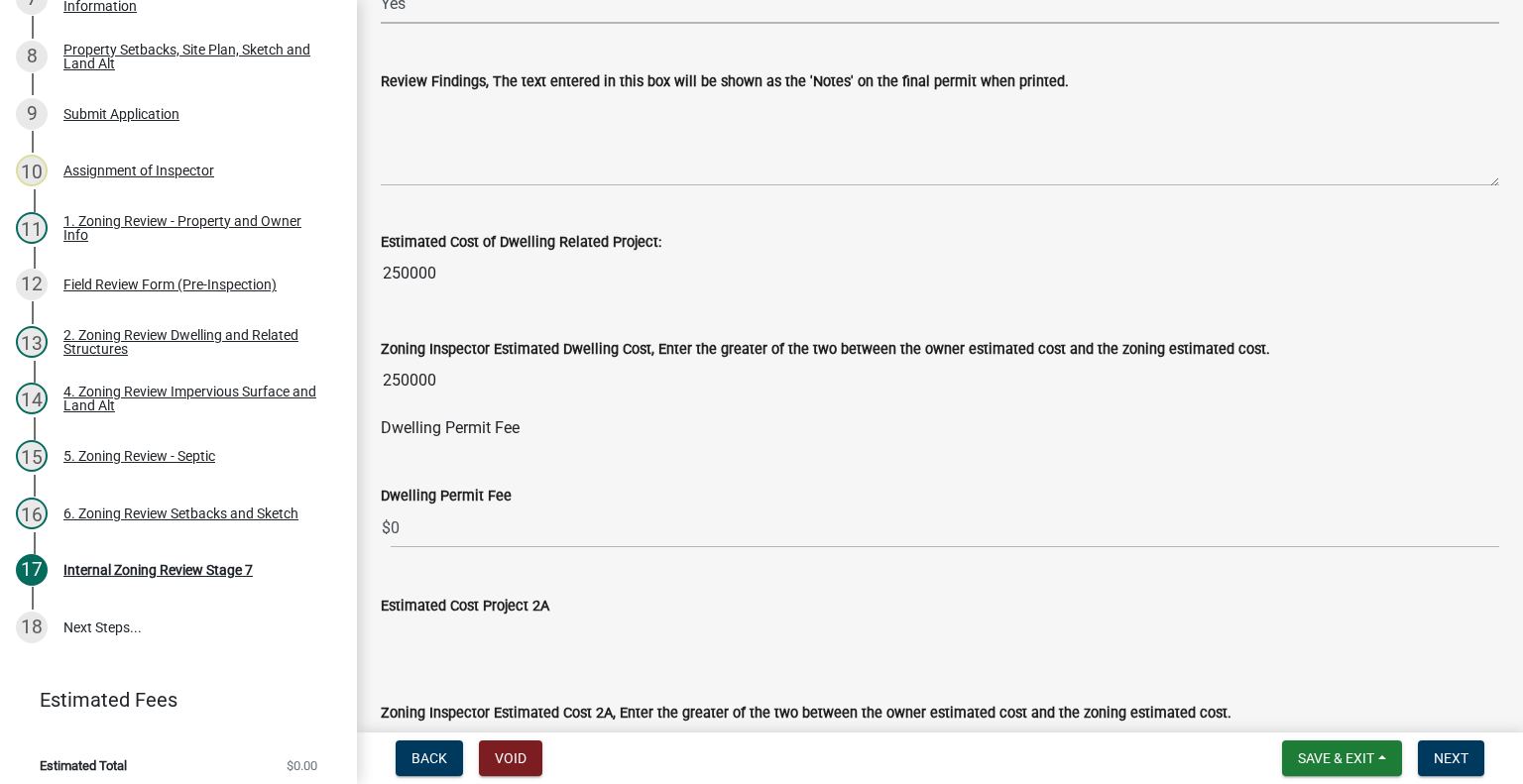 scroll, scrollTop: 867, scrollLeft: 0, axis: vertical 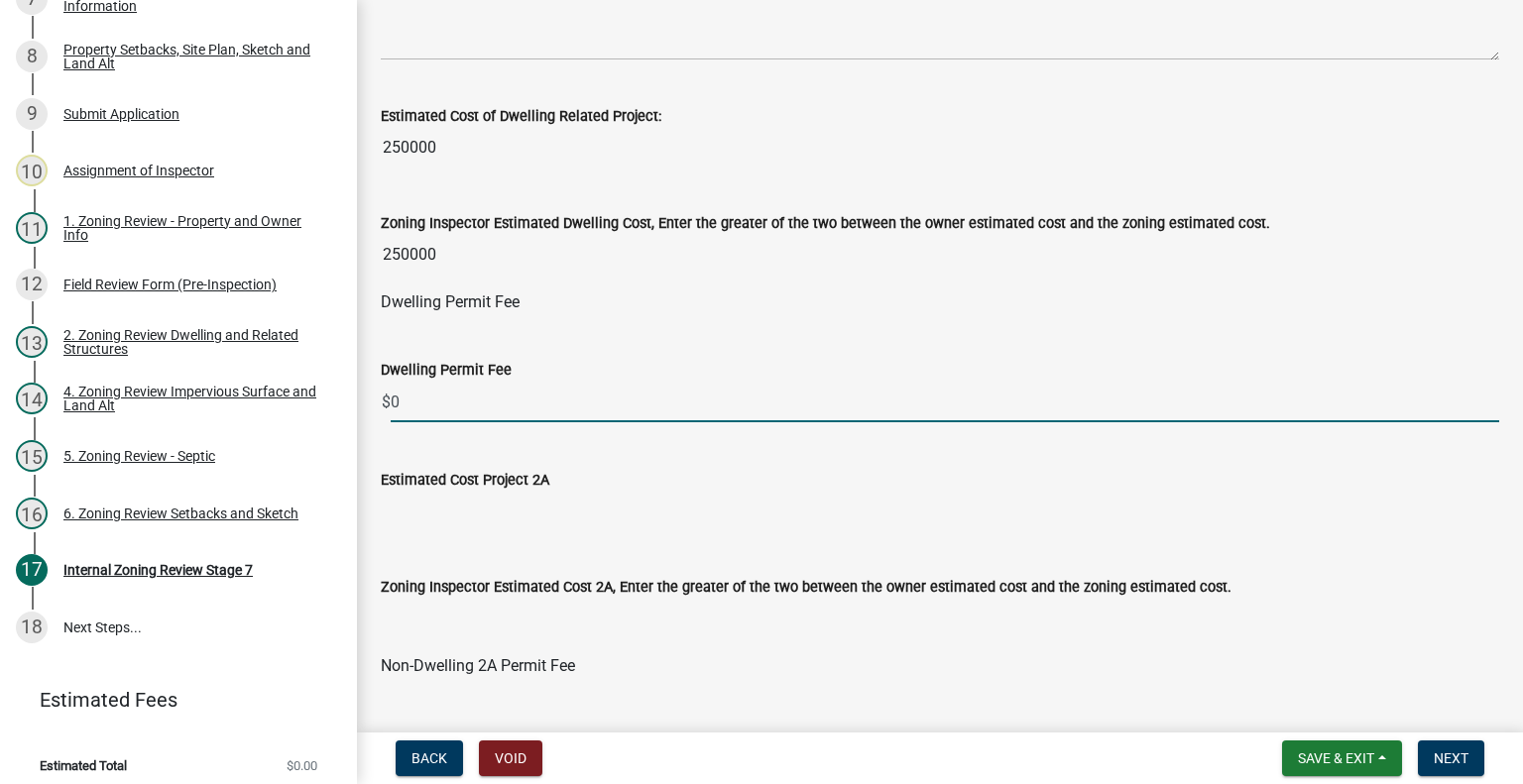 click on "0" at bounding box center (945, 401) 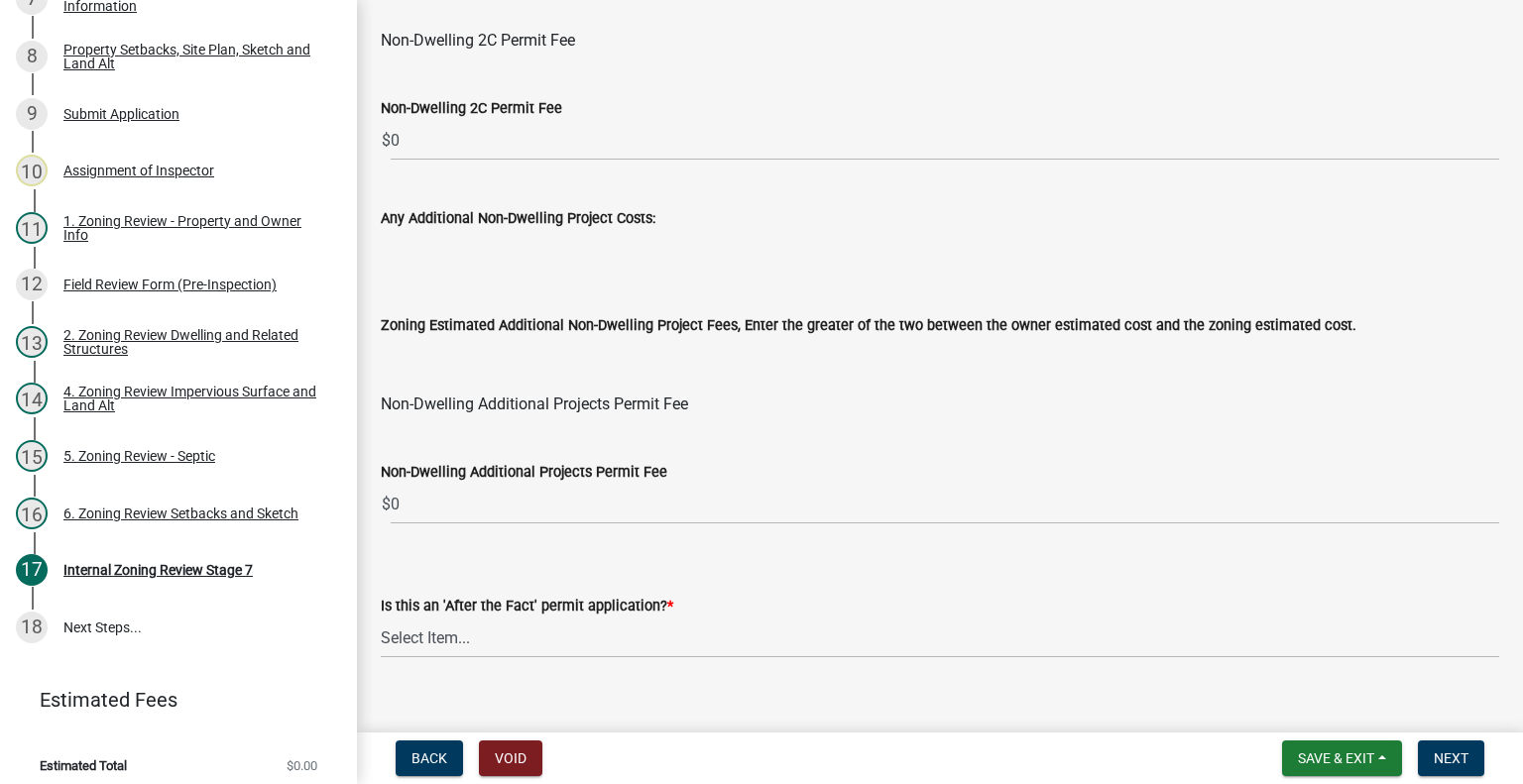 scroll, scrollTop: 2255, scrollLeft: 0, axis: vertical 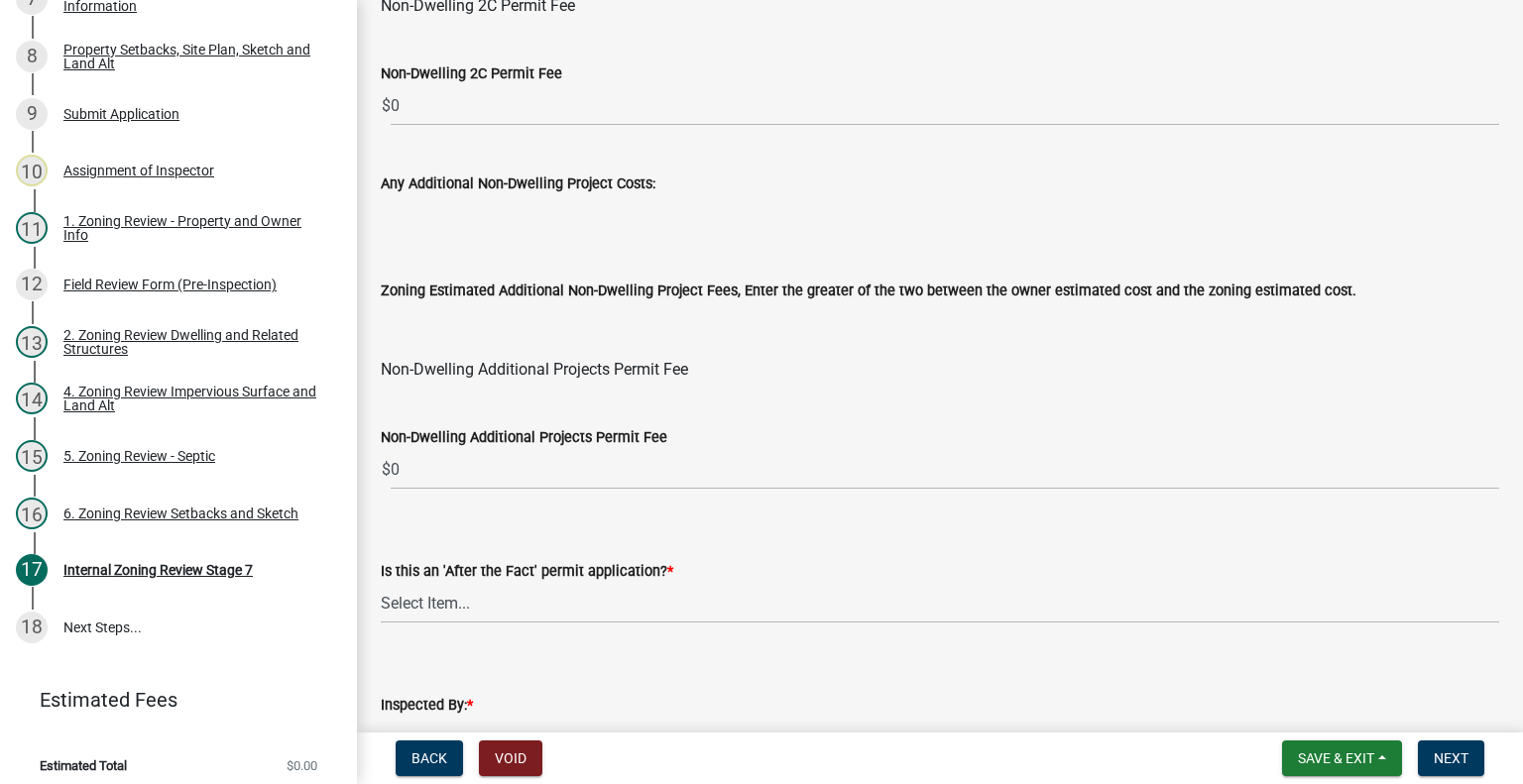 type on "810" 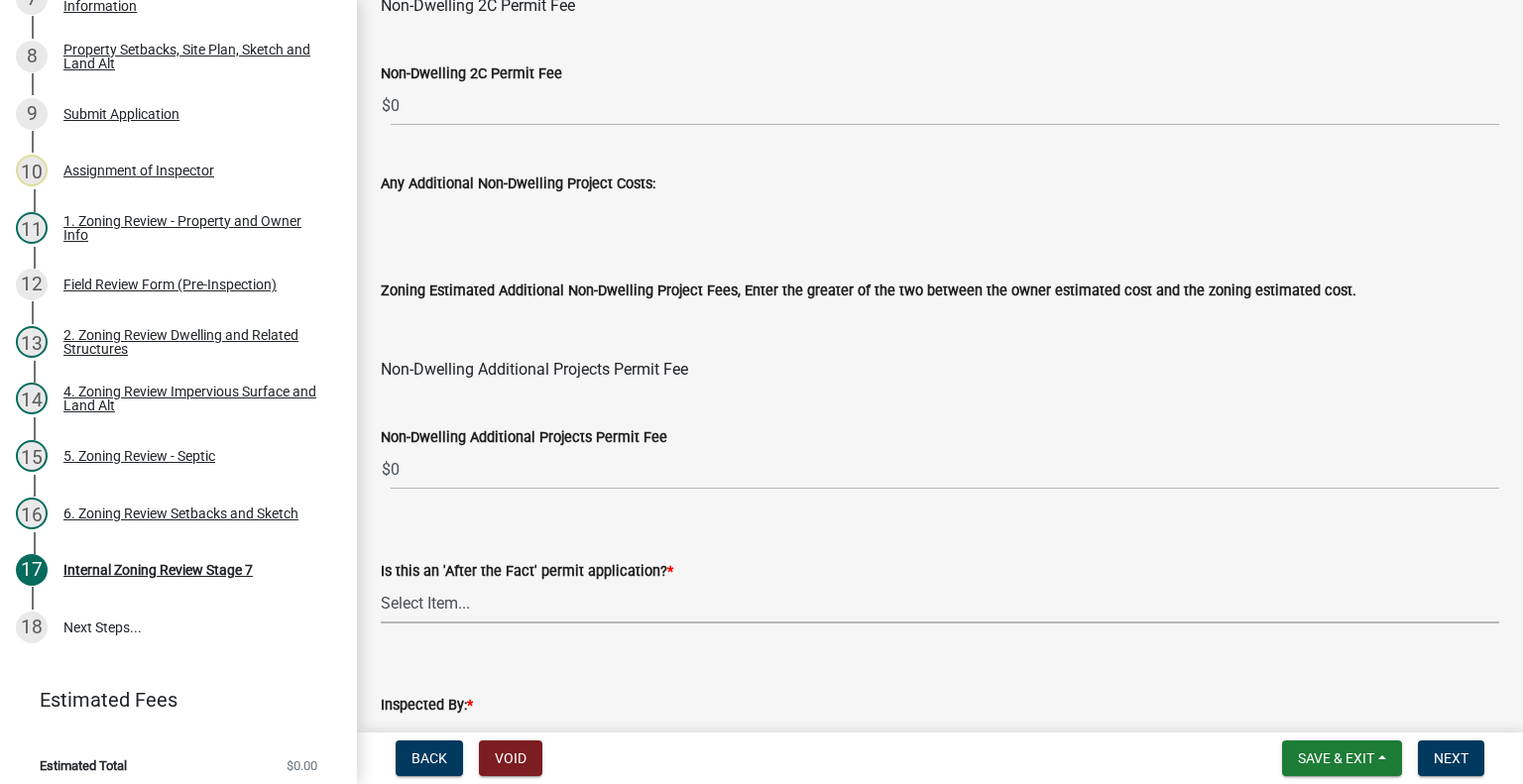 click on "Select Item...   No   Yes" at bounding box center (940, 603) 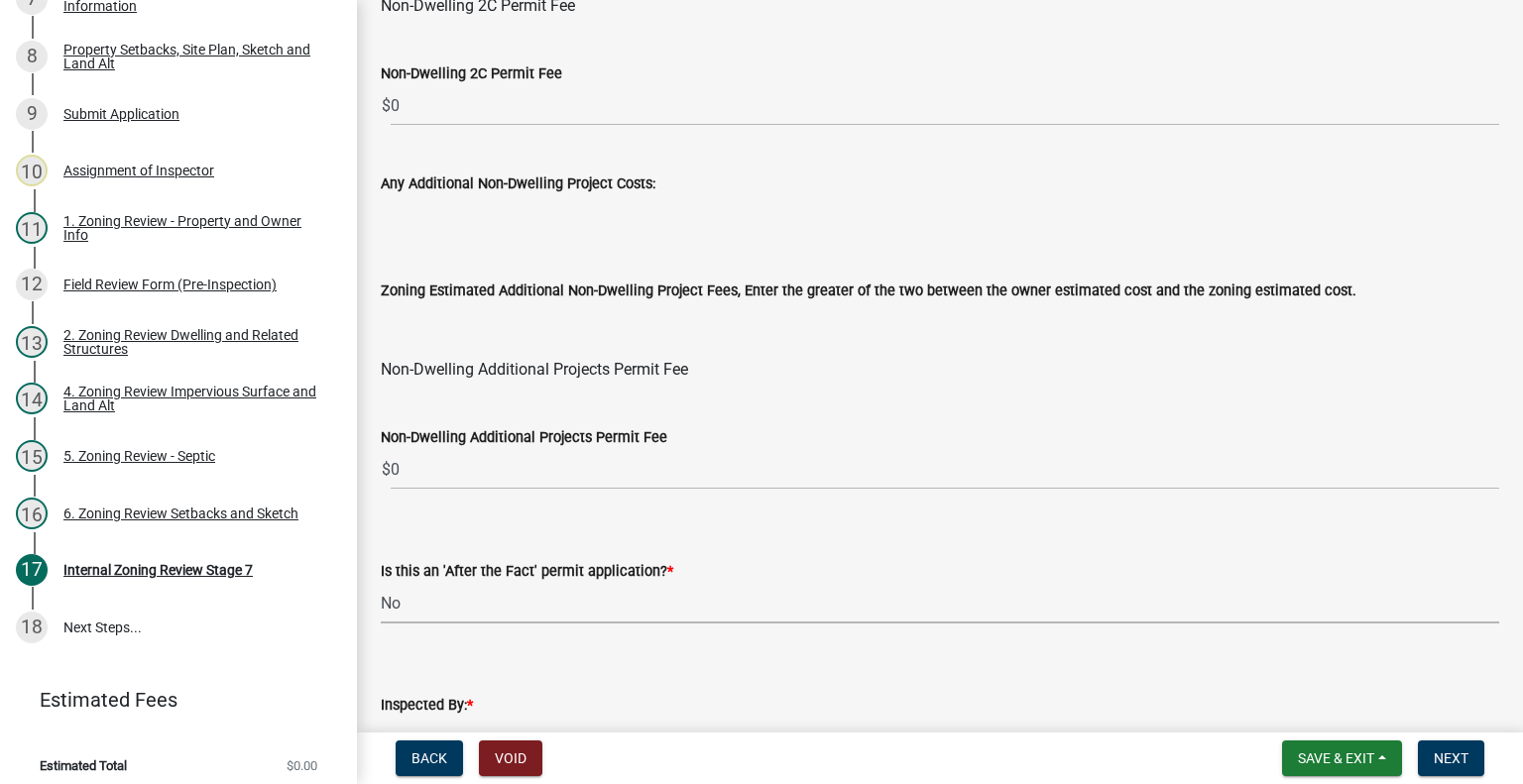 click on "Select Item...   No   Yes" at bounding box center (940, 603) 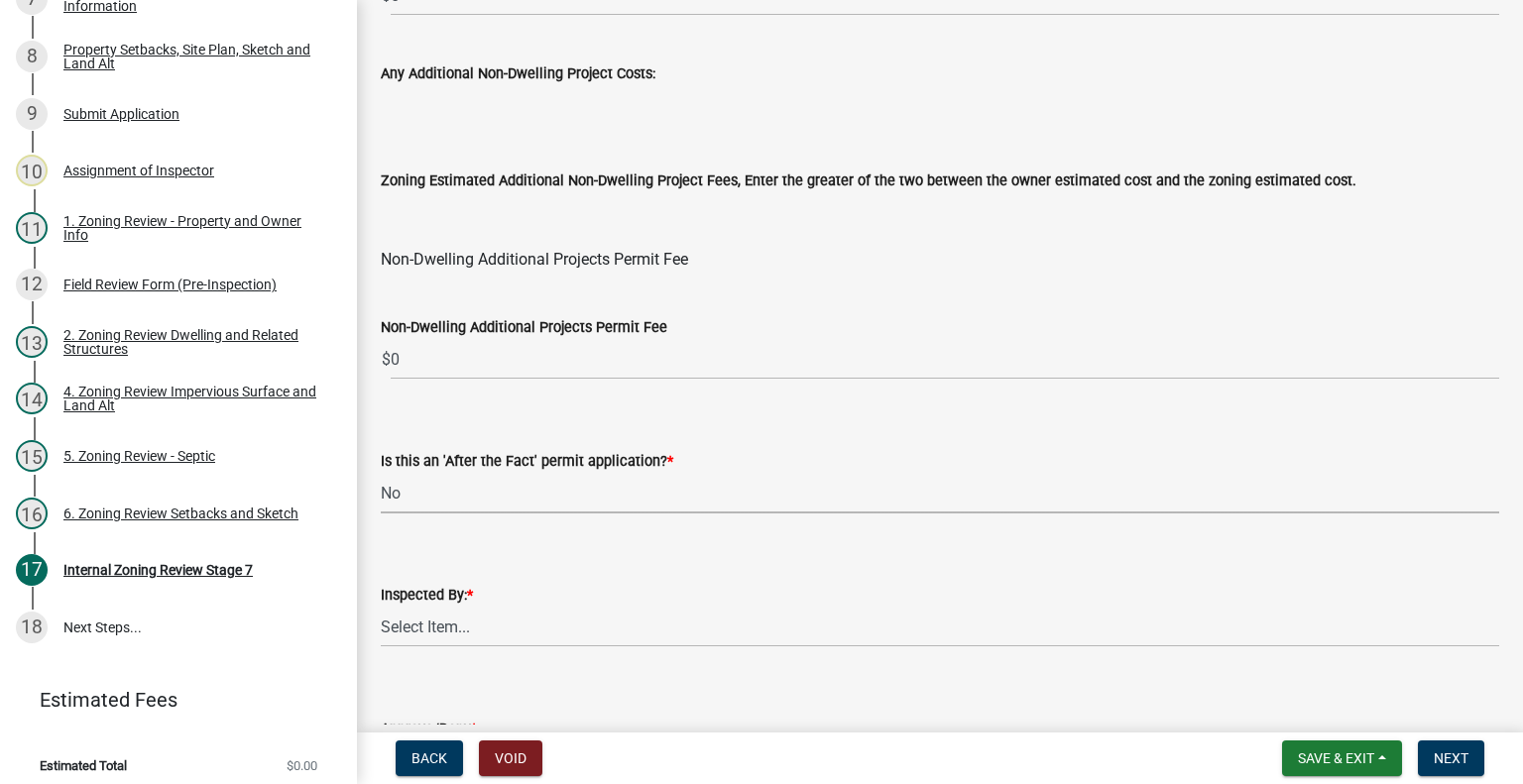 scroll, scrollTop: 2512, scrollLeft: 0, axis: vertical 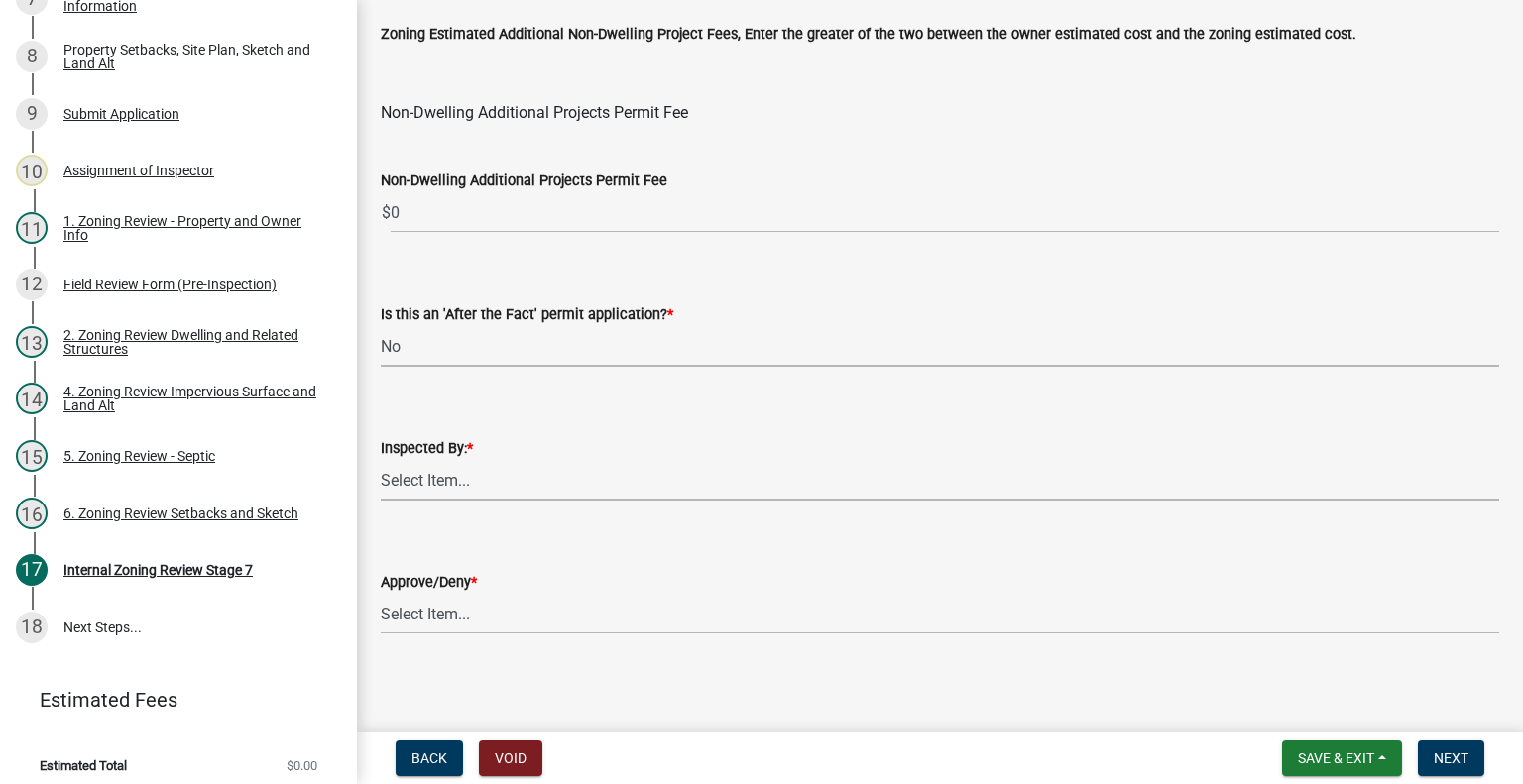 click on "Select Item...   Jeff Rusness   Kyle Vareberg   Nicole Bradbury   Susan Rockwell   Tyler Lindsay   Wayne Leitheiser" at bounding box center [940, 480] 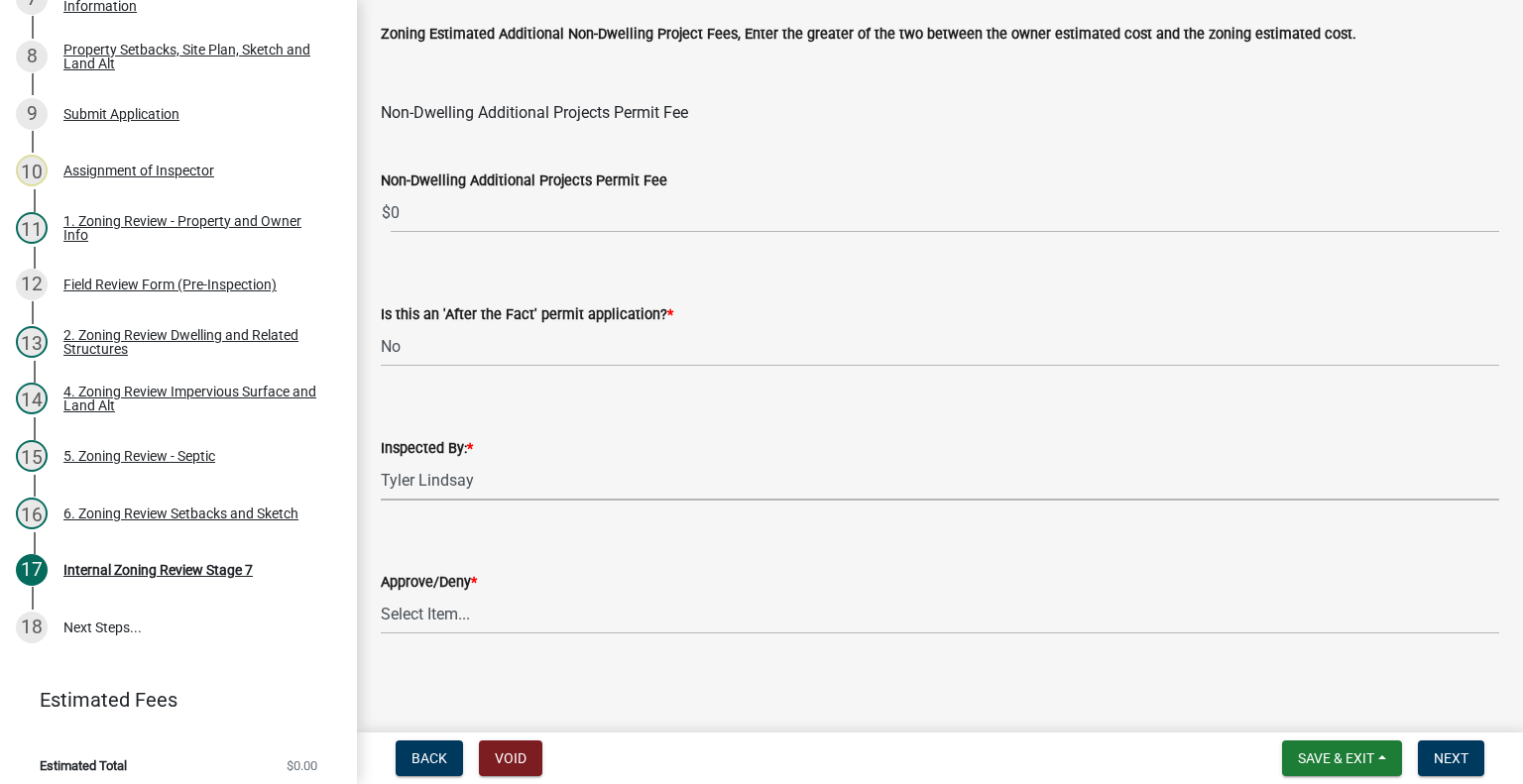 click on "Select Item...   Jeff Rusness   Kyle Vareberg   Nicole Bradbury   Susan Rockwell   Tyler Lindsay   Wayne Leitheiser" at bounding box center [940, 480] 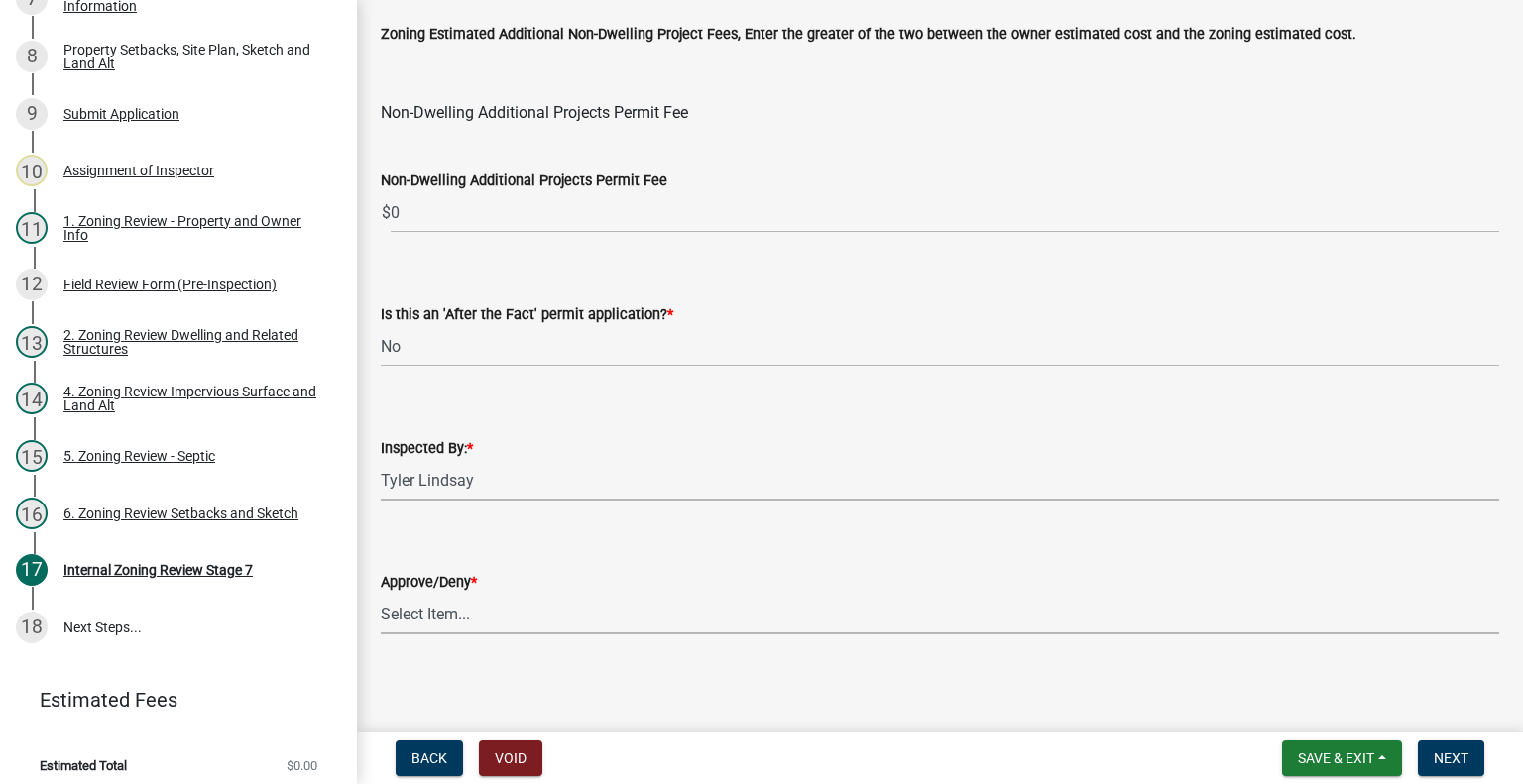 click on "Select Item...   Approve   Deny" at bounding box center [940, 614] 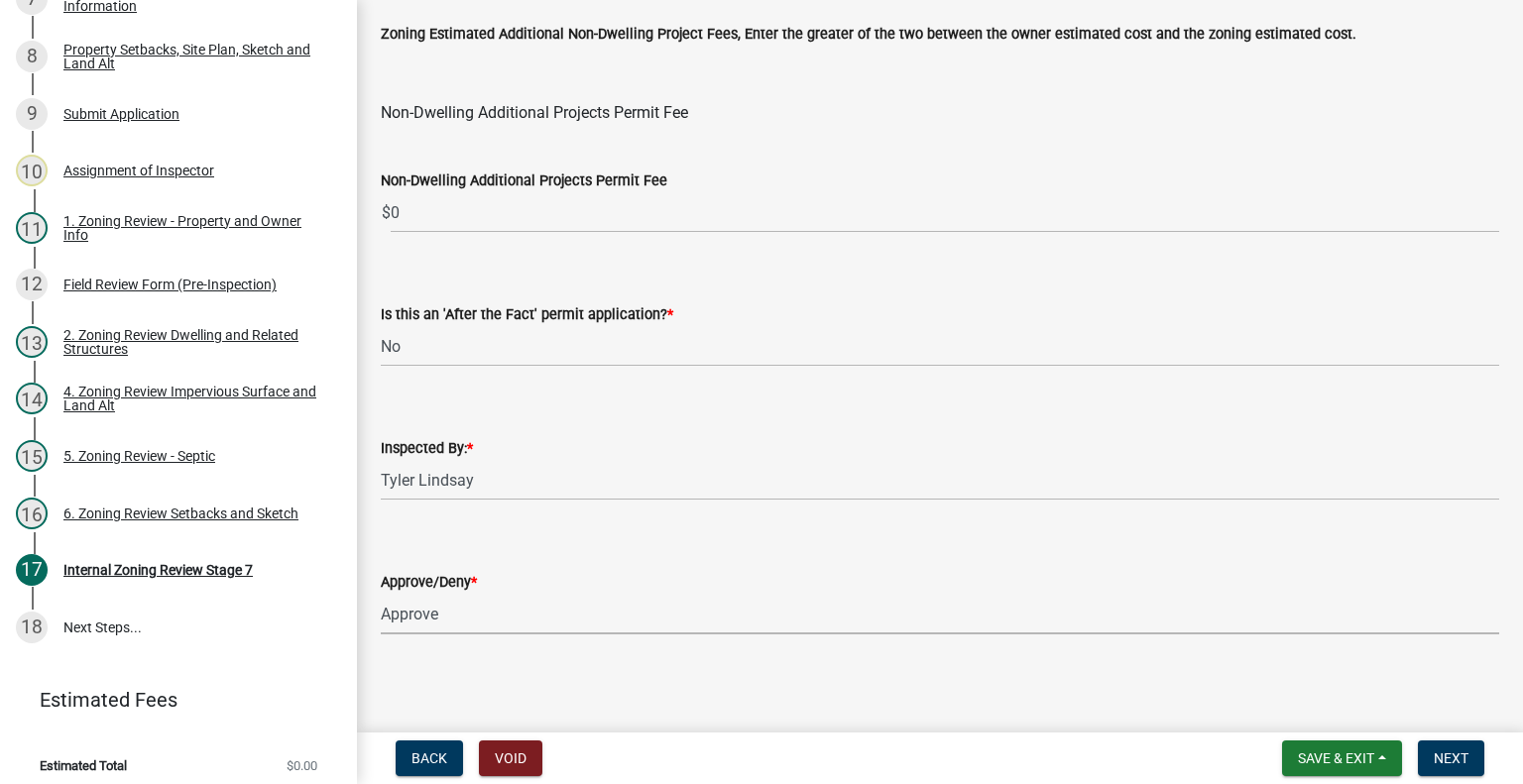 click on "Select Item...   Approve   Deny" at bounding box center [940, 614] 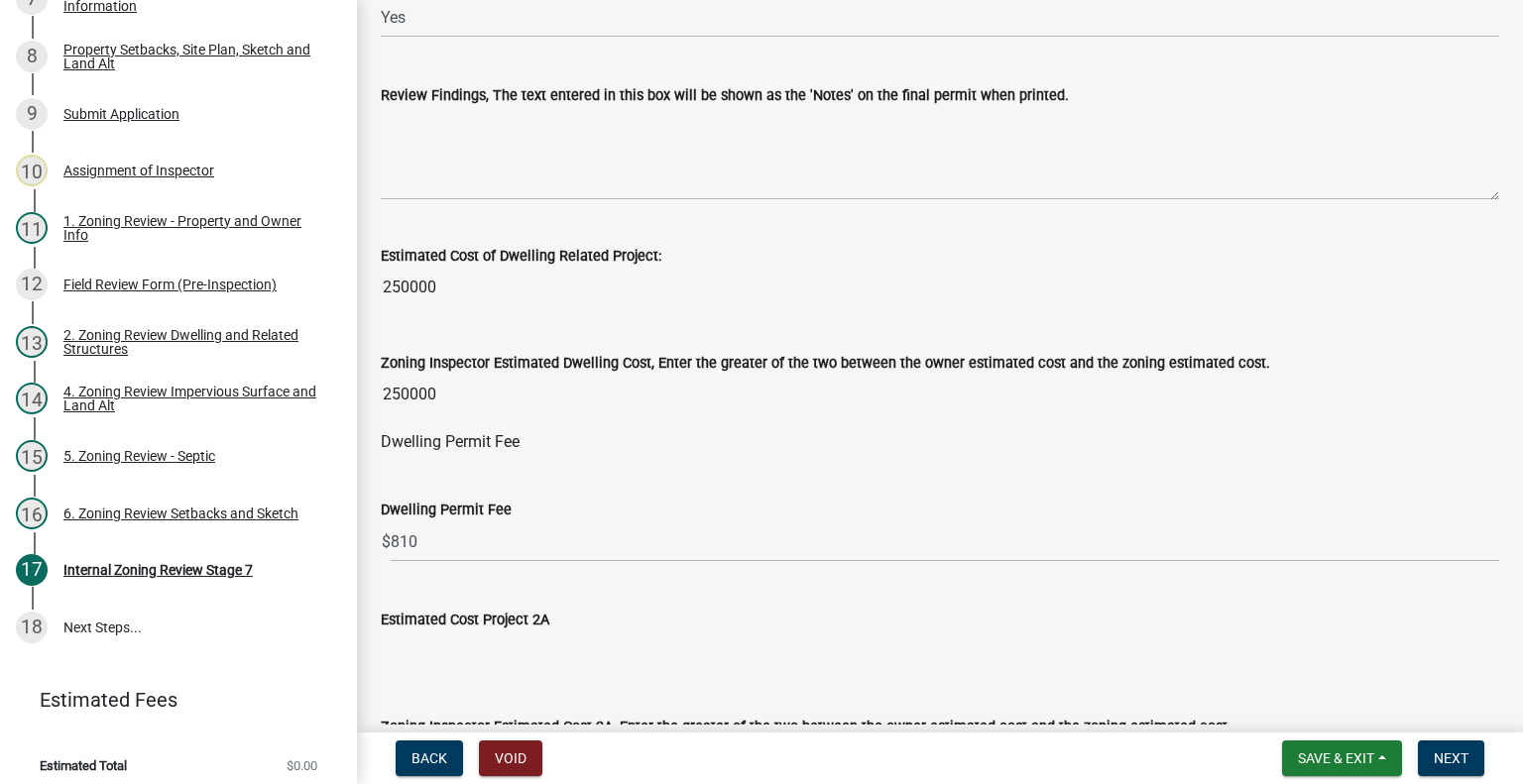 scroll, scrollTop: 331, scrollLeft: 0, axis: vertical 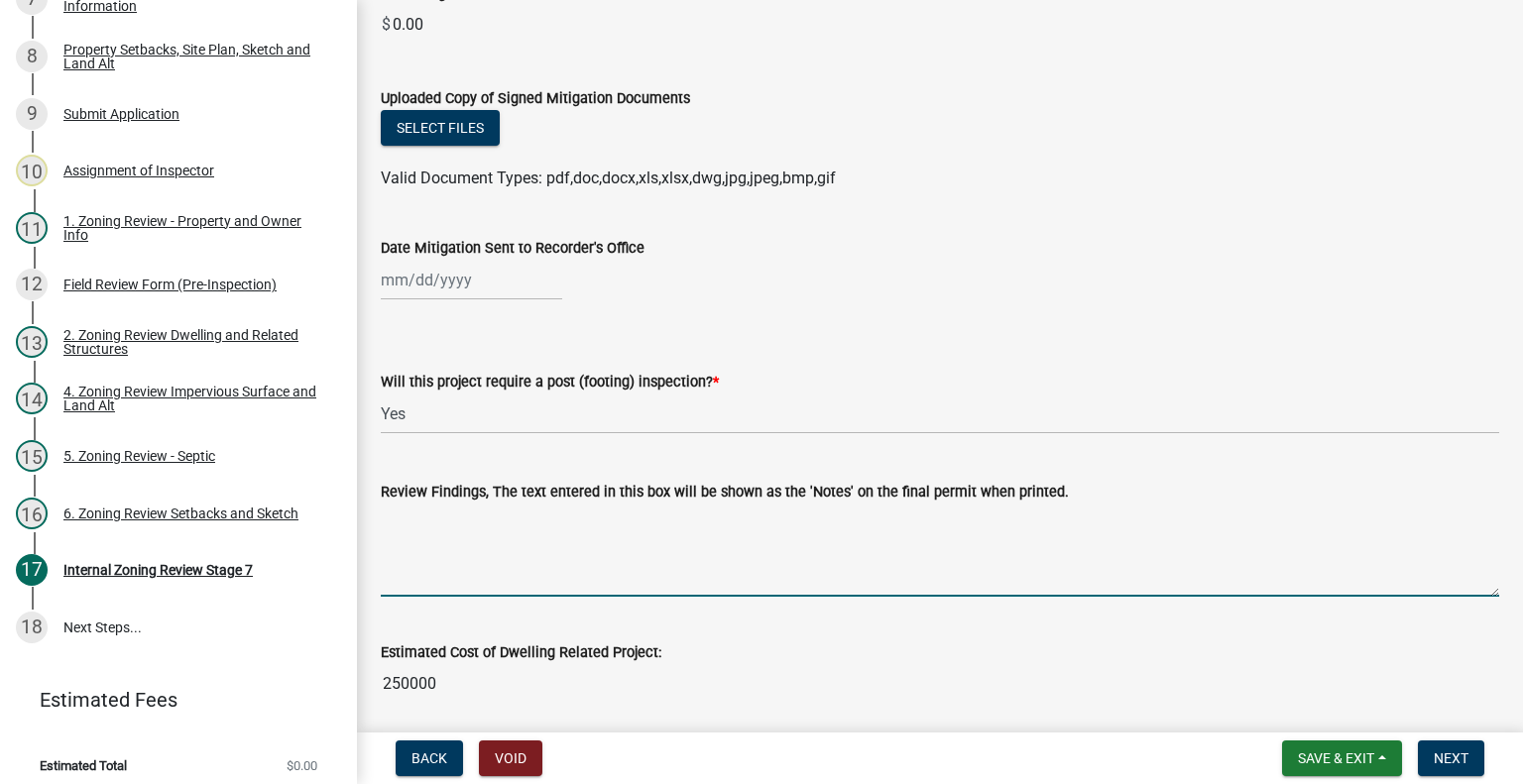 click on "Review Findings, The text entered in this box will be shown as the 'Notes' on the final permit when printed." at bounding box center (940, 550) 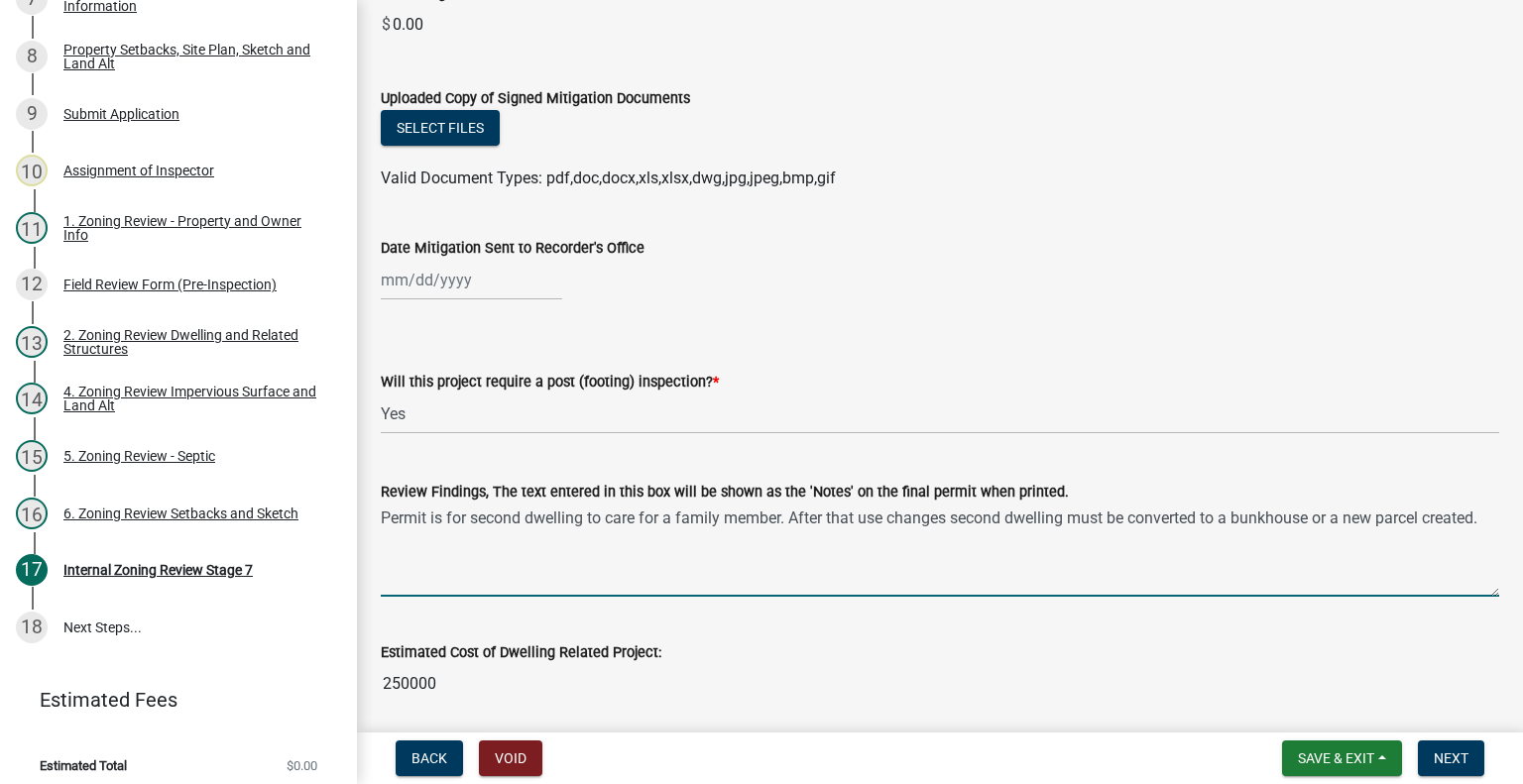 drag, startPoint x: 892, startPoint y: 552, endPoint x: 793, endPoint y: 514, distance: 106.04244 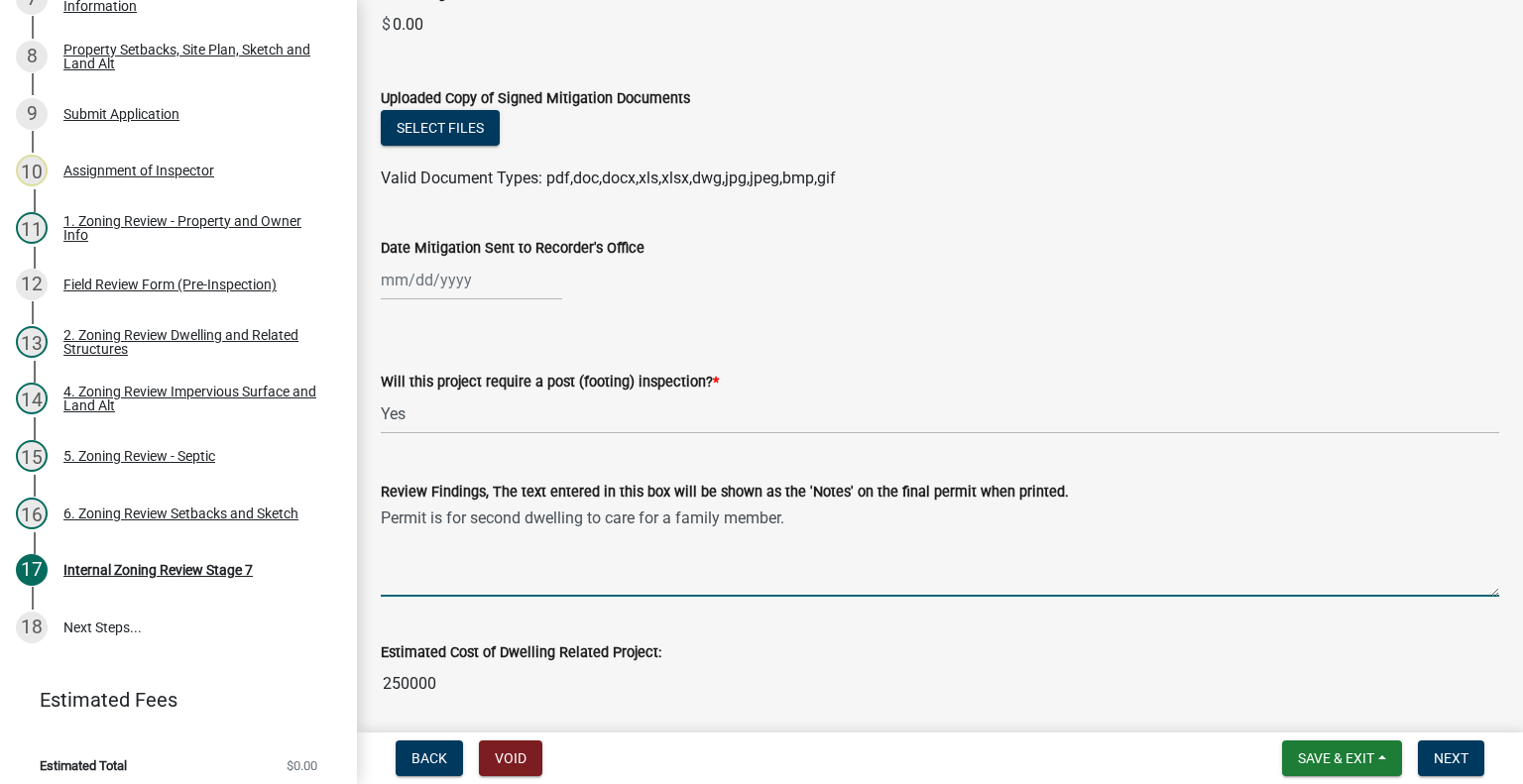 drag, startPoint x: 425, startPoint y: 521, endPoint x: 931, endPoint y: 514, distance: 506.04842 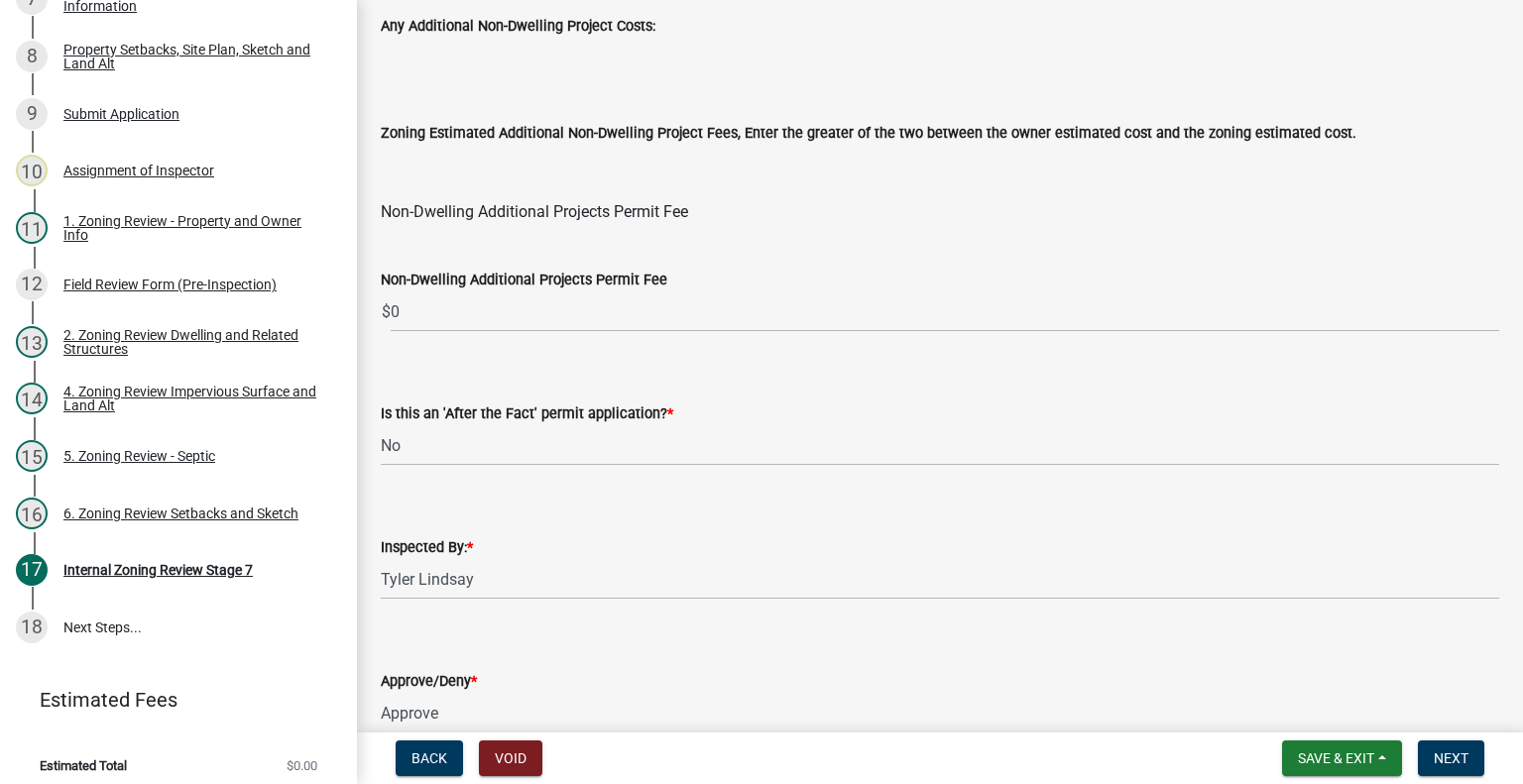 scroll, scrollTop: 2512, scrollLeft: 0, axis: vertical 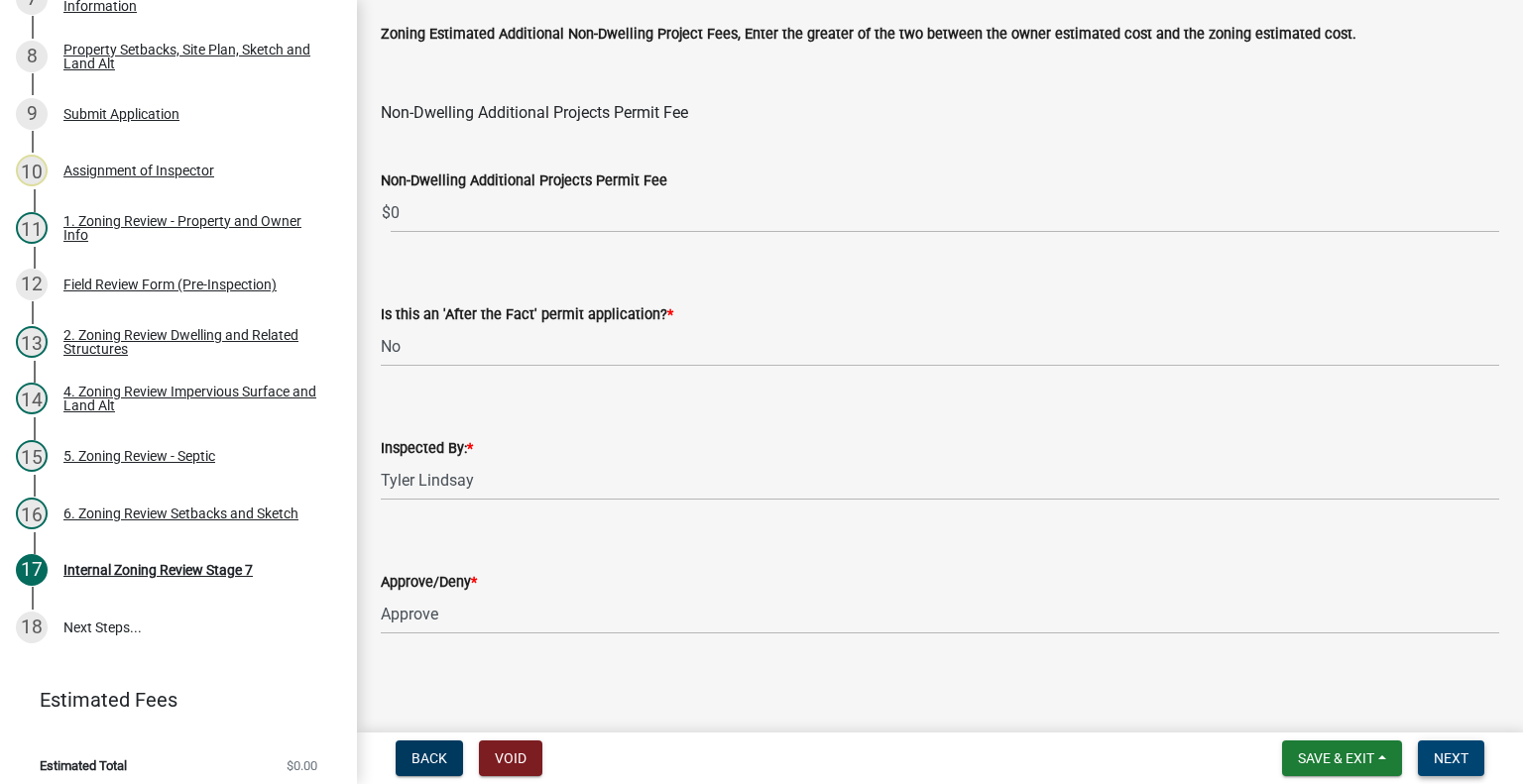 type on "Permitted dwelling is for the care of a family member." 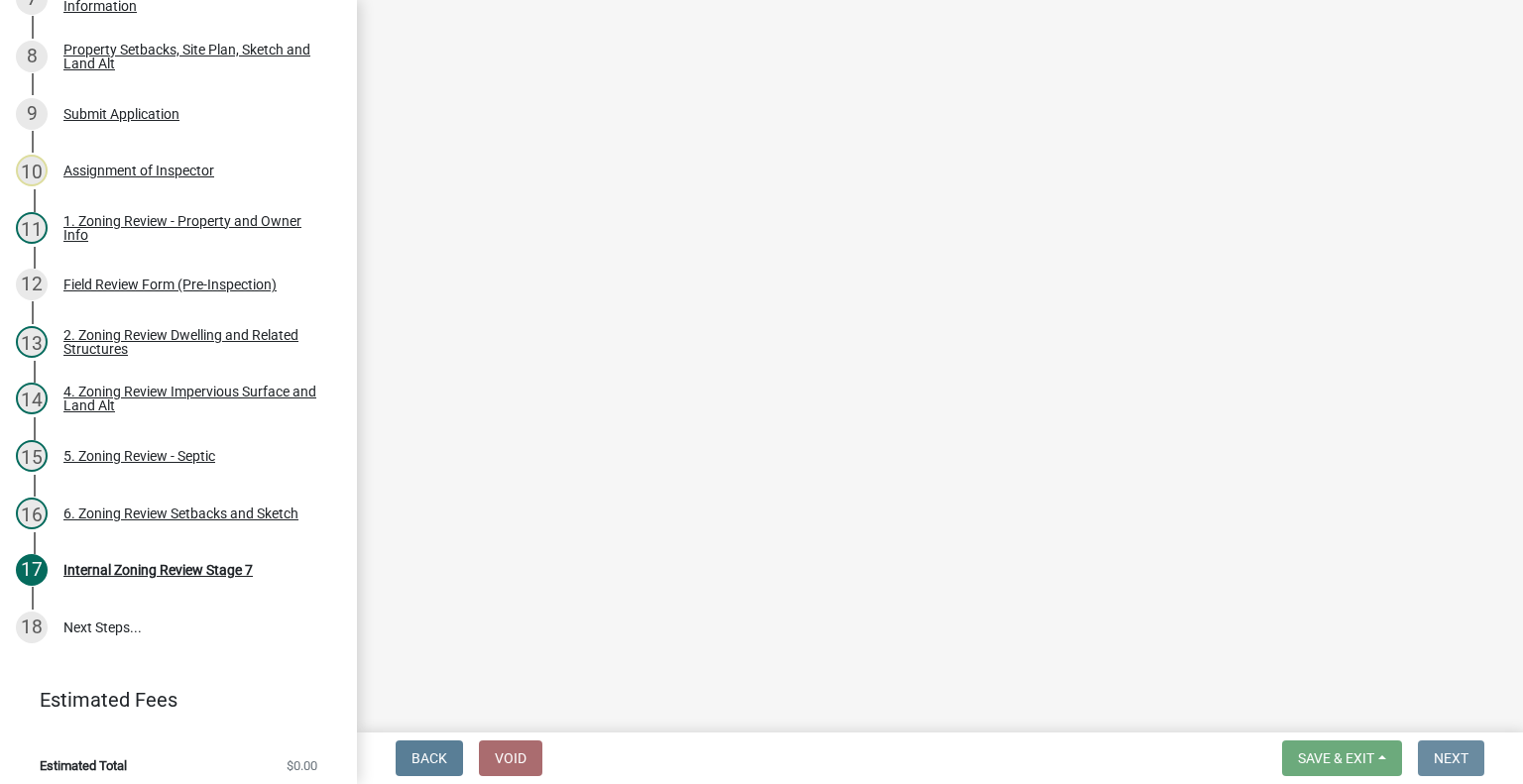 scroll, scrollTop: 0, scrollLeft: 0, axis: both 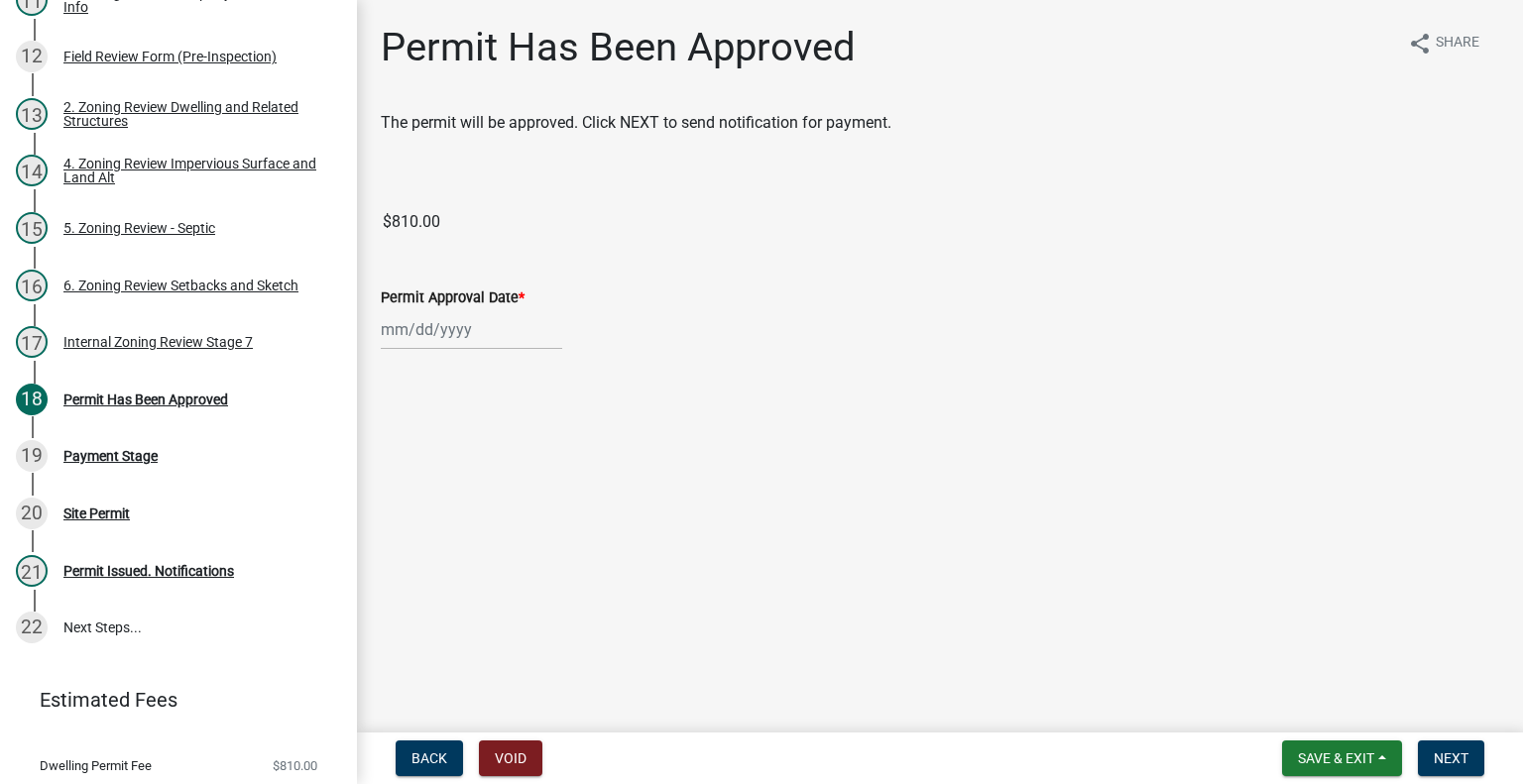 select on "8" 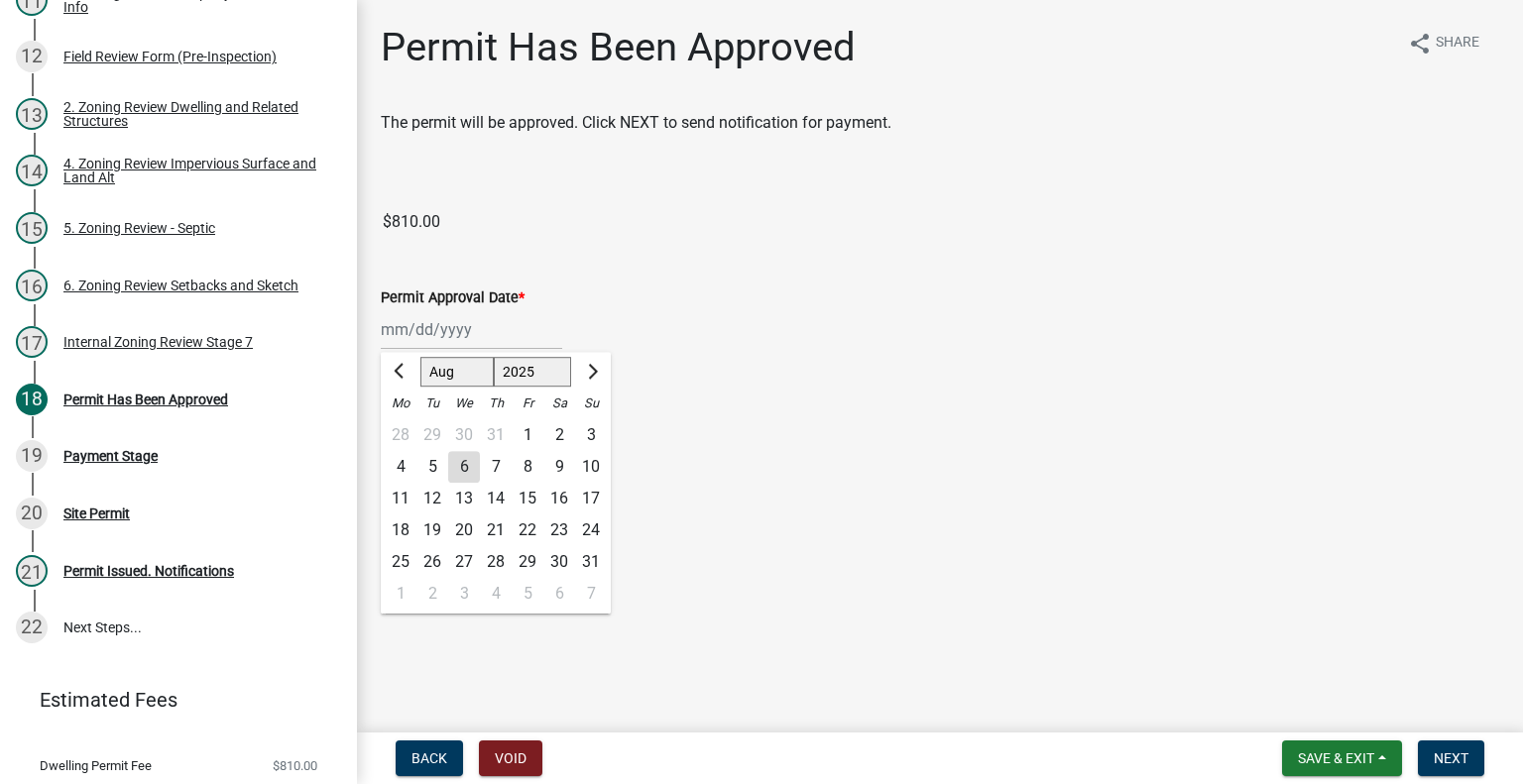click on "Jan Feb Mar Apr May Jun Jul Aug Sep Oct Nov Dec 1525 1526 1527 1528 1529 1530 1531 1532 1533 1534 1535 1536 1537 1538 1539 1540 1541 1542 1543 1544 1545 1546 1547 1548 1549 1550 1551 1552 1553 1554 1555 1556 1557 1558 1559 1560 1561 1562 1563 1564 1565 1566 1567 1568 1569 1570 1571 1572 1573 1574 1575 1576 1577 1578 1579 1580 1581 1582 1583 1584 1585 1586 1587 1588 1589 1590 1591 1592 1593 1594 1595 1596 1597 1598 1599 1600 1601 1602 1603 1604 1605 1606 1607 1608 1609 1610 1611 1612 1613 1614 1615 1616 1617 1618 1619 1620 1621 1622 1623 1624 1625 1626 1627 1628 1629 1630 1631 1632 1633 1634 1635 1636 1637 1638 1639 1640 1641 1642 1643 1644 1645 1646 1647 1648 1649 1650 1651 1652 1653 1654 1655 1656 1657 1658 1659 1660 1661 1662 1663 1664 1665 1666 1667 1668 1669 1670 1671 1672 1673 1674 1675 1676 1677 1678 1679 1680 1681 1682 1683 1684 1685 1686 1687 1688 1689 1690 1691 1692 1693 1694 1695 1696 1697 1698 1699 1700 1701 1702 1703 1704 1705 1706 1707 1708 1709 1710 1711 1712 1713 1714 1715 1716 1717 1718 1719 1" 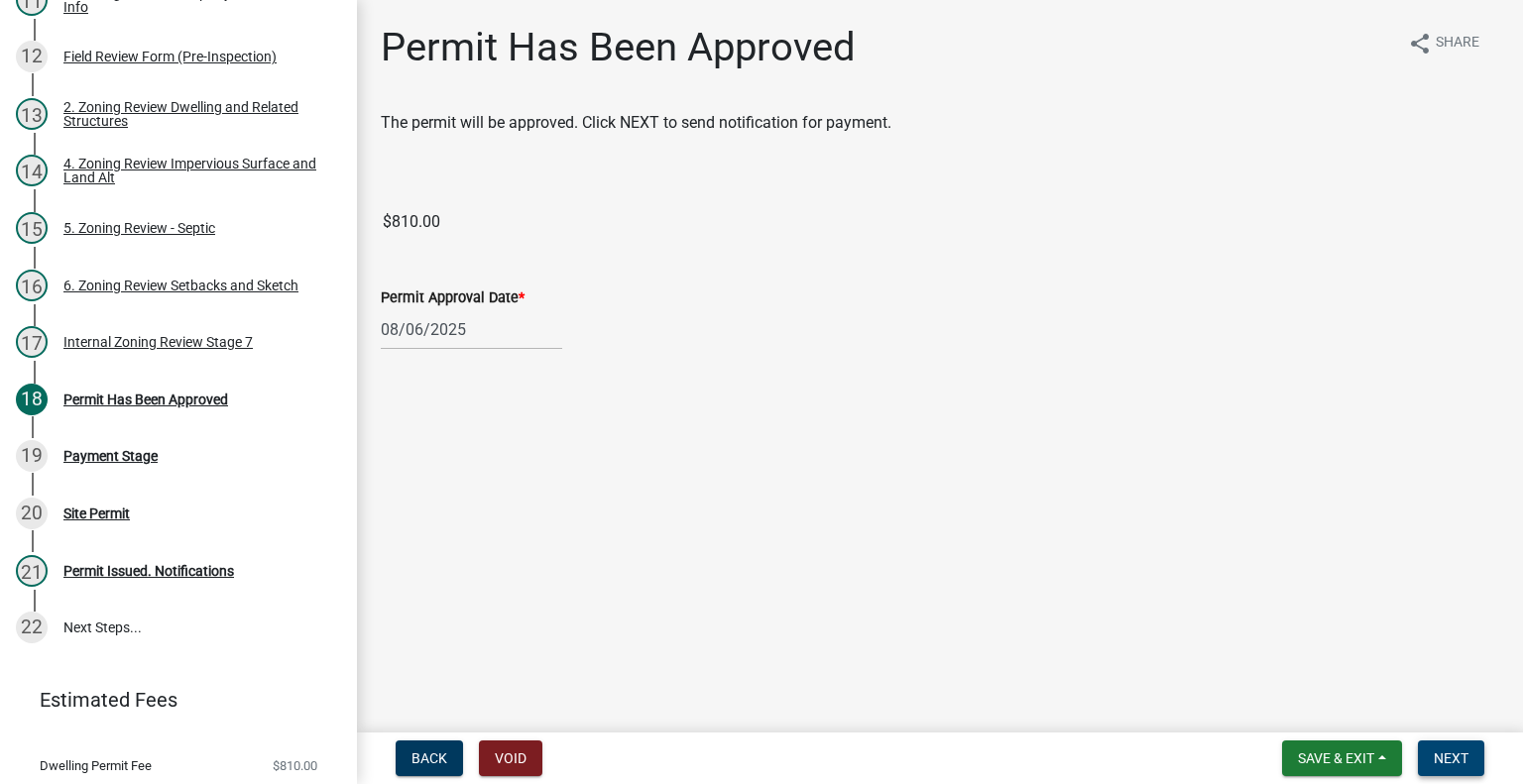 click on "Next" at bounding box center [1451, 758] 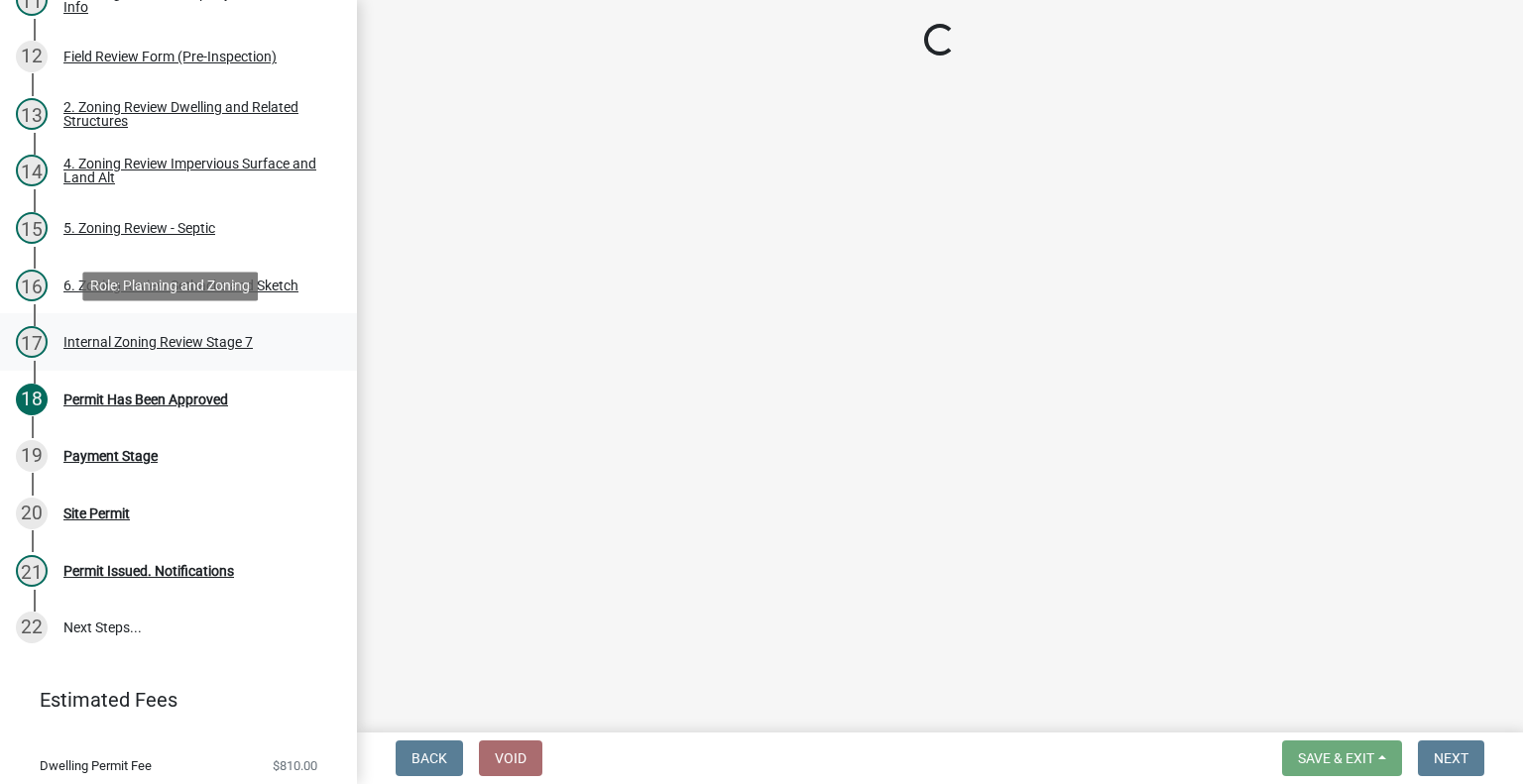 select on "3: 3" 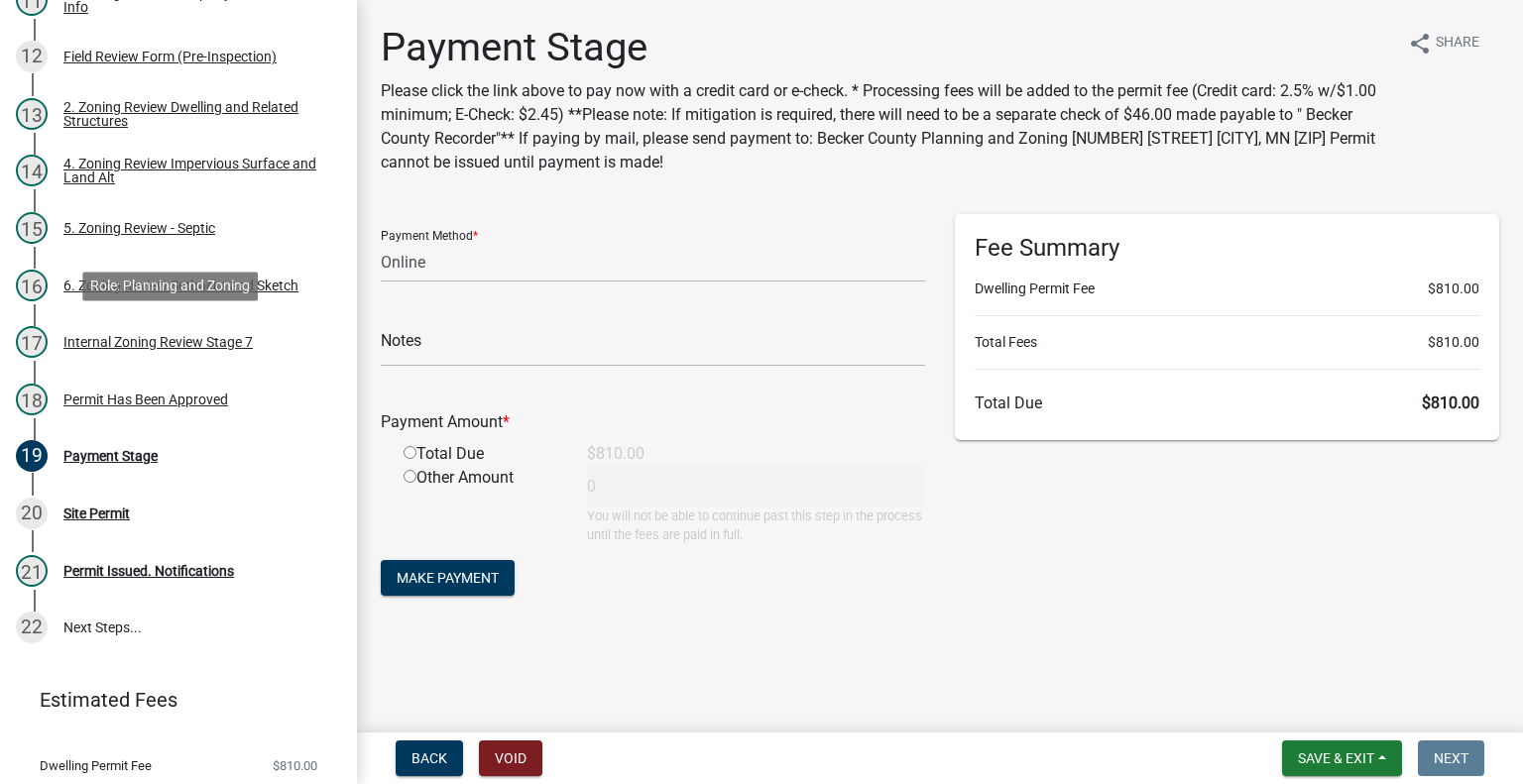 click on "Internal Zoning Review Stage 7" at bounding box center [158, 342] 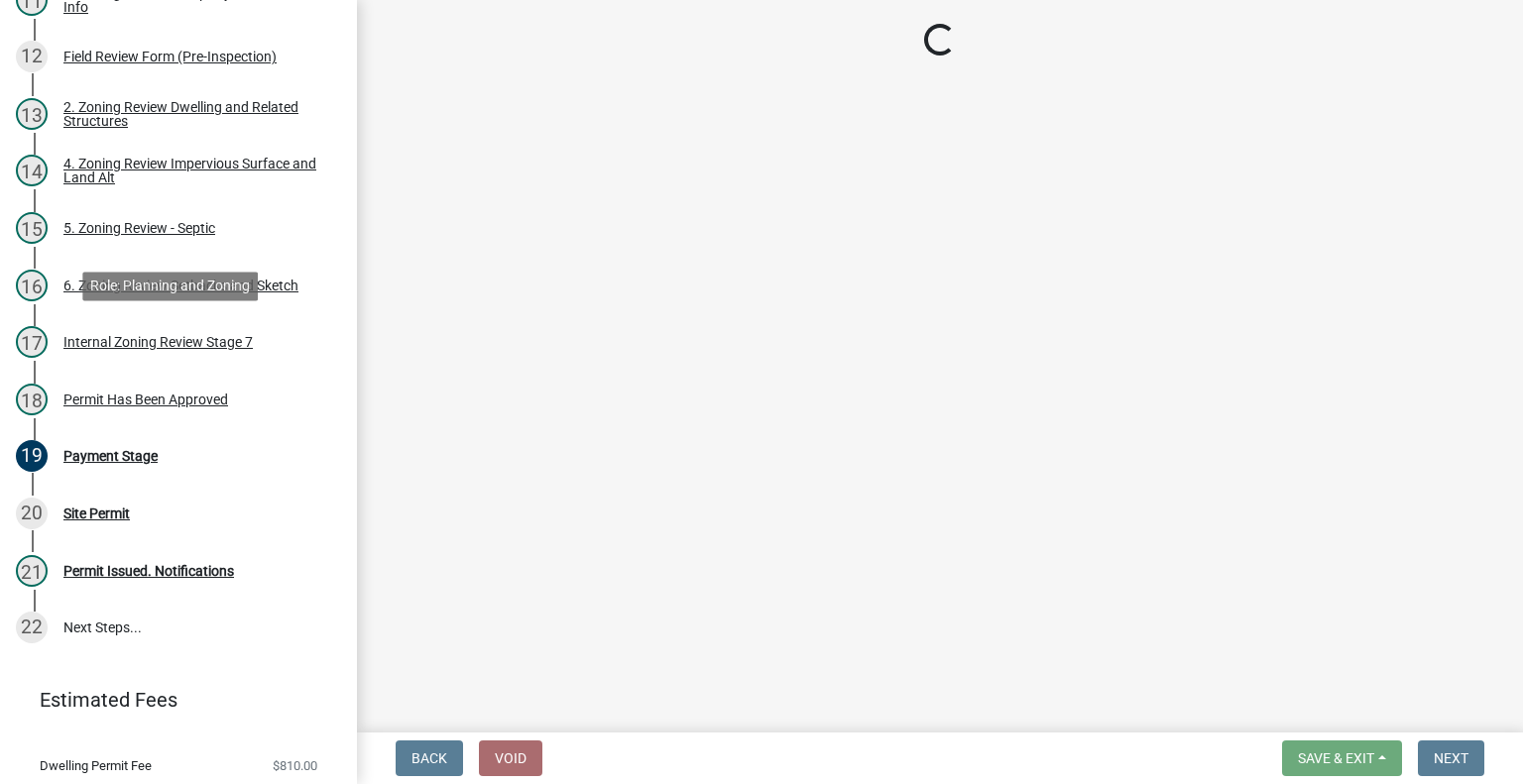 select on "e59fcb53-d9ed-466f-8c3e-33bb35216820" 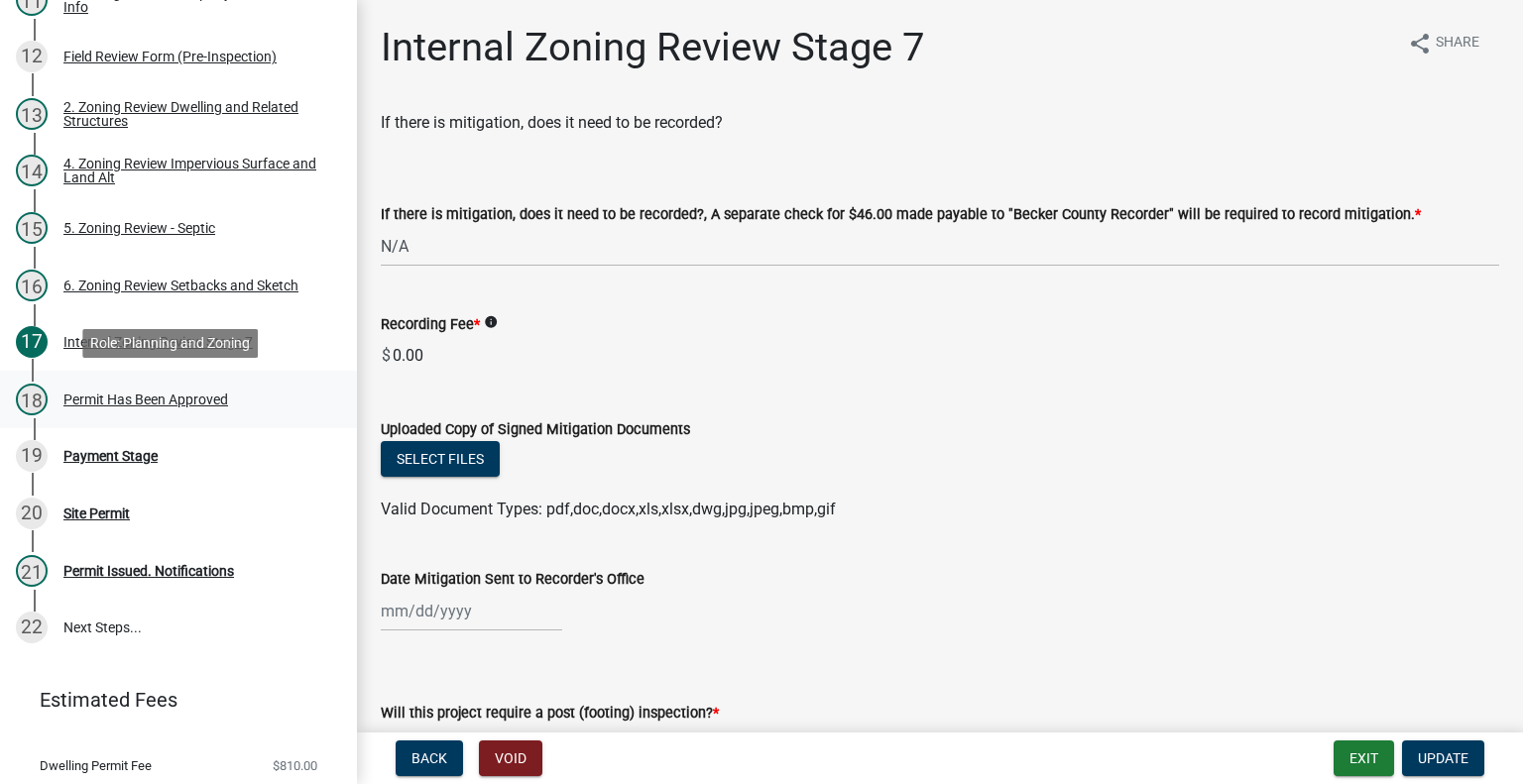 click on "Permit Has Been Approved" at bounding box center [146, 399] 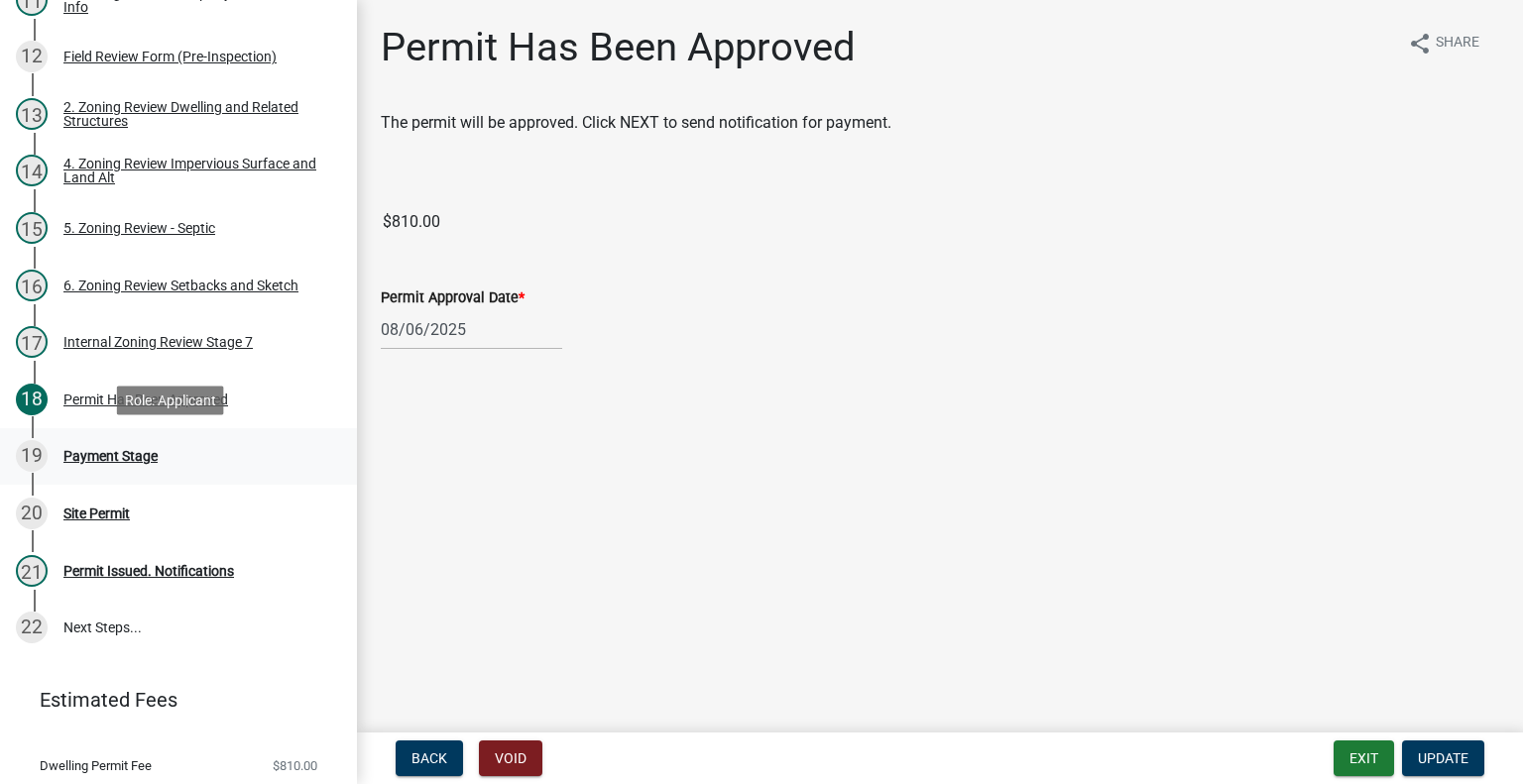click on "Payment Stage" at bounding box center [110, 456] 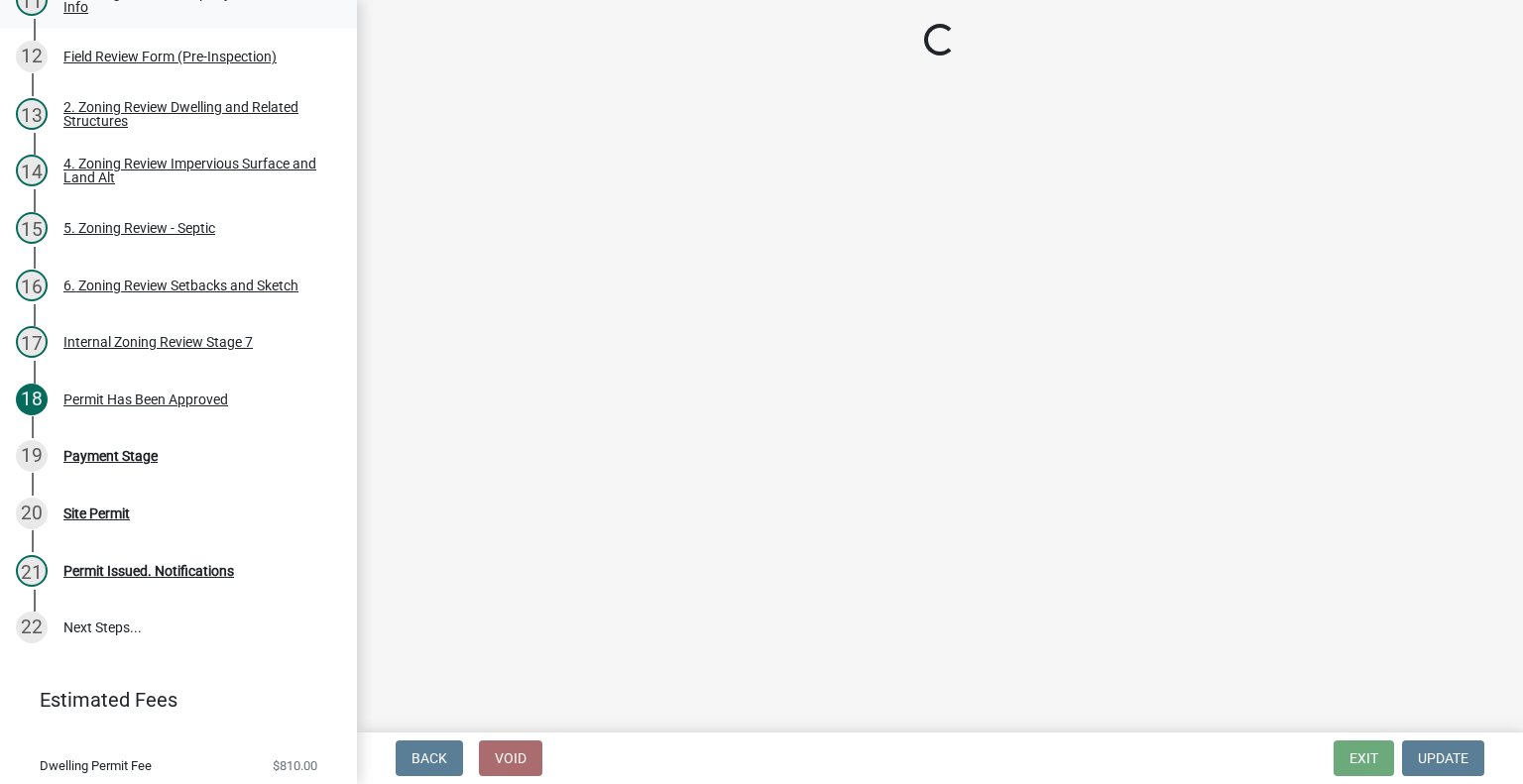 select on "3: 3" 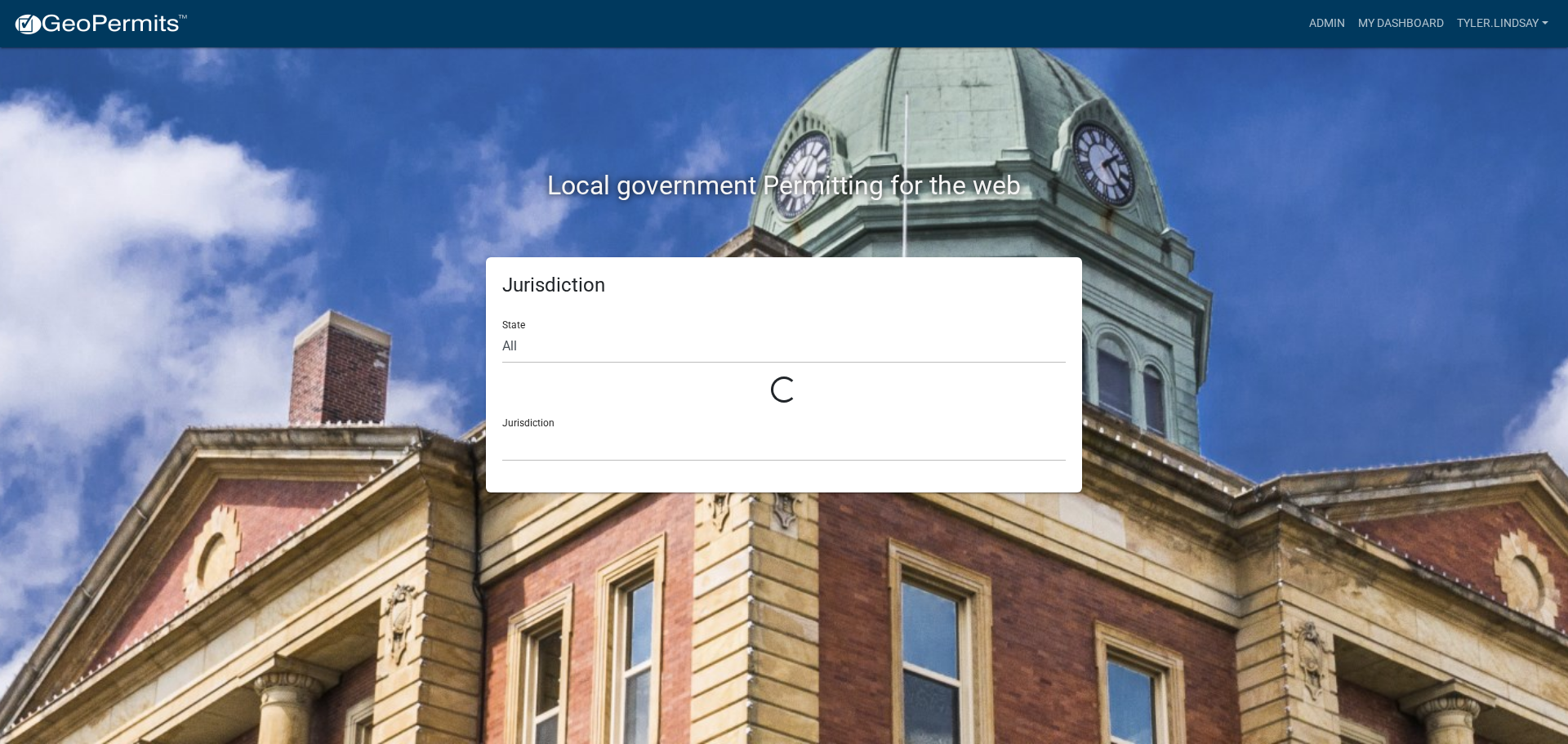 scroll, scrollTop: 0, scrollLeft: 0, axis: both 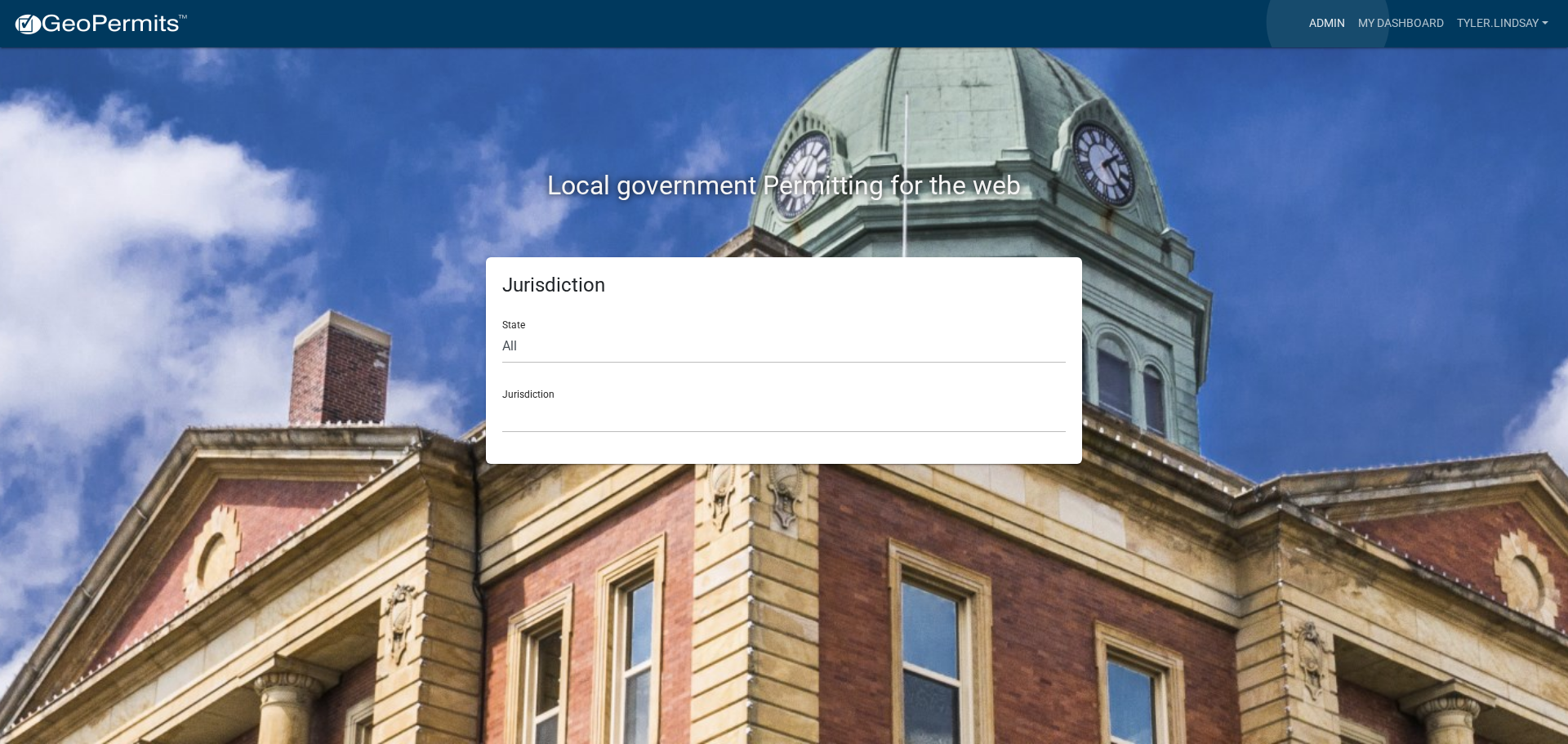 click on "Admin" at bounding box center [1327, 24] 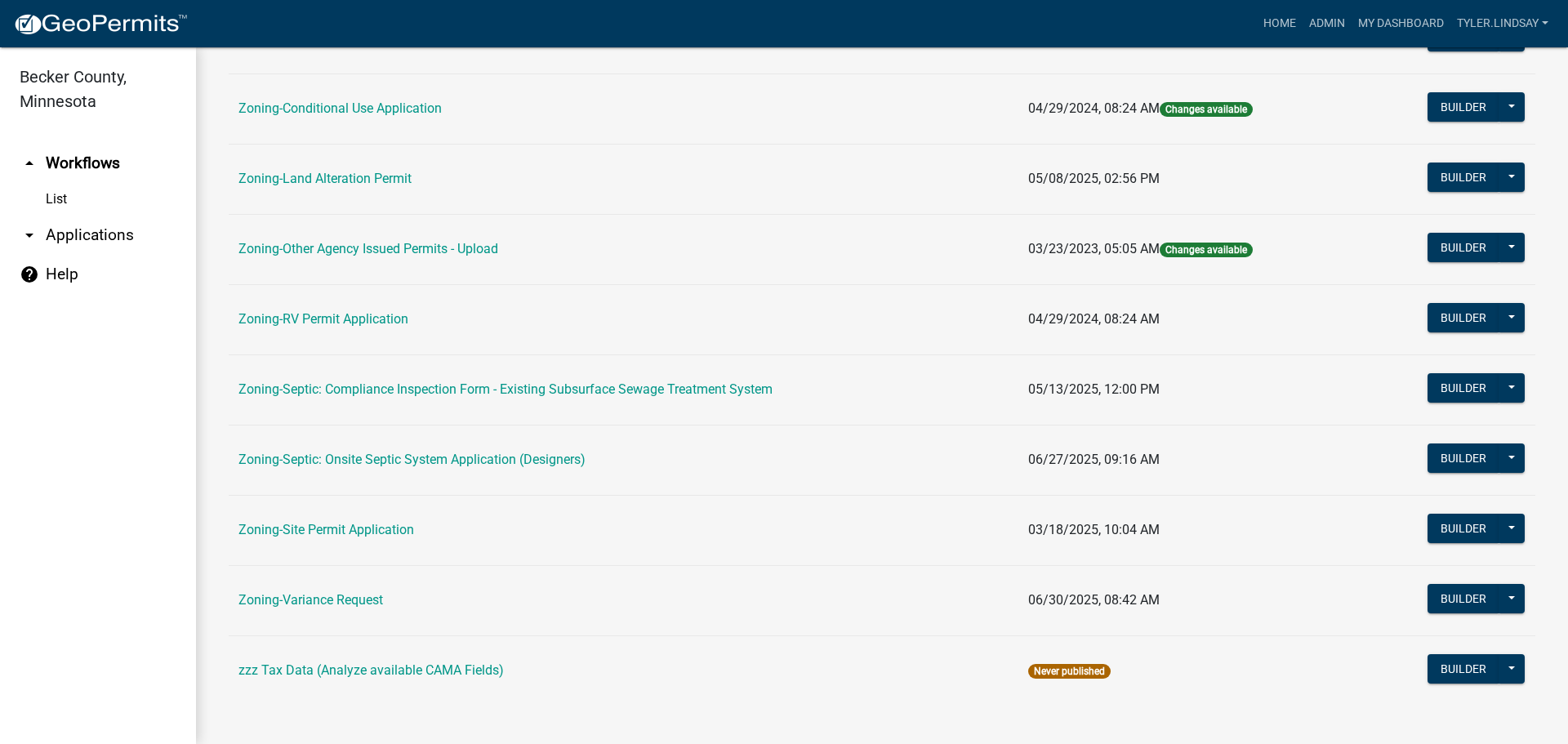 scroll, scrollTop: 497, scrollLeft: 0, axis: vertical 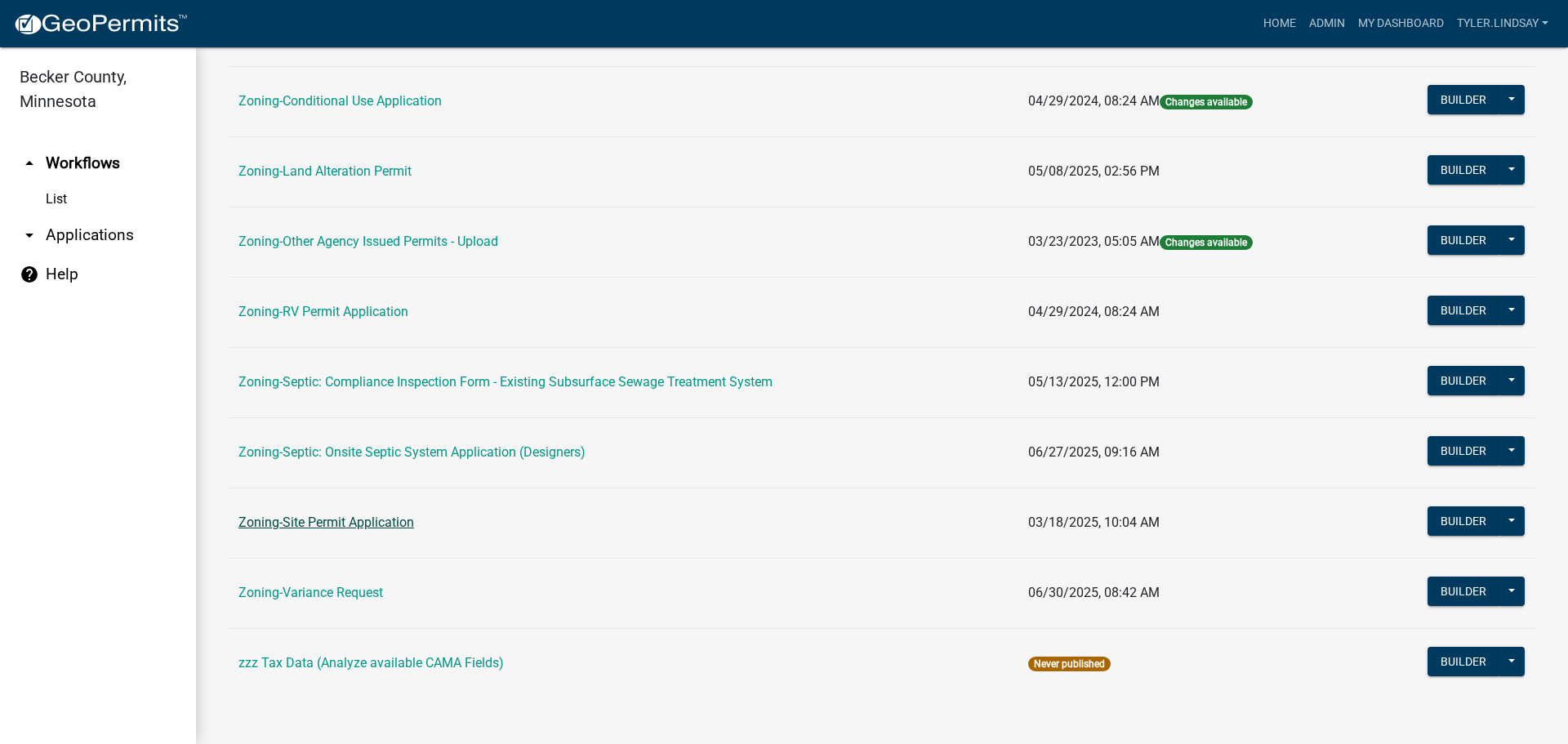 click on "Zoning-Site Permit Application" at bounding box center [326, 522] 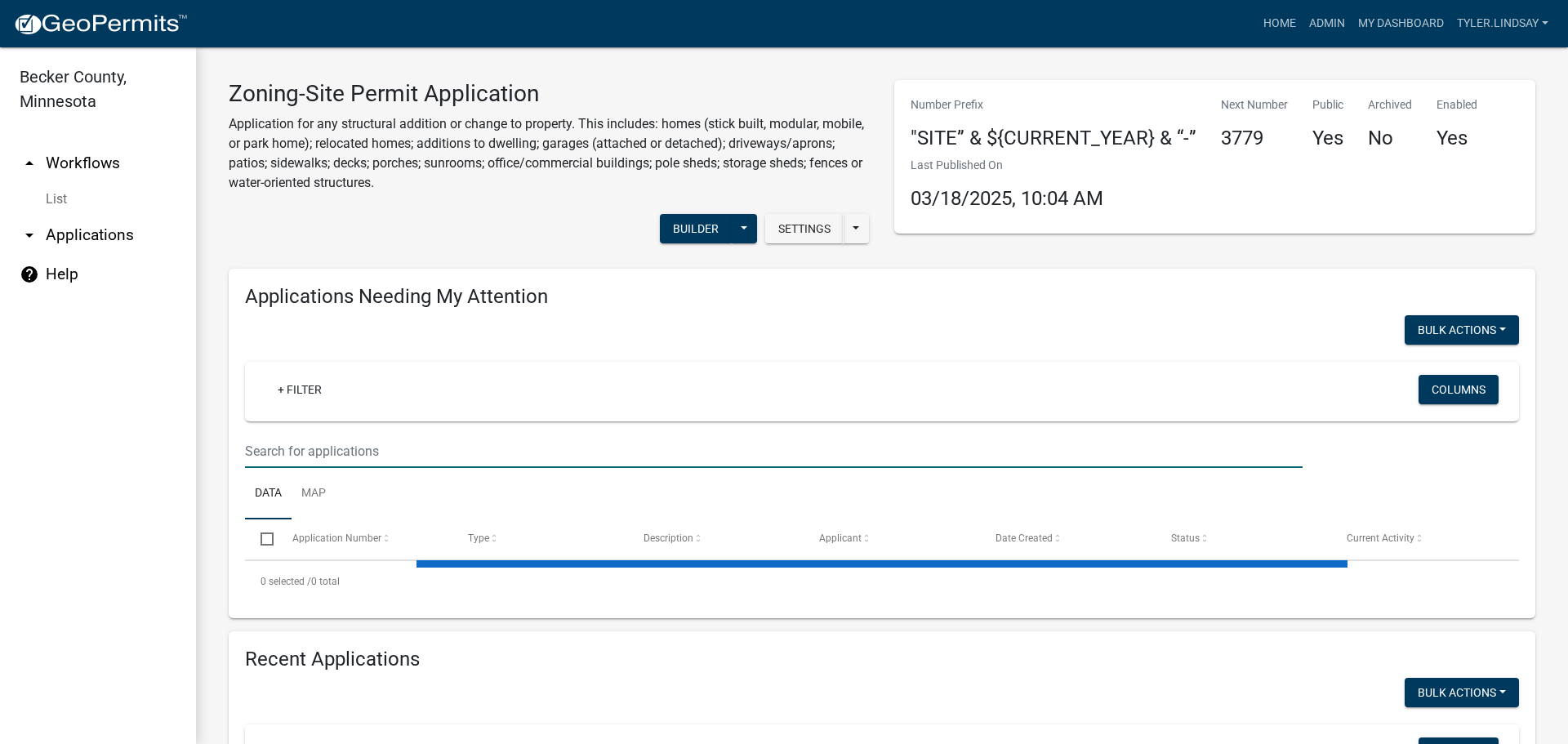 click at bounding box center [773, 451] 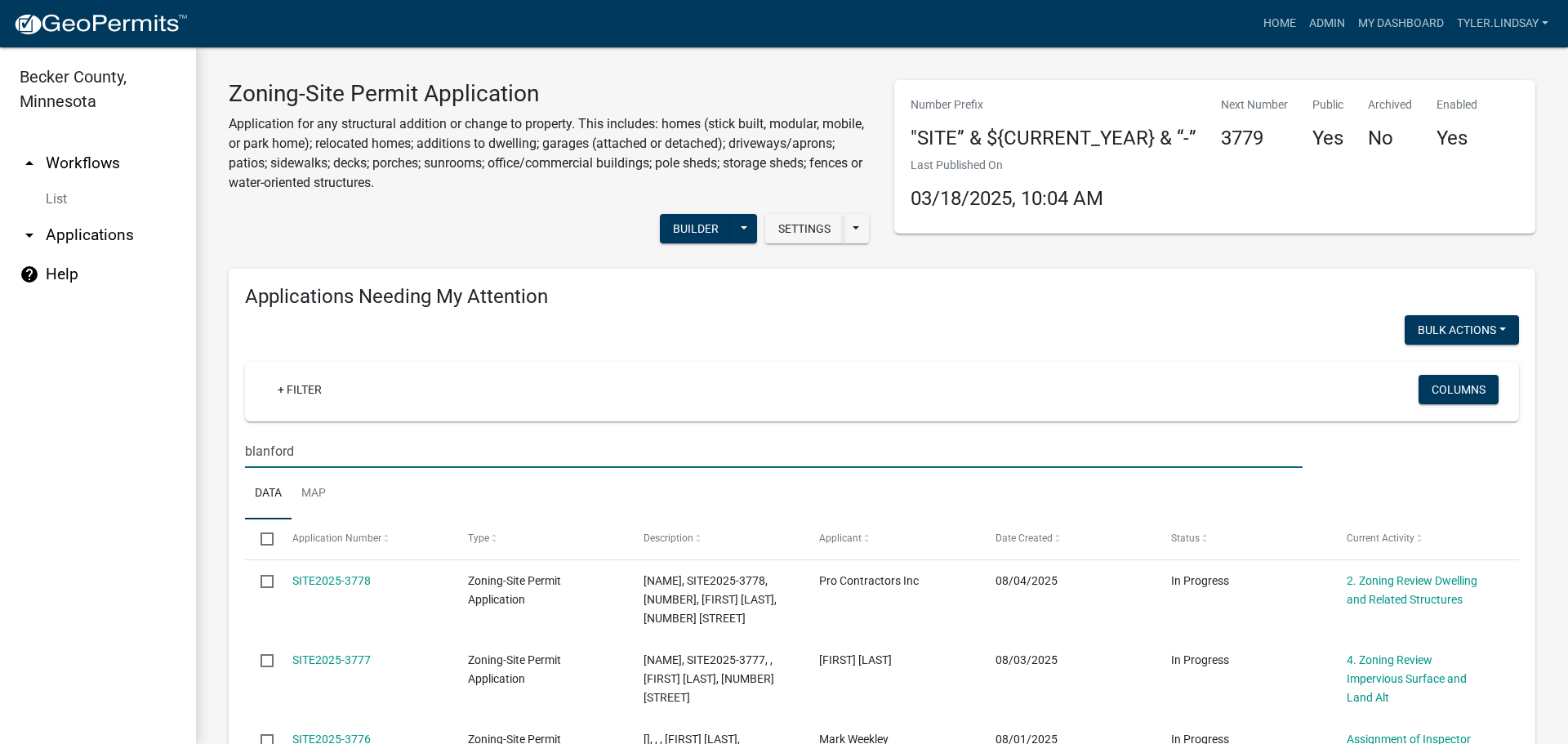 type on "blanford" 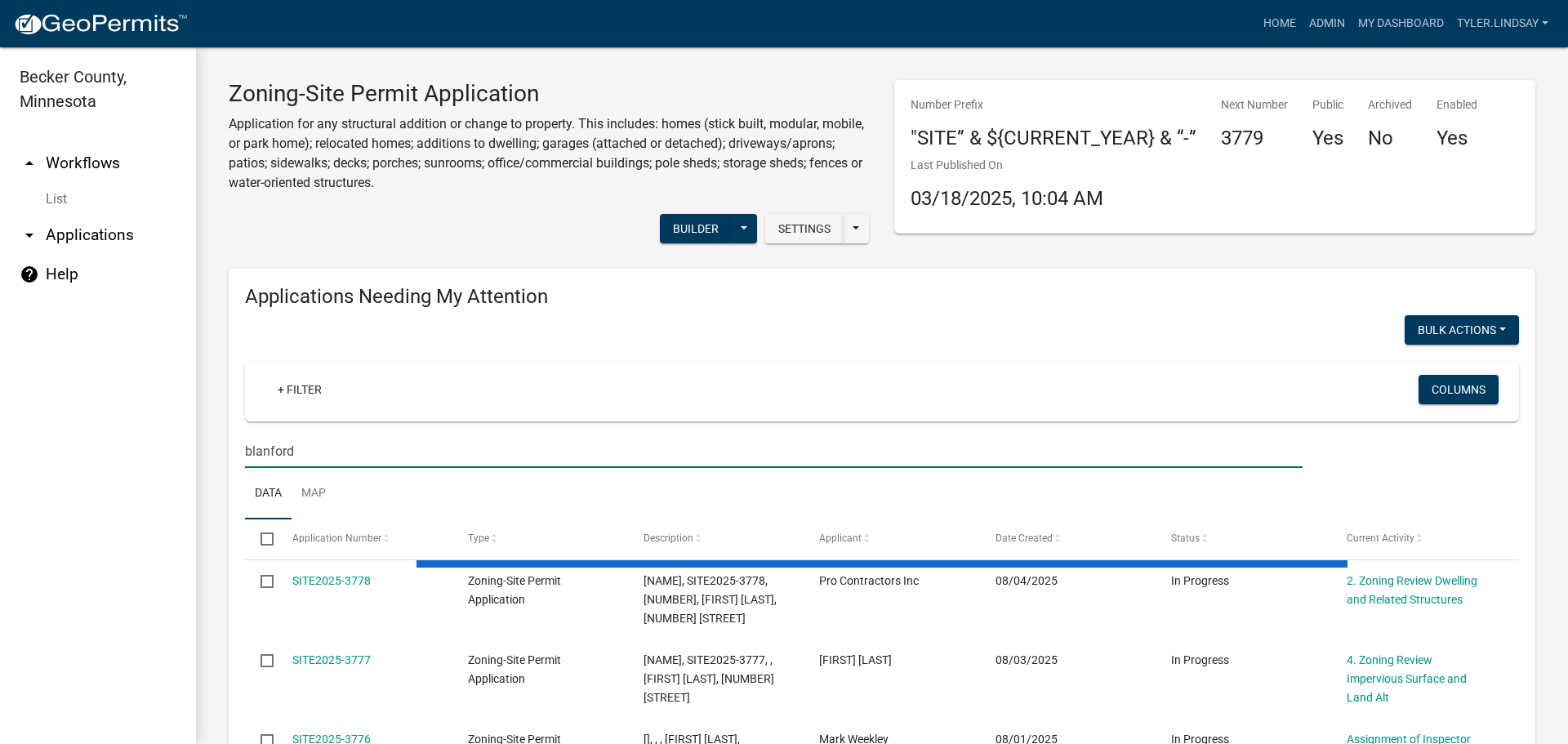 scroll, scrollTop: 82, scrollLeft: 0, axis: vertical 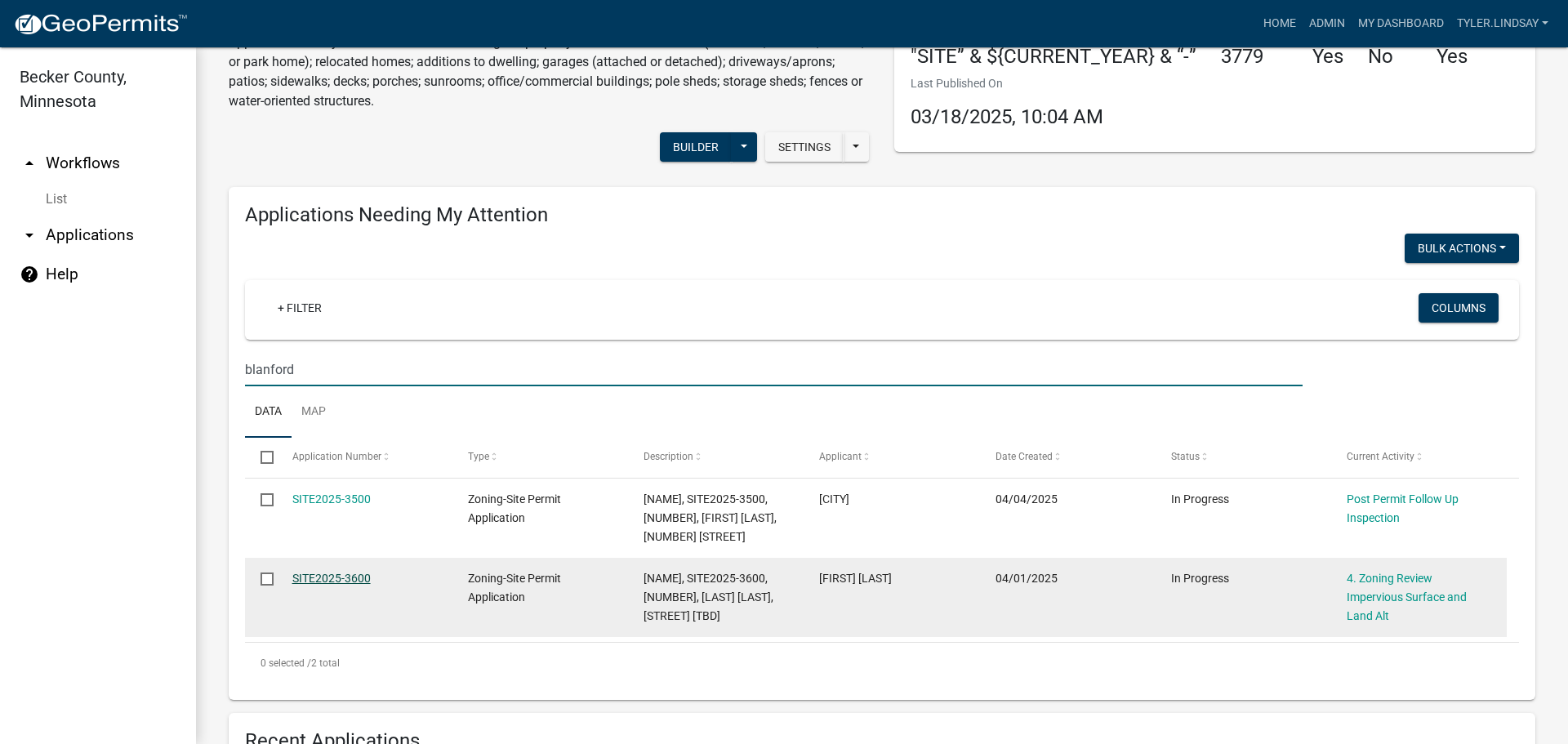 click on "SITE2025-3600" 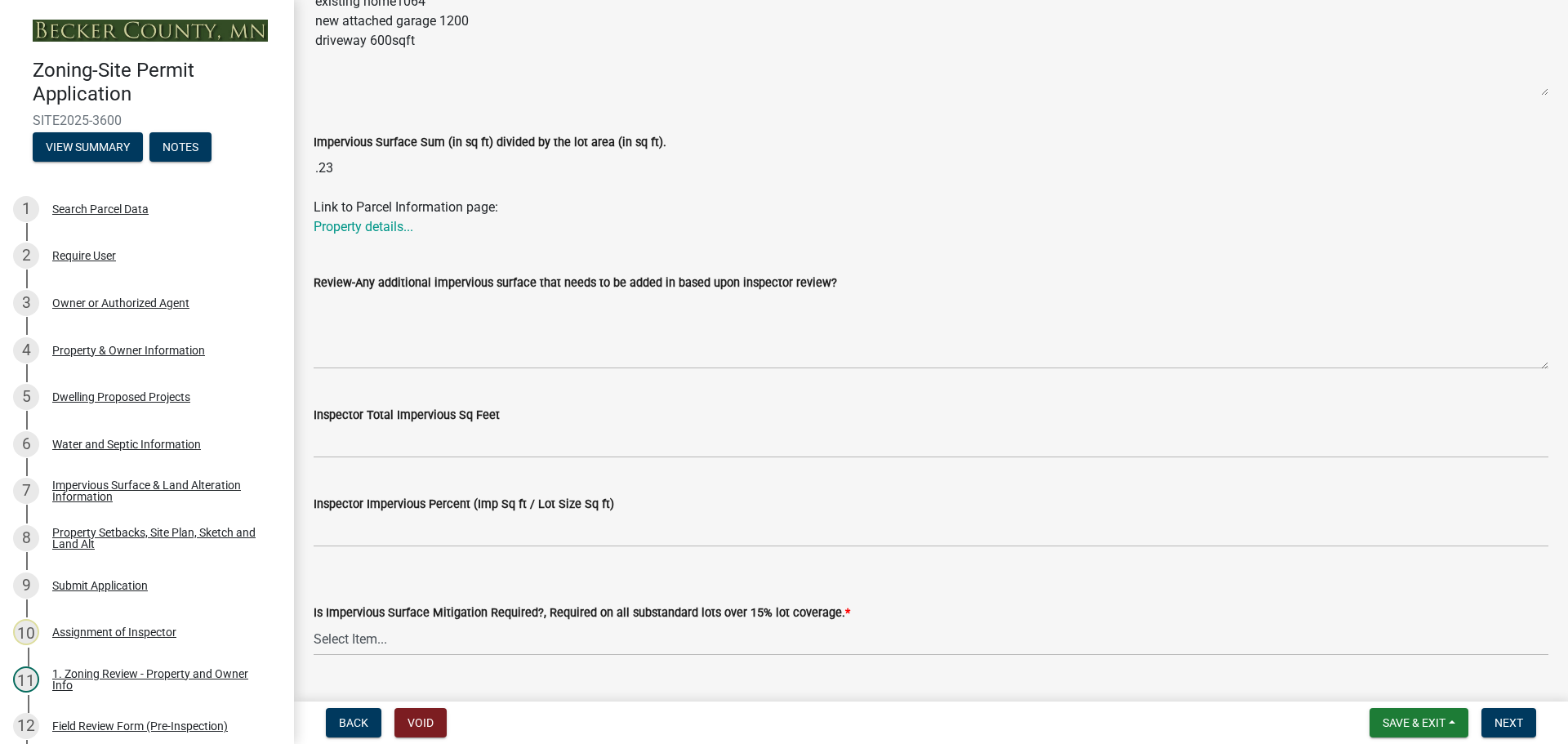 scroll, scrollTop: 513, scrollLeft: 0, axis: vertical 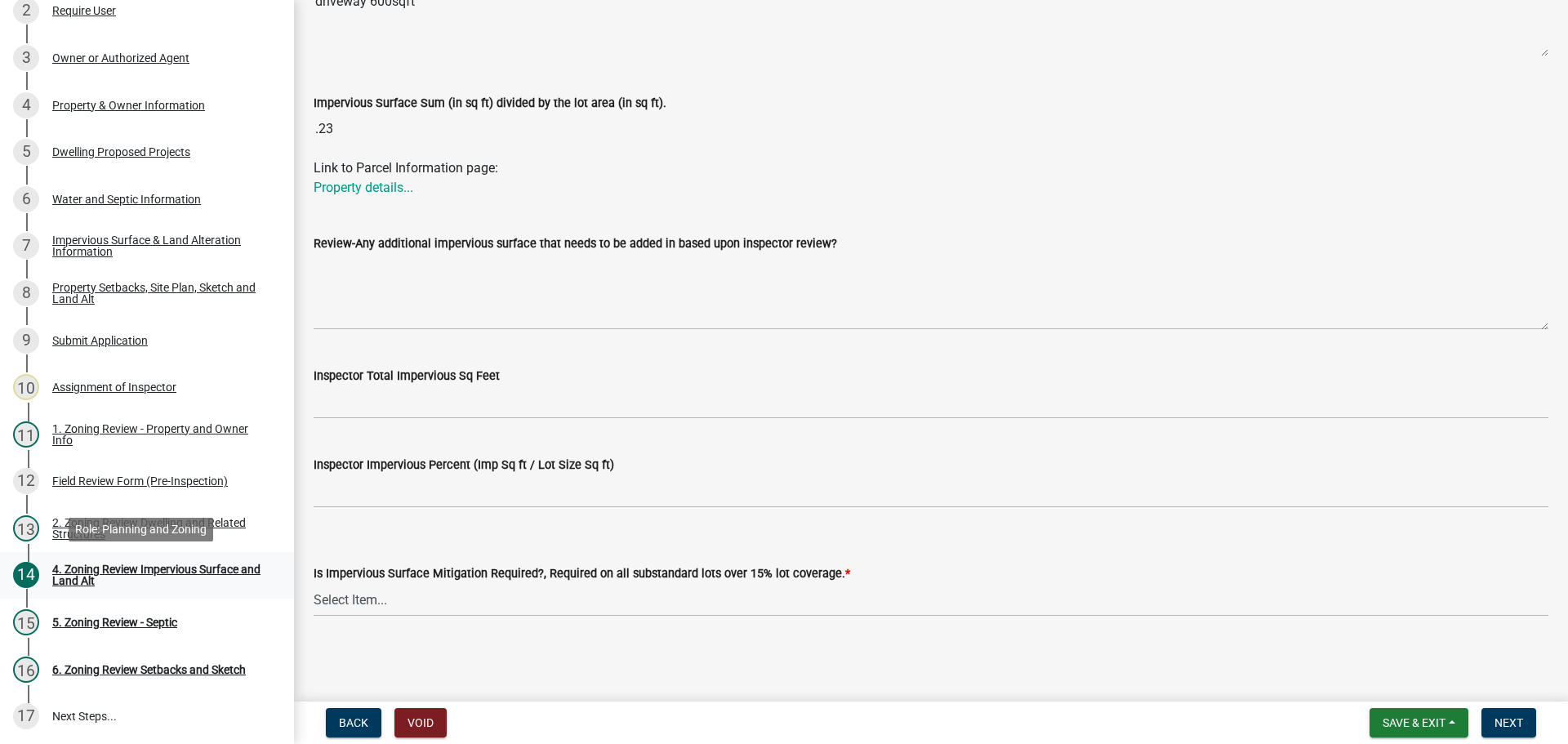click on "14     4. Zoning Review Impervious Surface and Land Alt" at bounding box center [147, 576] 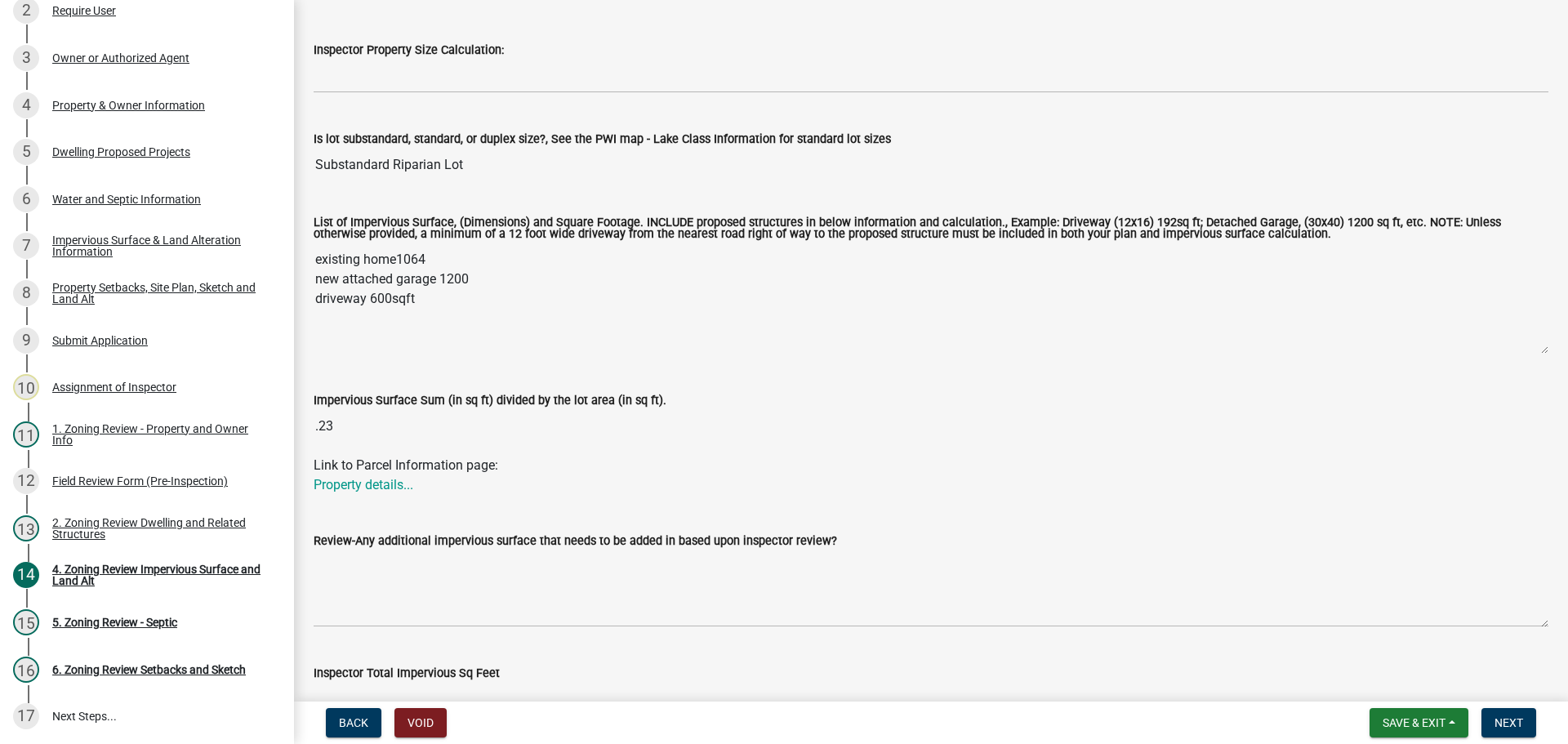 scroll, scrollTop: 23, scrollLeft: 0, axis: vertical 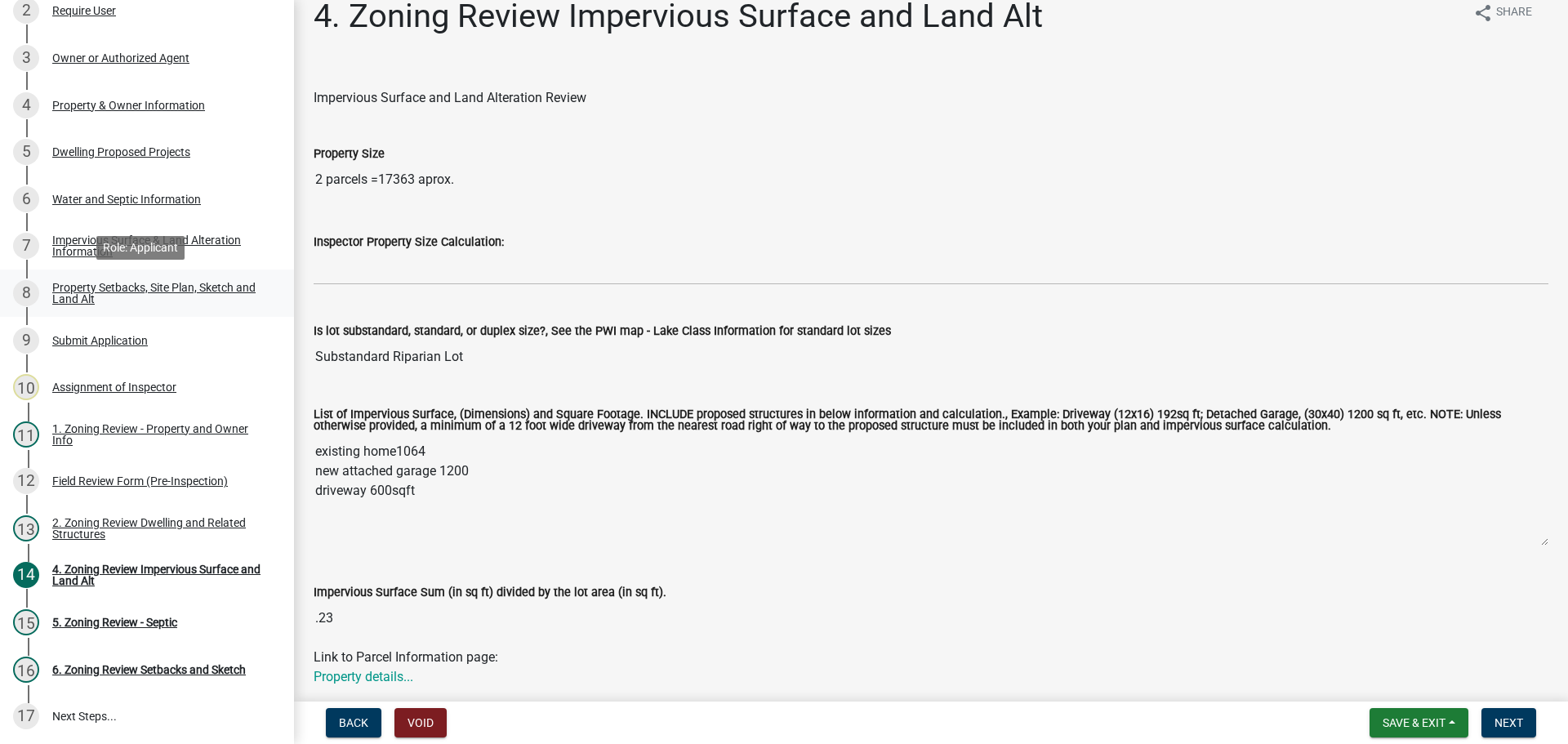click on "8     Property Setbacks, Site Plan, Sketch and Land Alt" at bounding box center [140, 293] 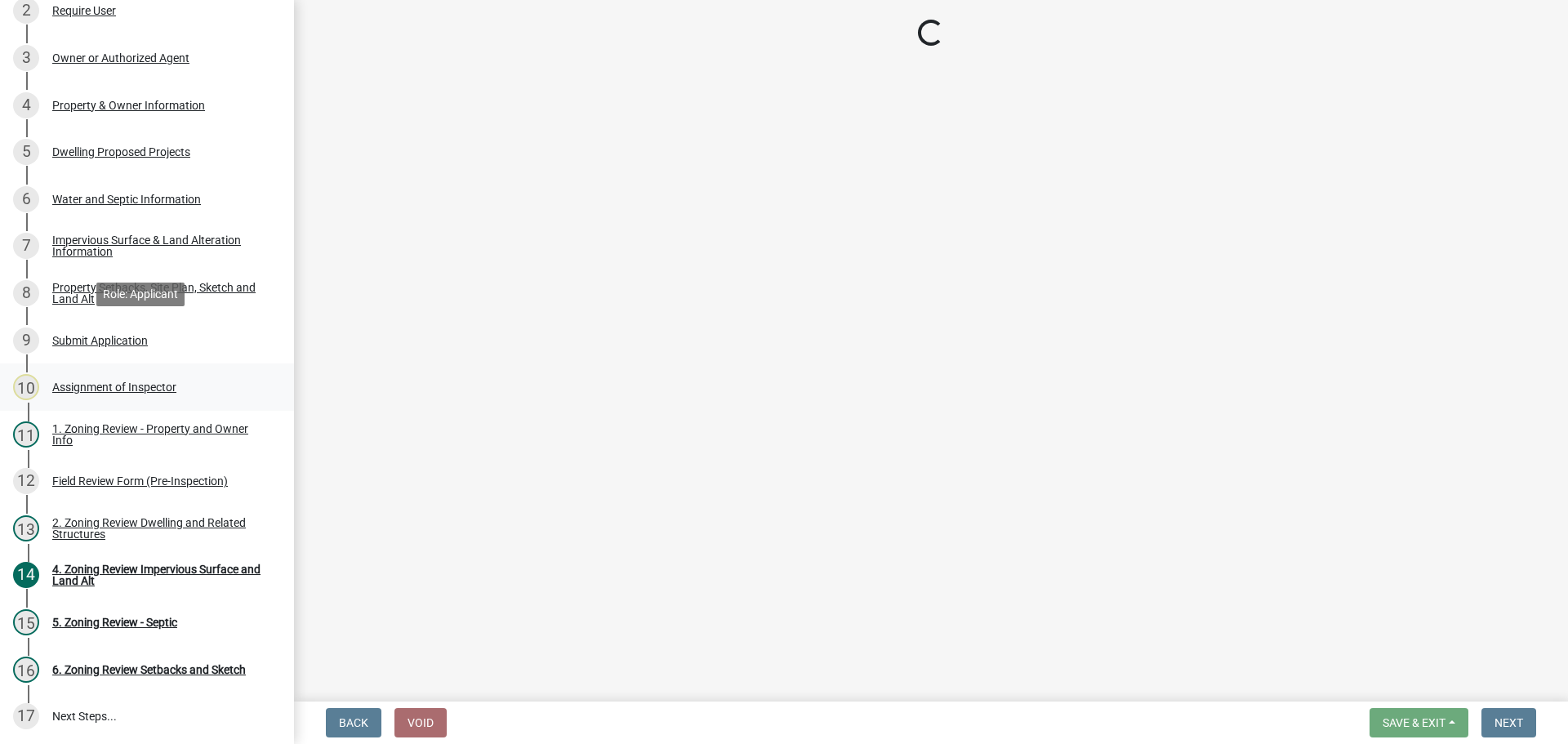select on "7b13c63f-e699-4112-b373-98fbd28ec536" 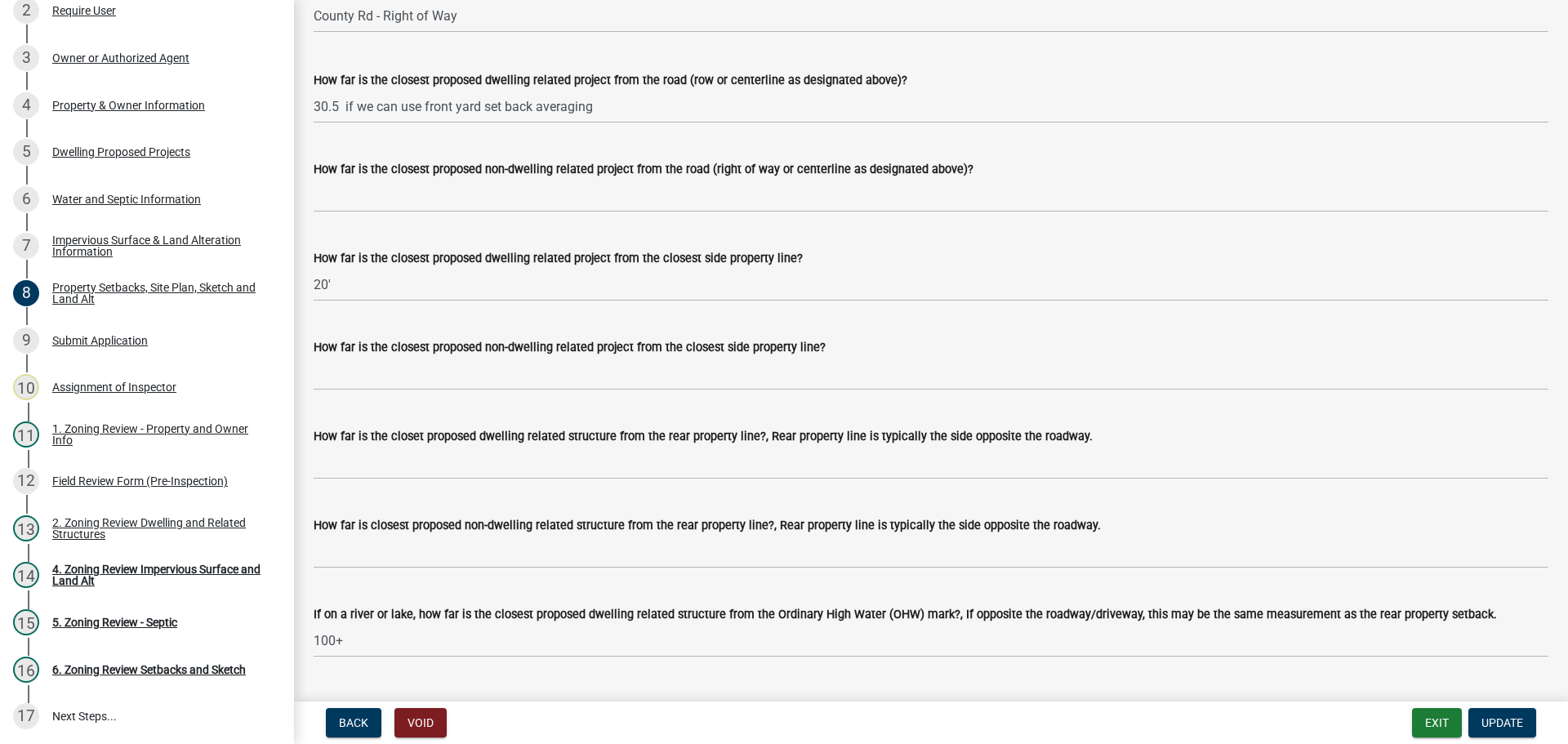 scroll, scrollTop: 3333, scrollLeft: 0, axis: vertical 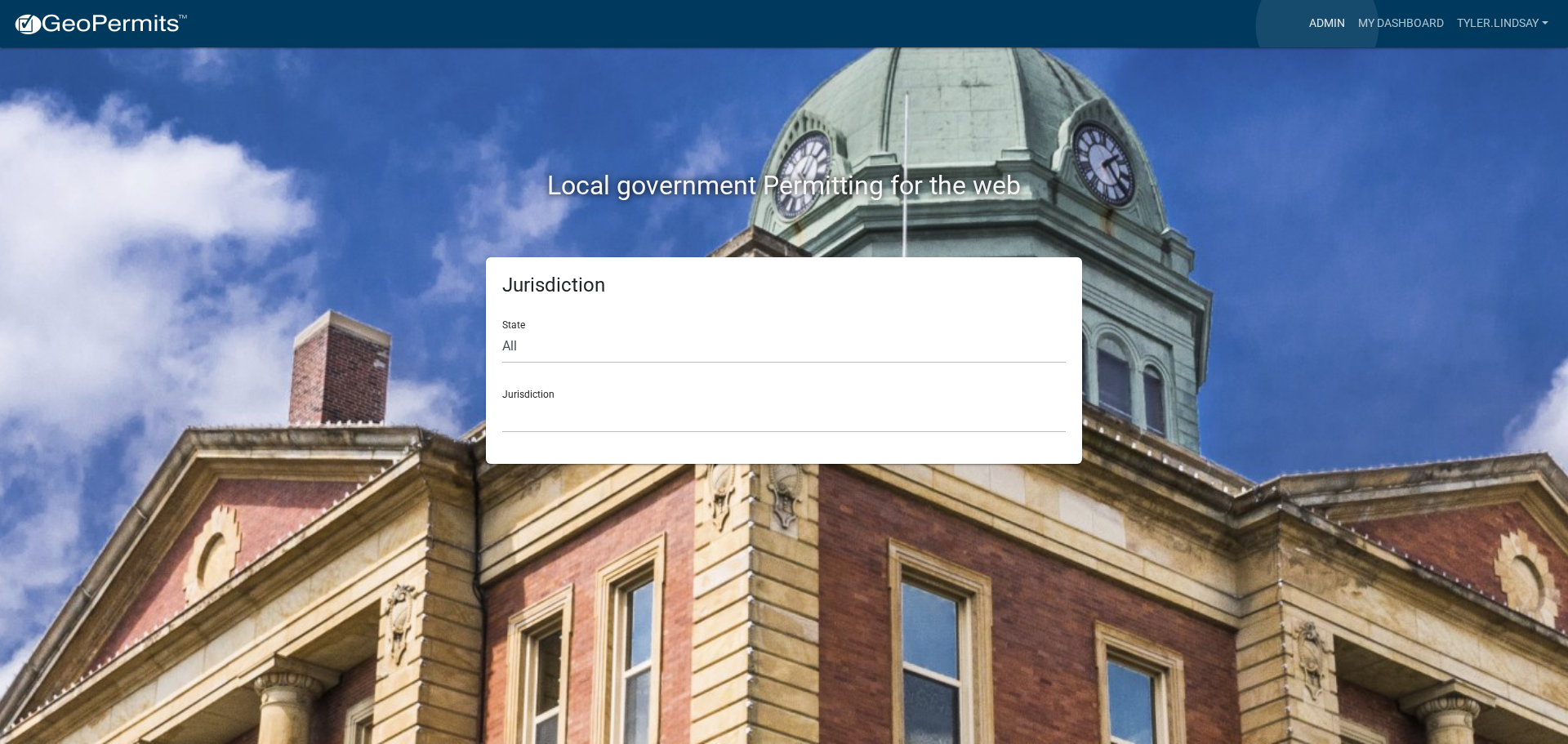 click on "Admin" at bounding box center (1327, 24) 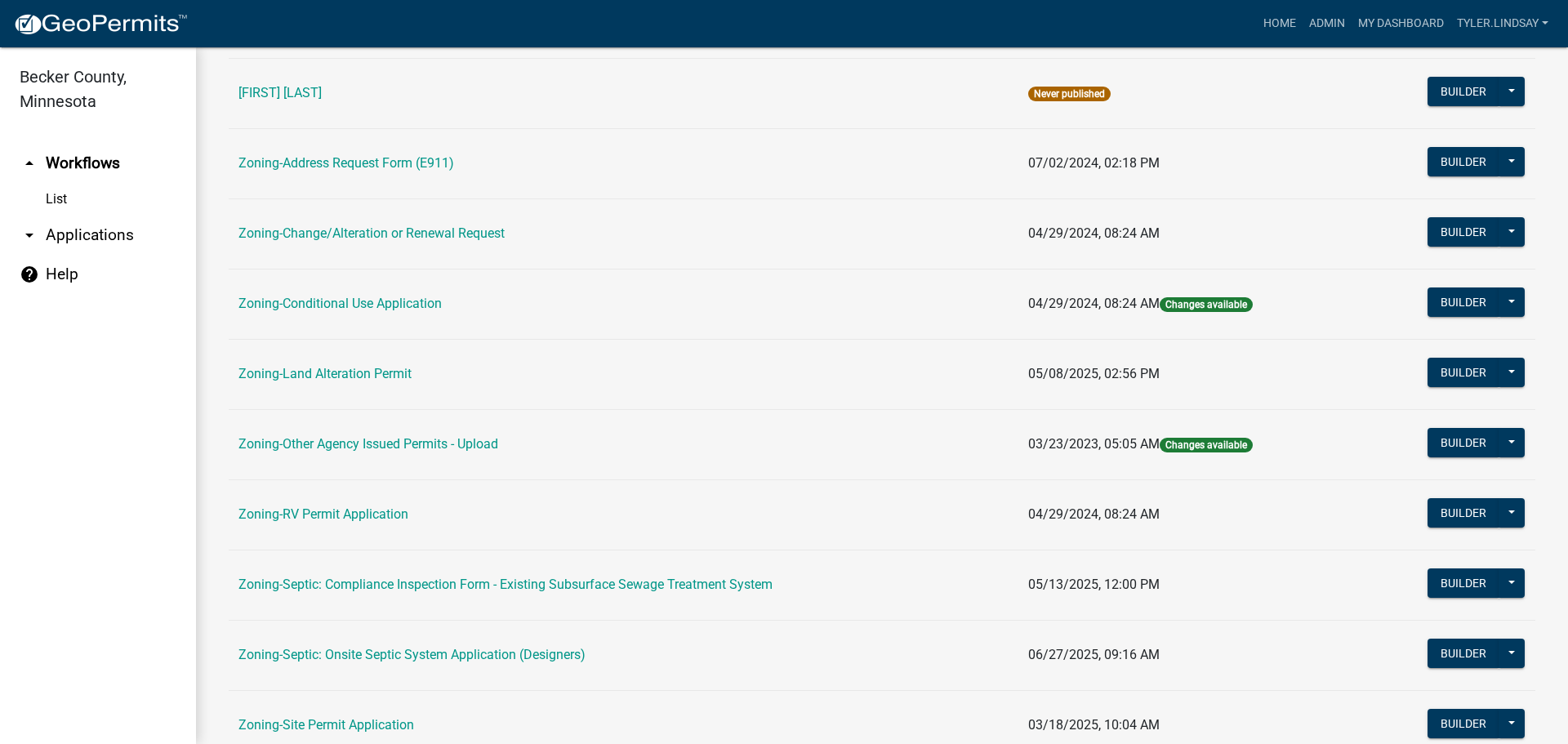 scroll, scrollTop: 252, scrollLeft: 0, axis: vertical 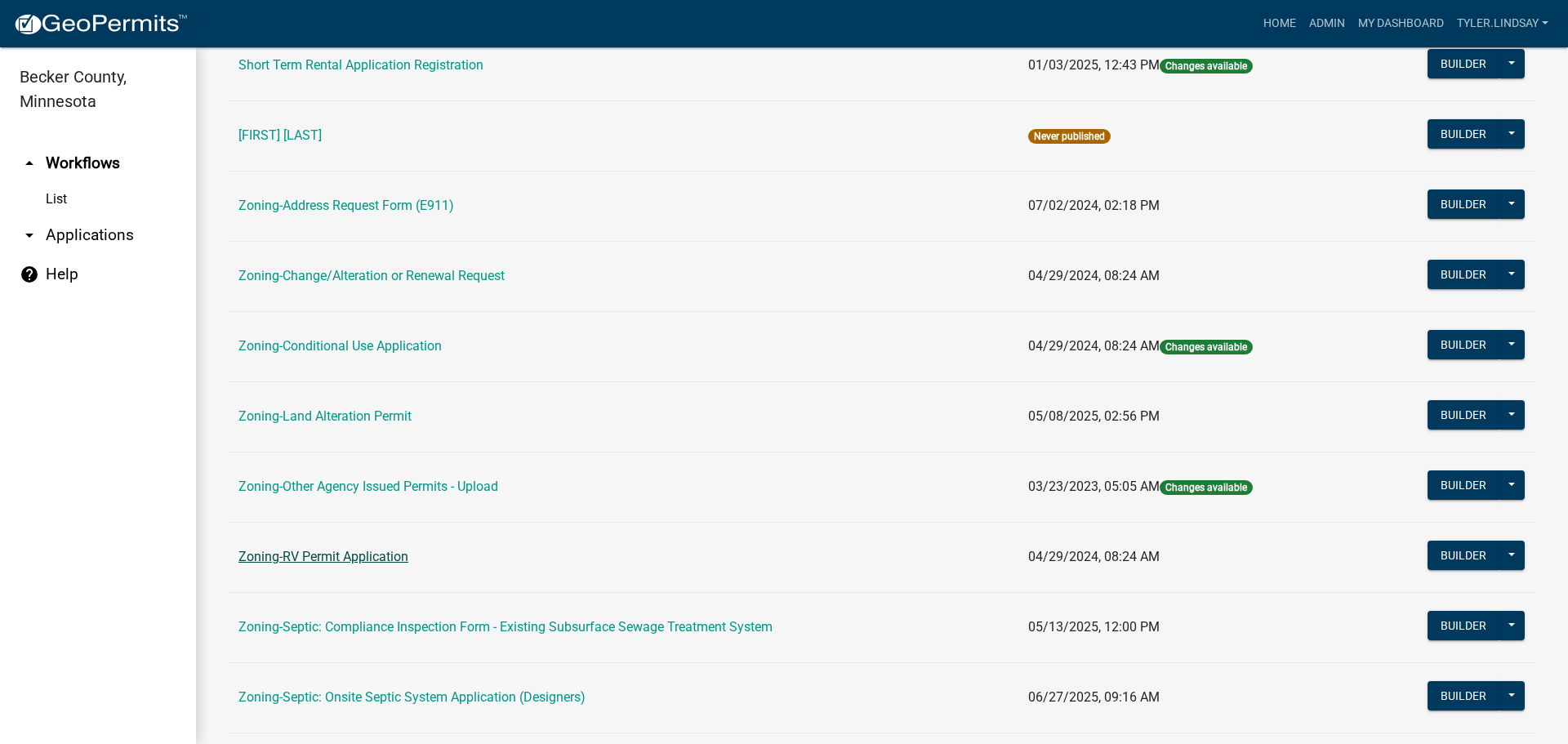 click on "Zoning-RV Permit Application" at bounding box center [323, 556] 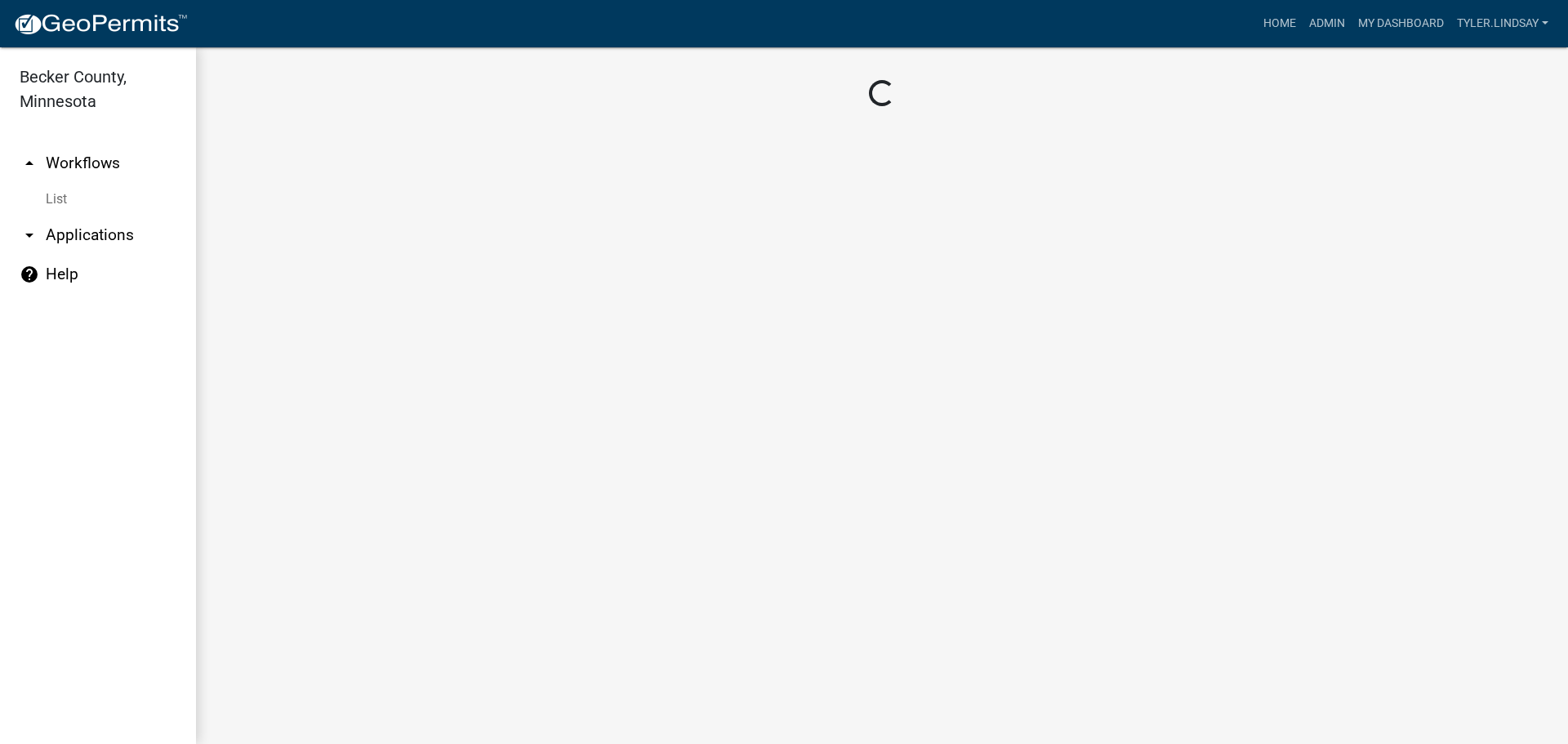 scroll, scrollTop: 0, scrollLeft: 0, axis: both 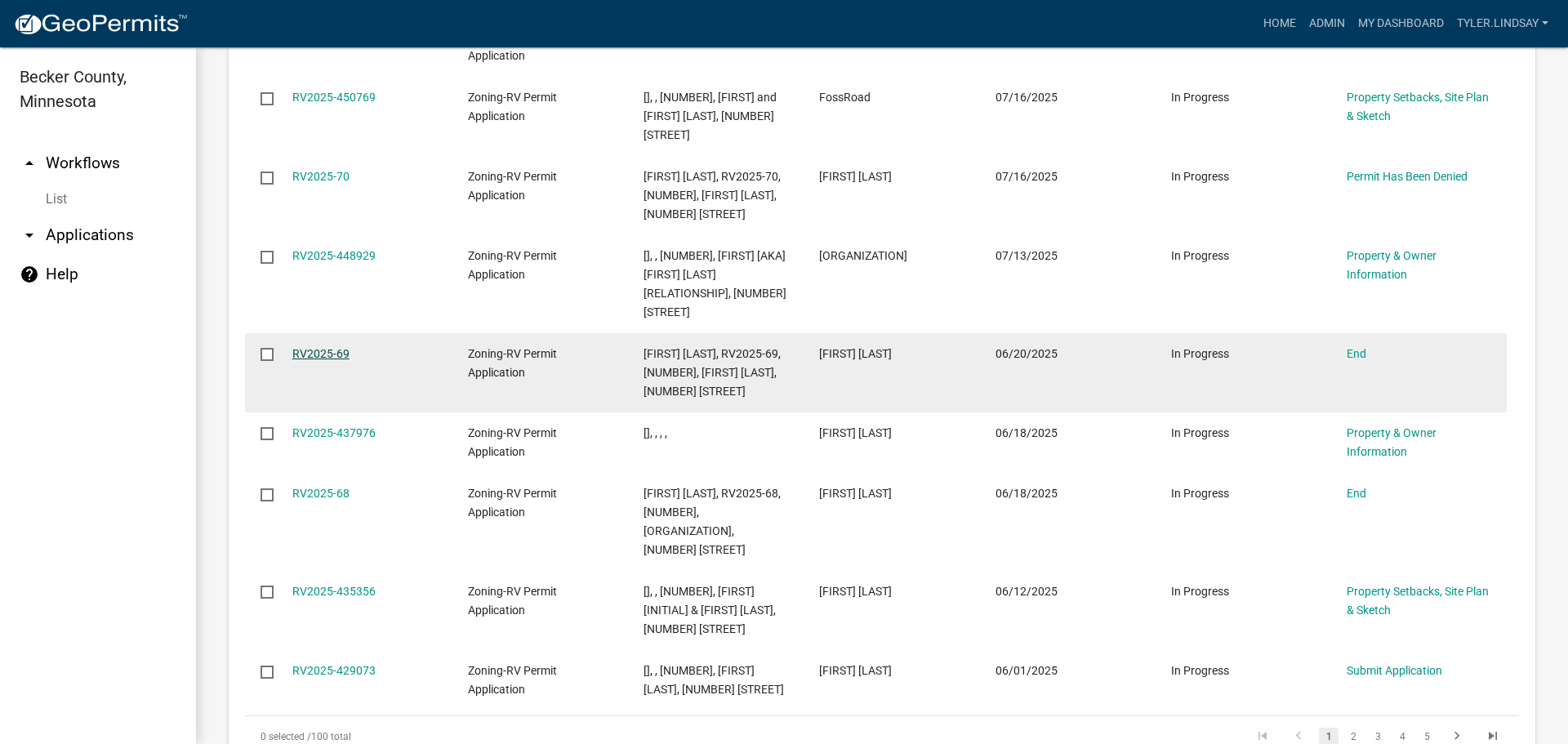 click on "RV2025-69" 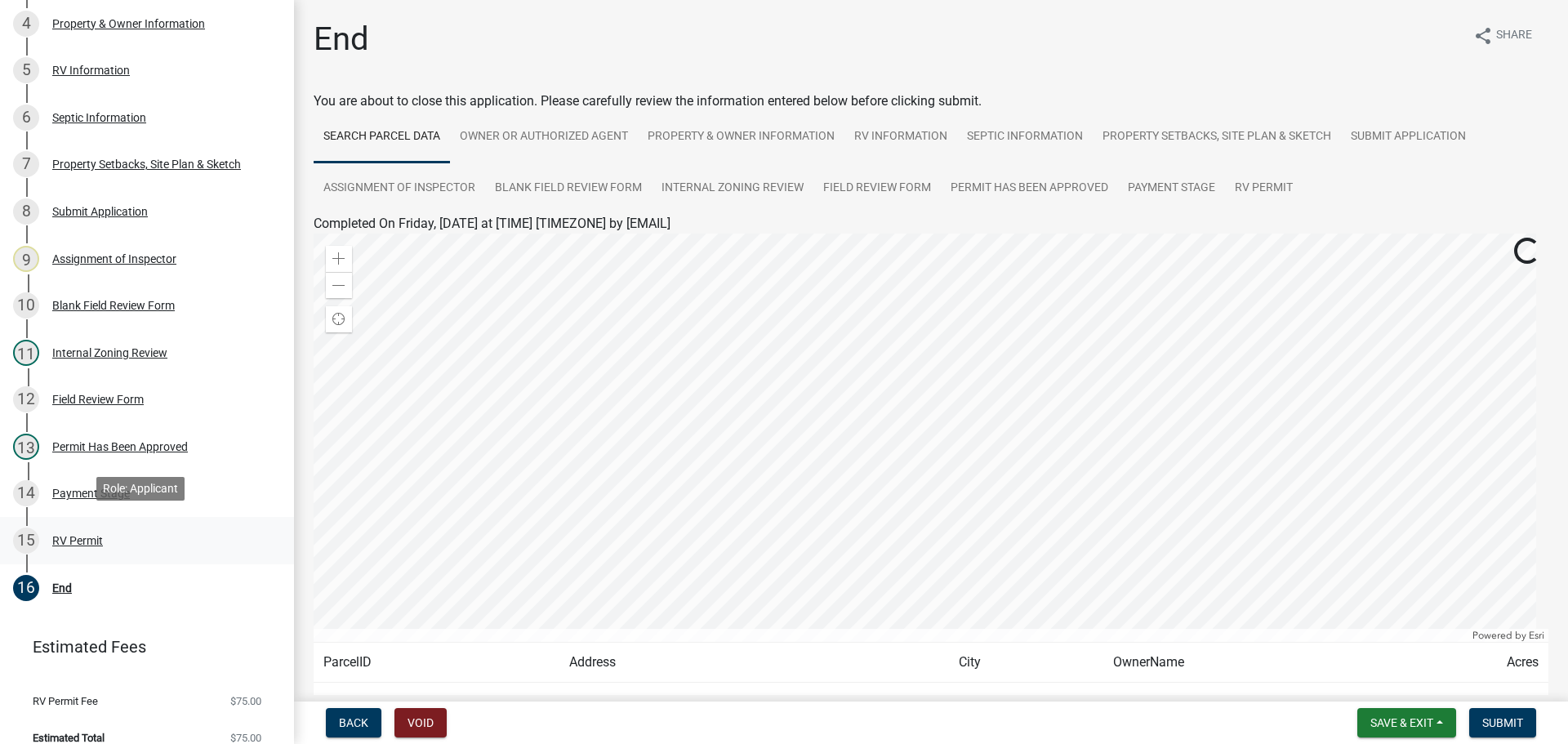 scroll, scrollTop: 345, scrollLeft: 0, axis: vertical 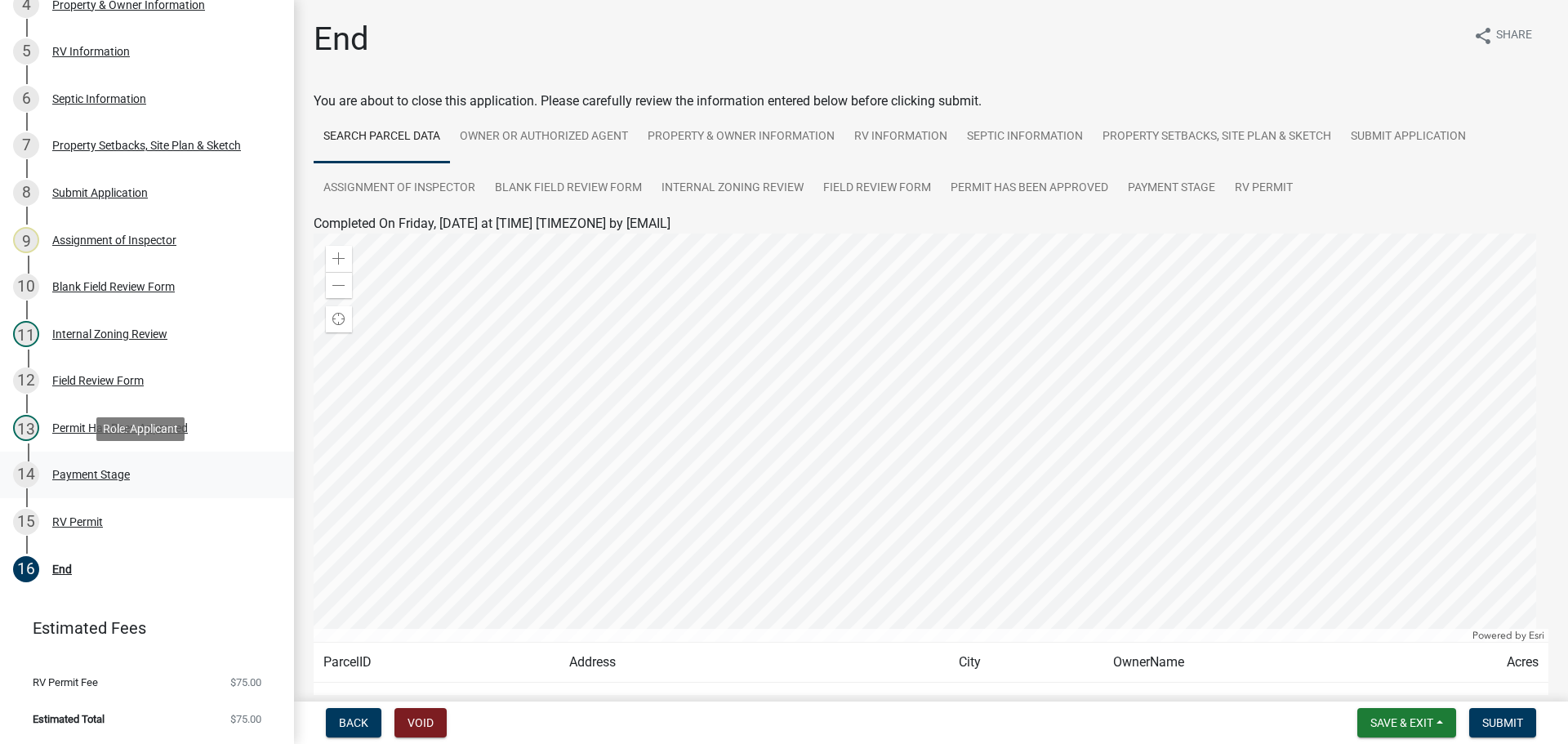 click on "Payment Stage" at bounding box center [91, 474] 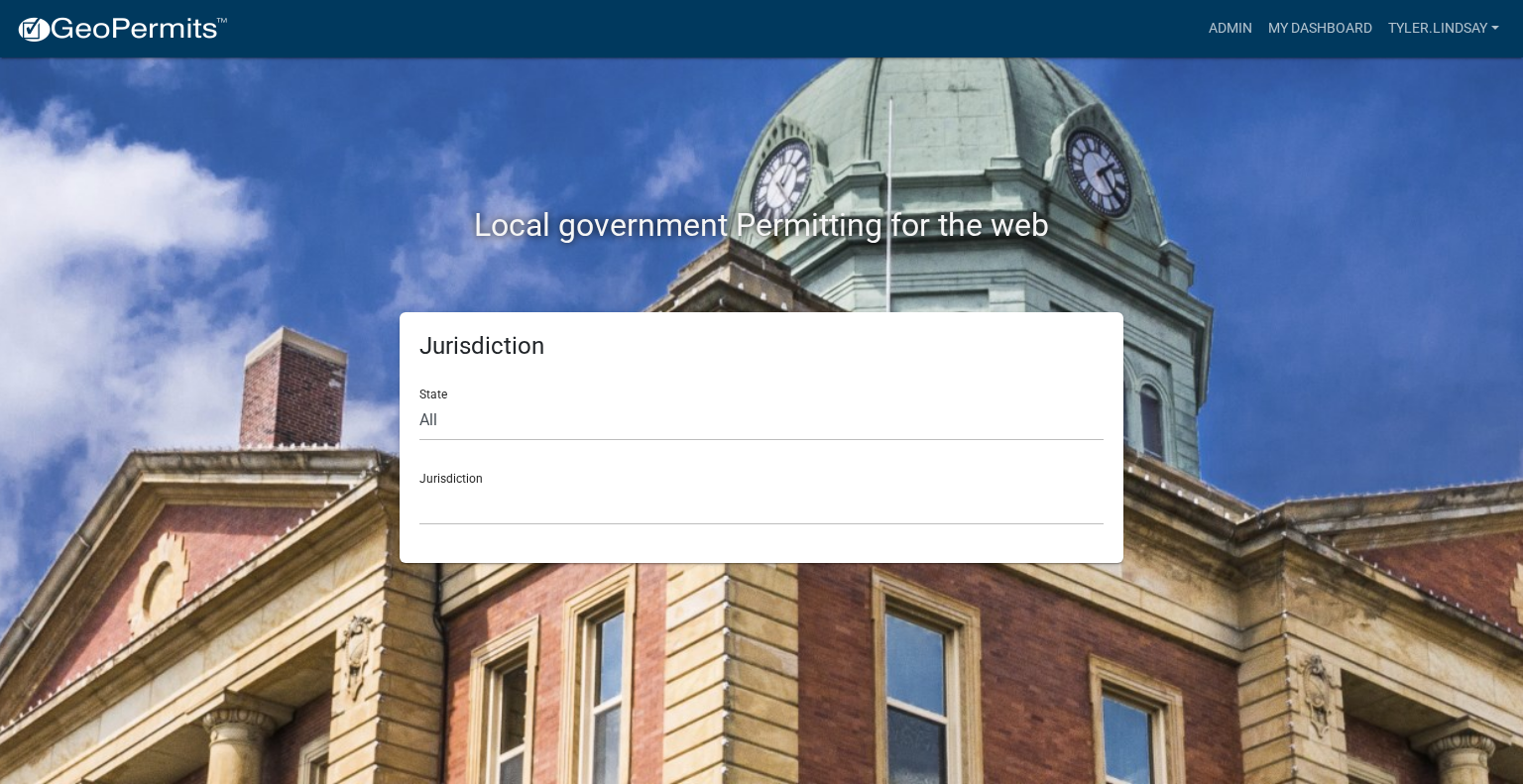 scroll, scrollTop: 0, scrollLeft: 0, axis: both 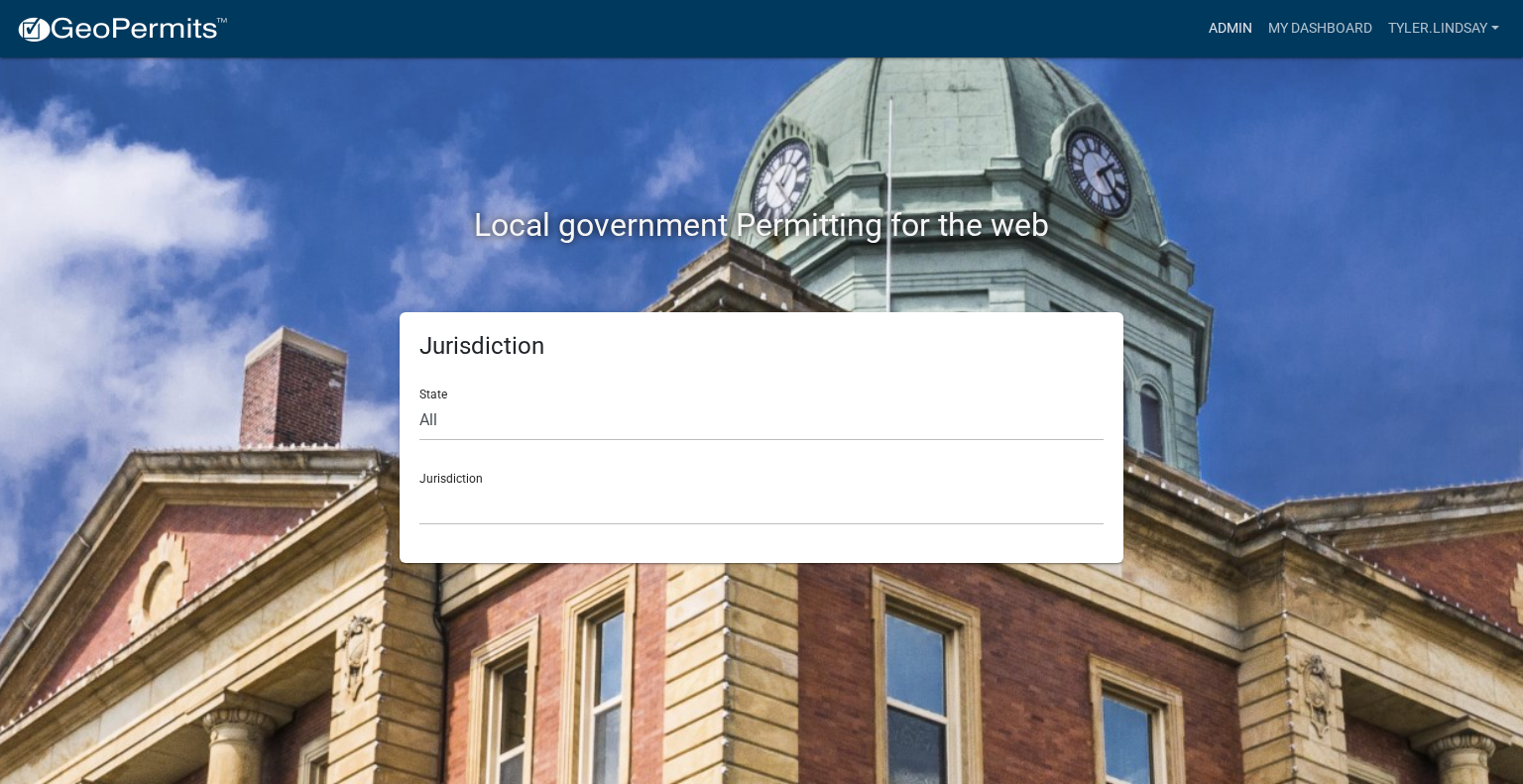 click on "Admin" at bounding box center (1230, 29) 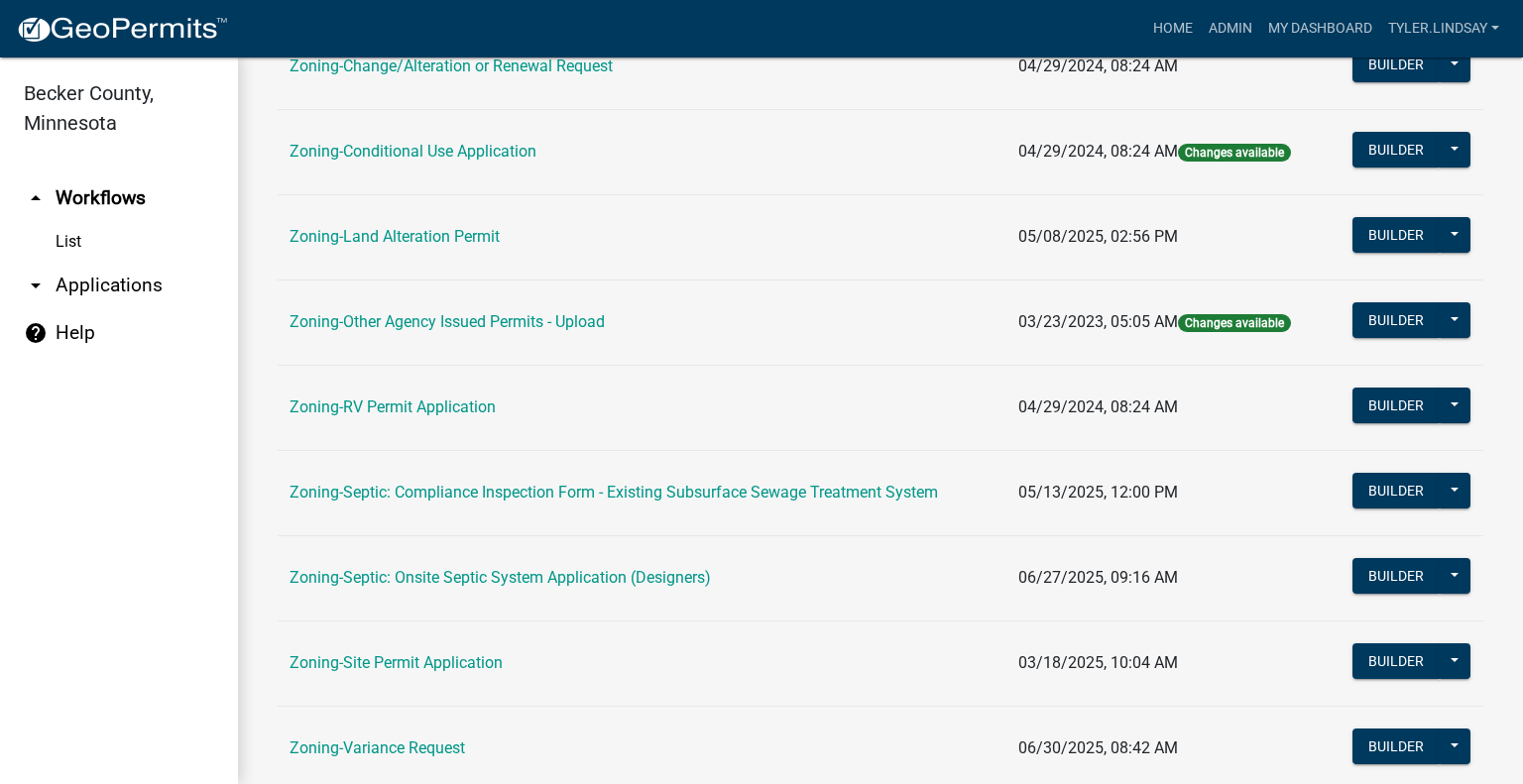 scroll, scrollTop: 694, scrollLeft: 0, axis: vertical 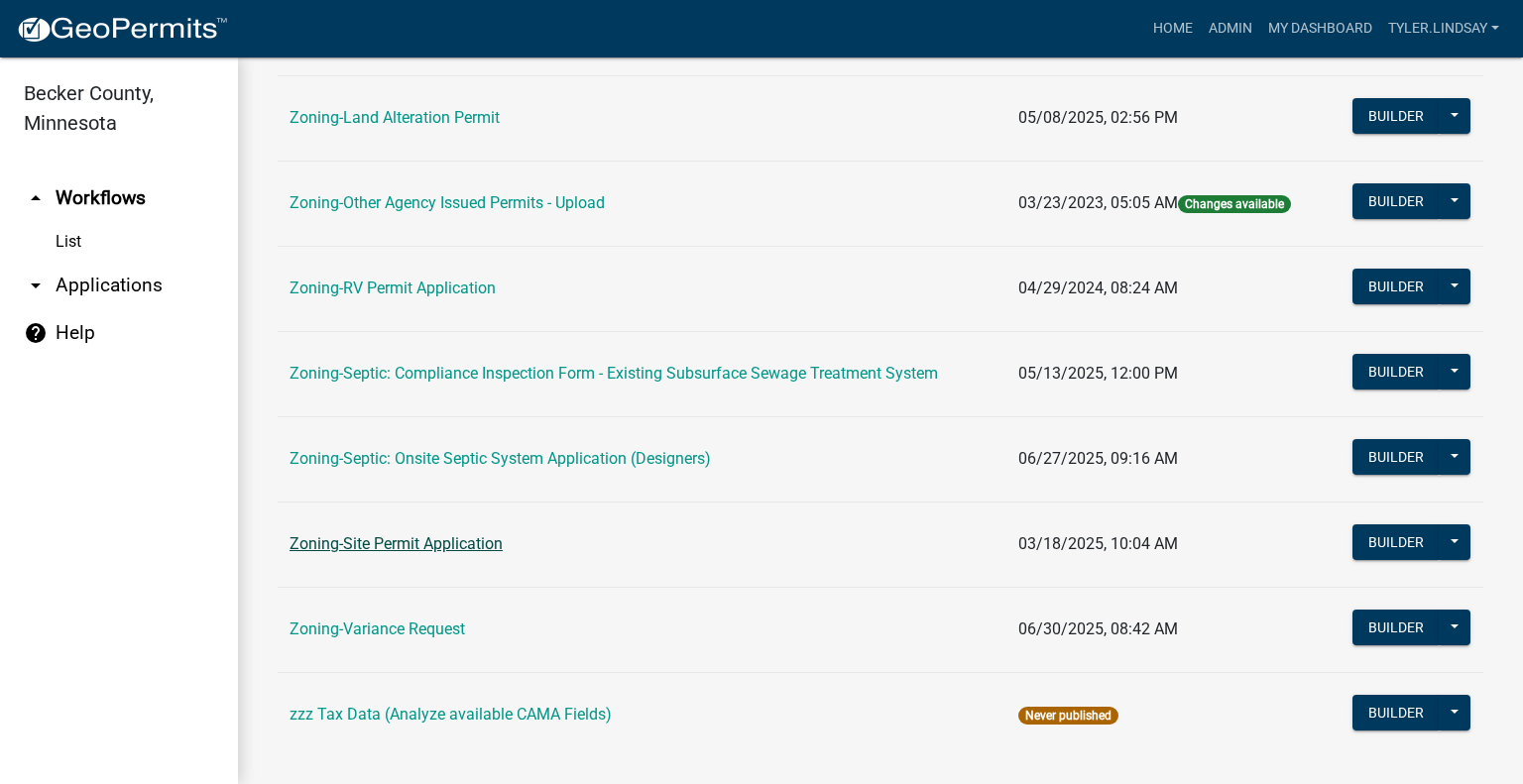 click on "Zoning-Site Permit Application" at bounding box center [396, 543] 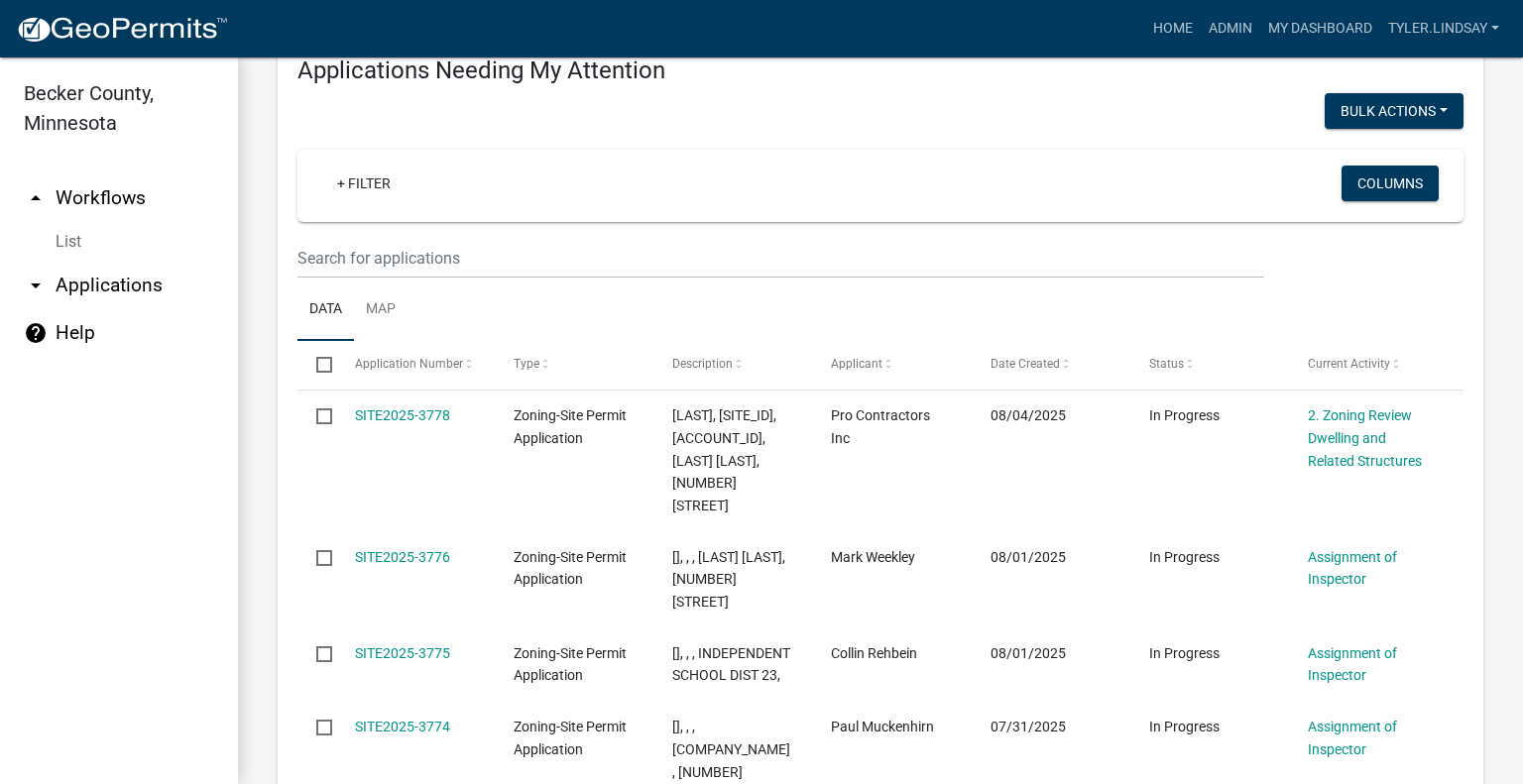 scroll, scrollTop: 511, scrollLeft: 0, axis: vertical 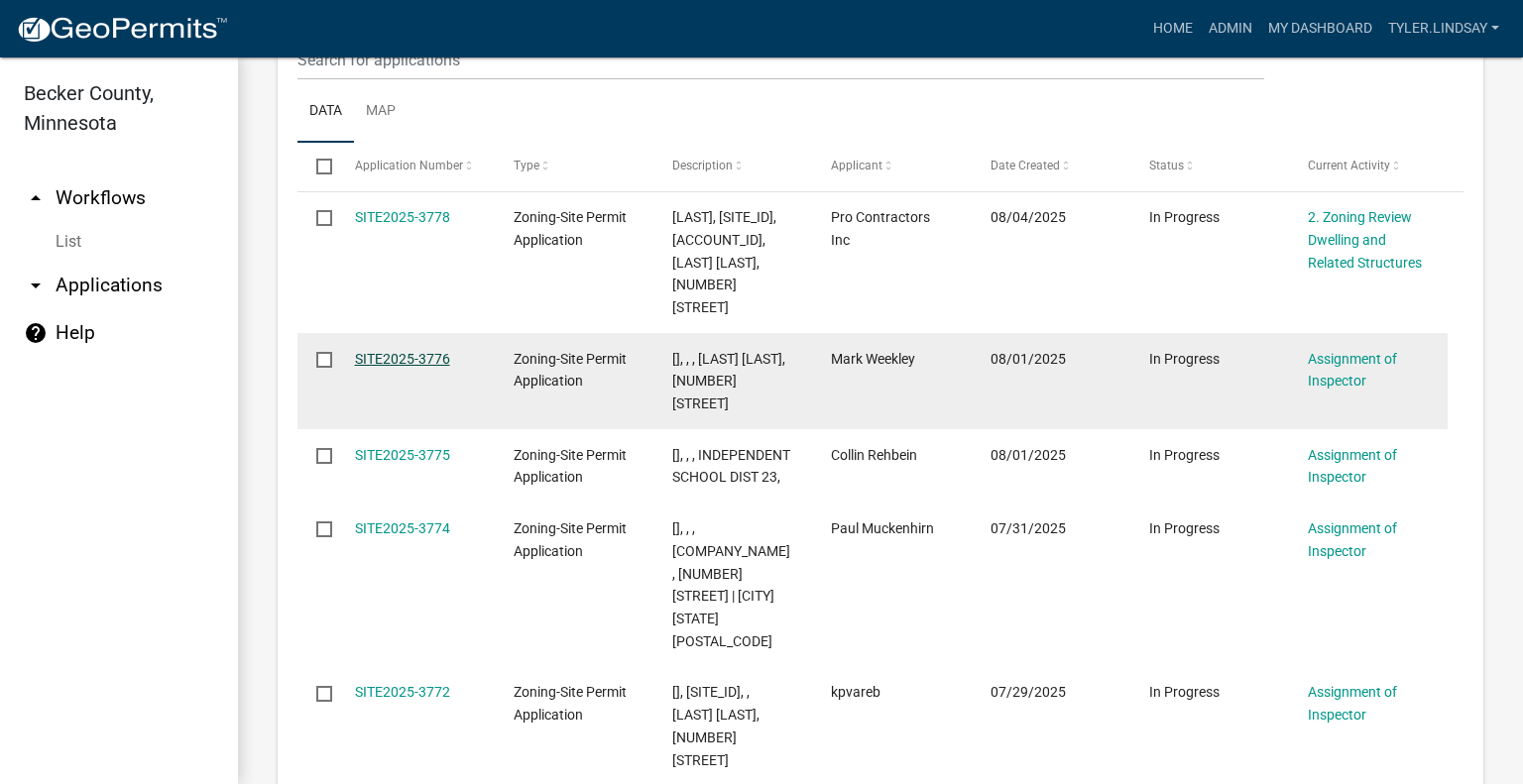 click on "SITE2025-3776" 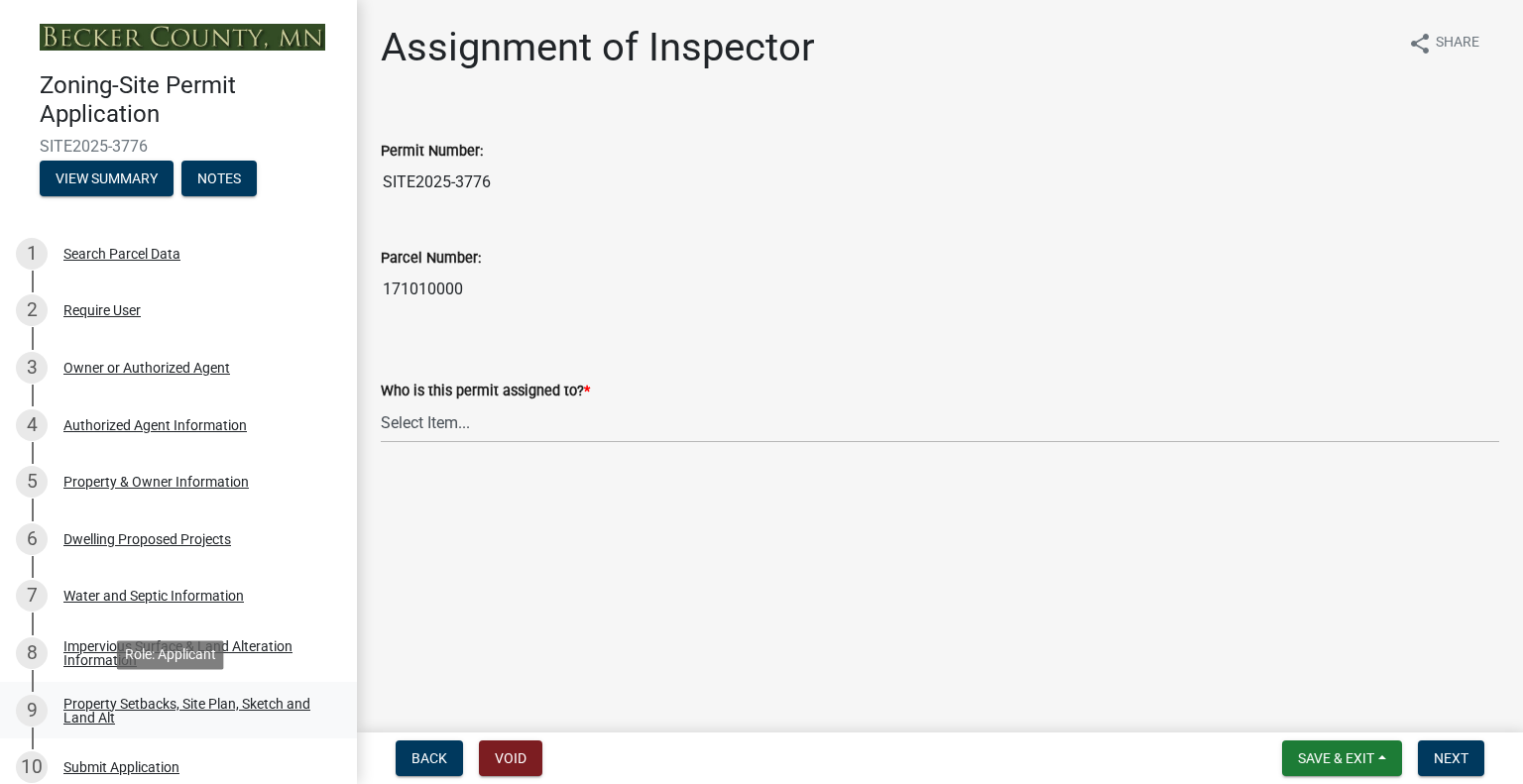 click on "Property Setbacks, Site Plan, Sketch and Land Alt" at bounding box center (194, 711) 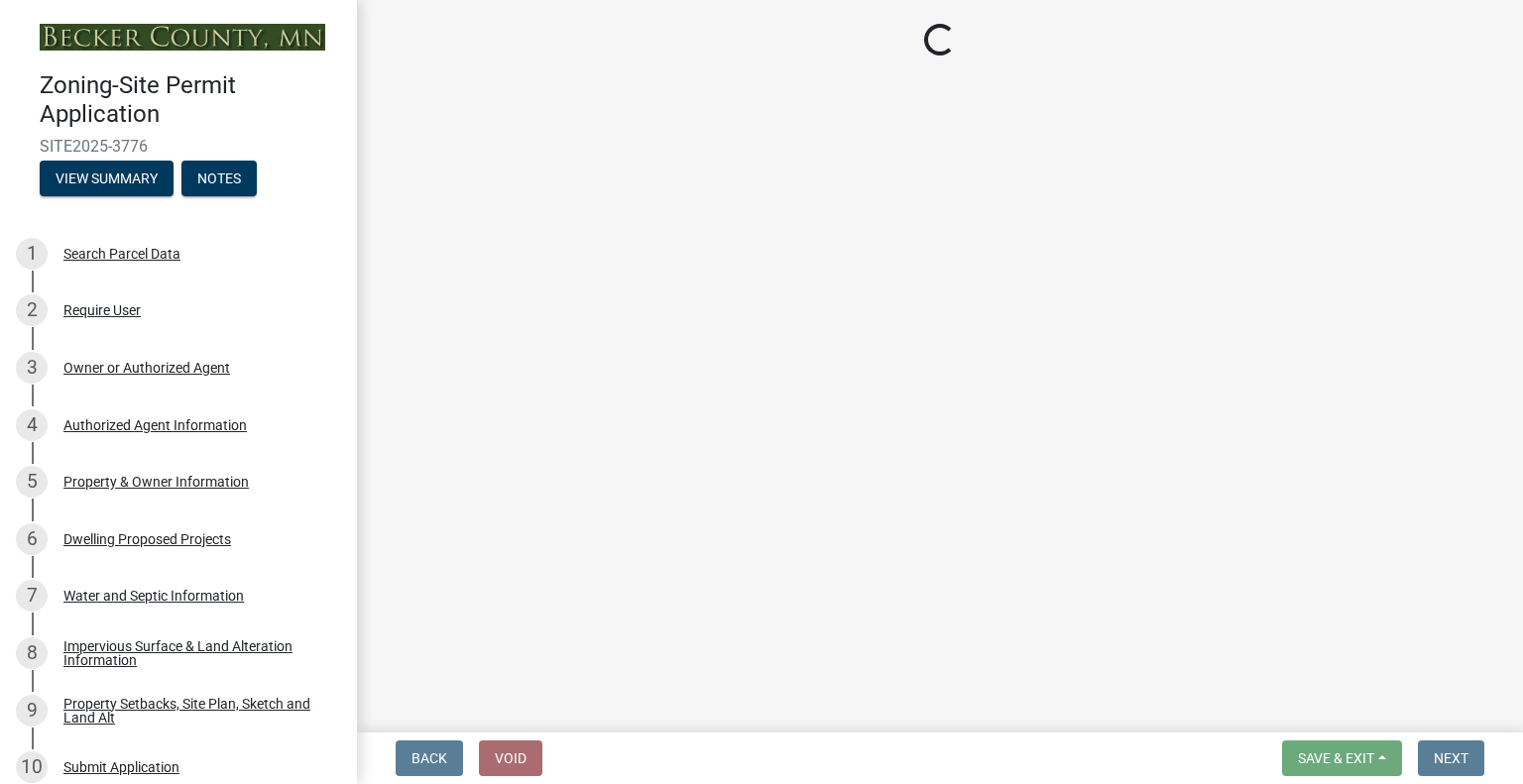 select on "7b13c63f-e699-4112-b373-98fbd28ec536" 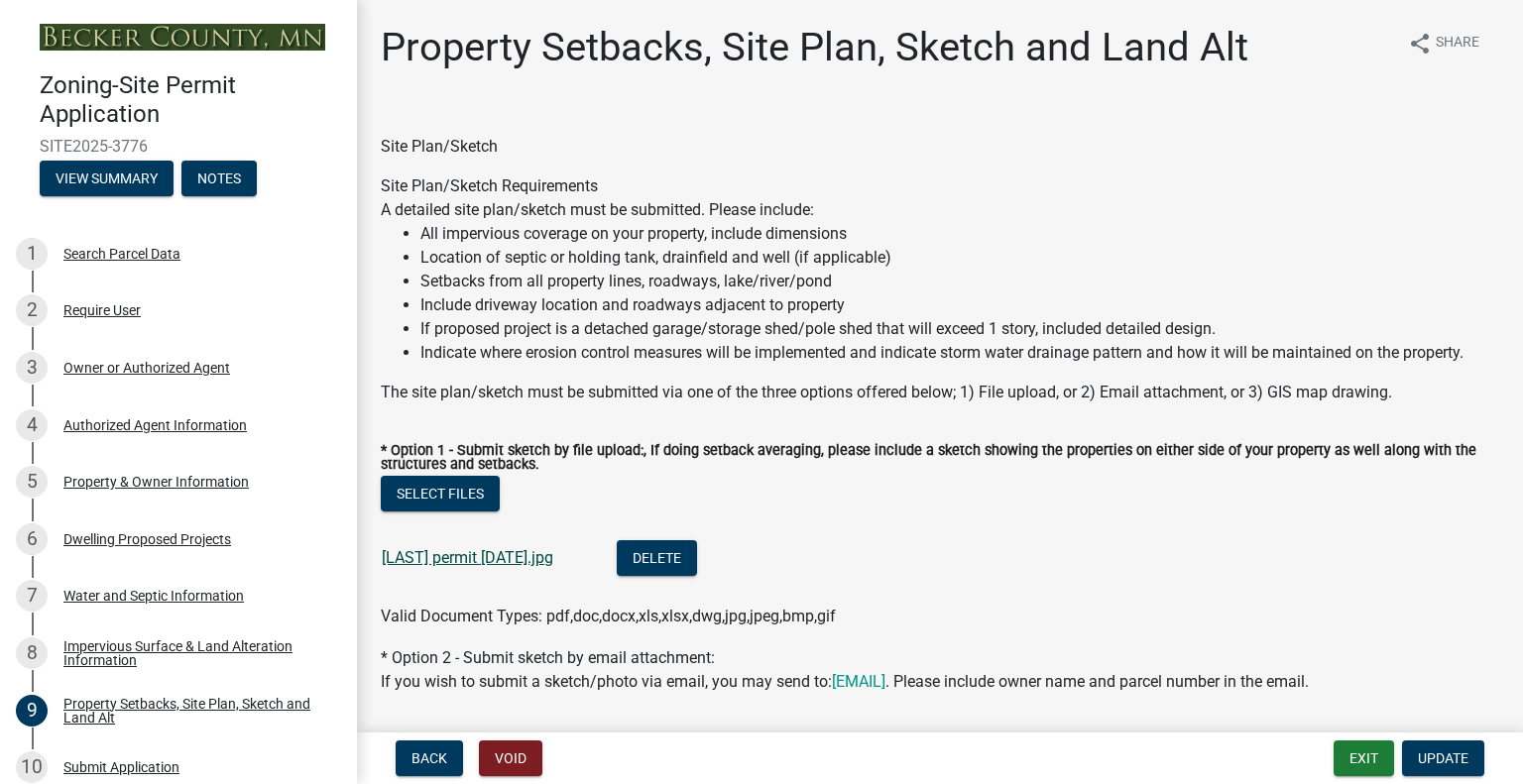 click on "Harbeke permit August 1.jpg" 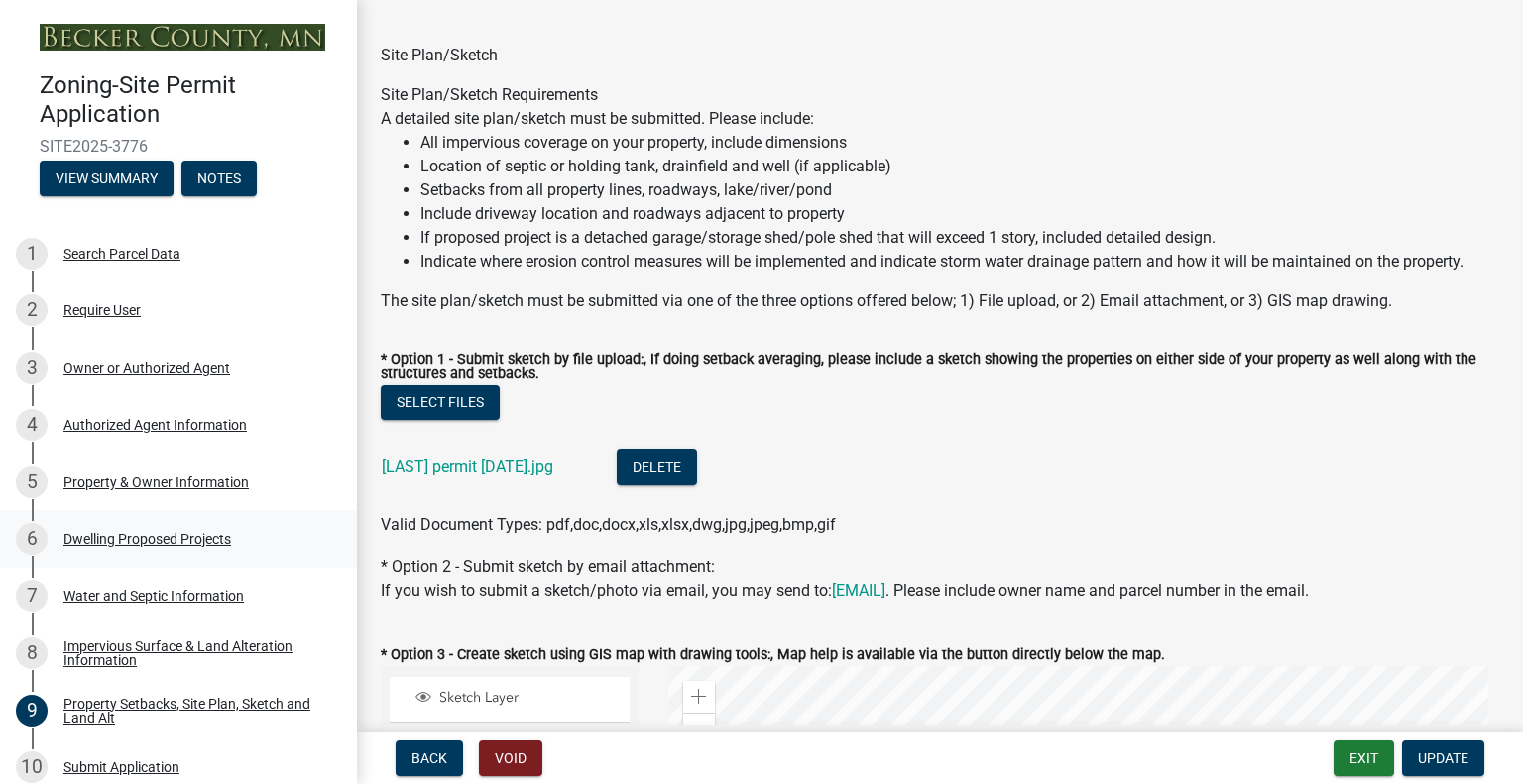 scroll, scrollTop: 198, scrollLeft: 0, axis: vertical 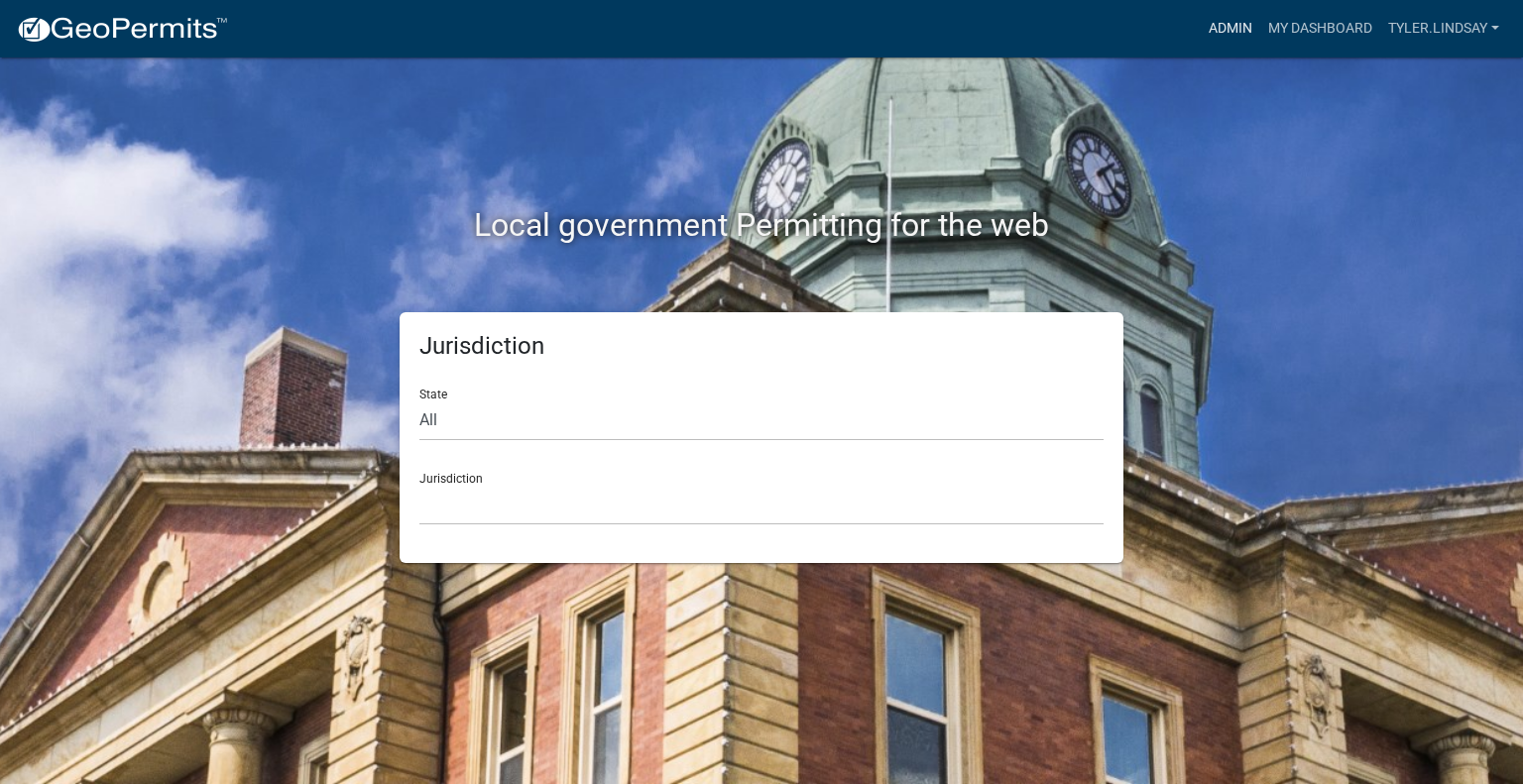 click on "Admin" at bounding box center [1230, 29] 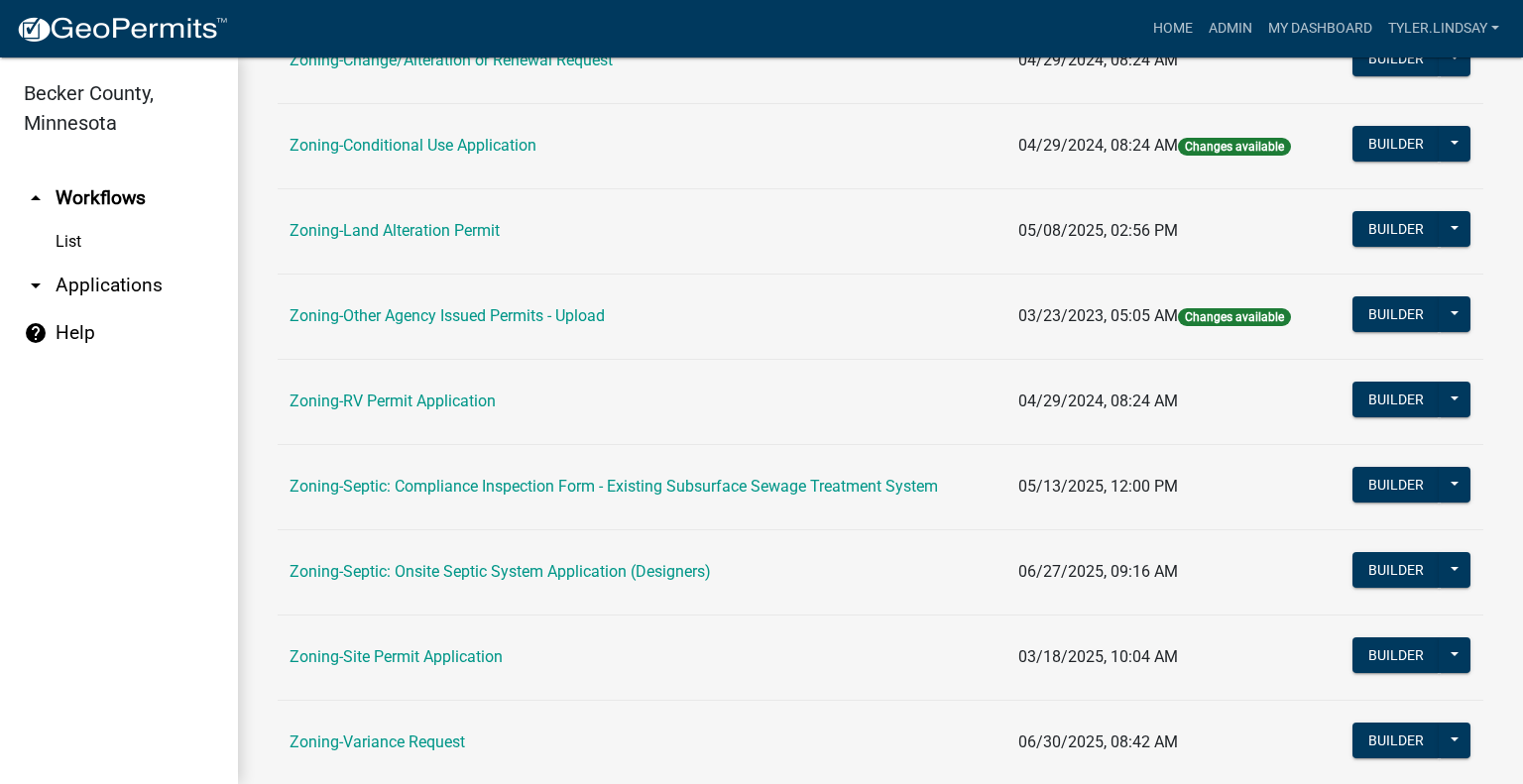 scroll, scrollTop: 719, scrollLeft: 0, axis: vertical 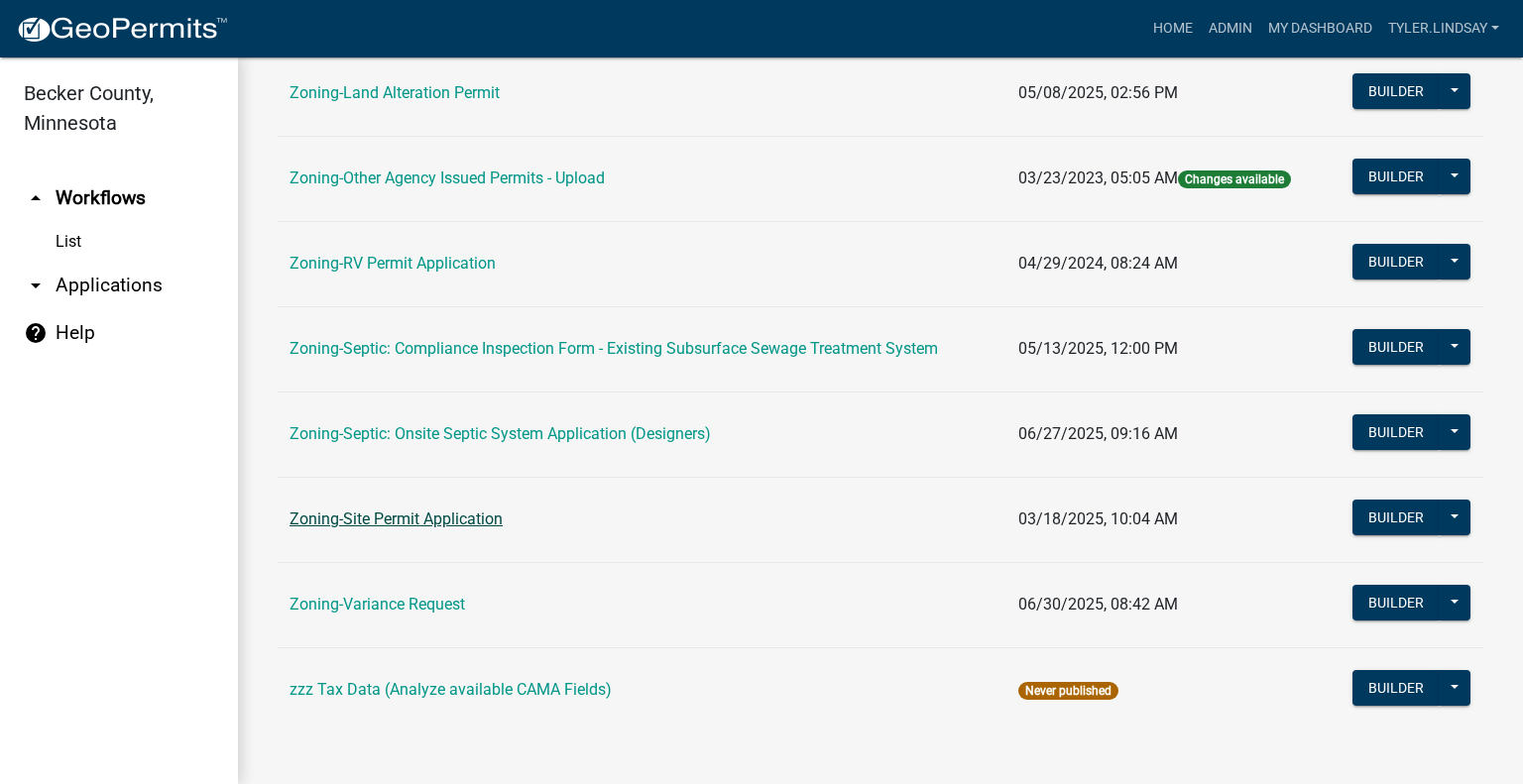 click on "Zoning-Site Permit Application" at bounding box center [396, 518] 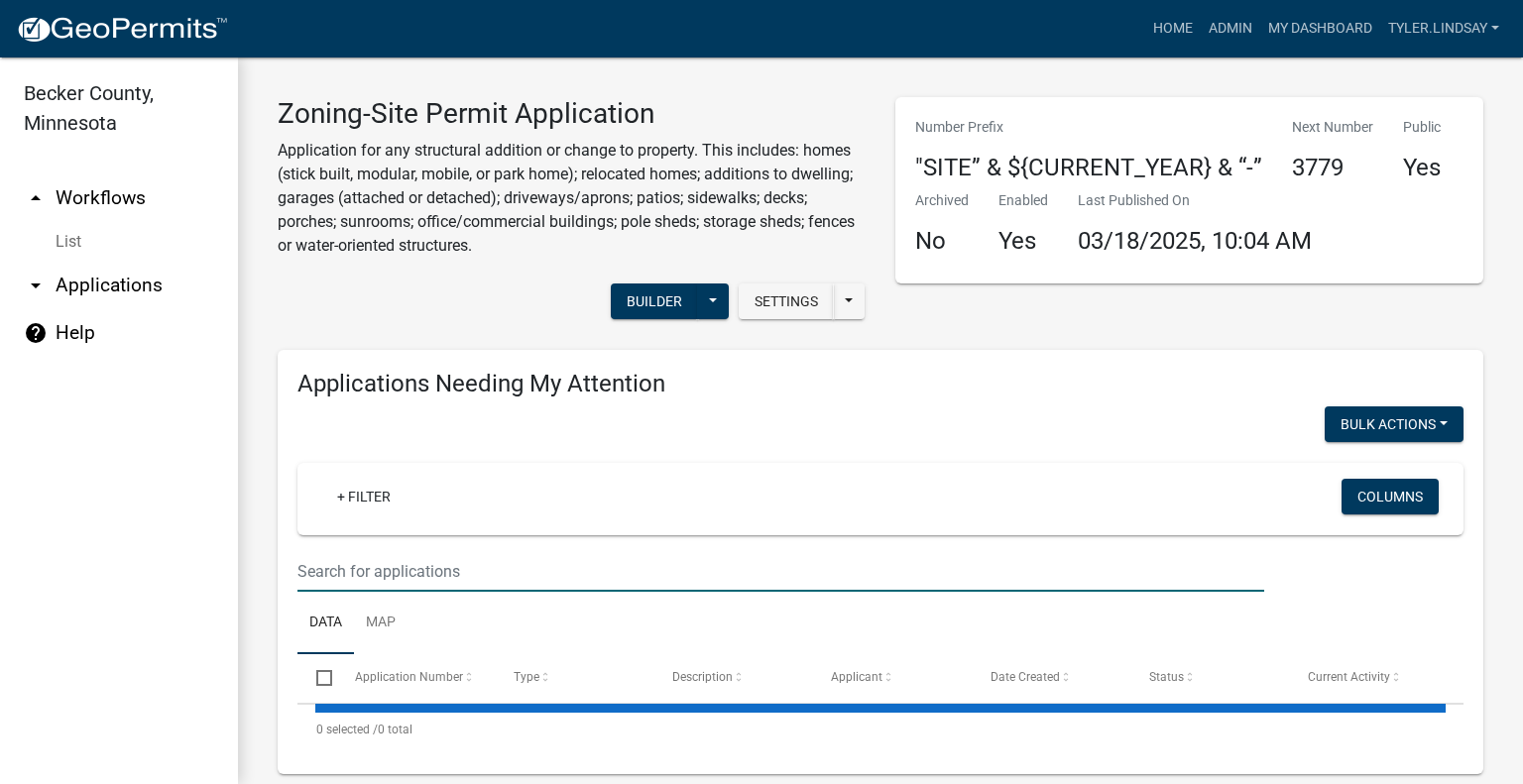 click at bounding box center (780, 571) 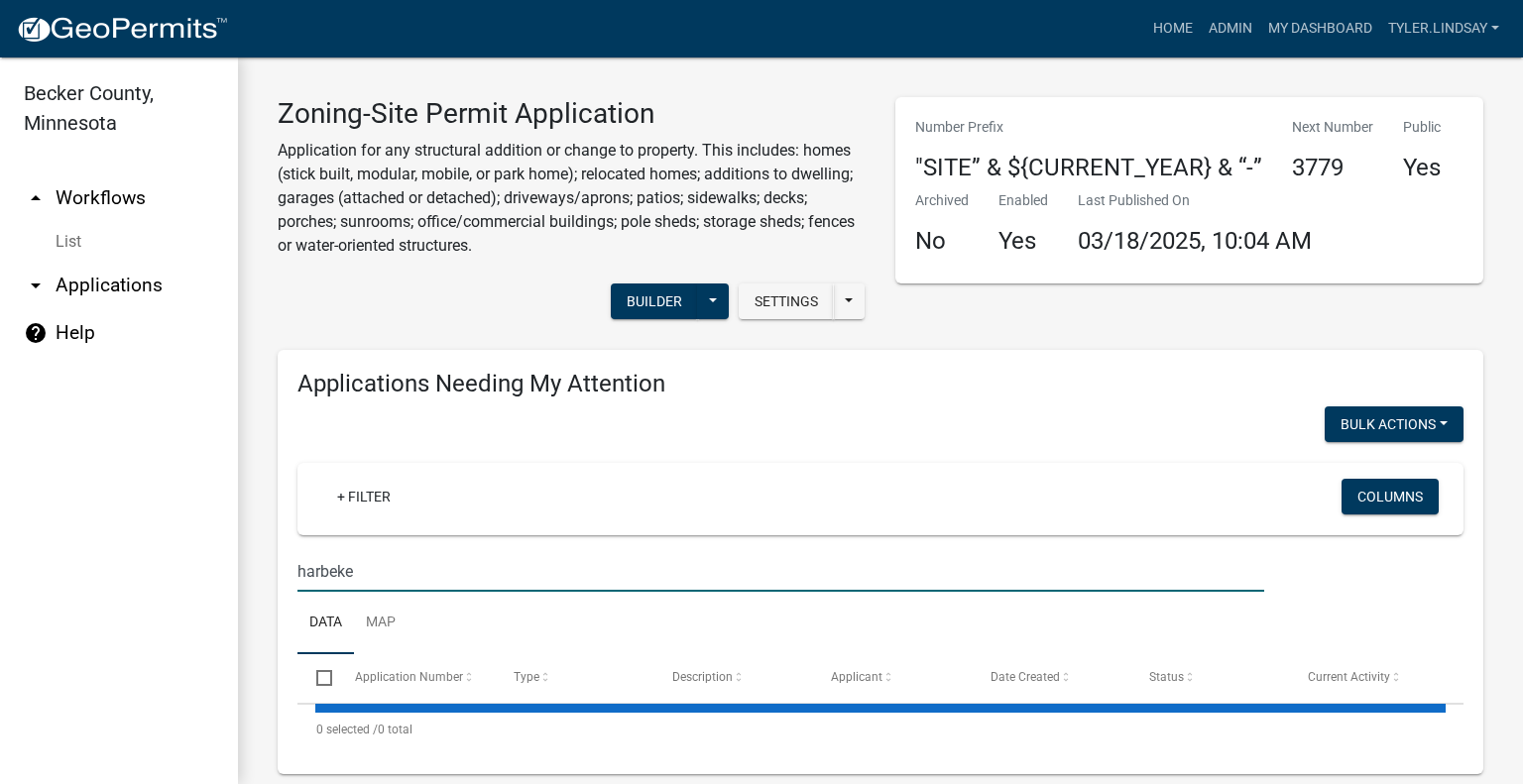 type on "harbeke" 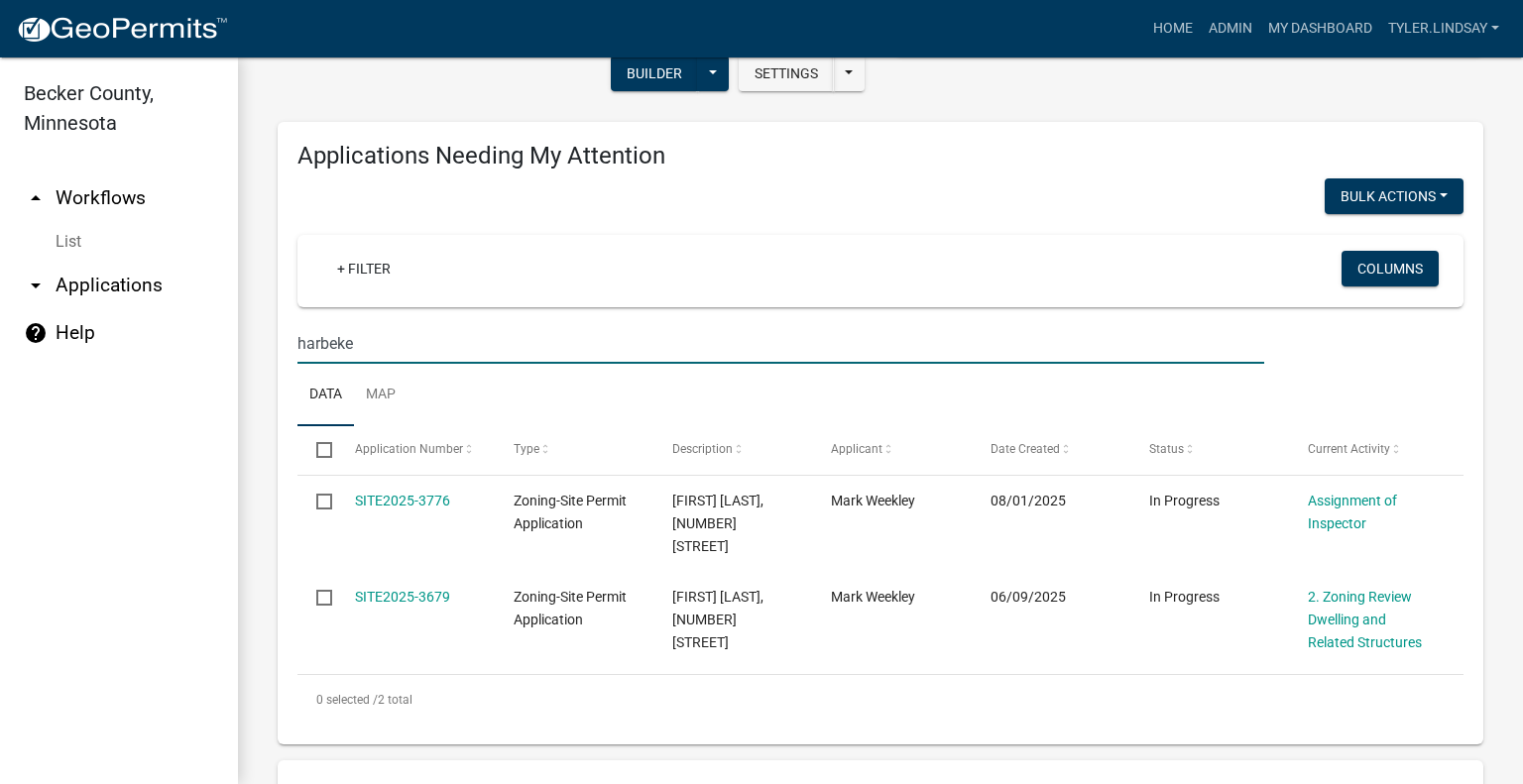 scroll, scrollTop: 396, scrollLeft: 0, axis: vertical 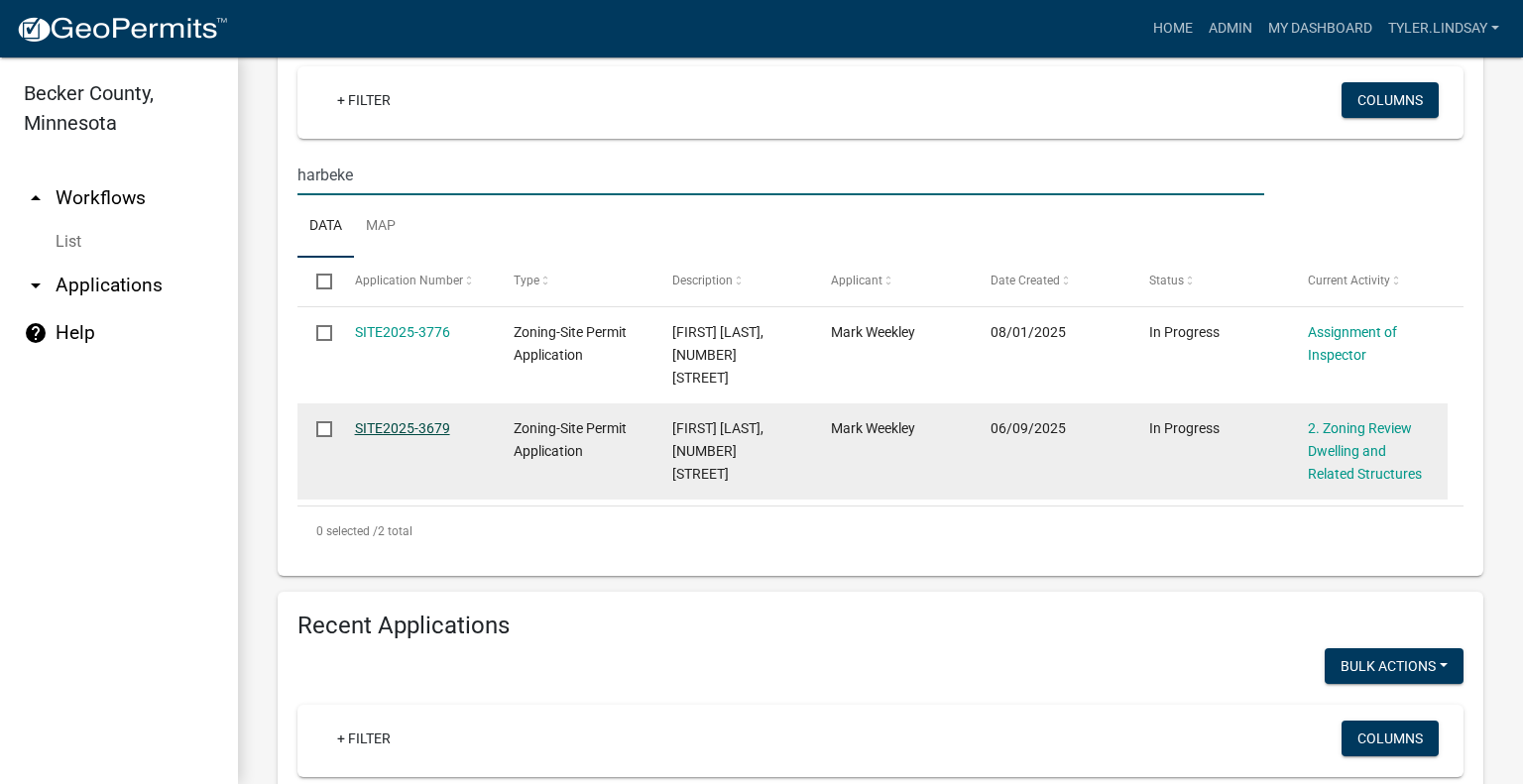 click on "SITE2025-3679" 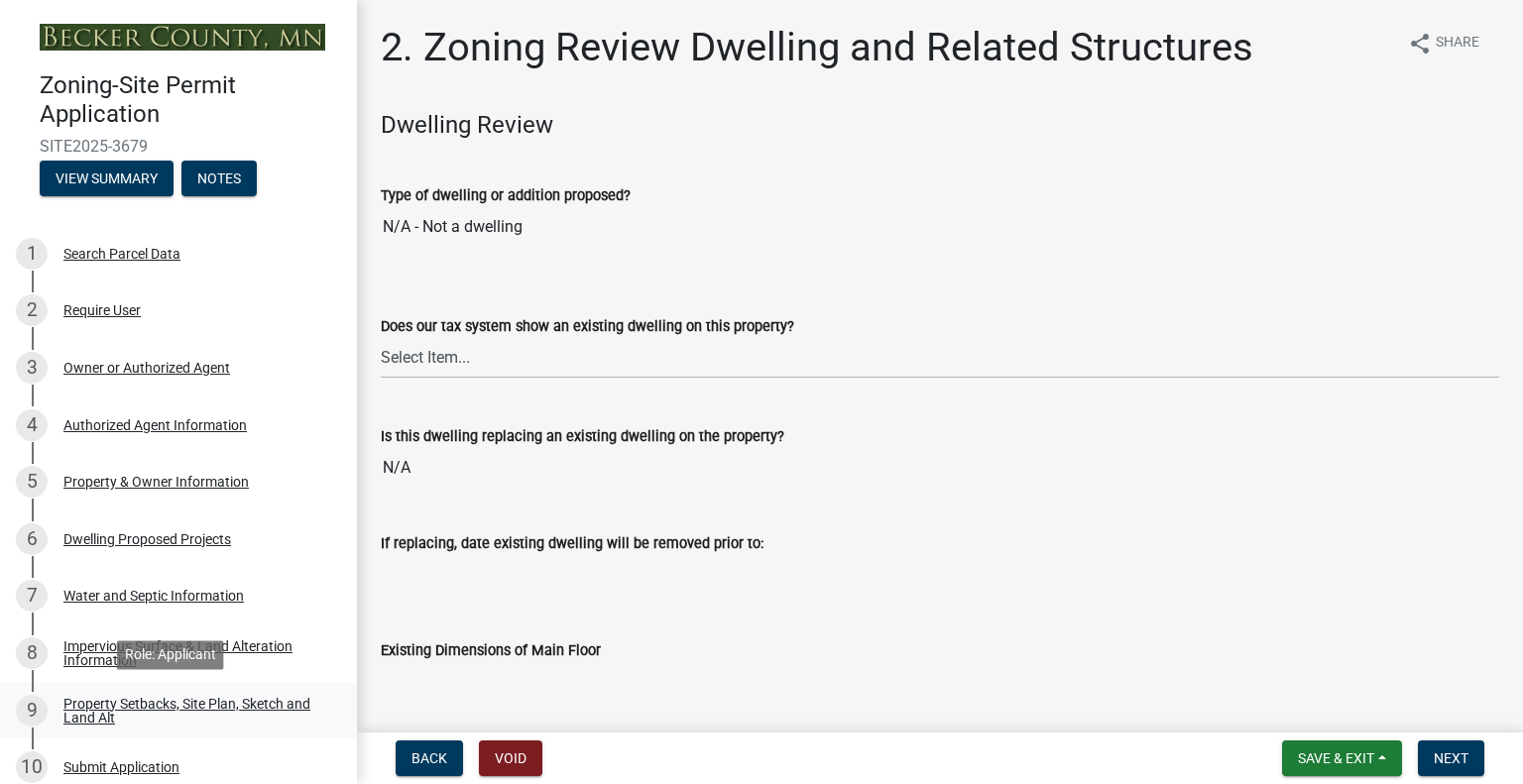 click on "Property Setbacks, Site Plan, Sketch and Land Alt" at bounding box center (194, 711) 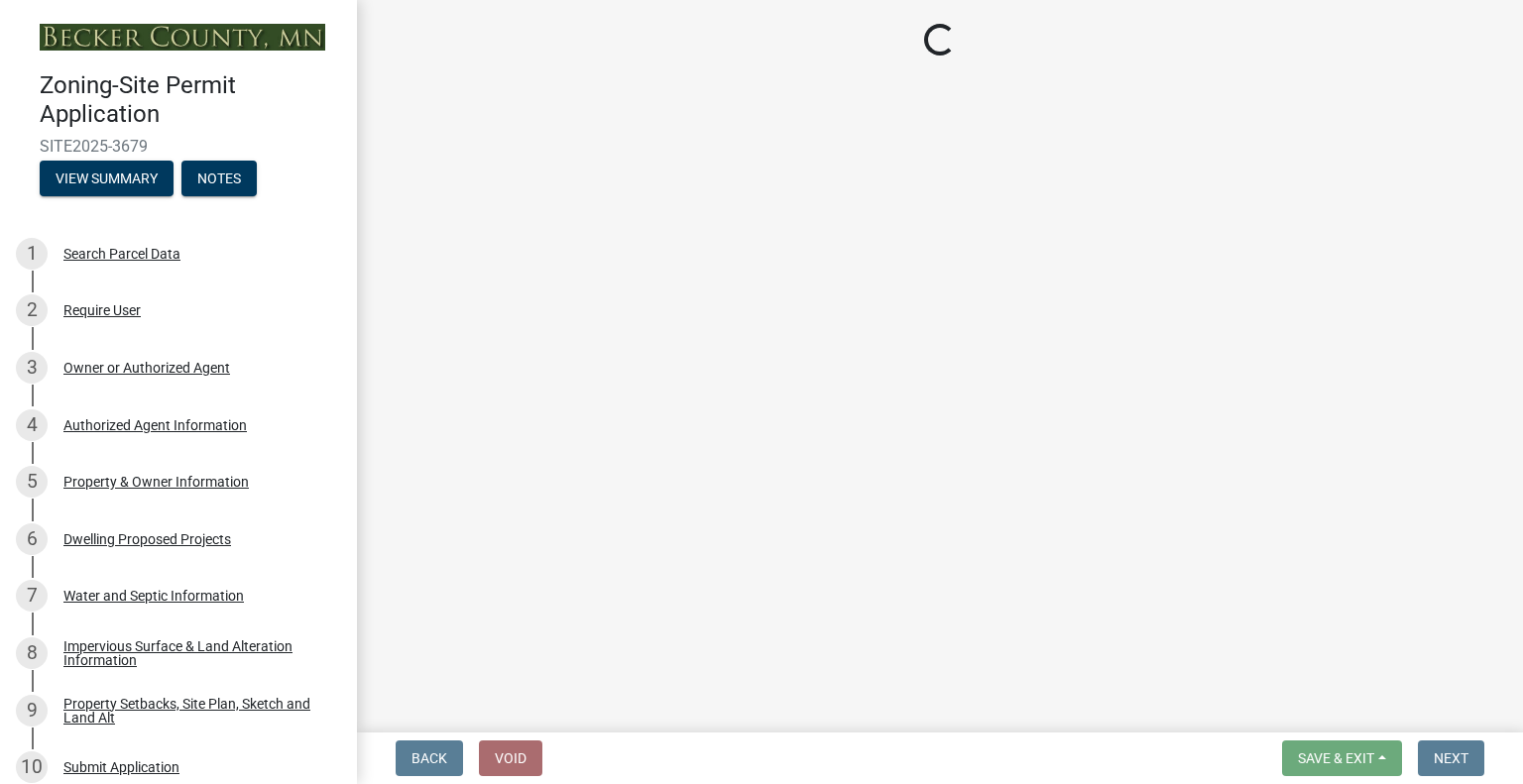 select on "7b13c63f-e699-4112-b373-98fbd28ec536" 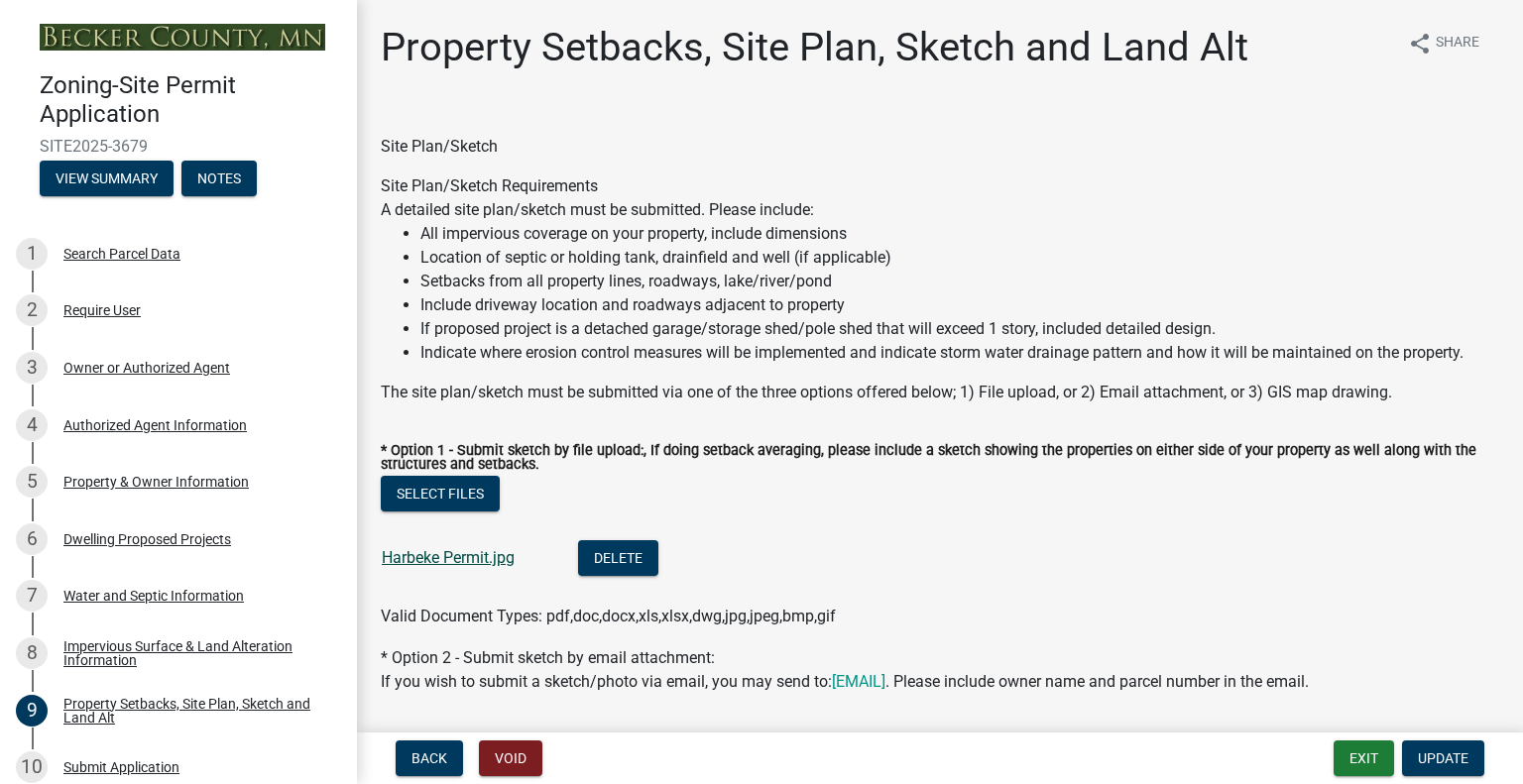 click on "Harbeke Permit.jpg" 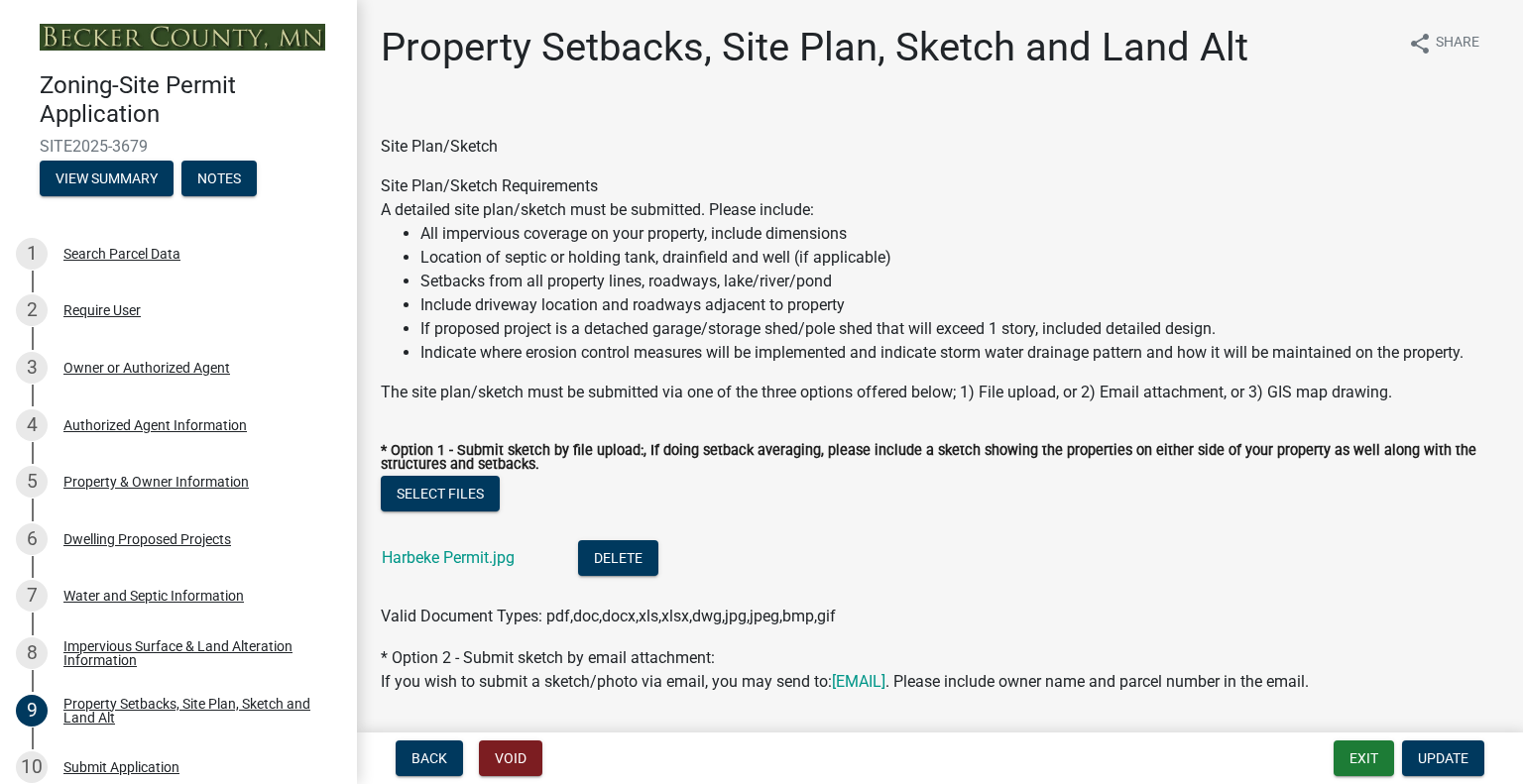 scroll, scrollTop: 496, scrollLeft: 0, axis: vertical 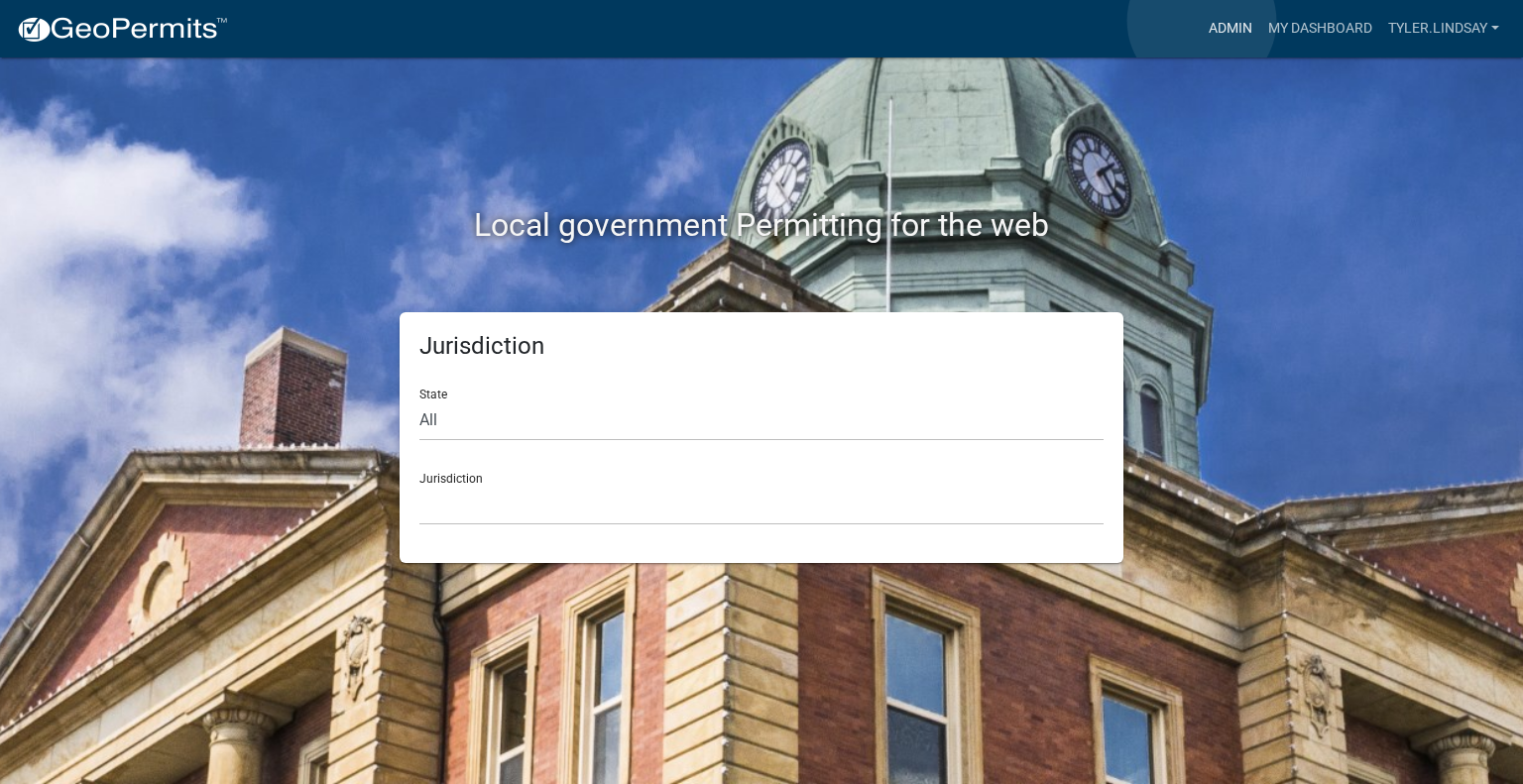 click on "Admin" at bounding box center [1230, 29] 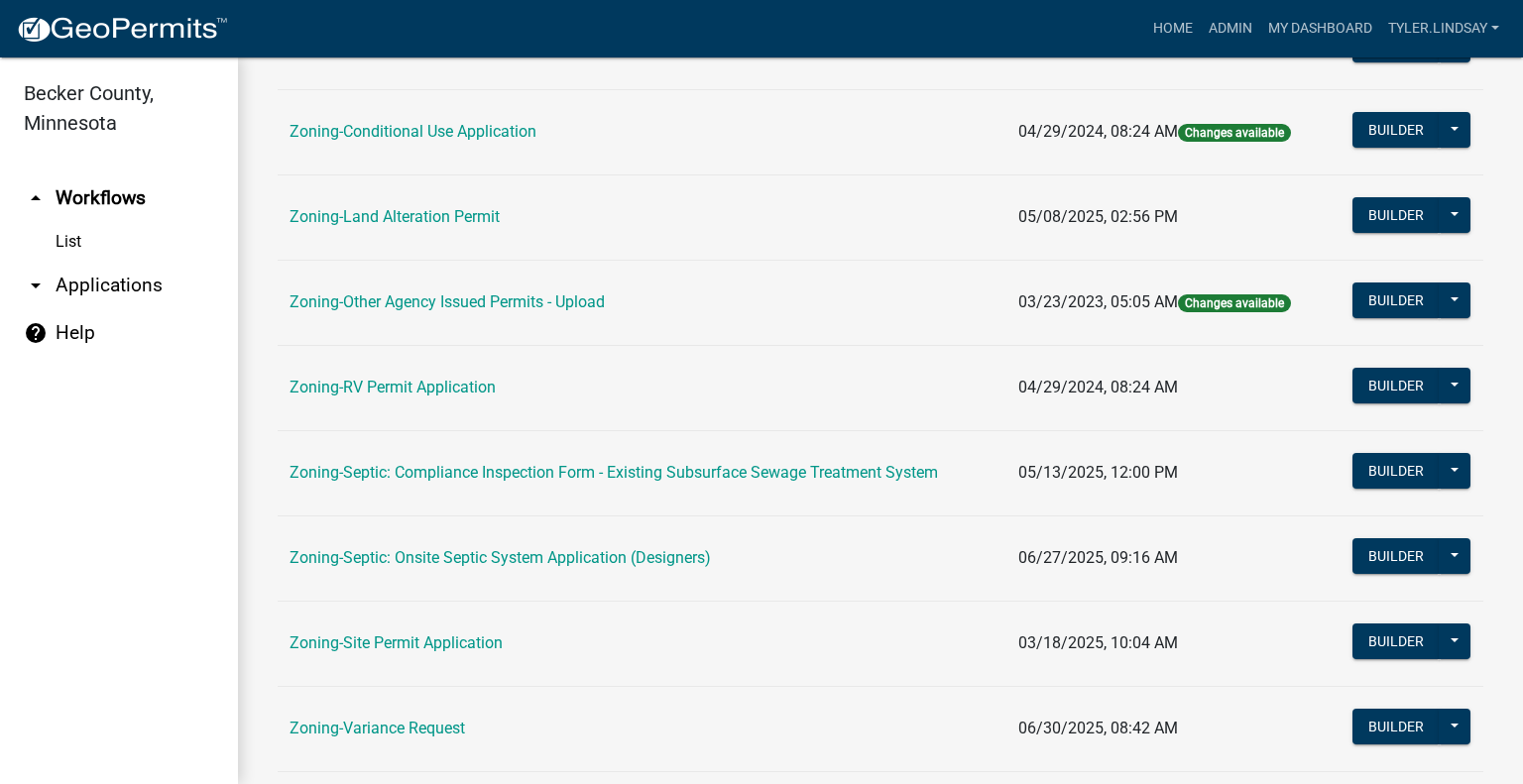 scroll, scrollTop: 719, scrollLeft: 0, axis: vertical 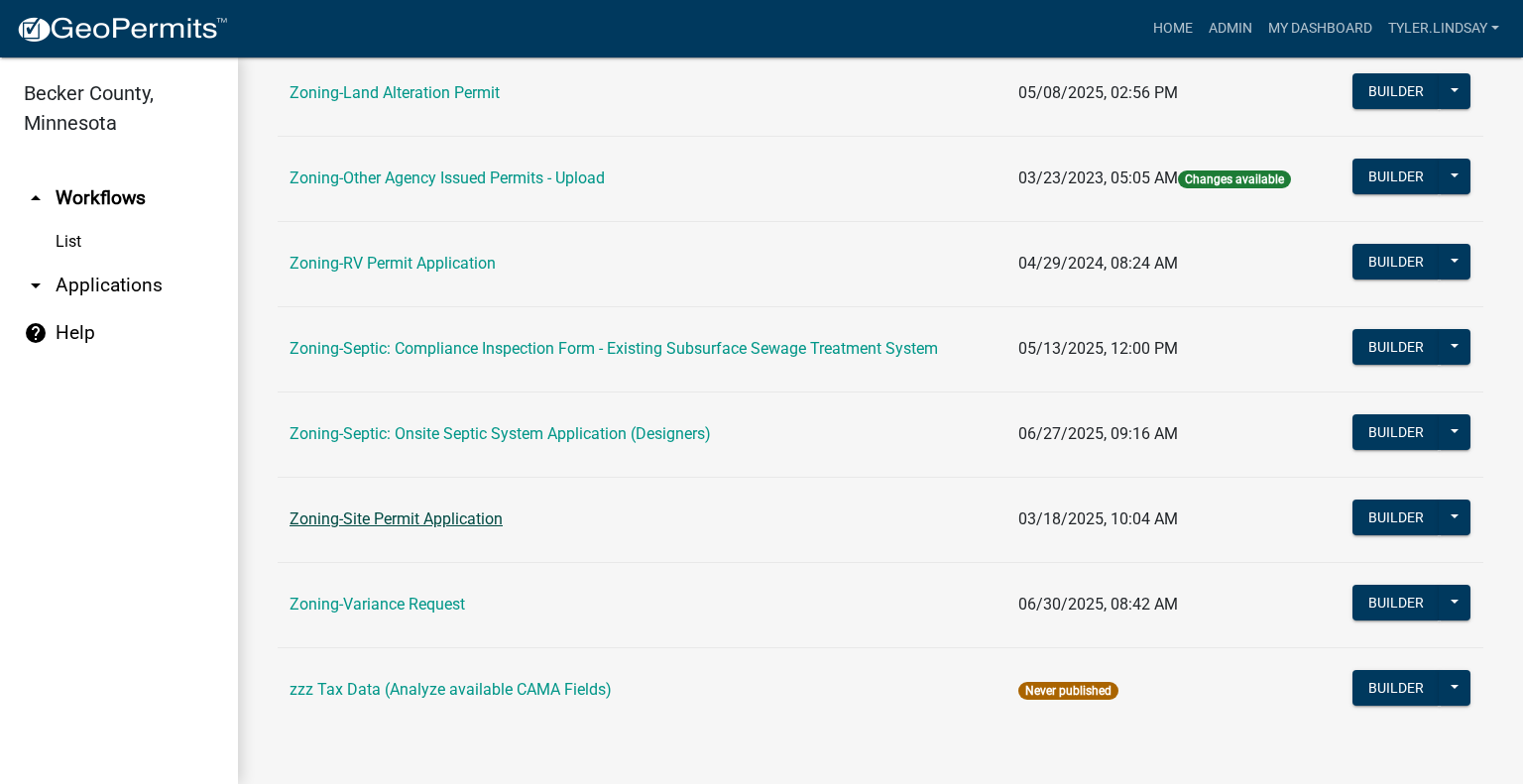 click on "Zoning-Site Permit Application" at bounding box center (396, 518) 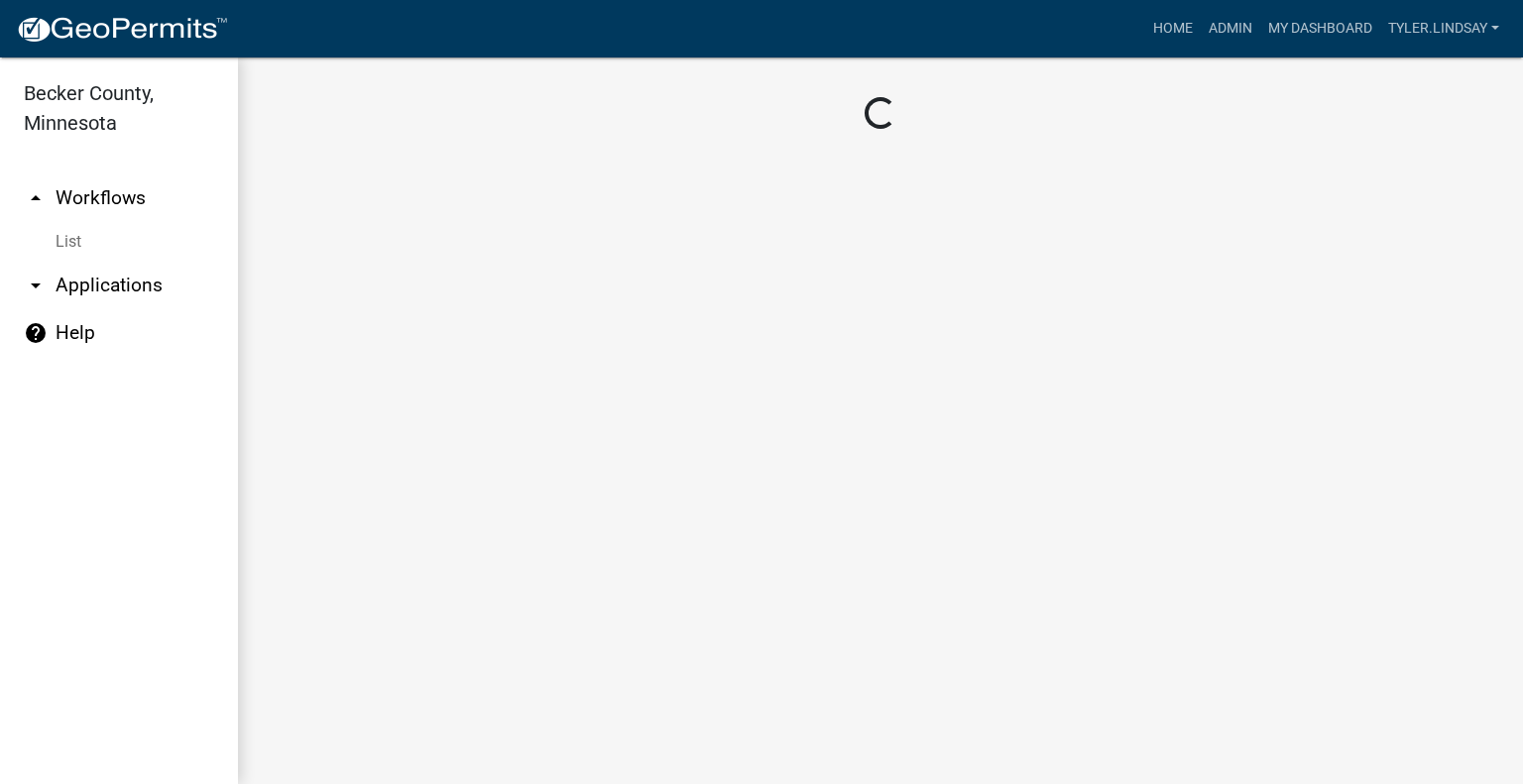 scroll, scrollTop: 0, scrollLeft: 0, axis: both 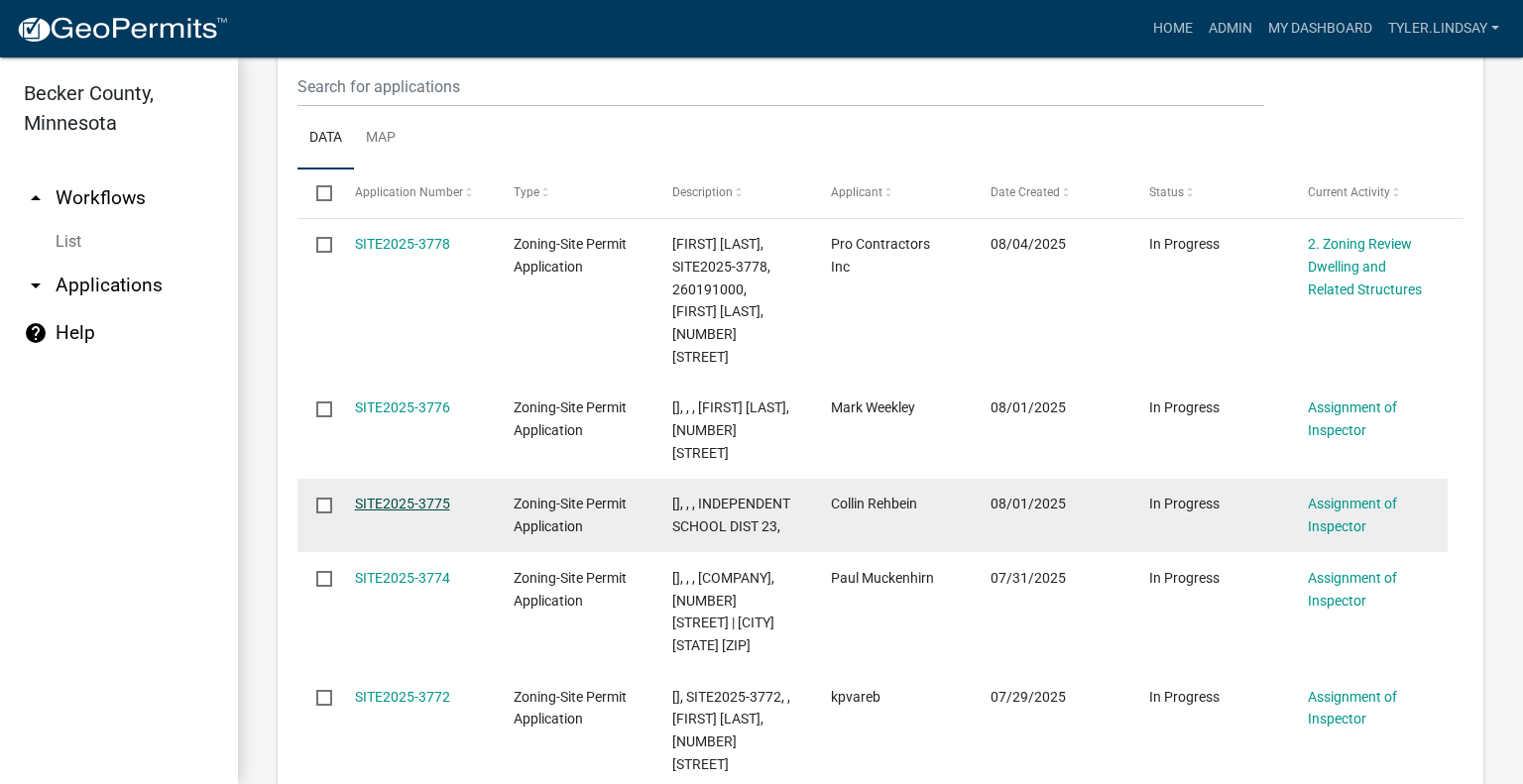 click on "SITE2025-3775" 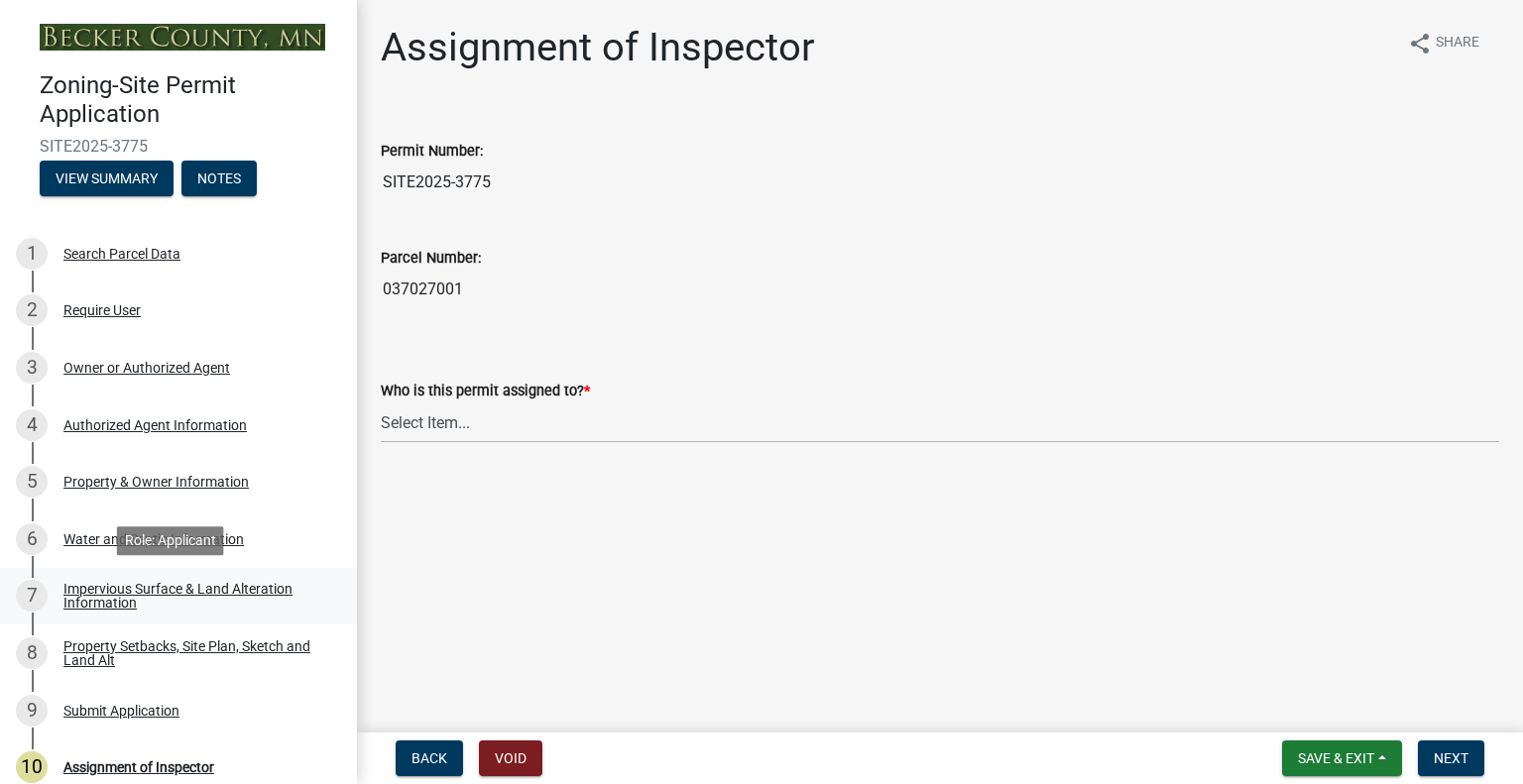 click on "Impervious Surface & Land Alteration Information" at bounding box center (194, 596) 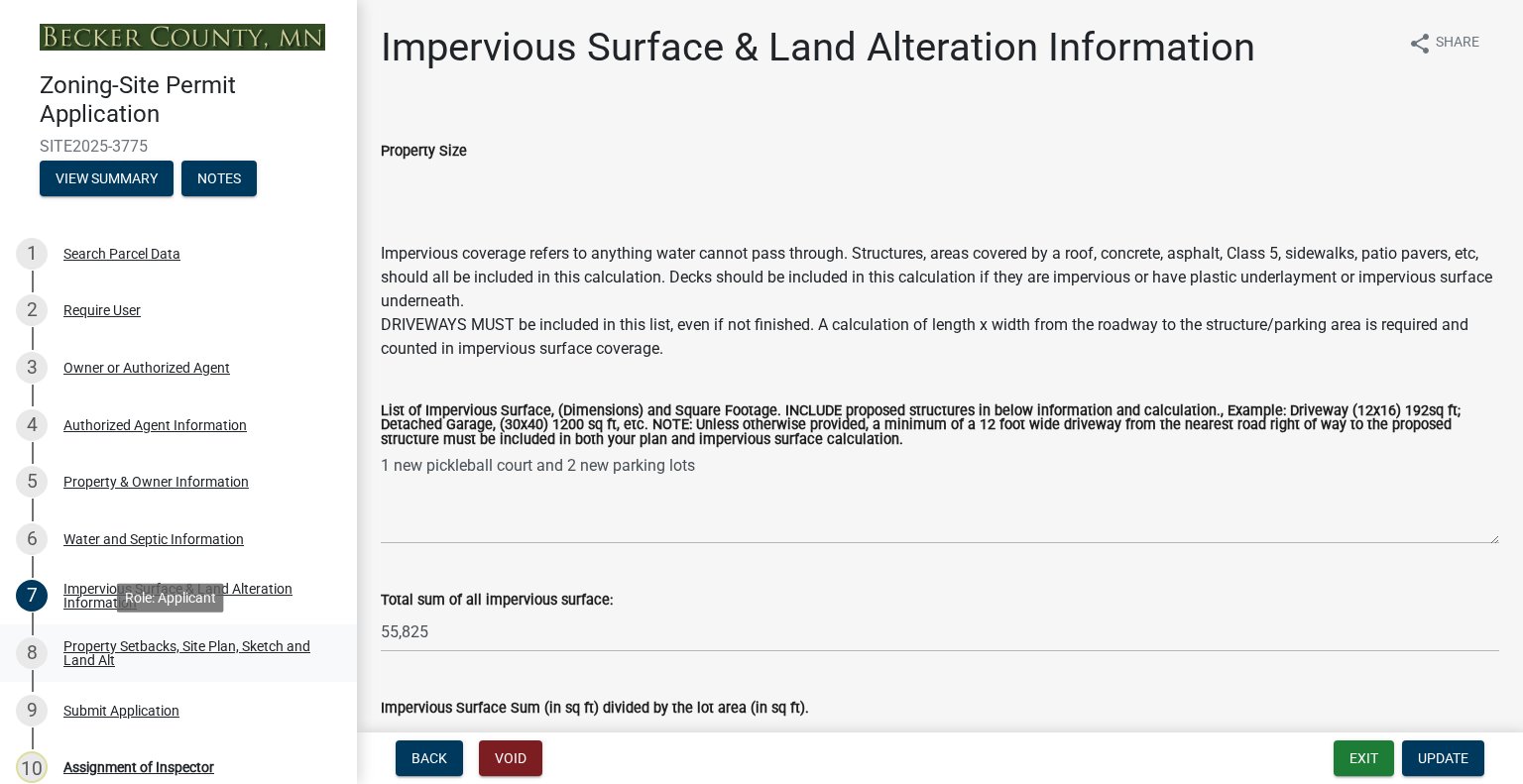 click on "Property Setbacks, Site Plan, Sketch and Land Alt" at bounding box center [194, 653] 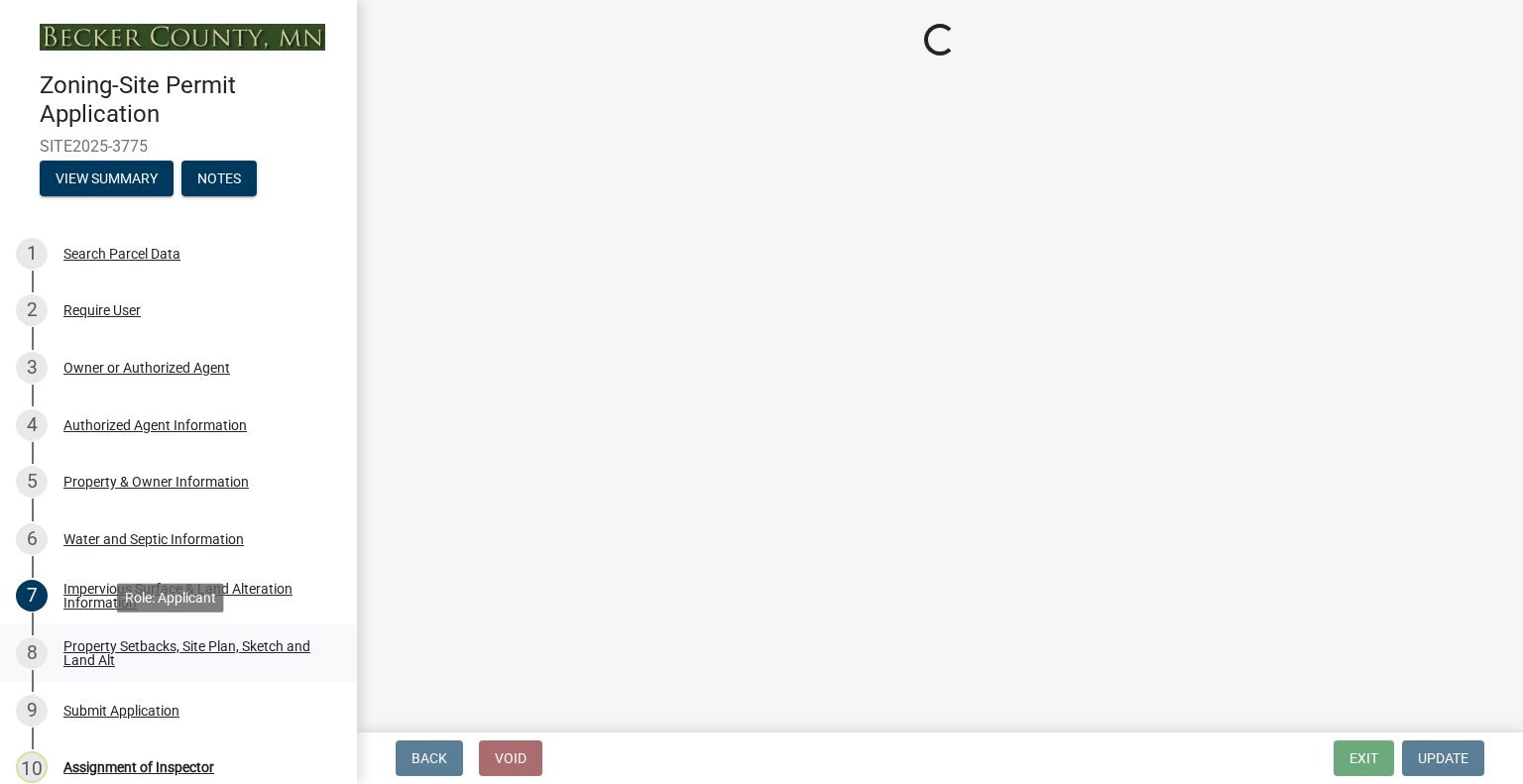 select on "d89fbfa0-1150-4954-b91c-9d482c9530a3" 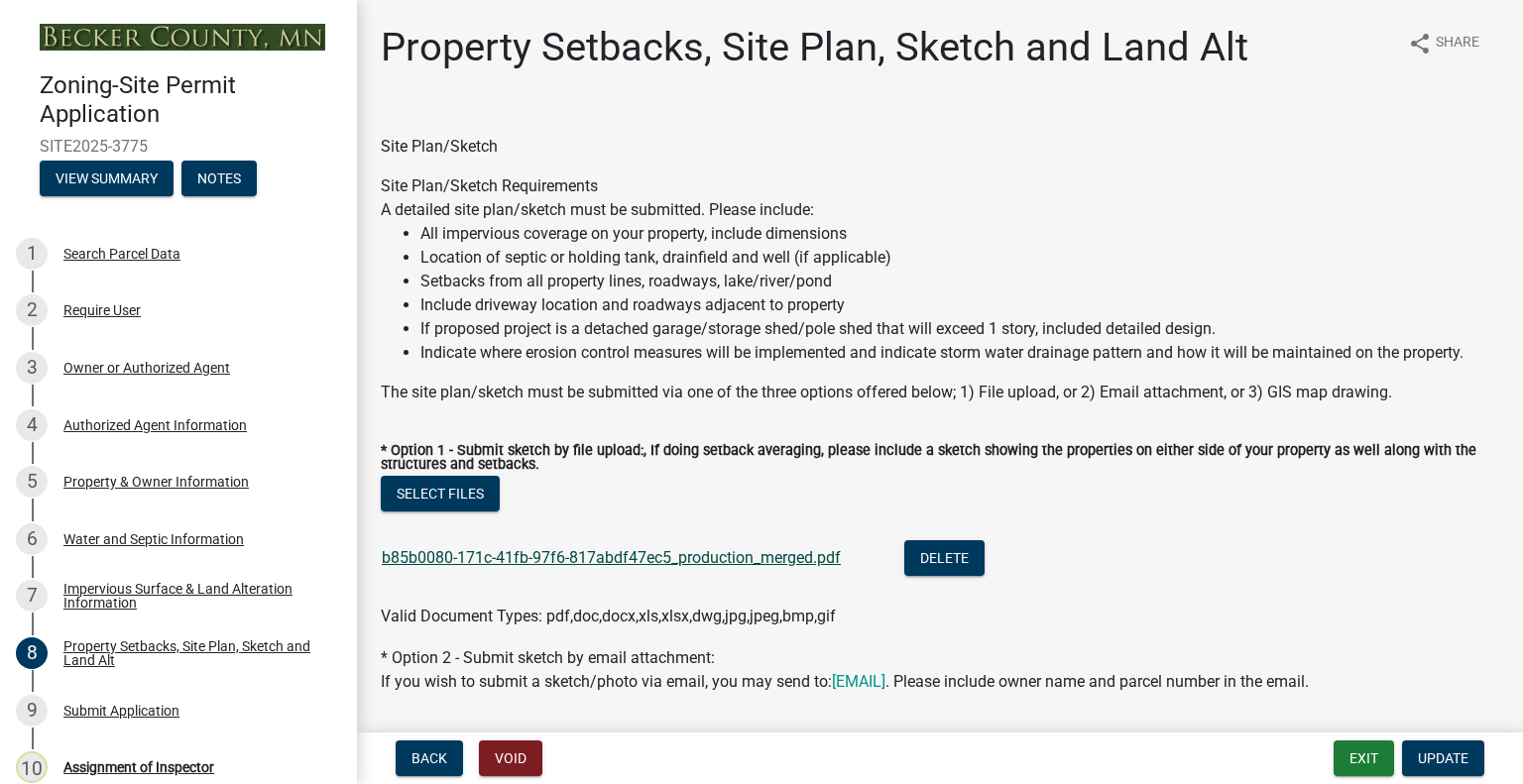 click on "b85b0080-171c-41fb-97f6-817abdf47ec5_production_merged.pdf" 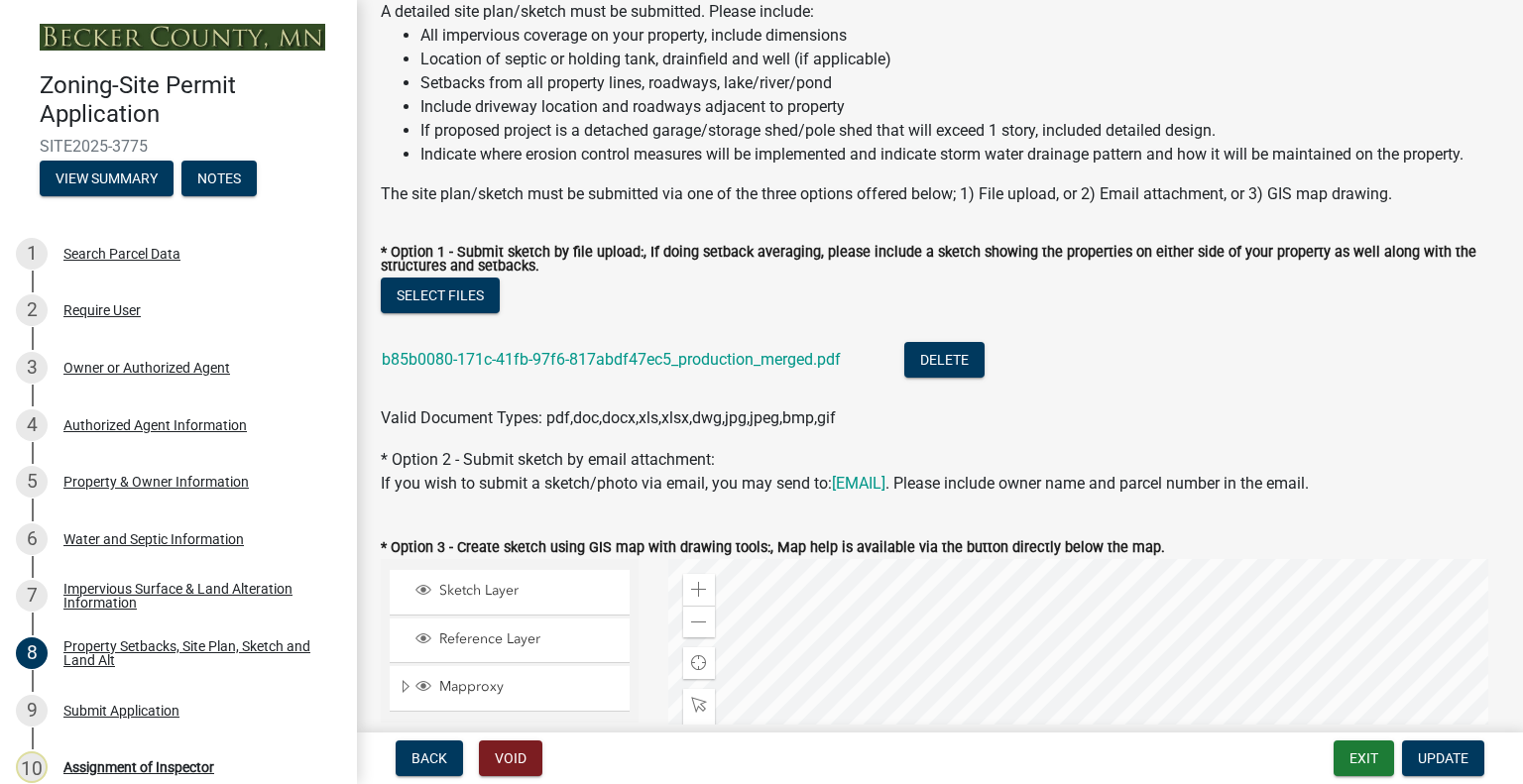 scroll, scrollTop: 595, scrollLeft: 0, axis: vertical 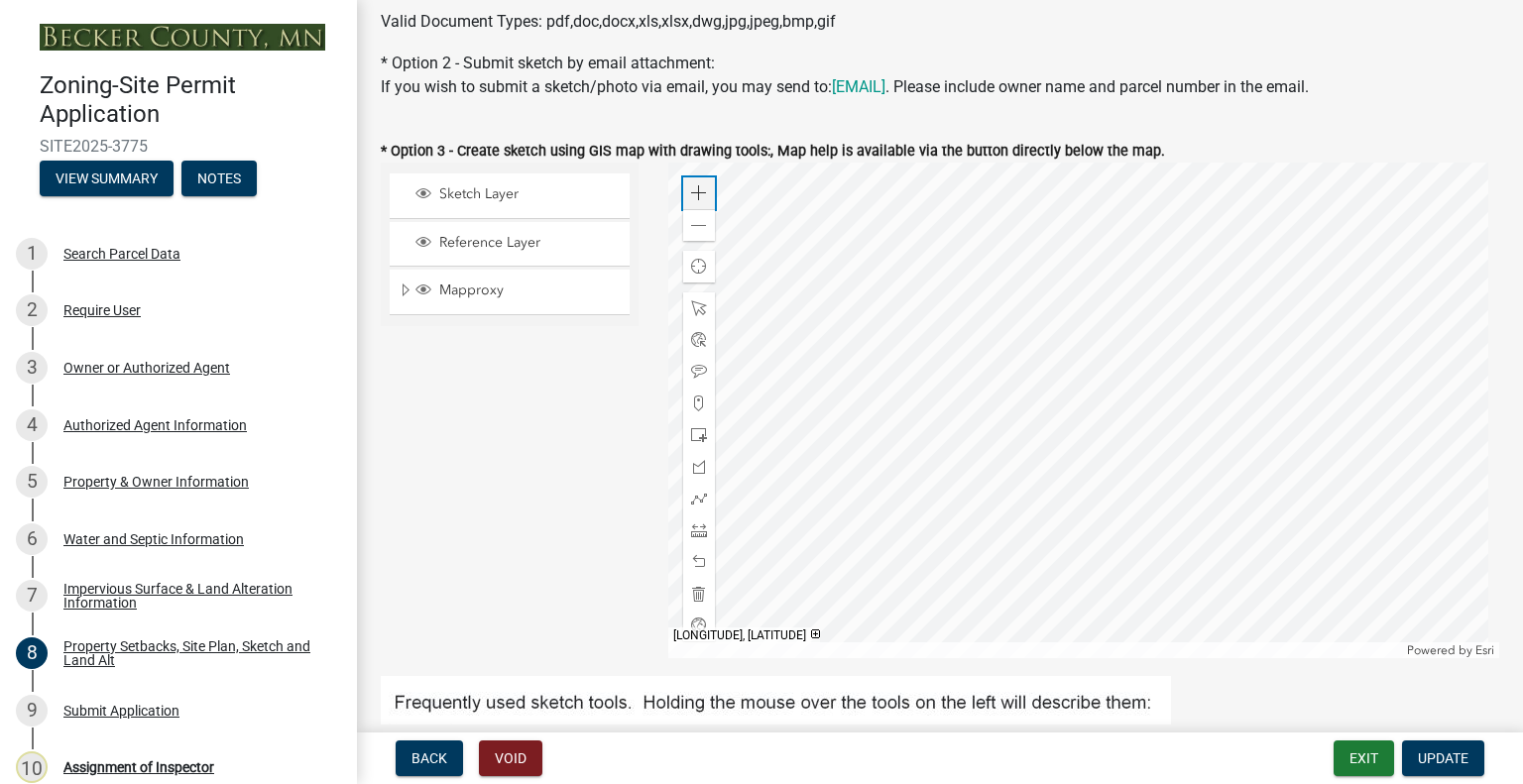click 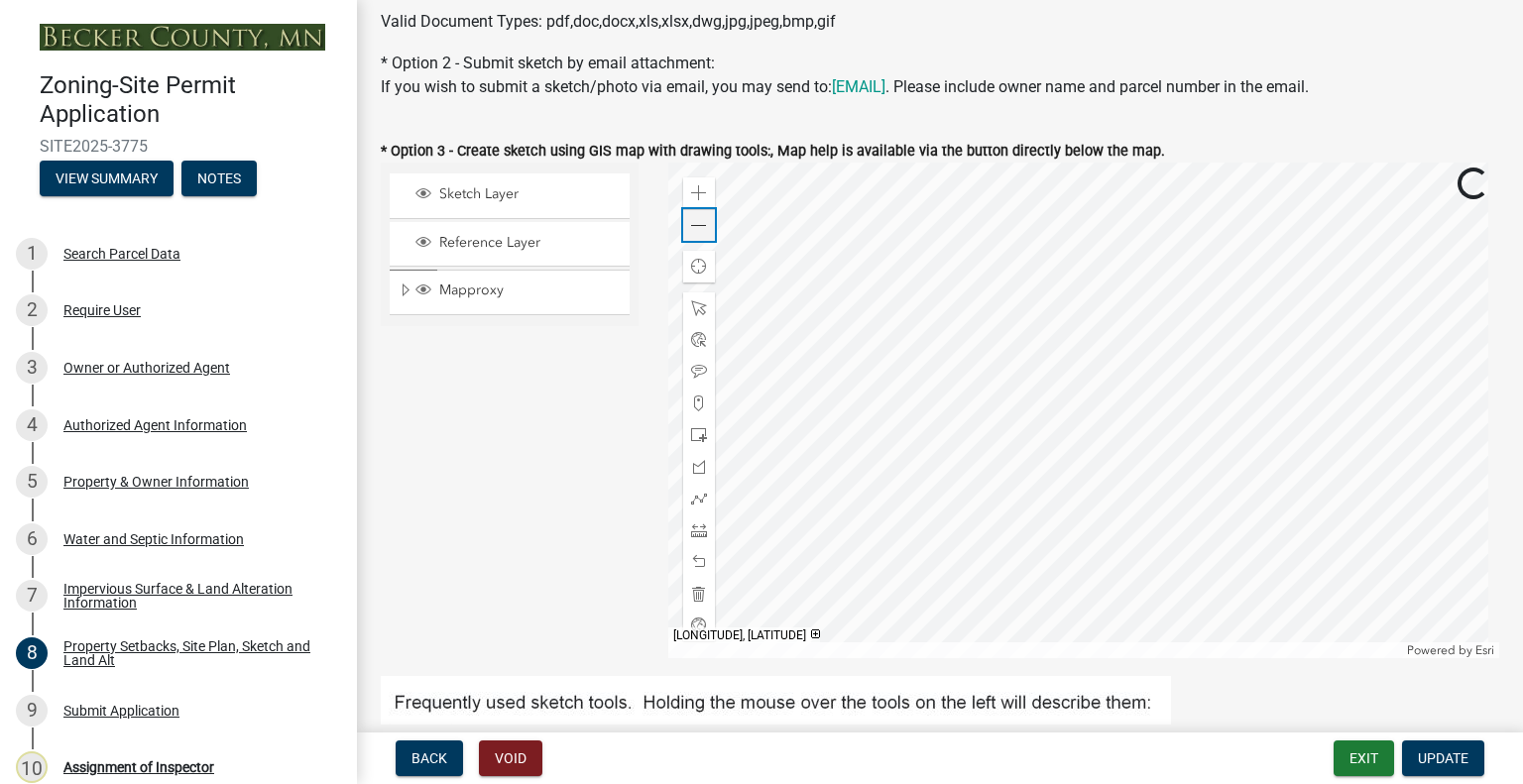 click on "Zoom out" 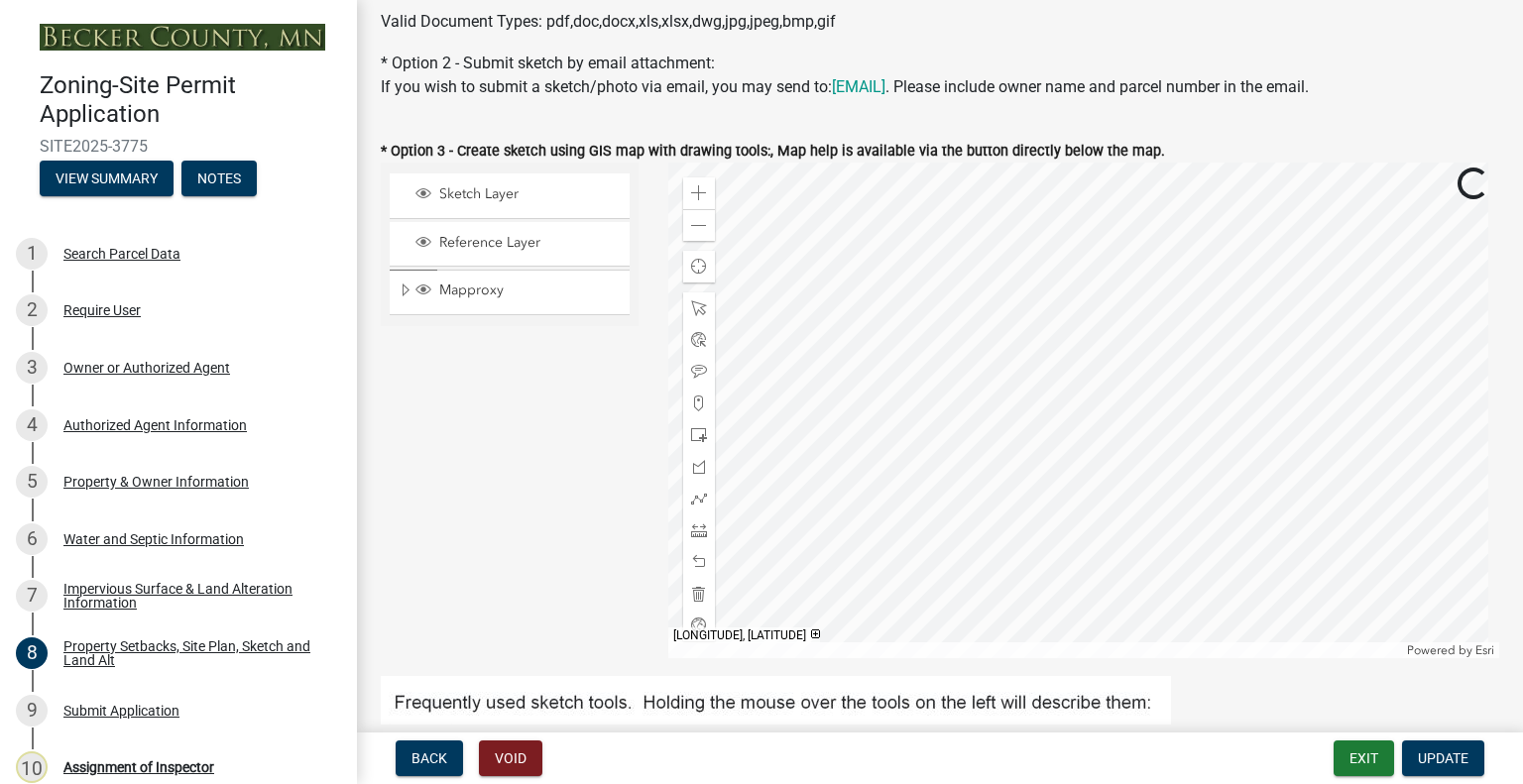 click 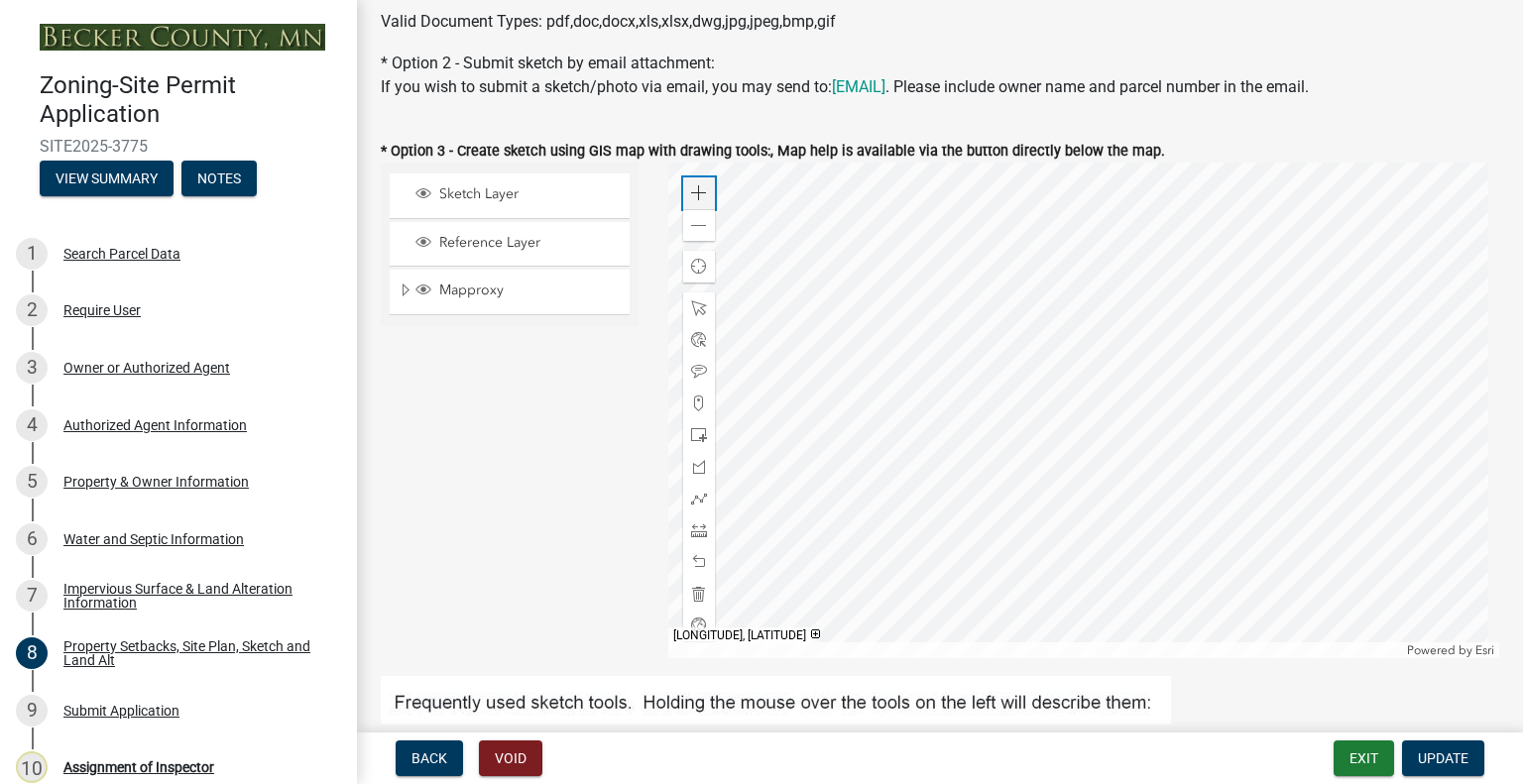 click 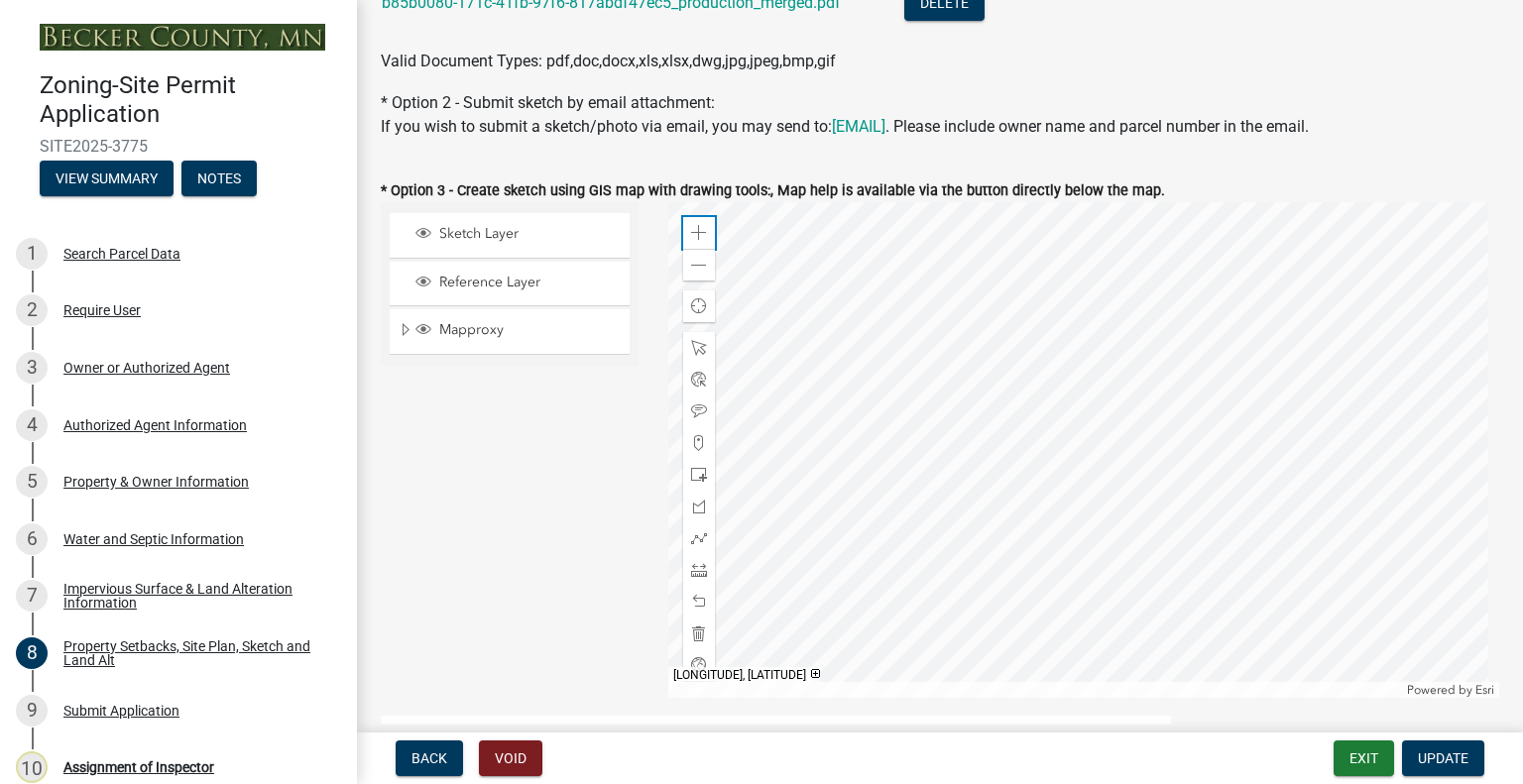 scroll, scrollTop: 694, scrollLeft: 0, axis: vertical 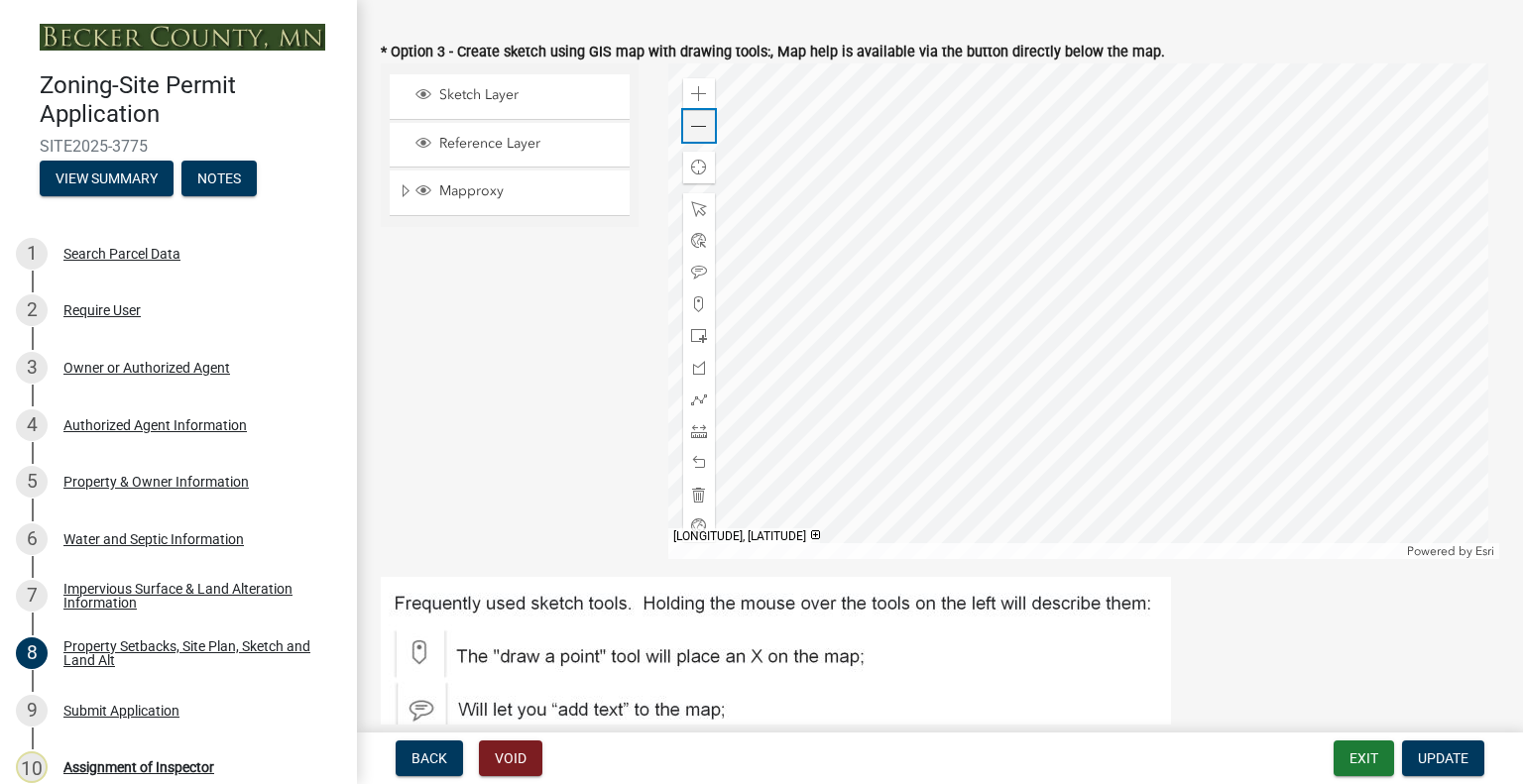 click on "Zoom out" 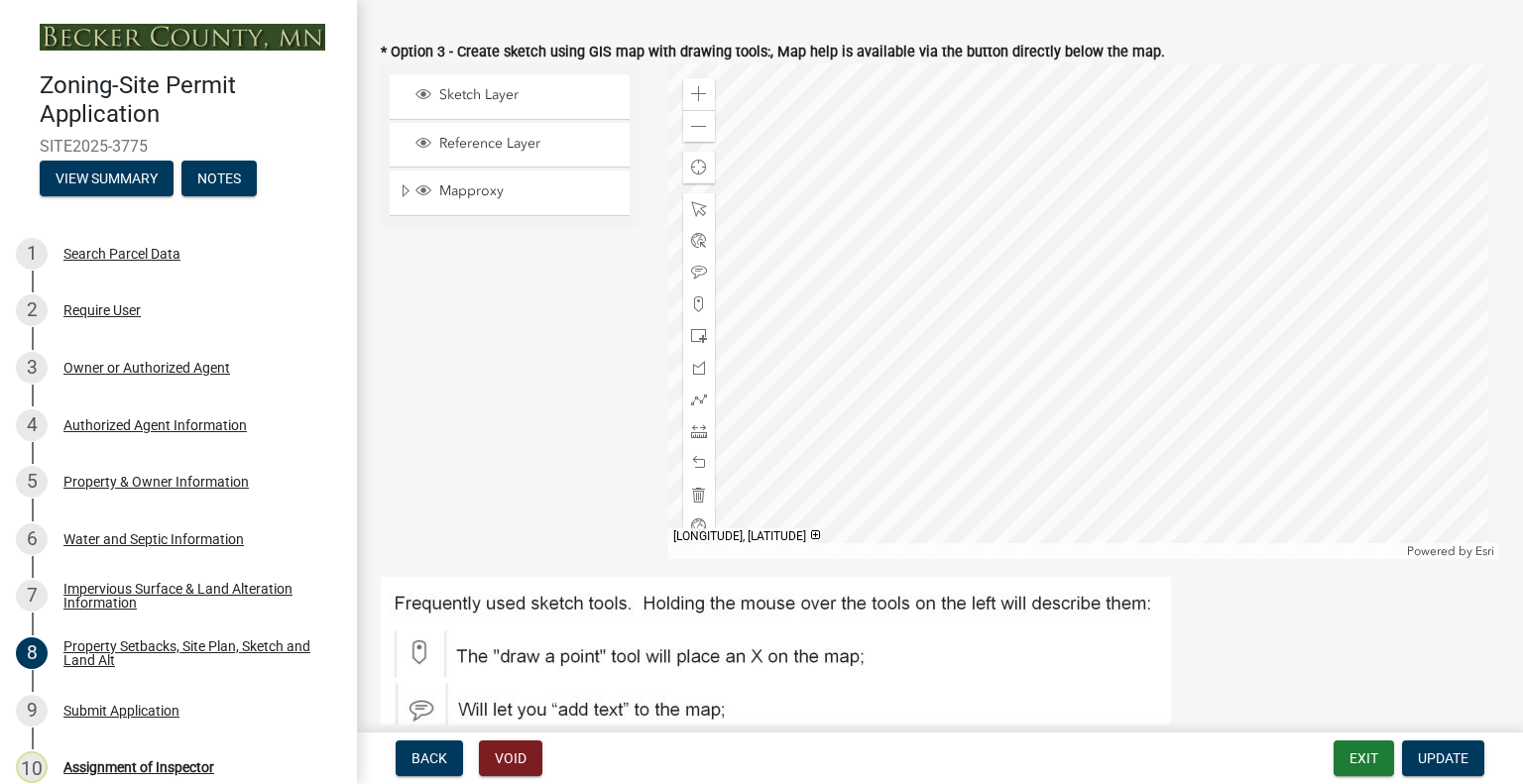 click 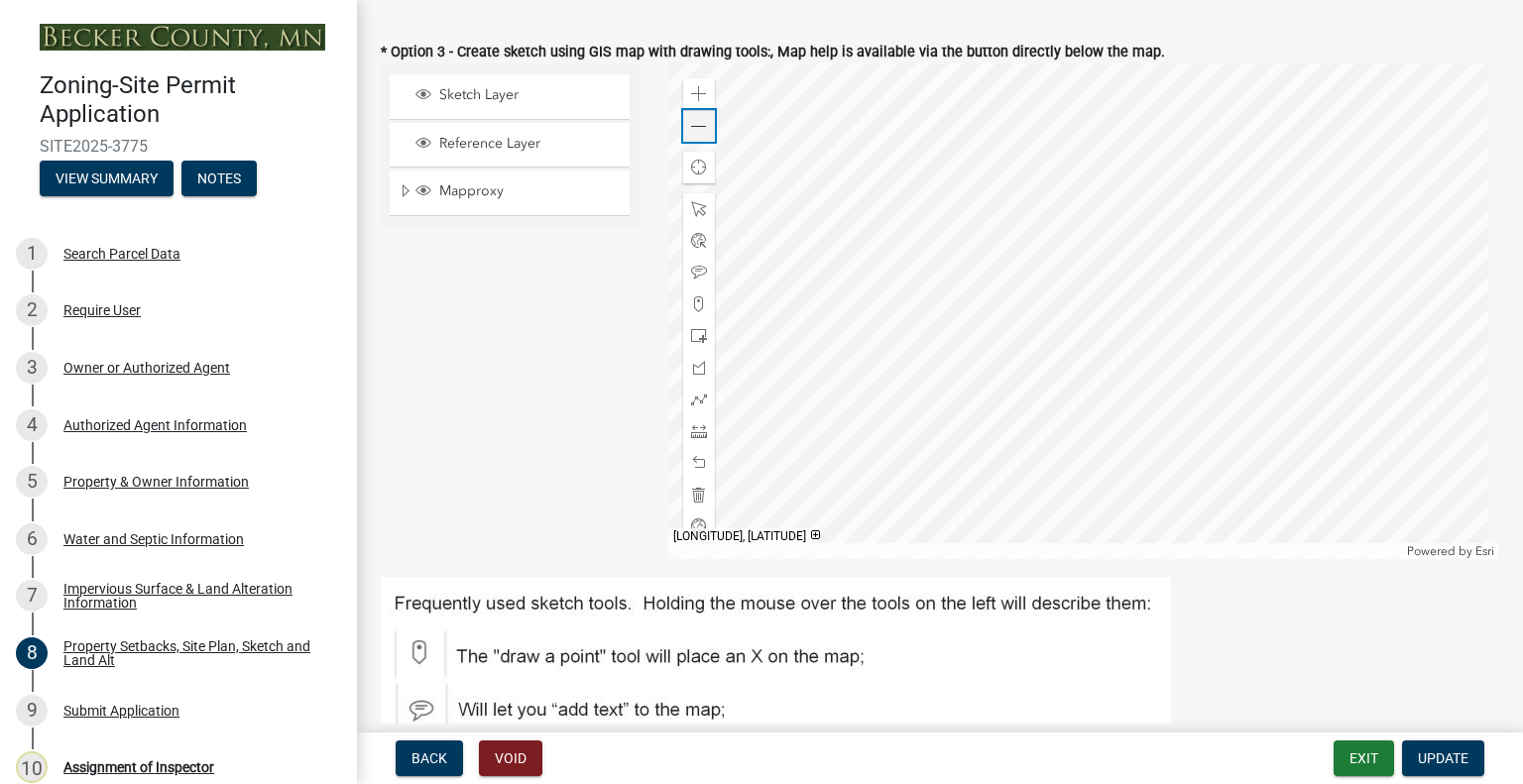 click on "Zoom out" 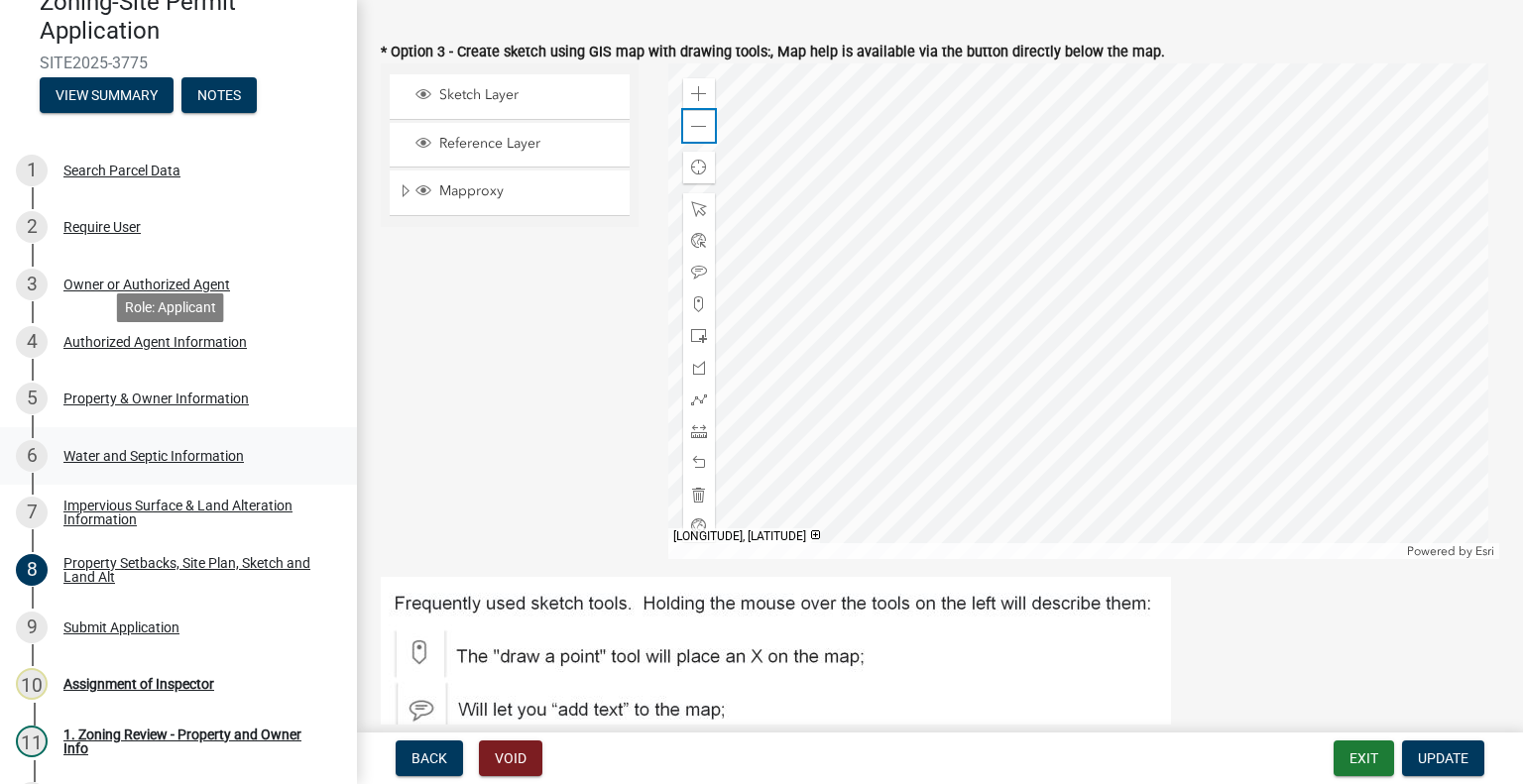 scroll, scrollTop: 198, scrollLeft: 0, axis: vertical 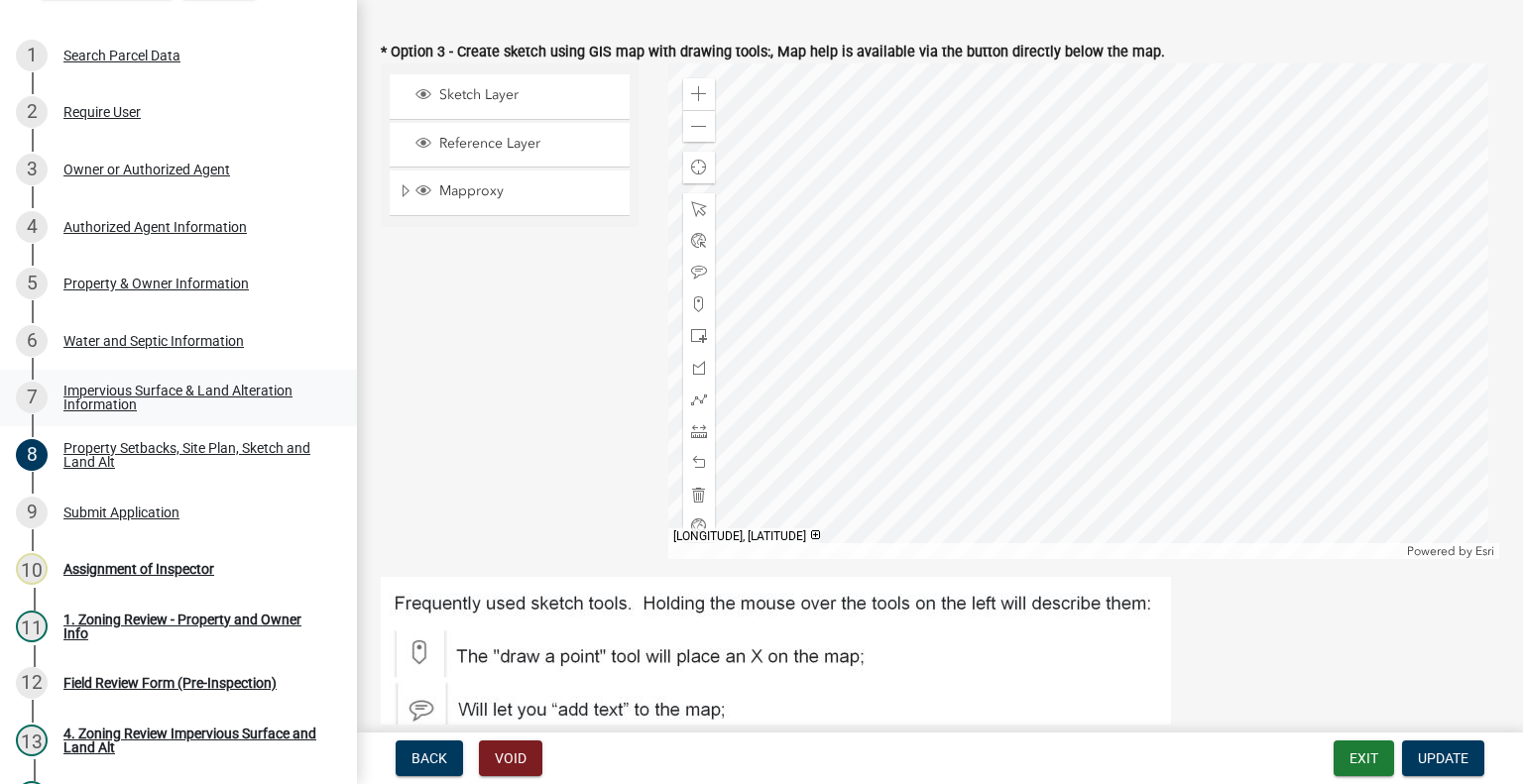 click on "Impervious Surface & Land Alteration Information" at bounding box center (194, 397) 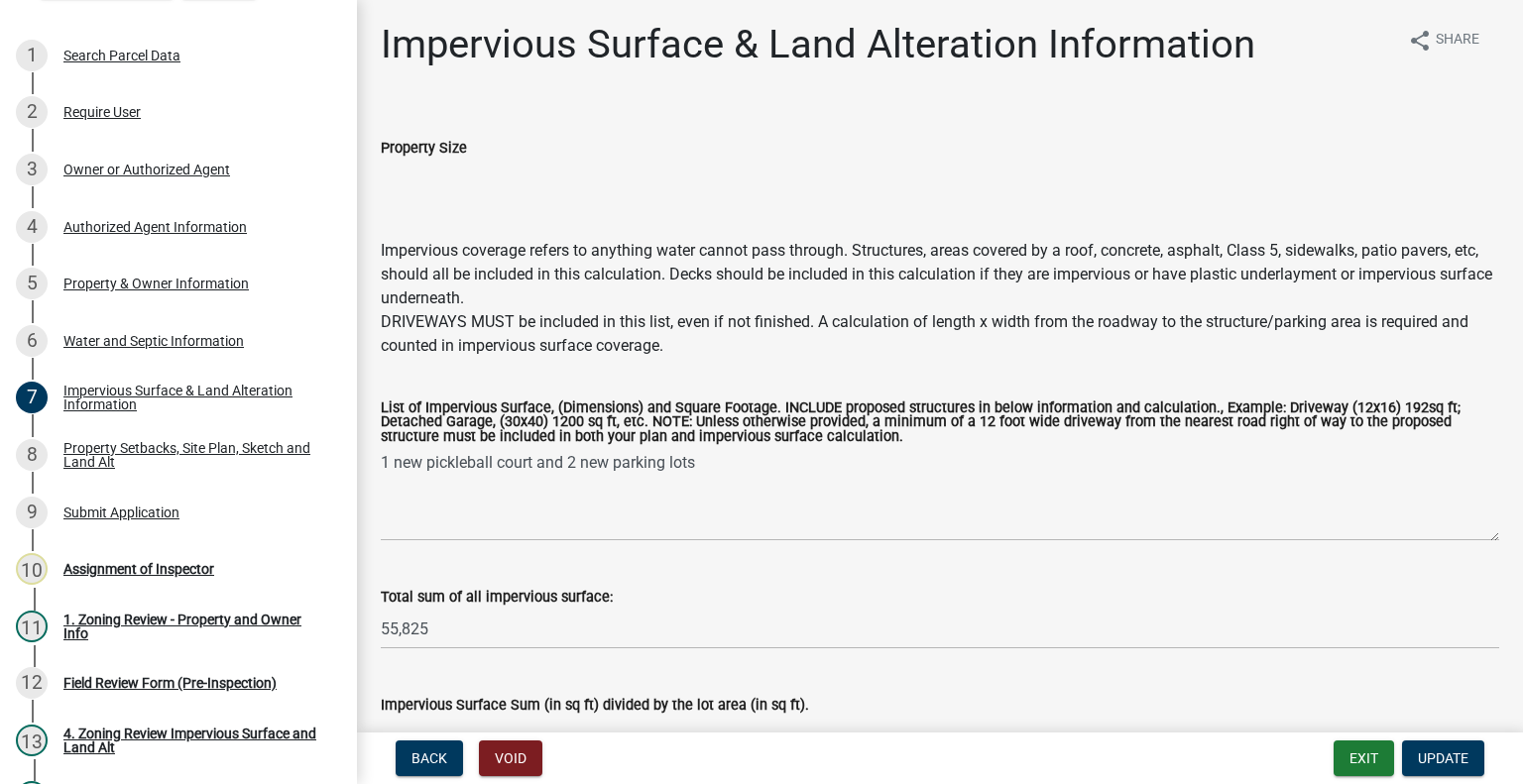 scroll, scrollTop: 0, scrollLeft: 0, axis: both 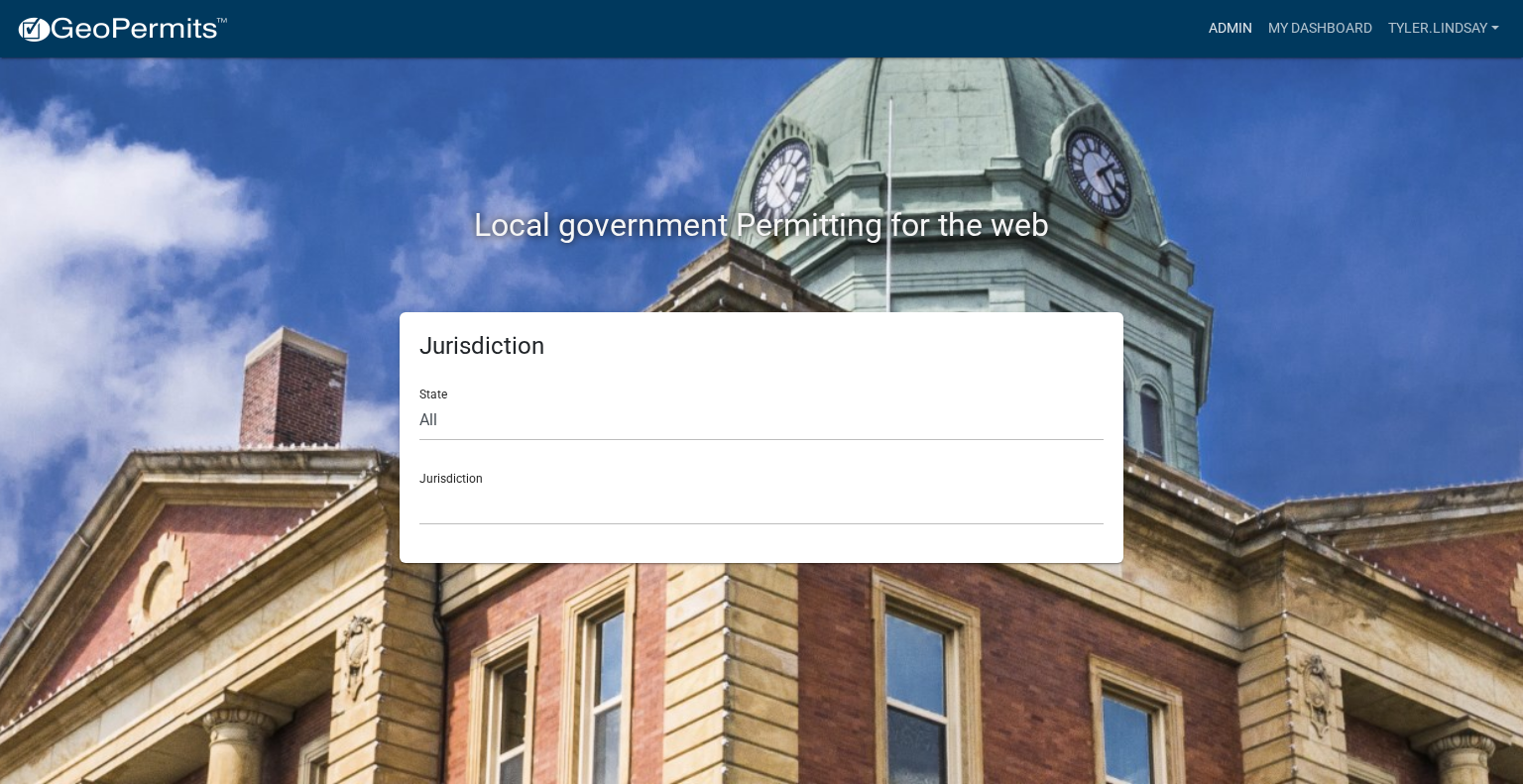 click on "Admin" at bounding box center [1230, 29] 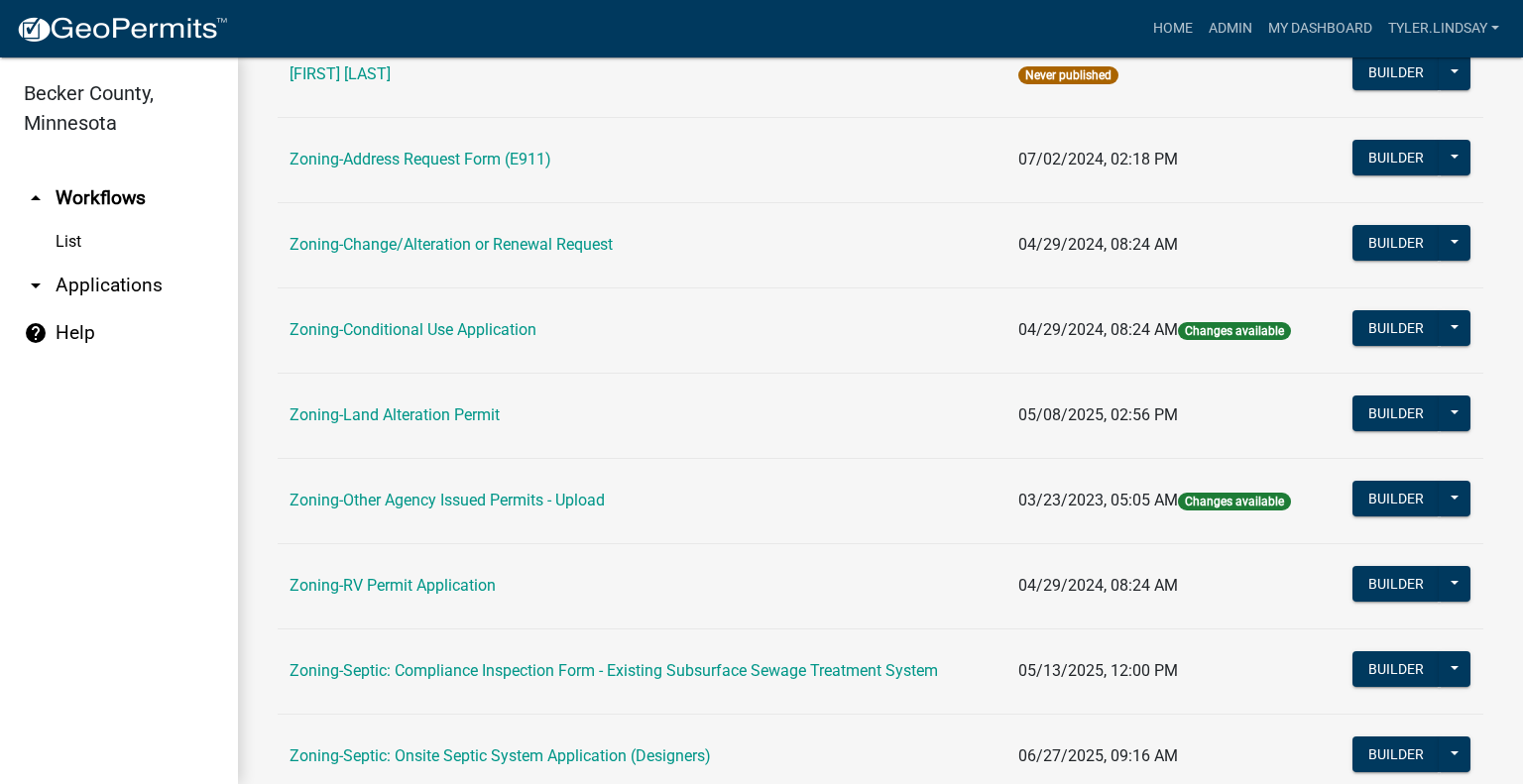 scroll, scrollTop: 595, scrollLeft: 0, axis: vertical 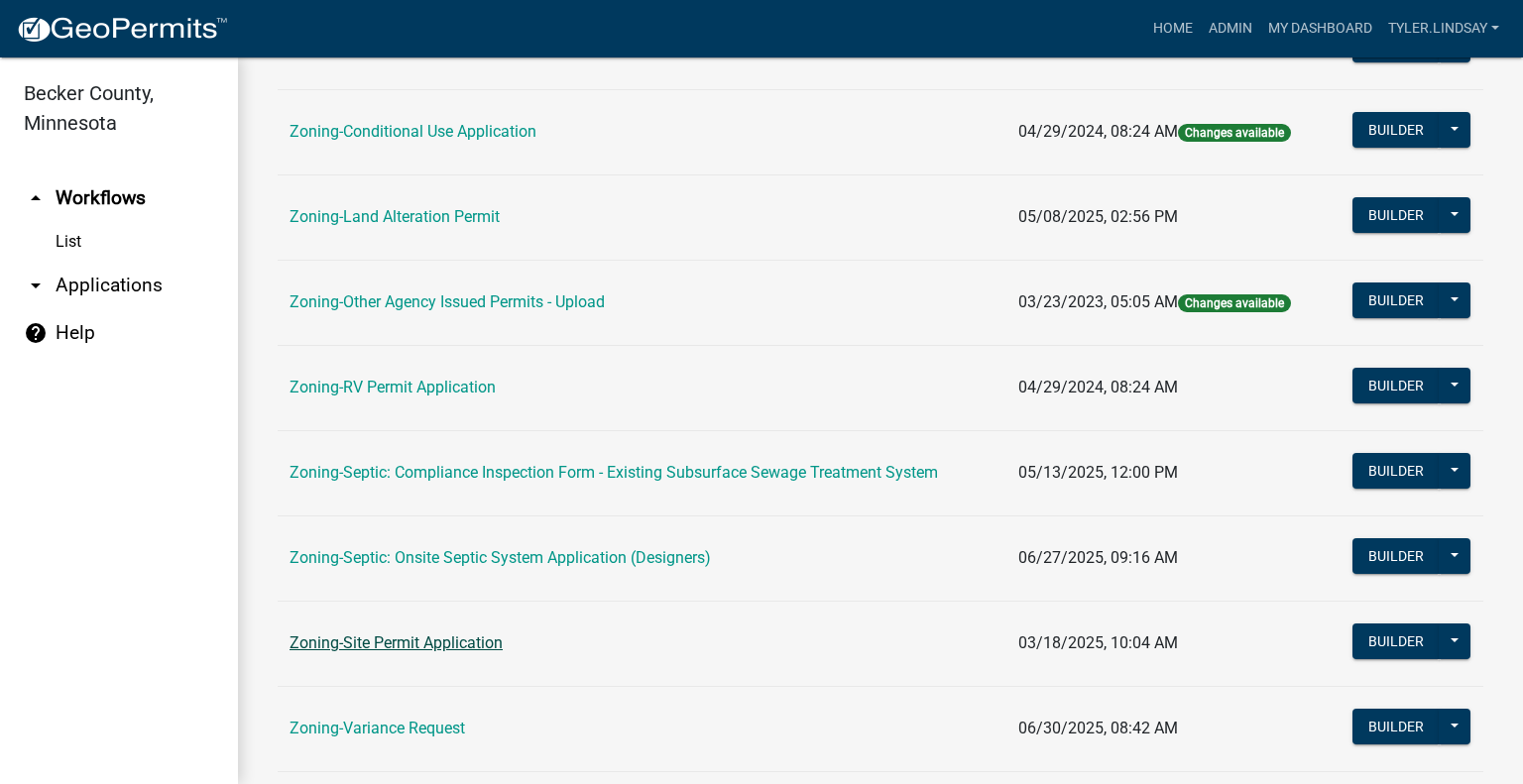 click on "Zoning-Site Permit Application" at bounding box center [396, 642] 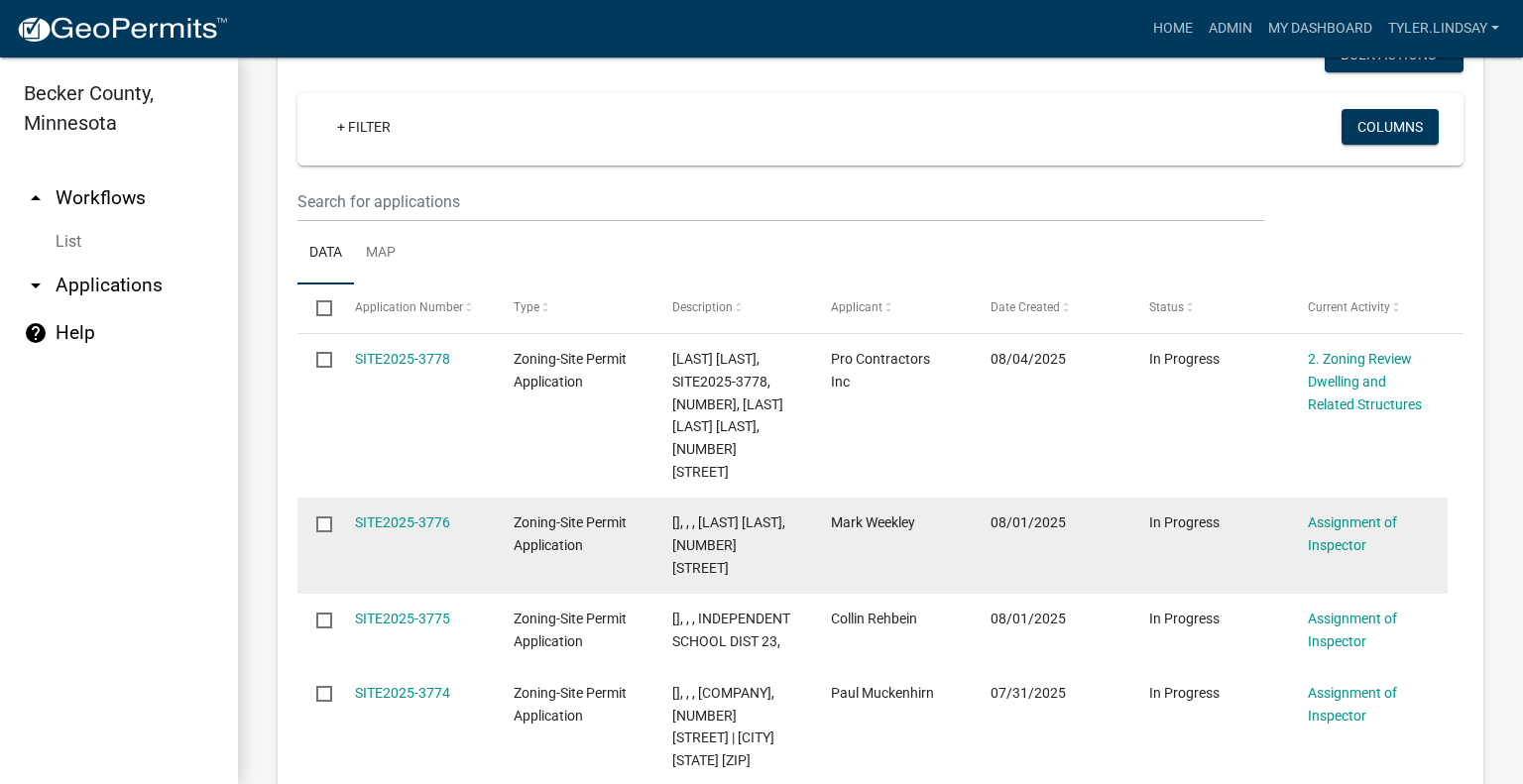 scroll, scrollTop: 469, scrollLeft: 0, axis: vertical 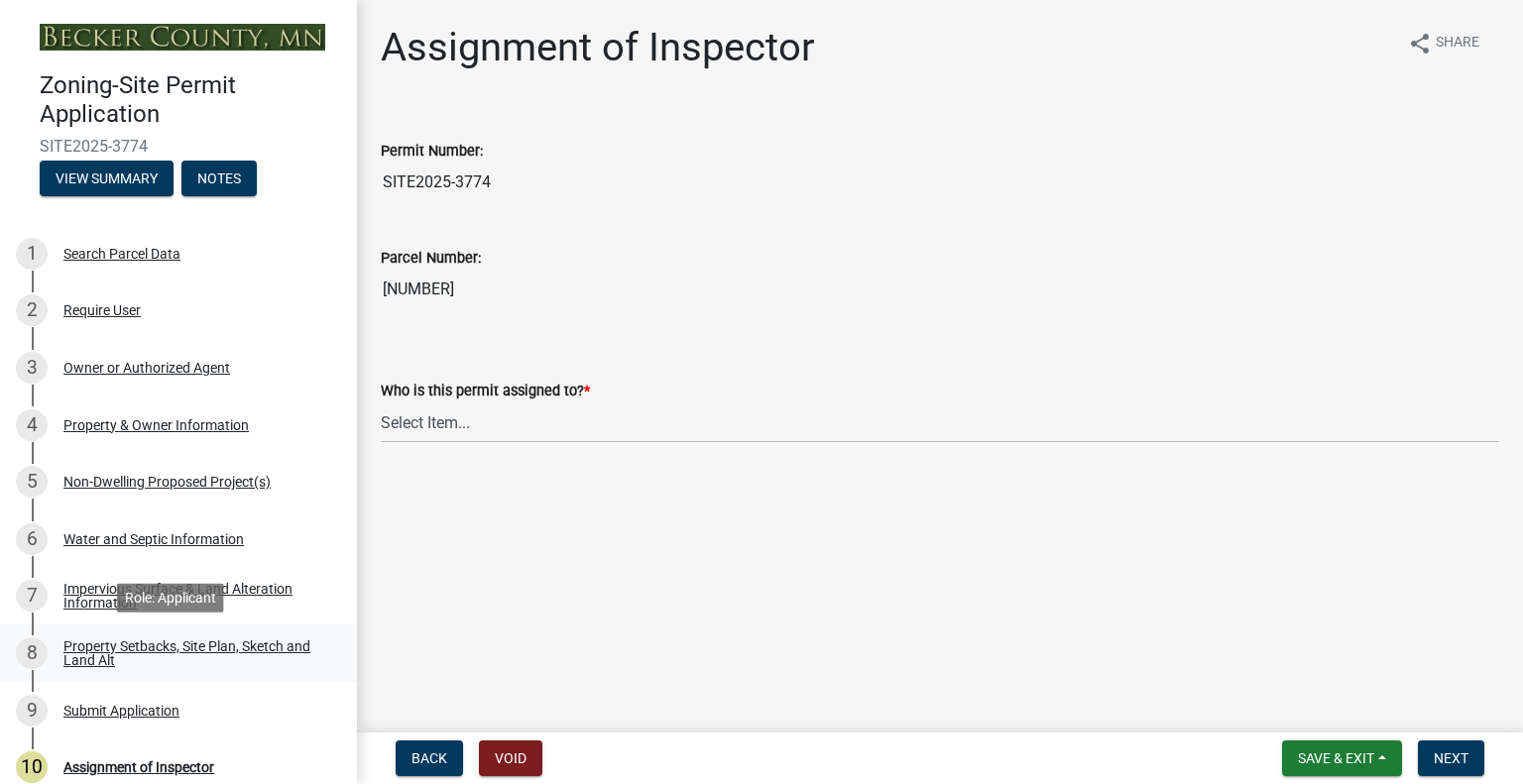 click on "Property Setbacks, Site Plan, Sketch and Land Alt" at bounding box center [194, 653] 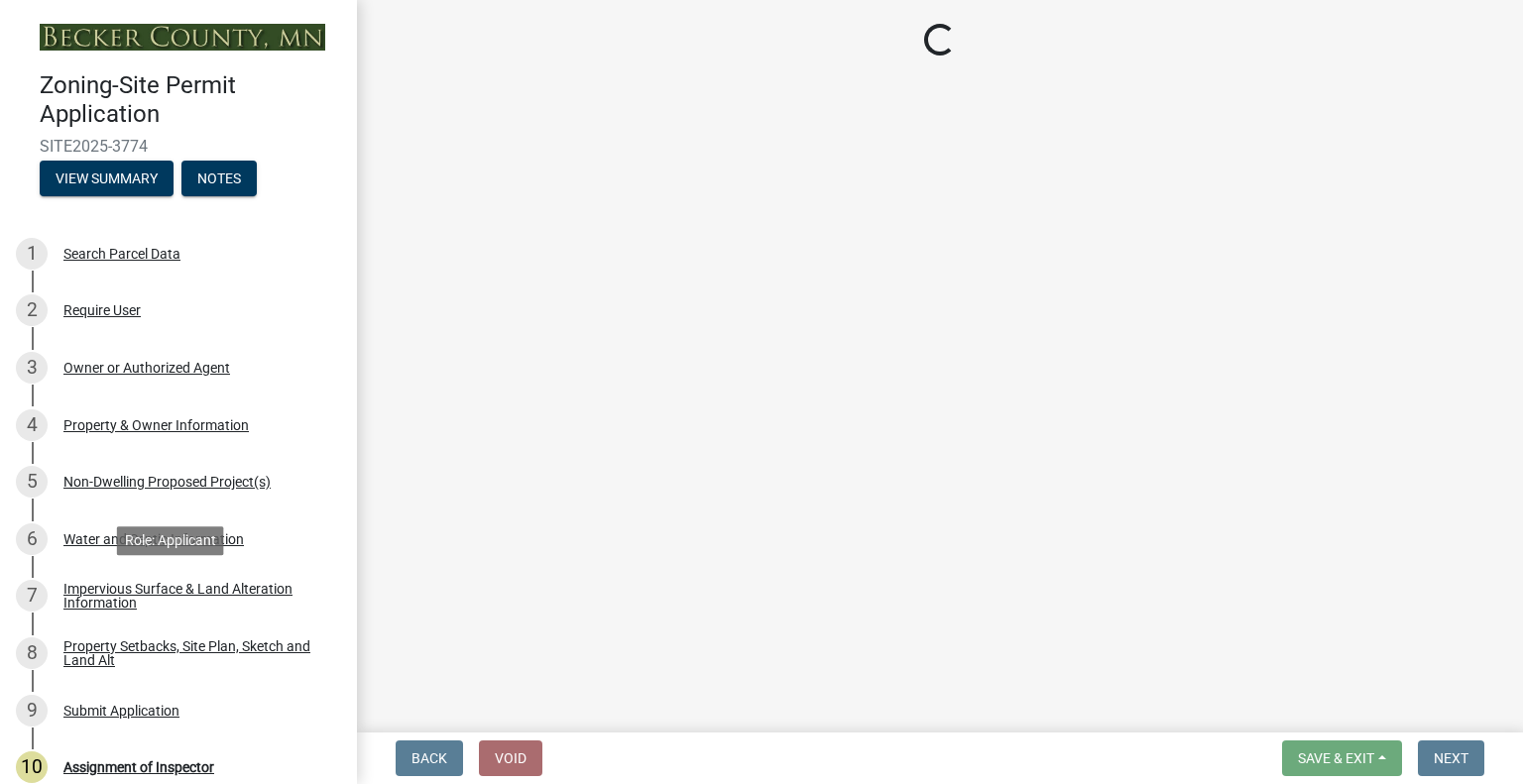 select on "7b13c63f-e699-4112-b373-98fbd28ec536" 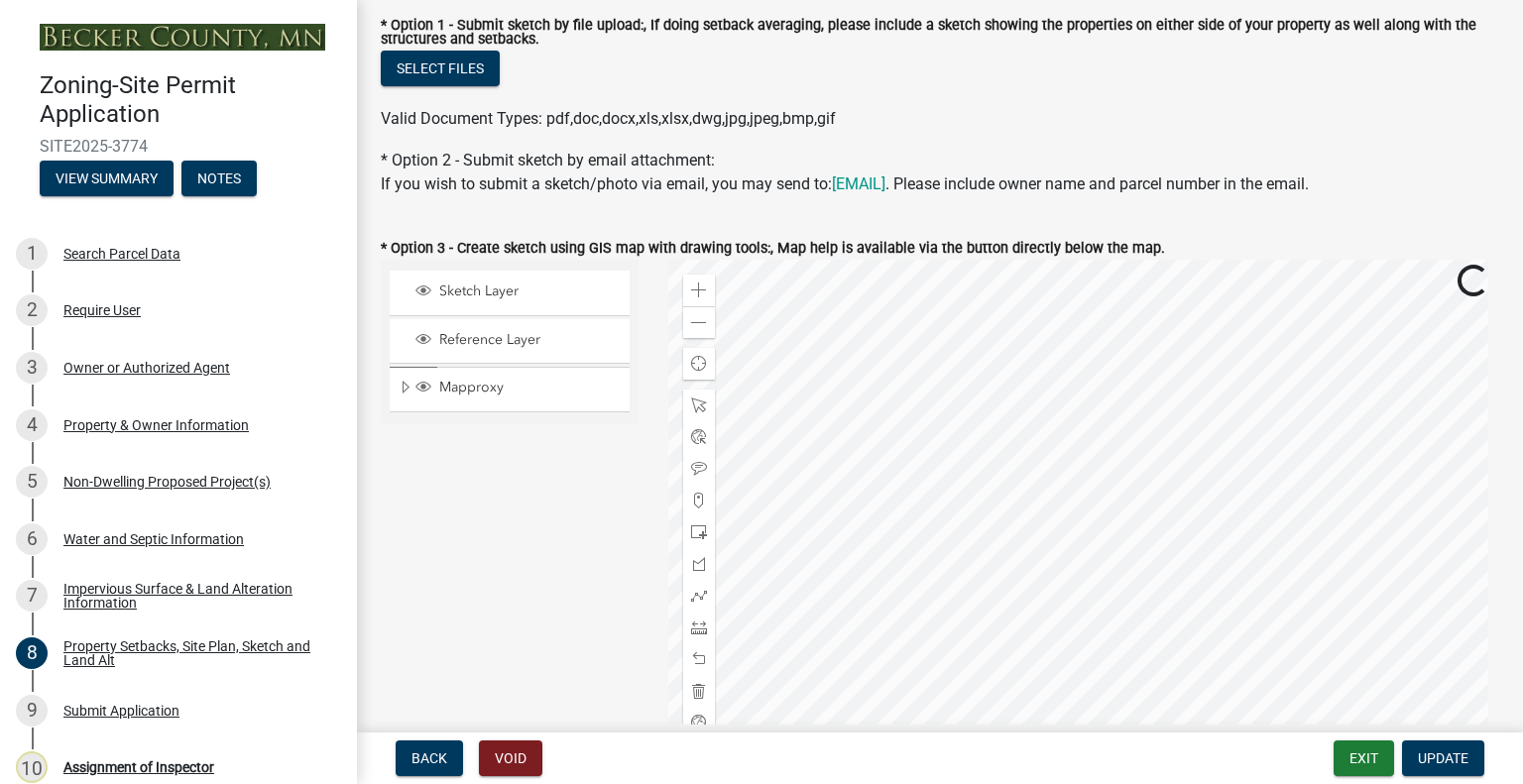 scroll, scrollTop: 595, scrollLeft: 0, axis: vertical 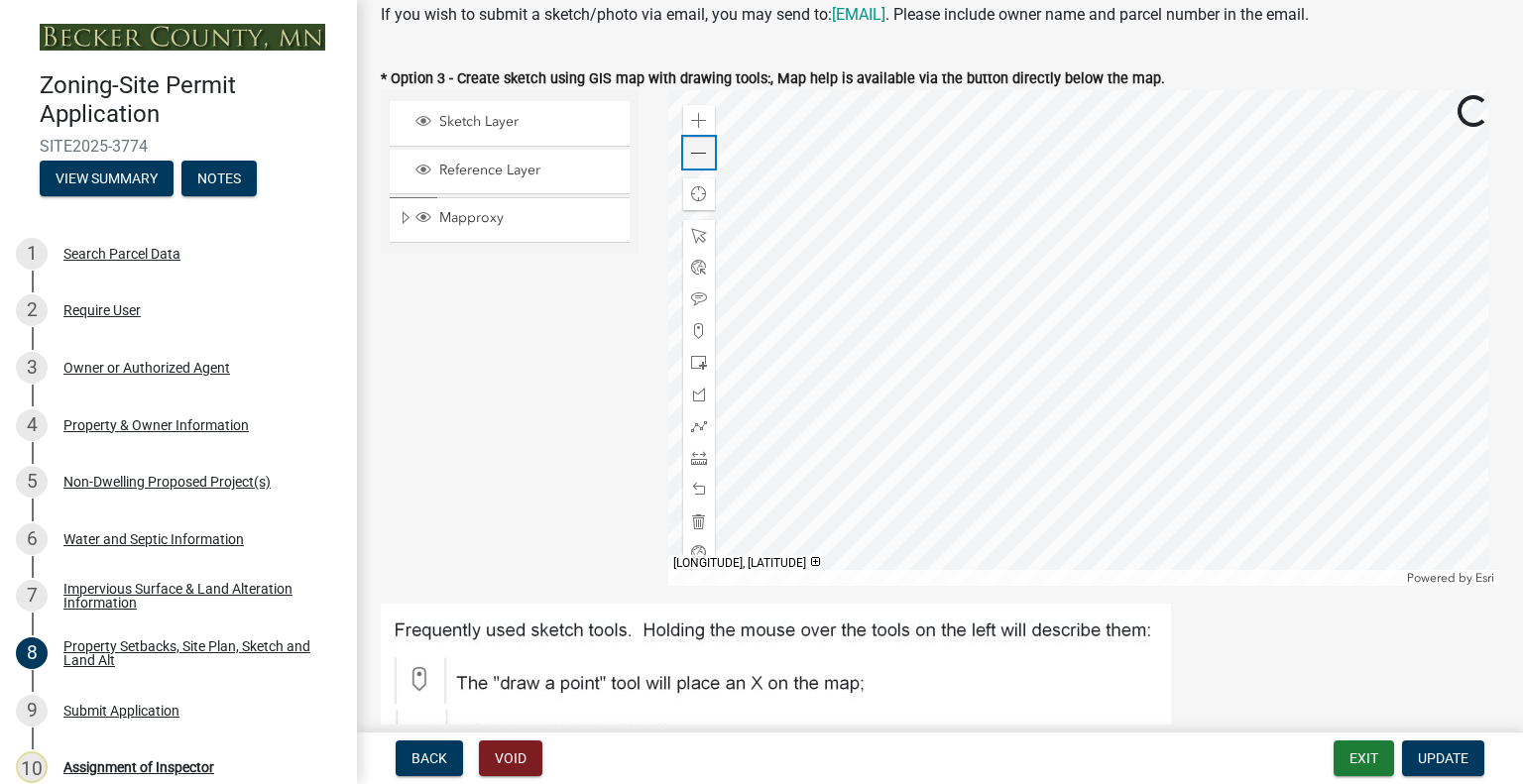 click 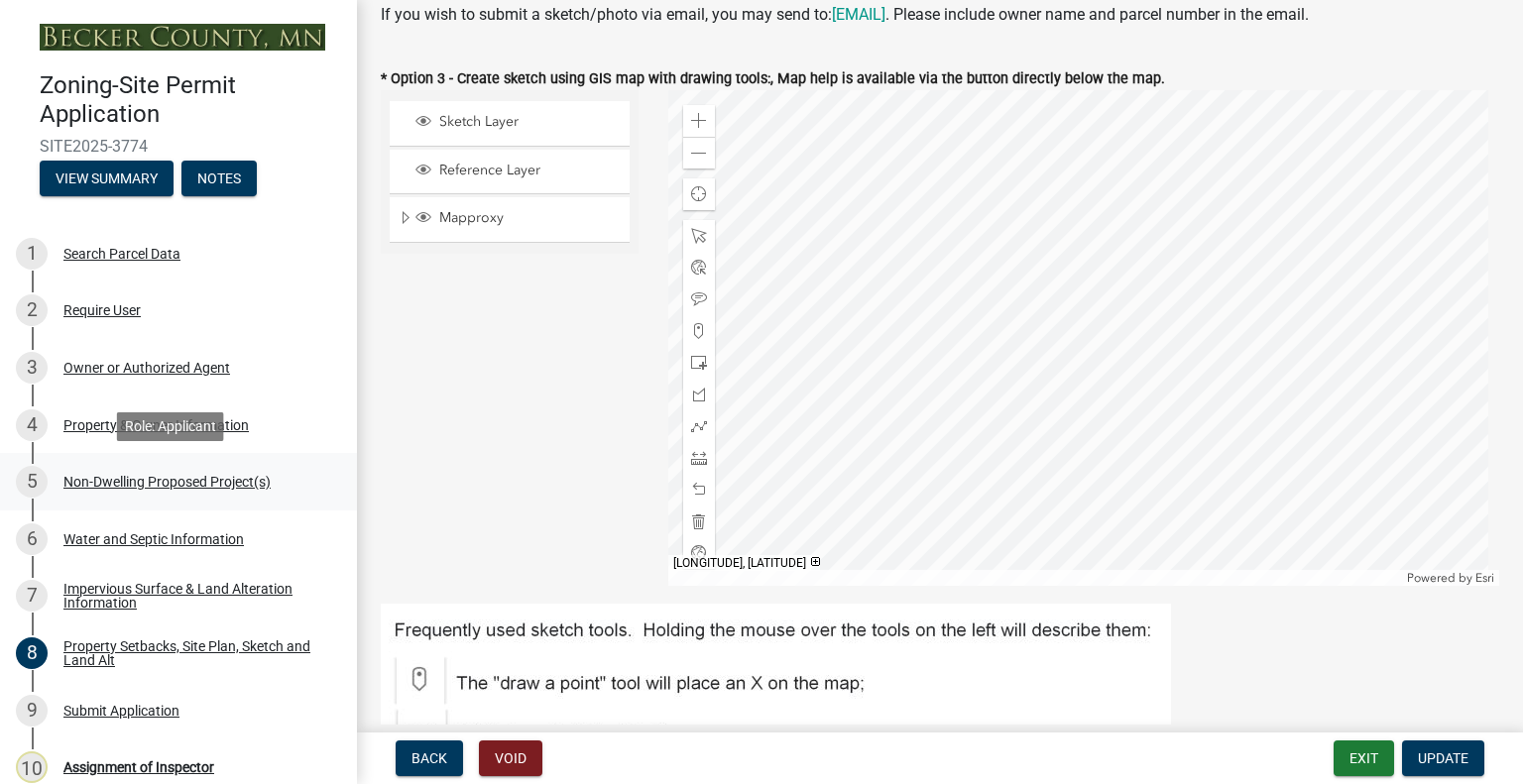 click on "Non-Dwelling Proposed Project(s)" at bounding box center (167, 482) 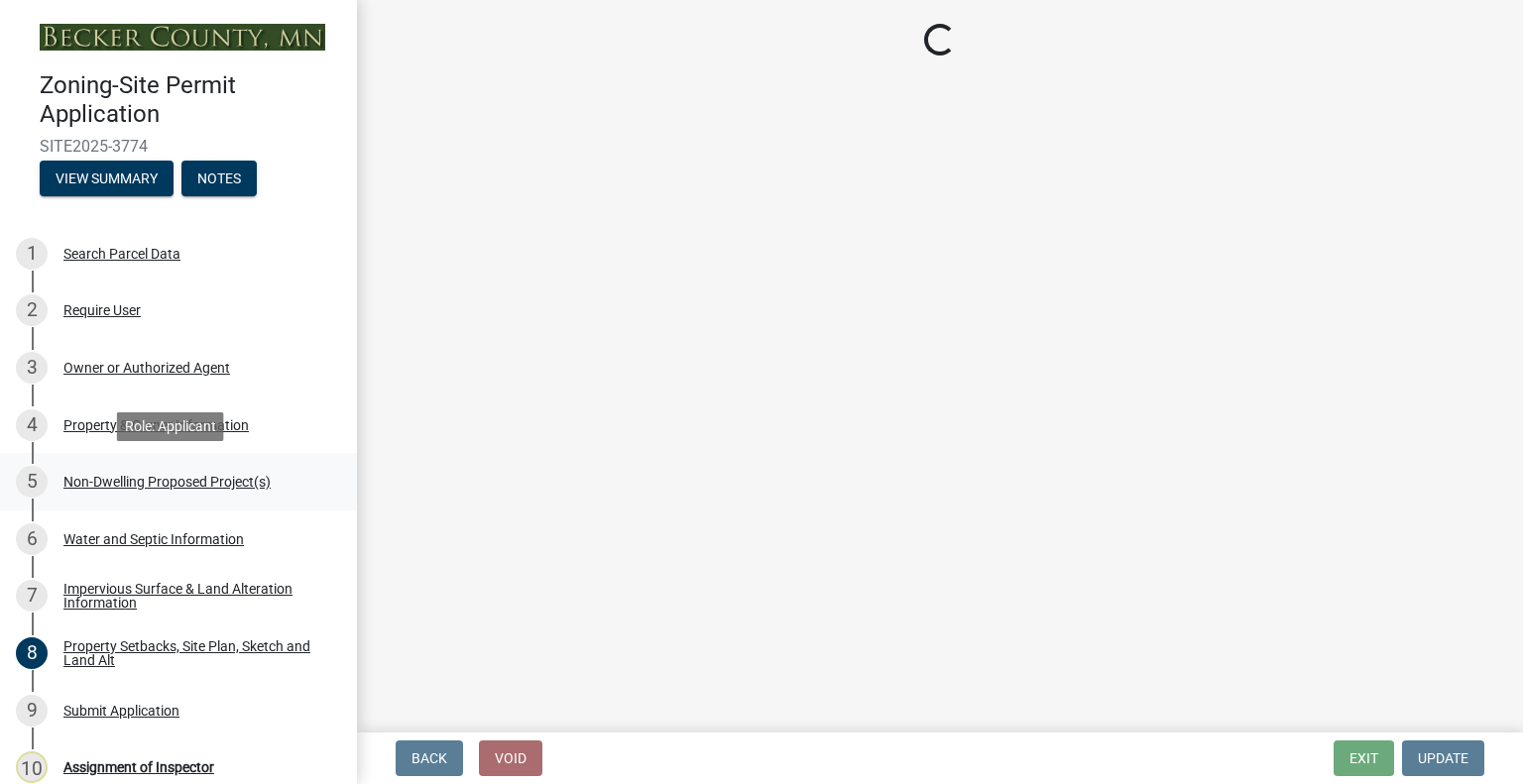 scroll, scrollTop: 0, scrollLeft: 0, axis: both 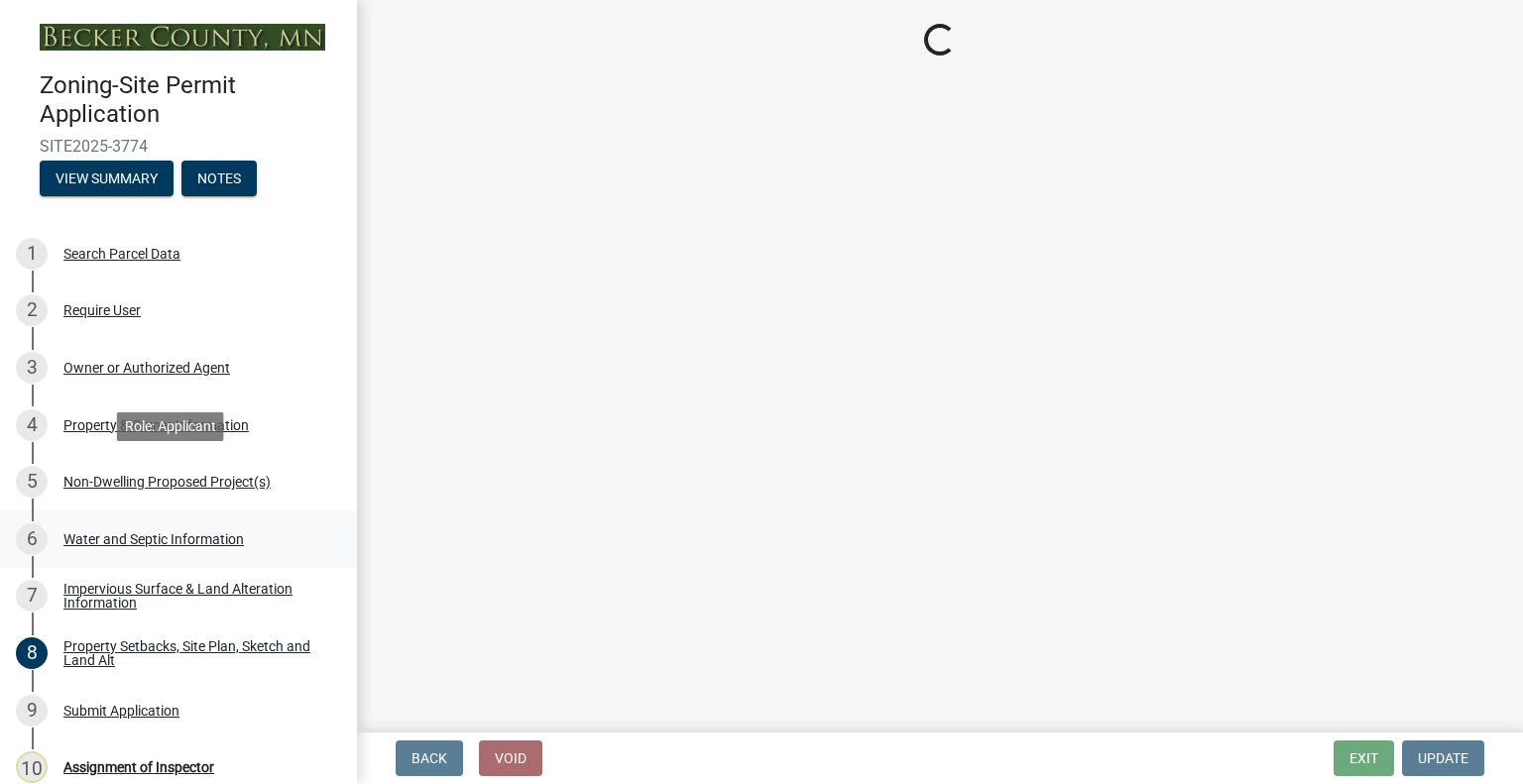 select on "97c48b8f-5b3b-4eb5-baa1-64080d5416e1" 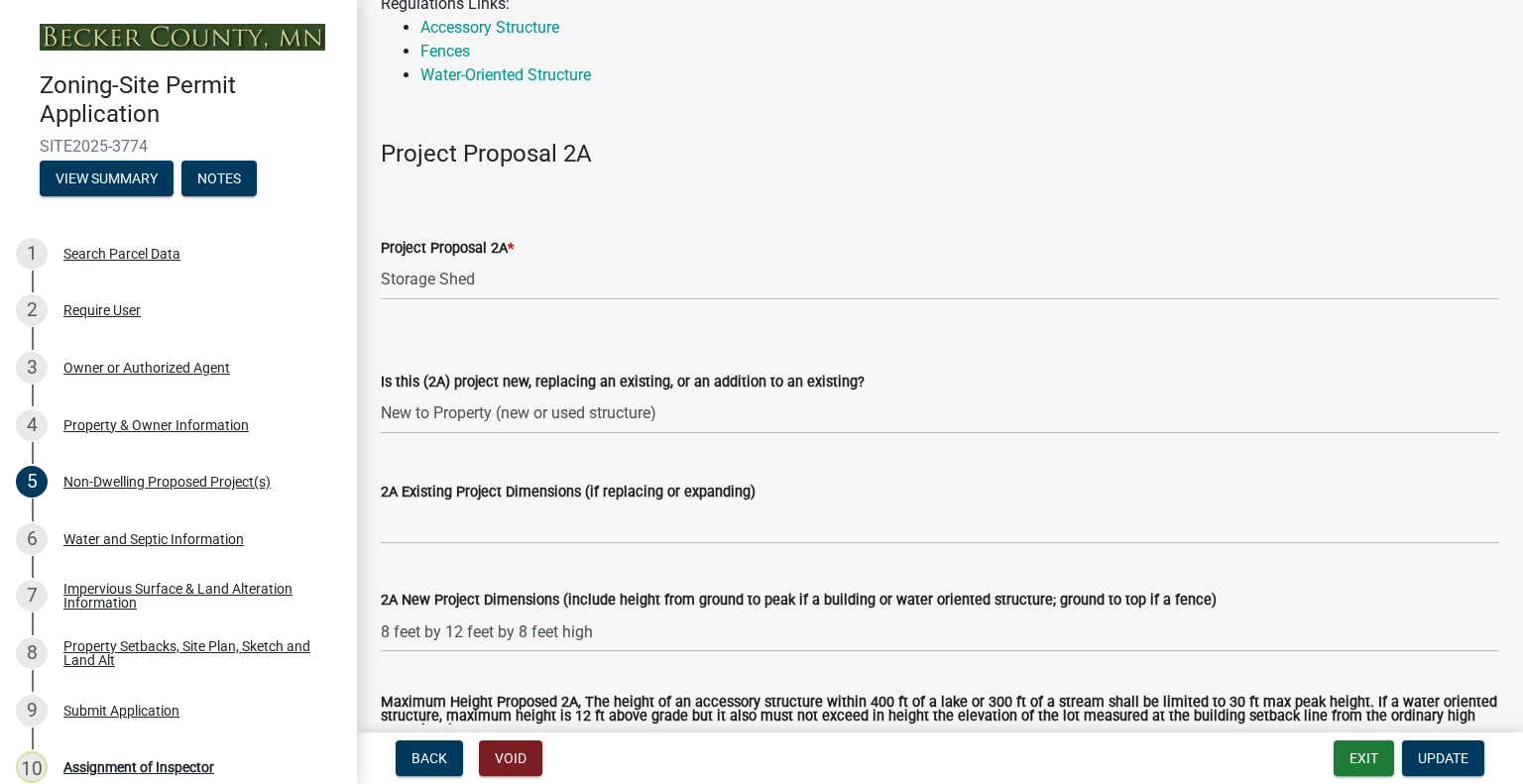 scroll, scrollTop: 595, scrollLeft: 0, axis: vertical 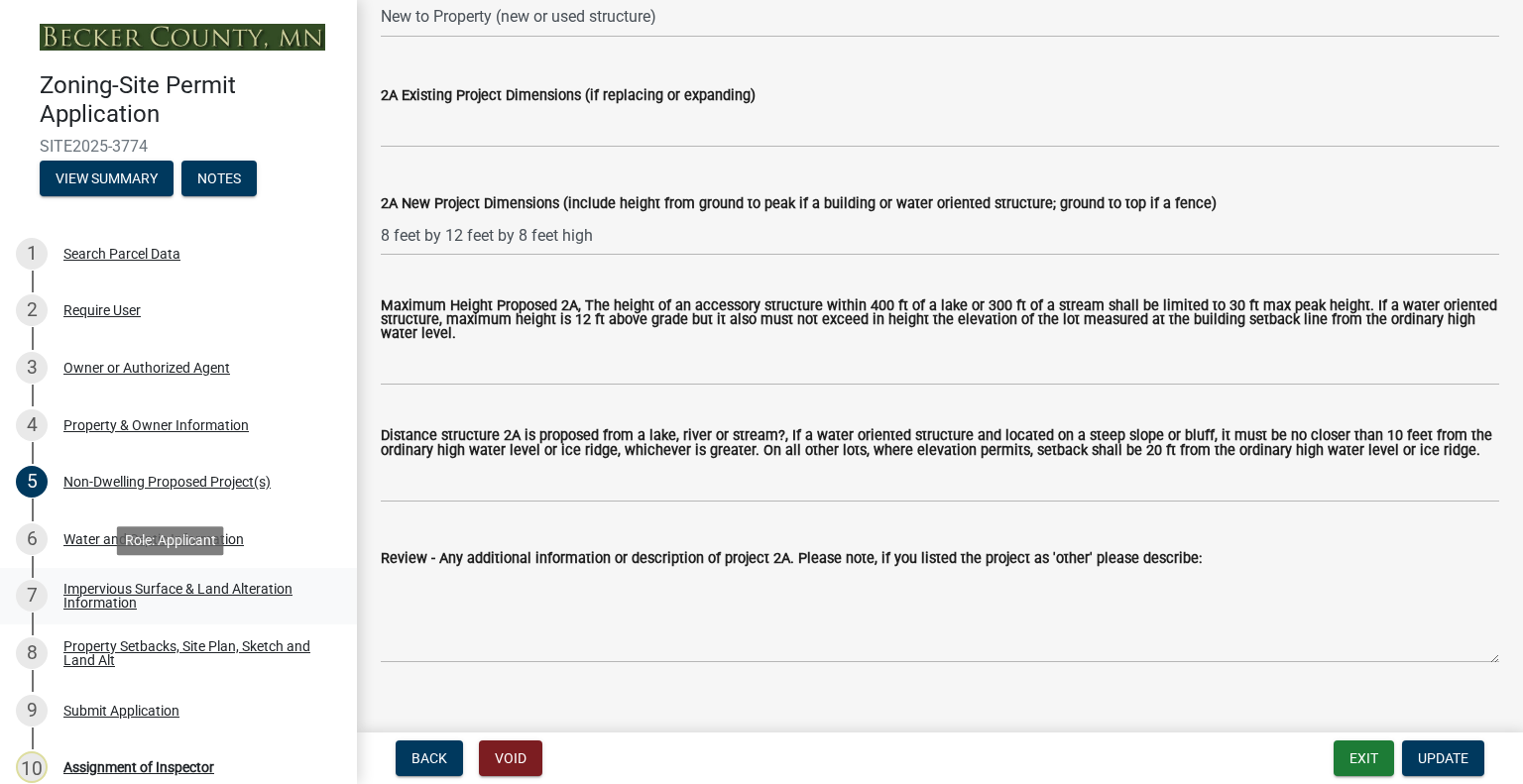 click on "Impervious Surface & Land Alteration Information" at bounding box center (194, 596) 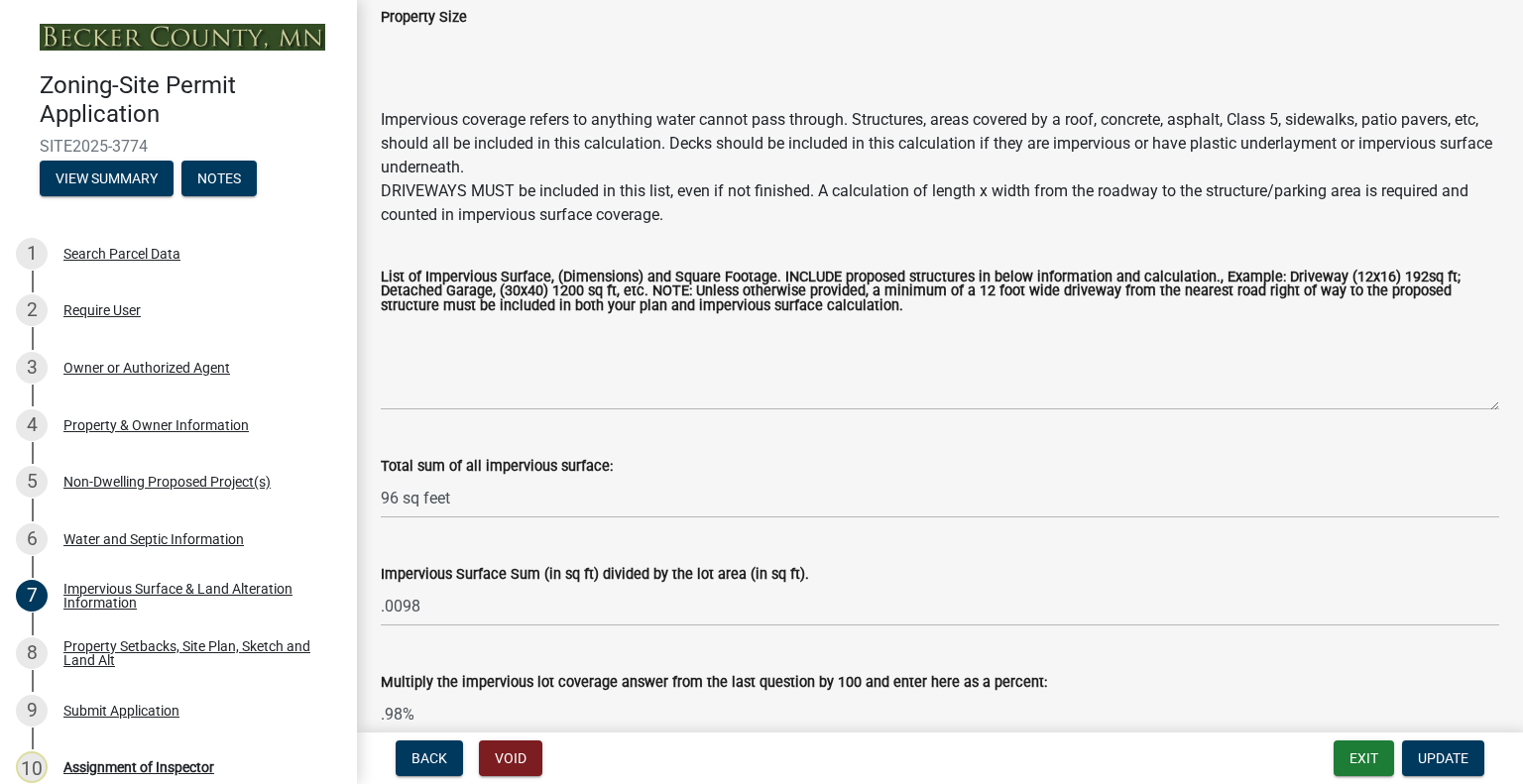 scroll, scrollTop: 236, scrollLeft: 0, axis: vertical 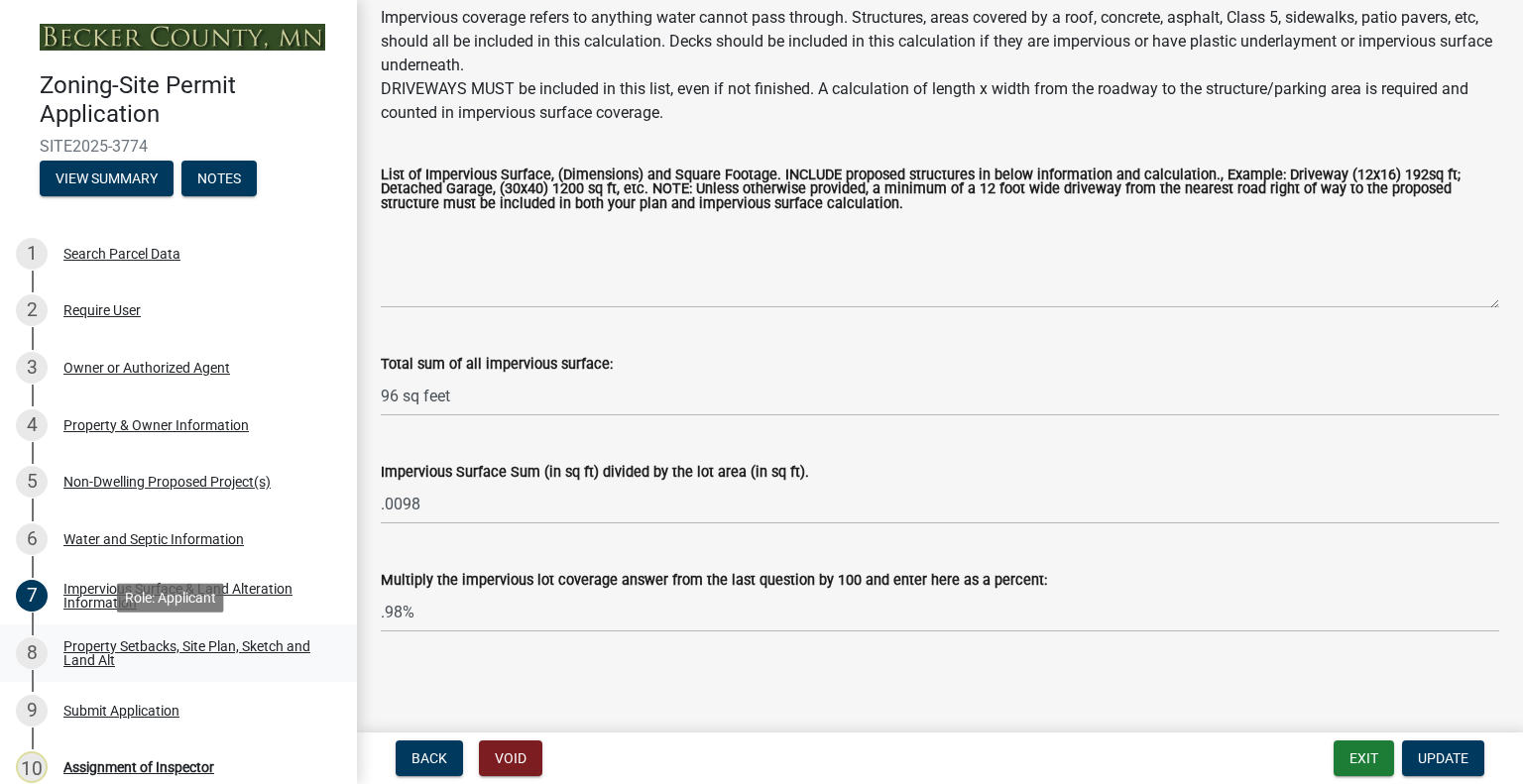 click on "Property Setbacks, Site Plan, Sketch and Land Alt" at bounding box center [194, 653] 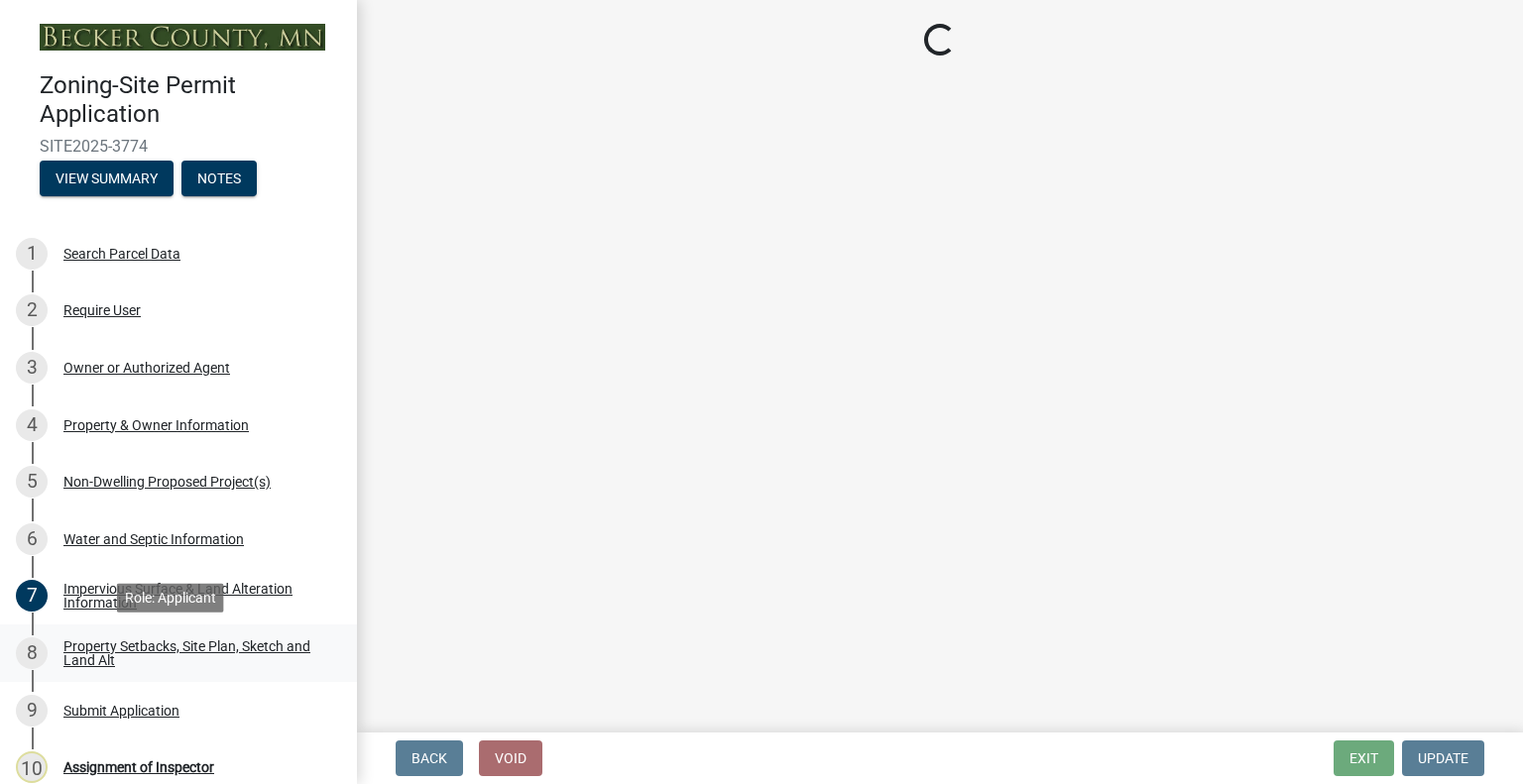 select on "7b13c63f-e699-4112-b373-98fbd28ec536" 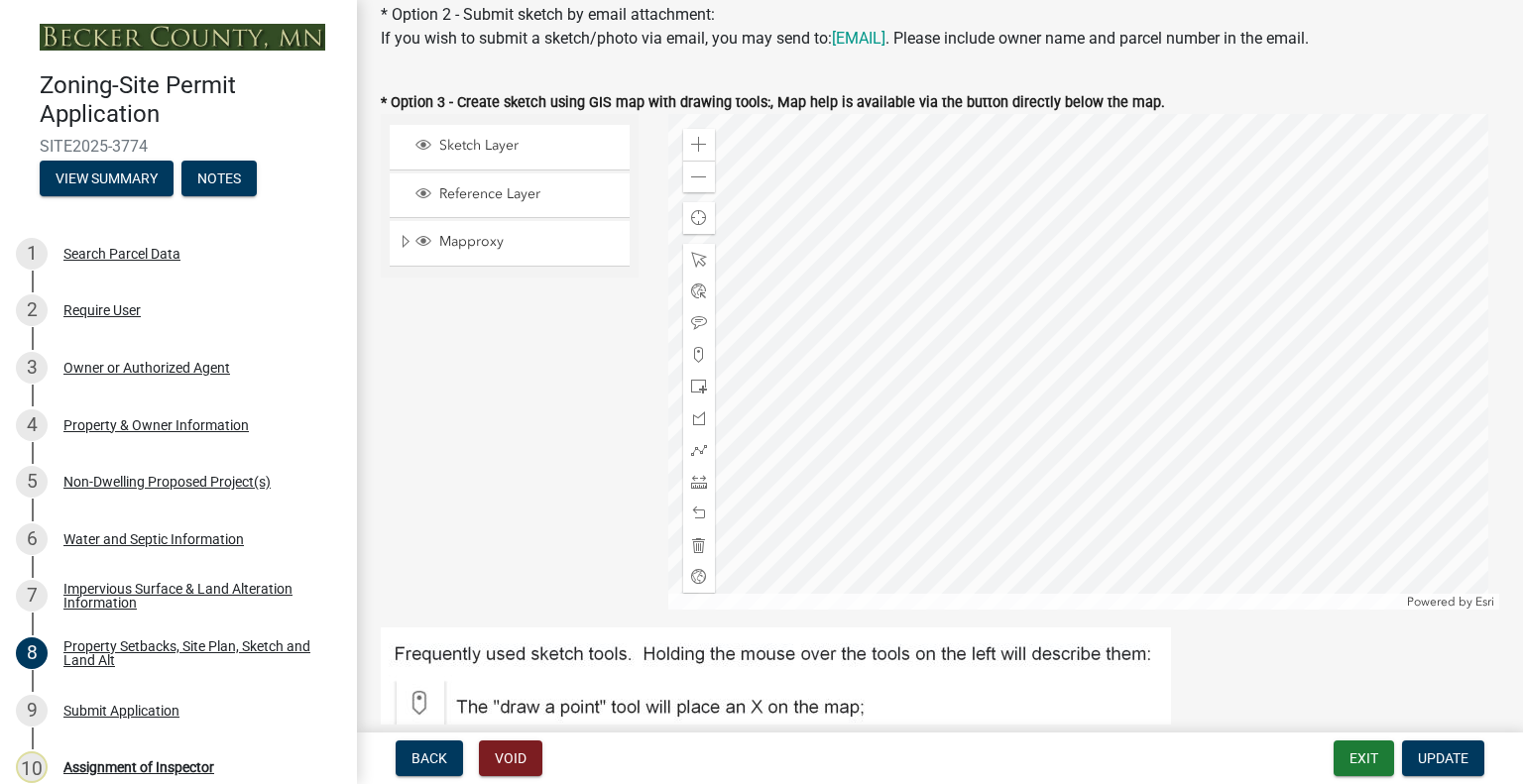 scroll, scrollTop: 496, scrollLeft: 0, axis: vertical 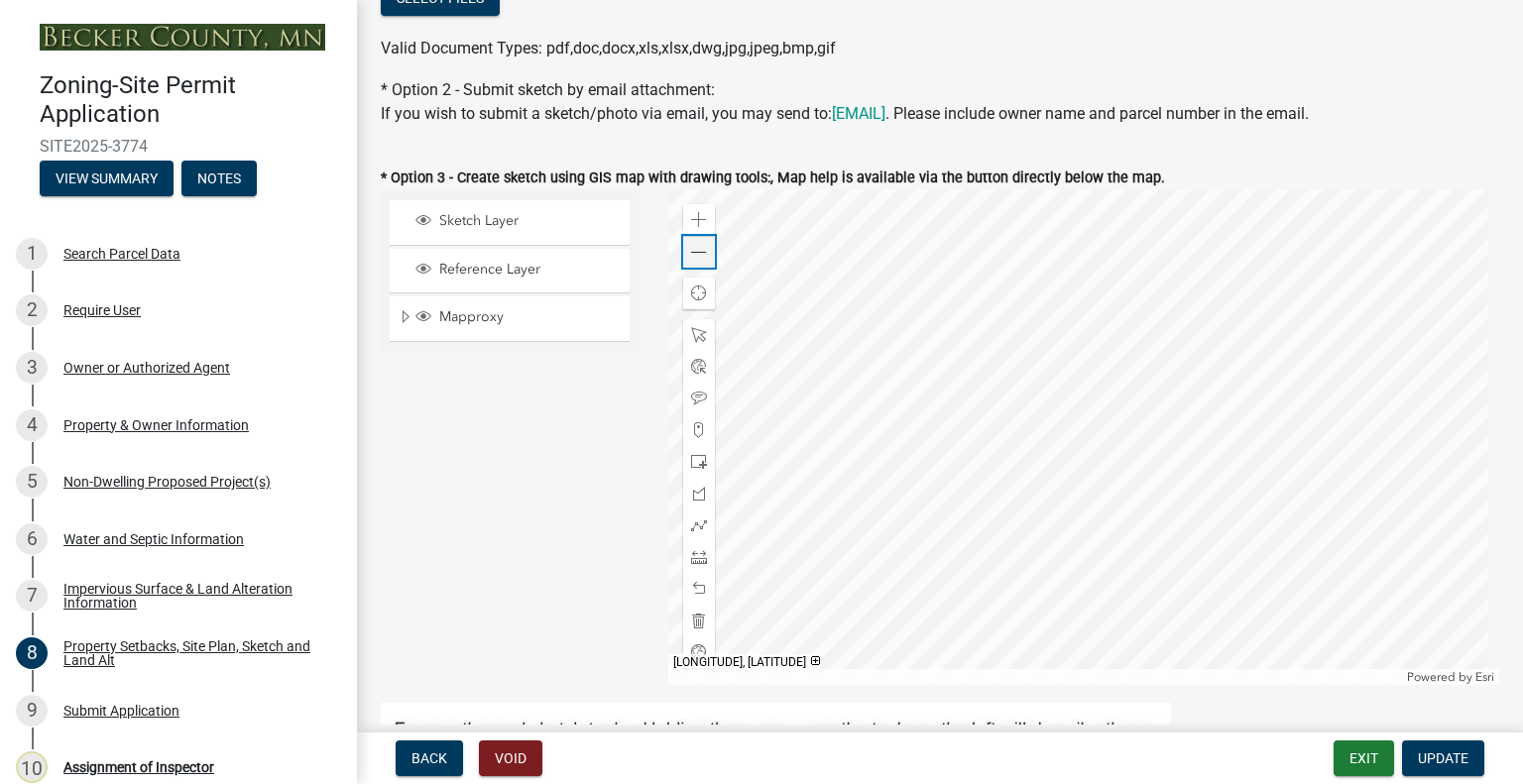 click 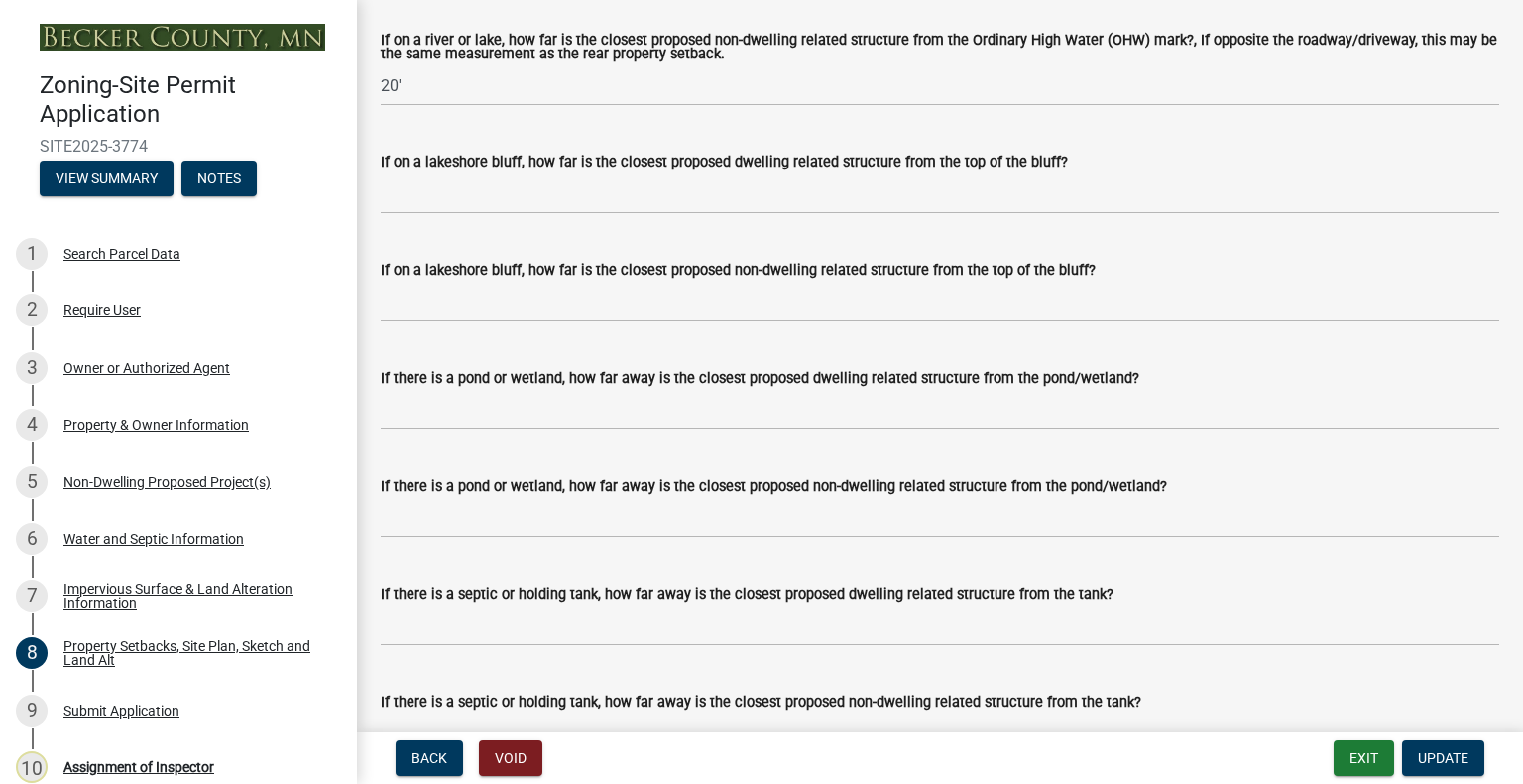 scroll, scrollTop: 4545, scrollLeft: 0, axis: vertical 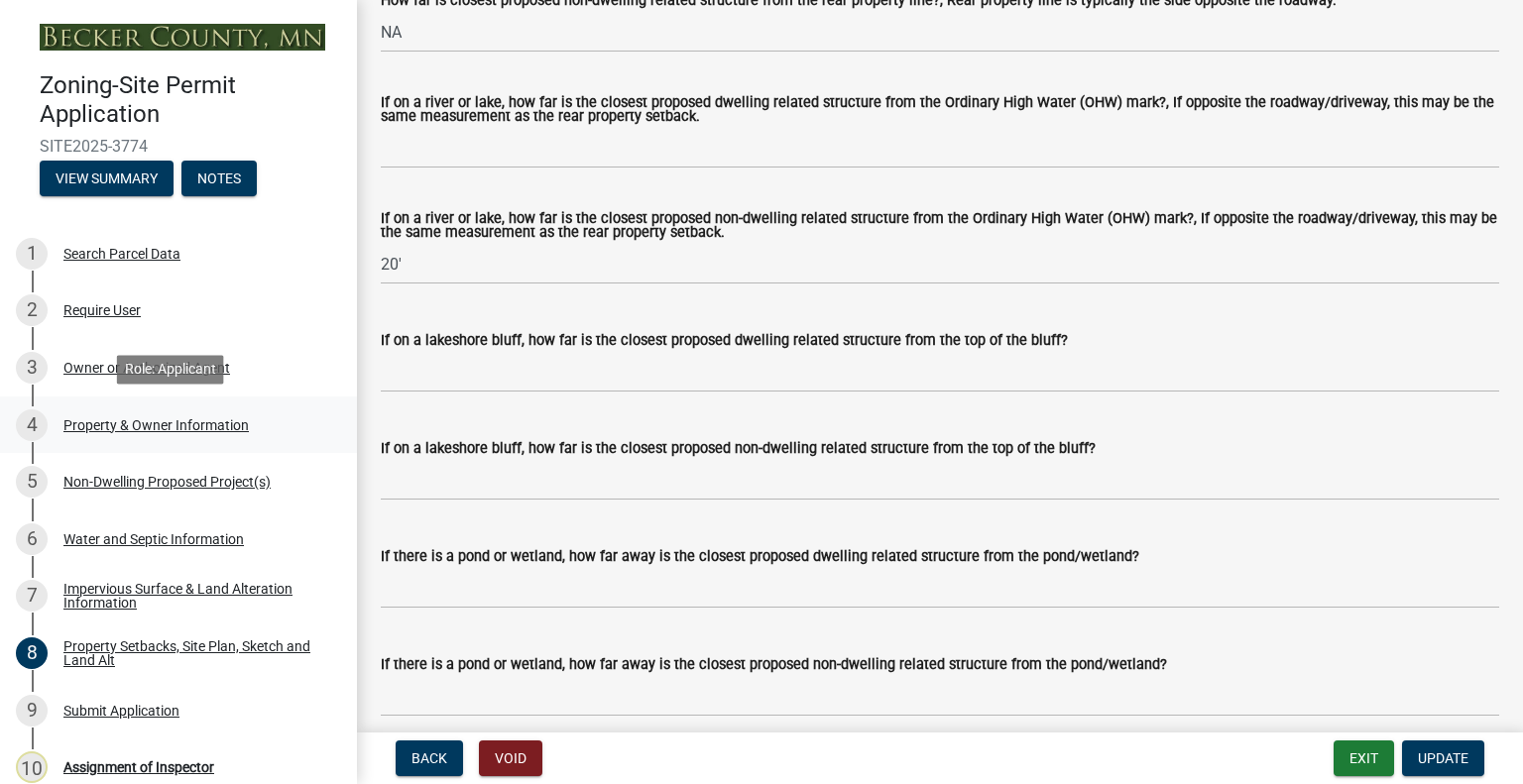 click on "Property & Owner Information" at bounding box center [156, 425] 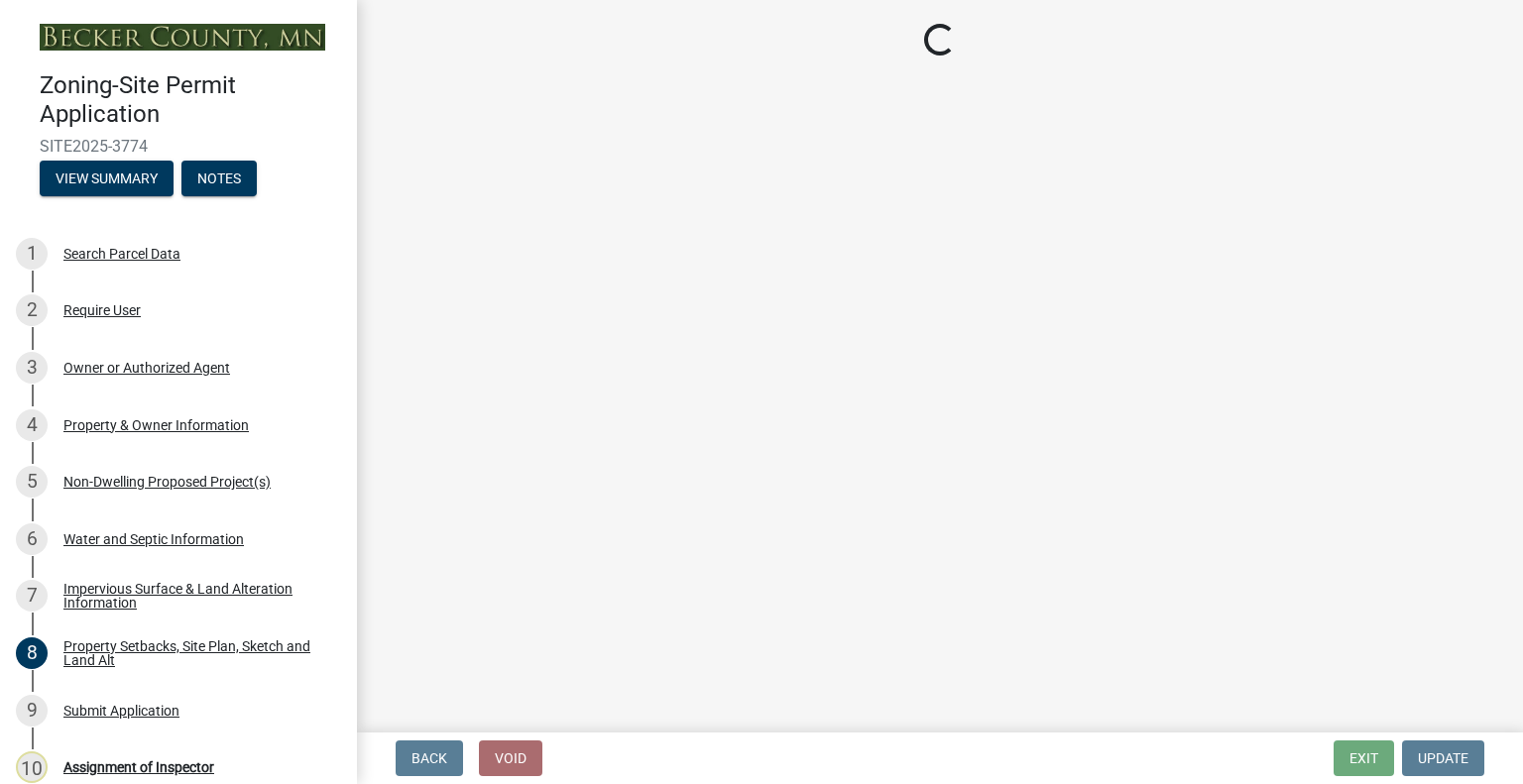 select on "a752e4d6-14bd-4f0f-bfe8-5b67ead45659" 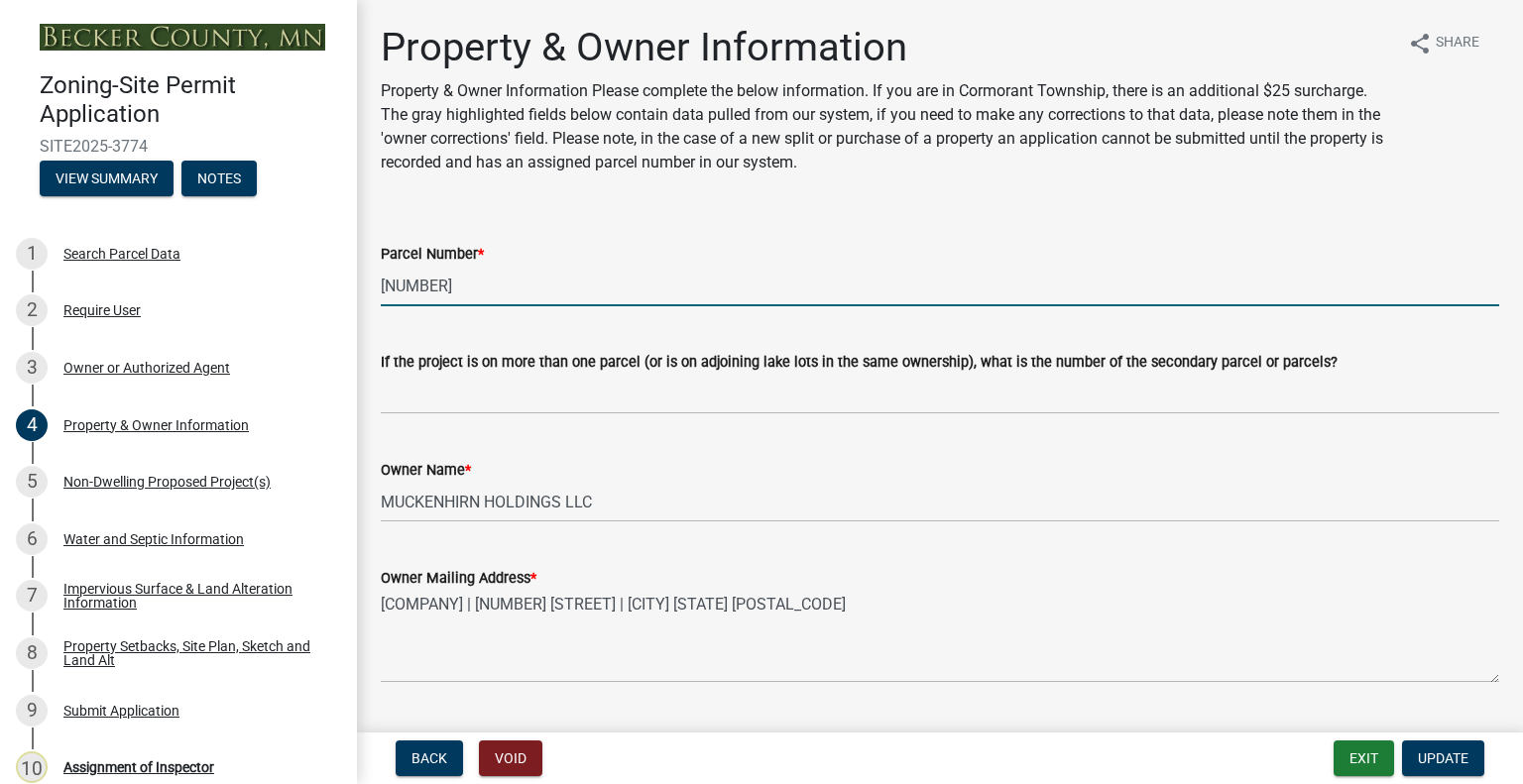 click on "[NUMBER]" at bounding box center (940, 285) 